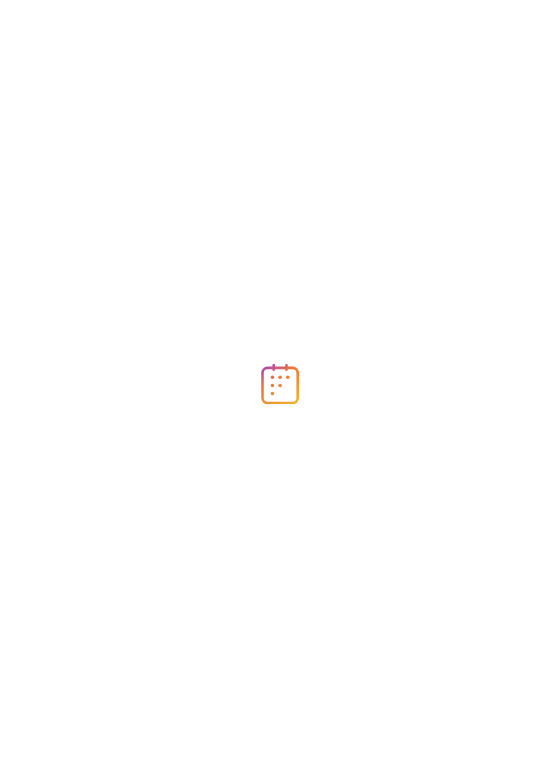 scroll, scrollTop: 0, scrollLeft: 0, axis: both 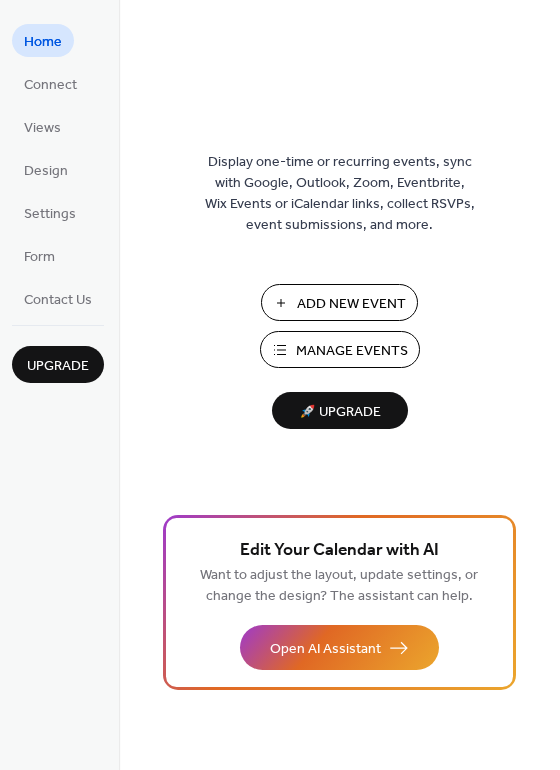 click on "Manage Events" at bounding box center (352, 351) 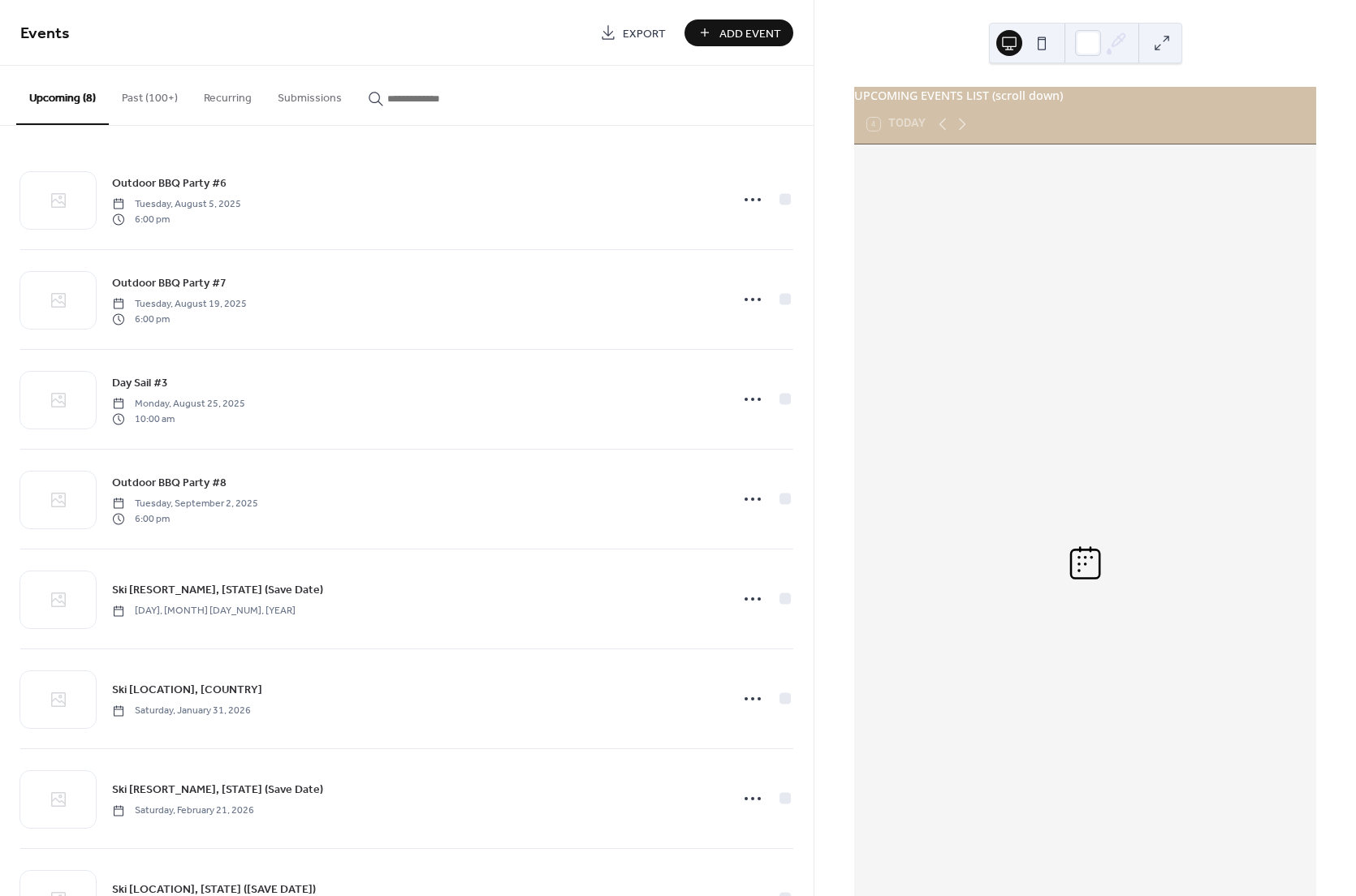 scroll, scrollTop: 0, scrollLeft: 0, axis: both 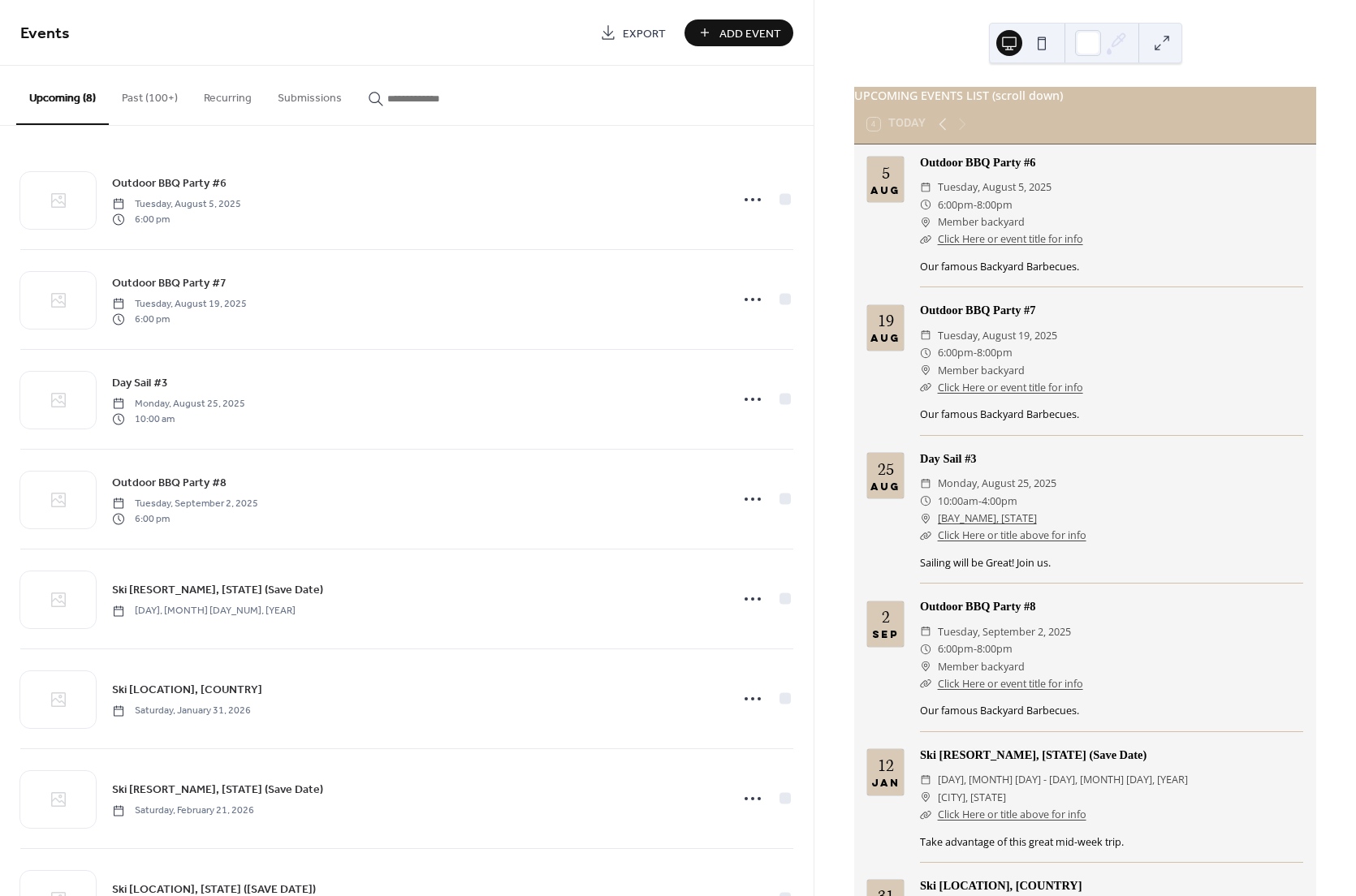 click at bounding box center (436, 98) 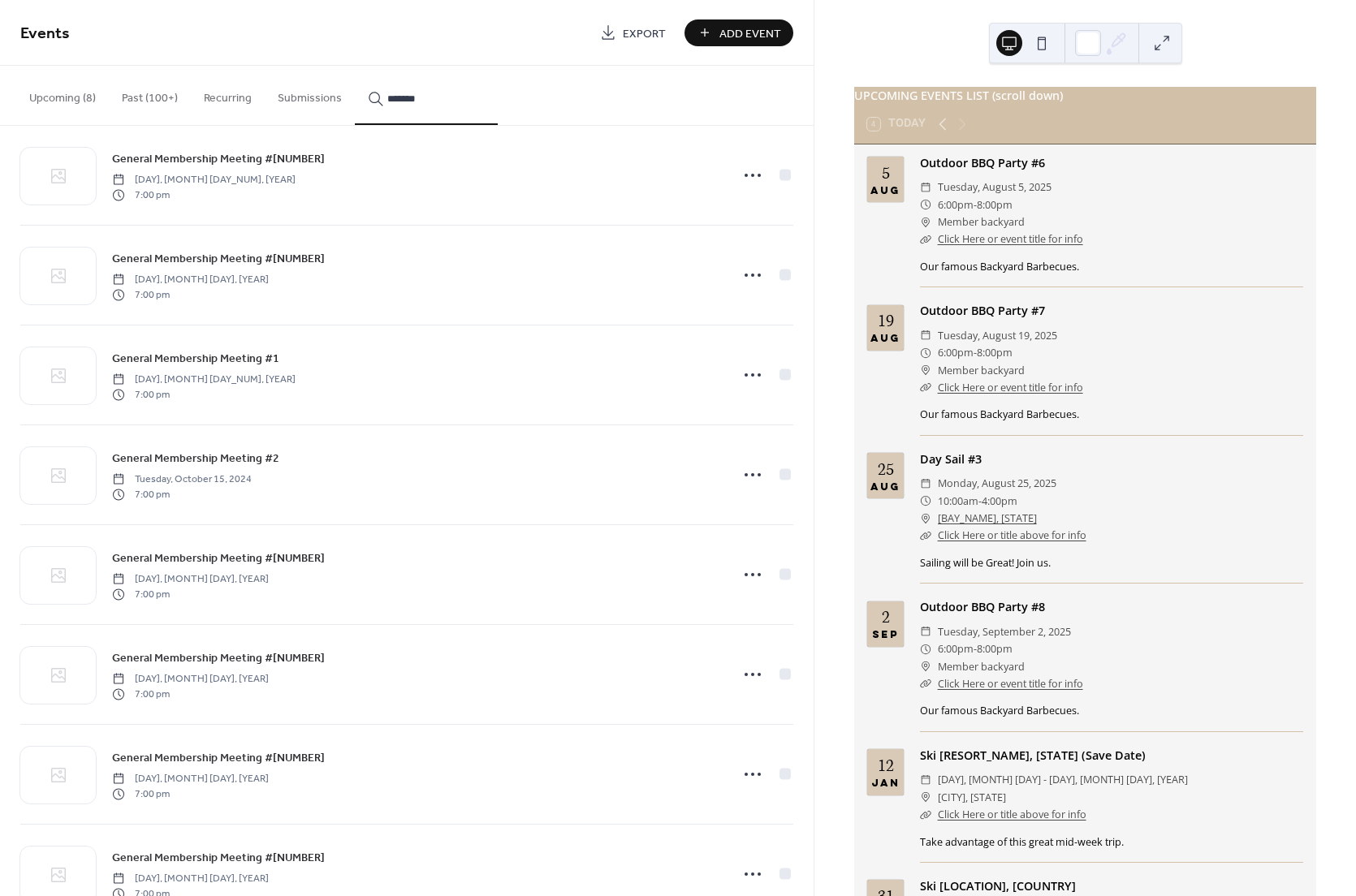 scroll, scrollTop: 10351, scrollLeft: 0, axis: vertical 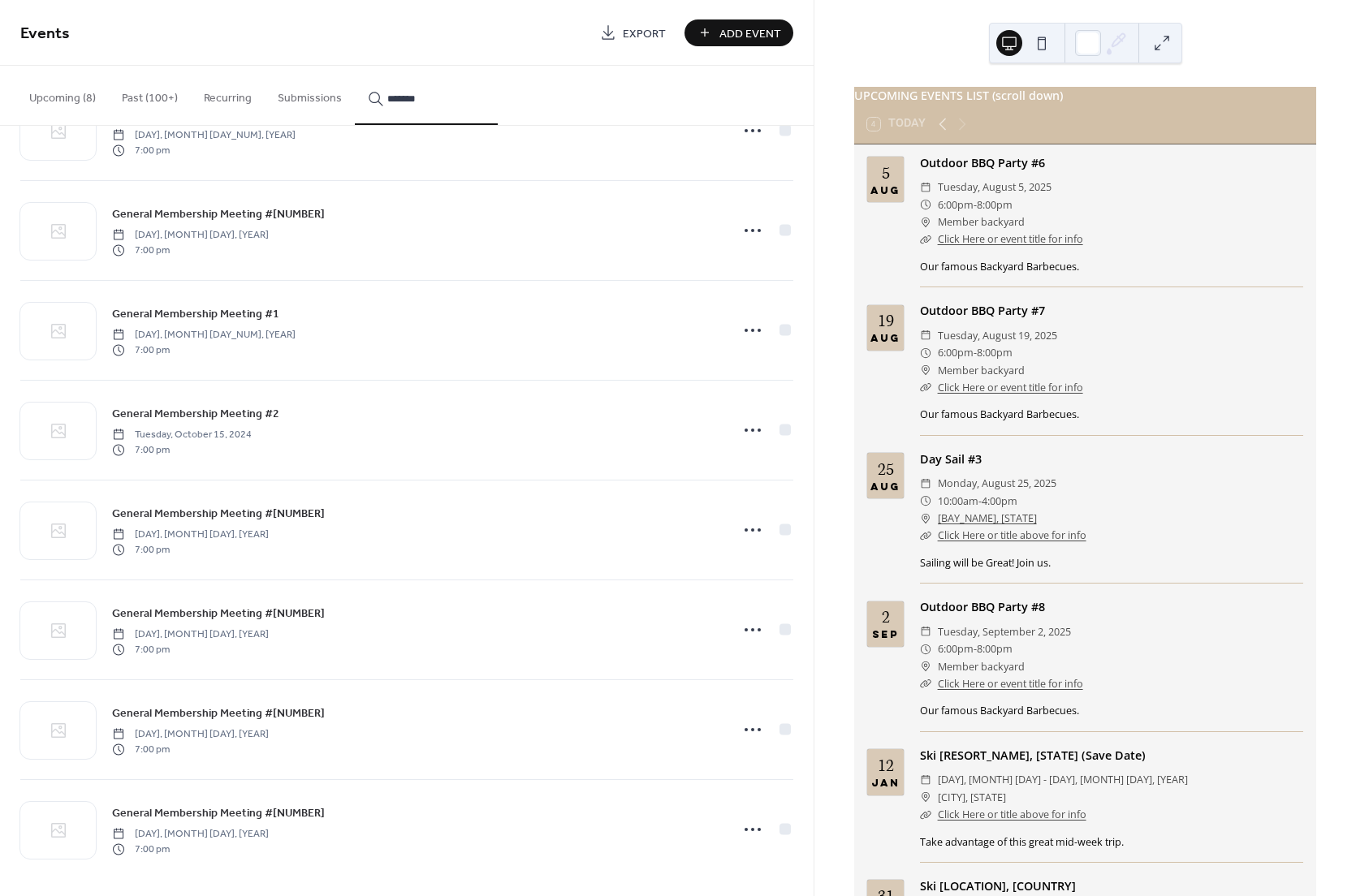 type on "*******" 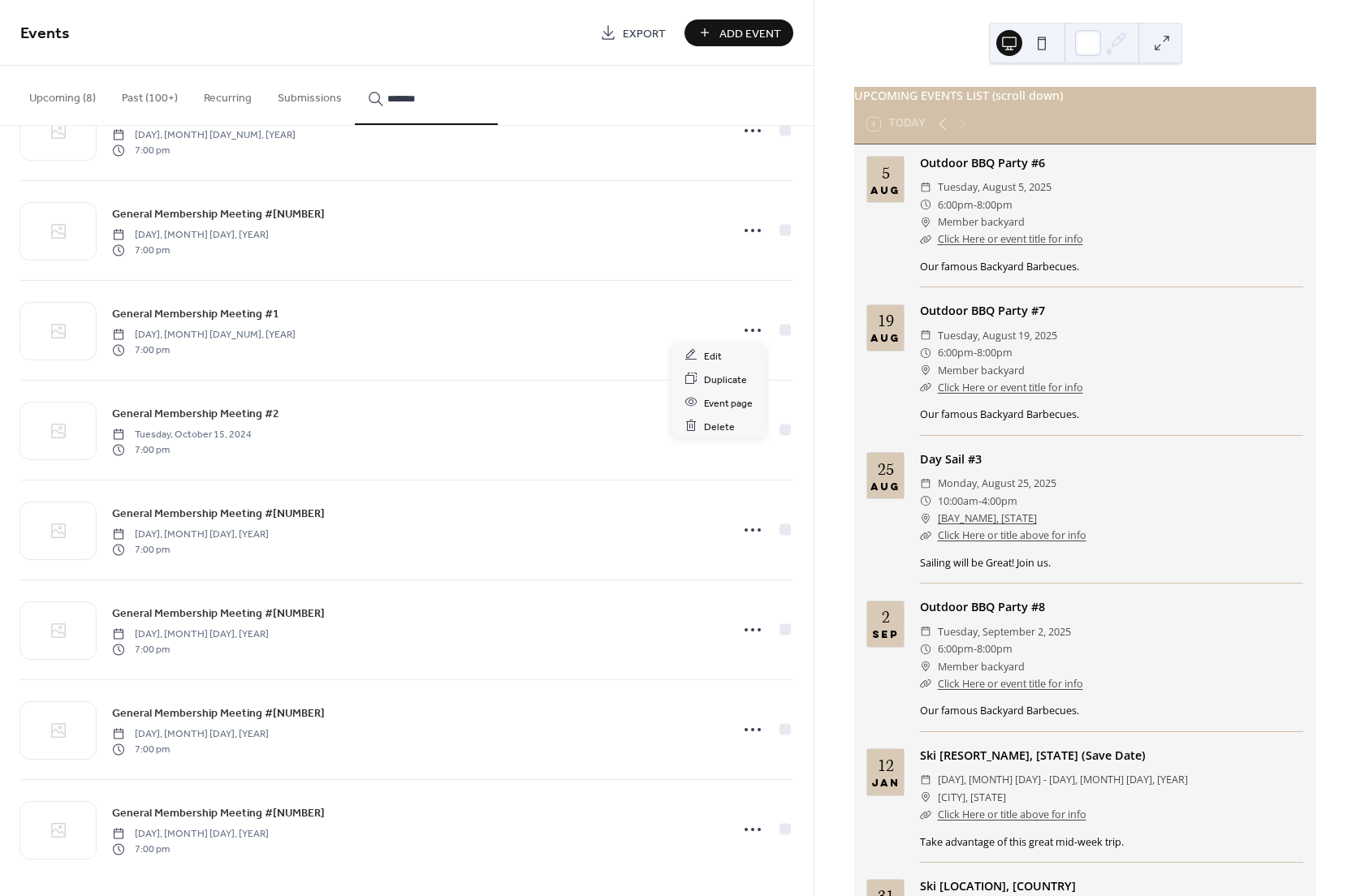 click 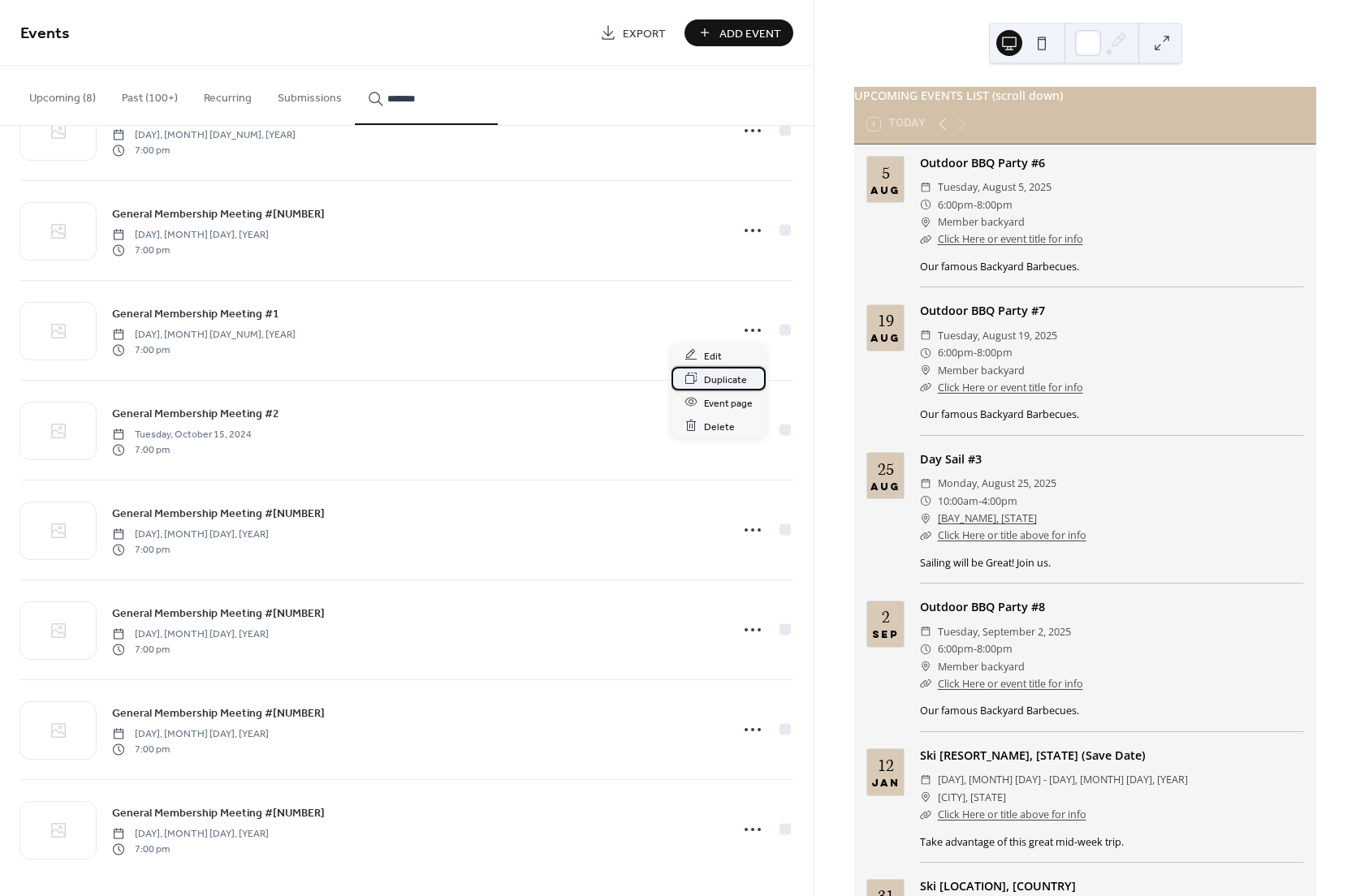click on "Duplicate" at bounding box center (725, 379) 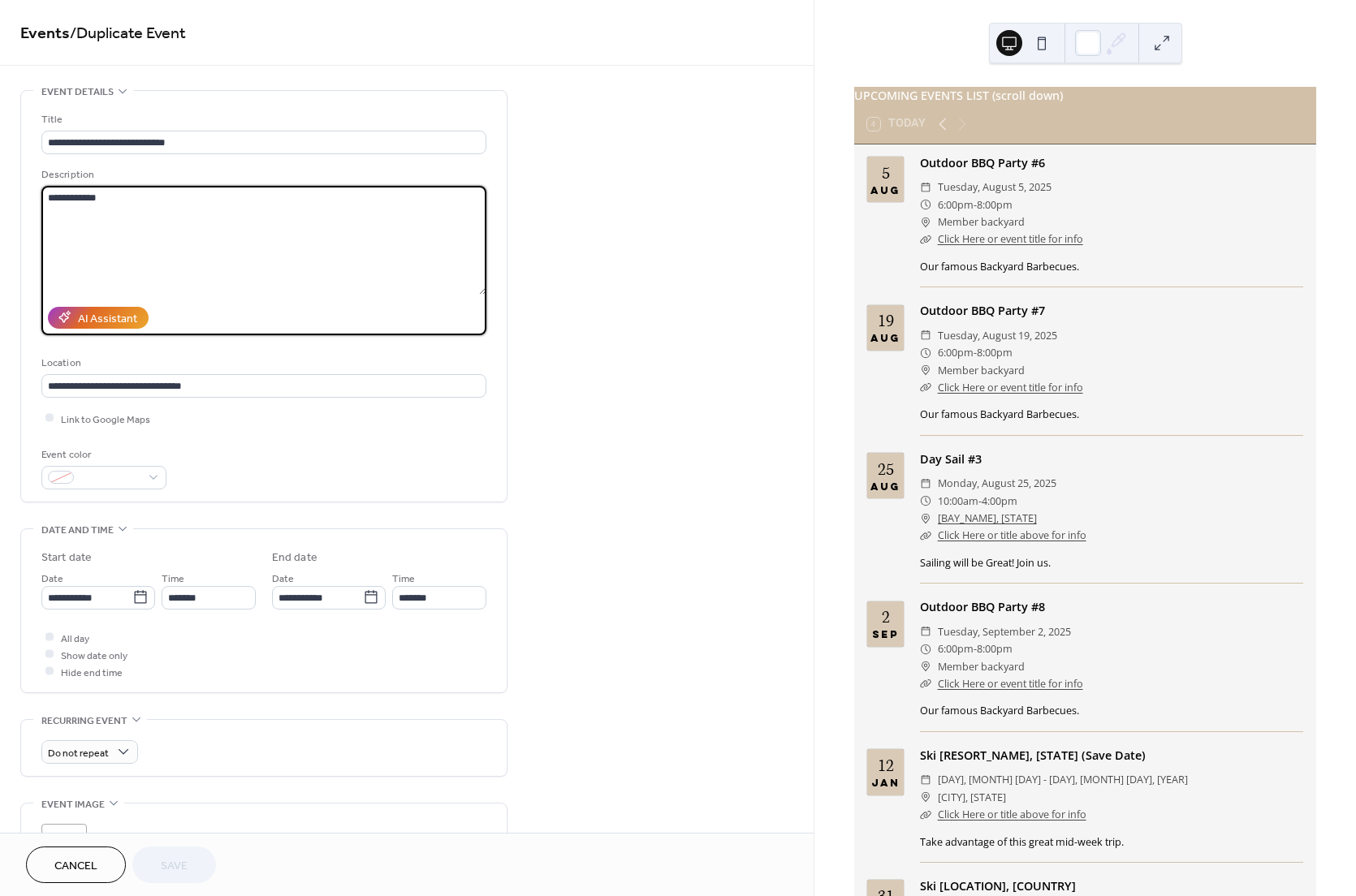click on "**********" at bounding box center (264, 240) 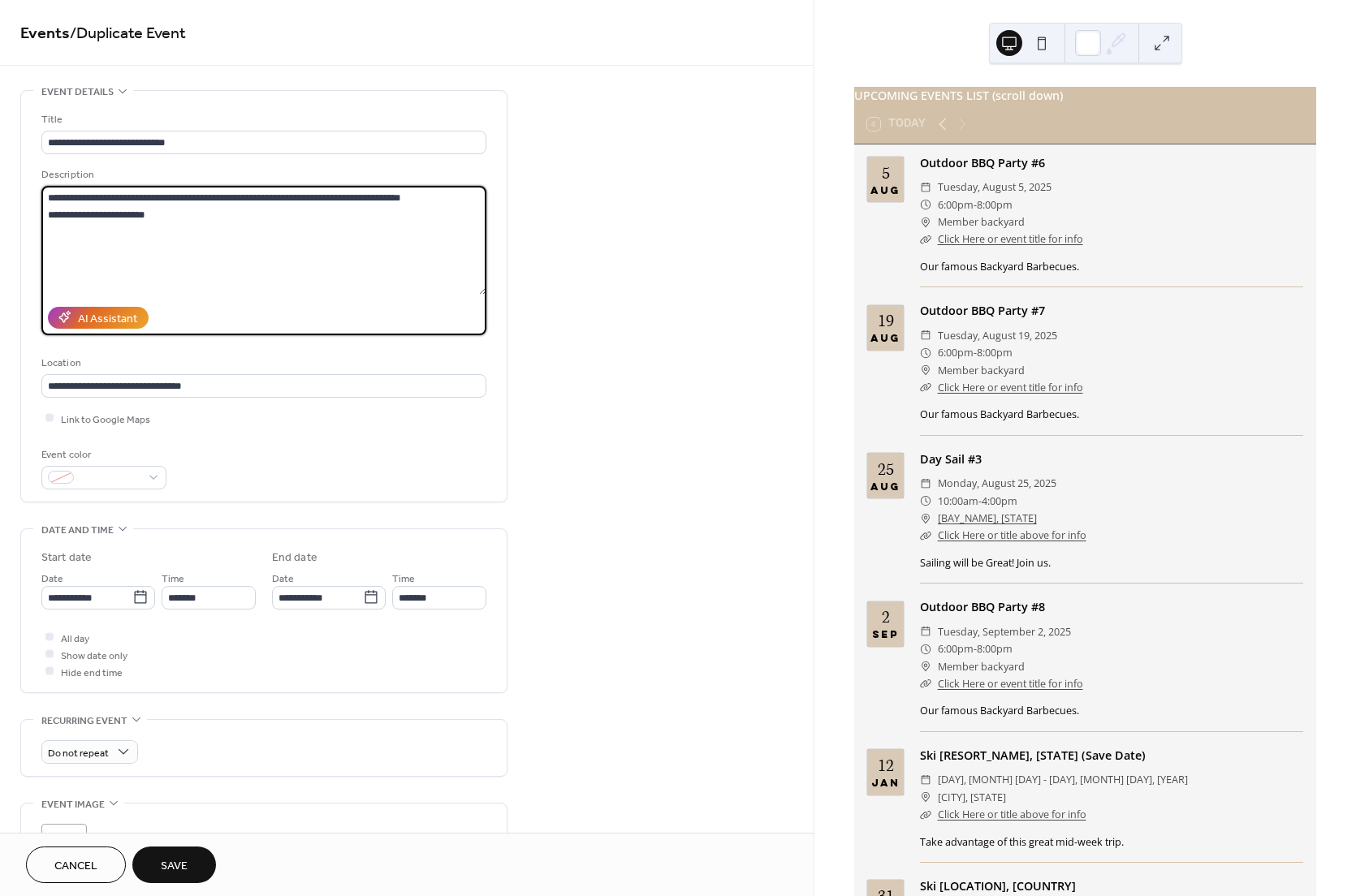 click on "**********" at bounding box center [264, 240] 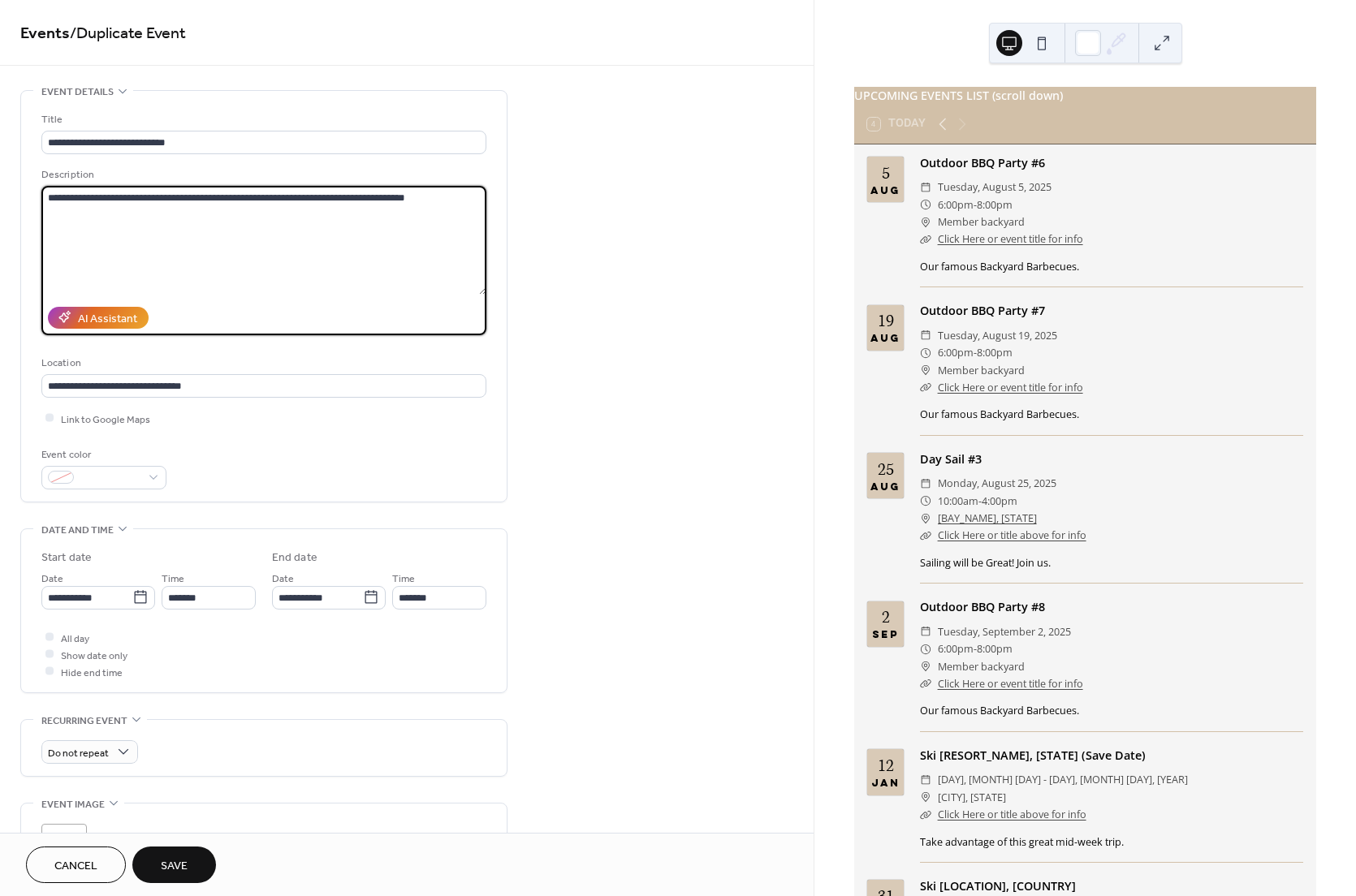 type on "**********" 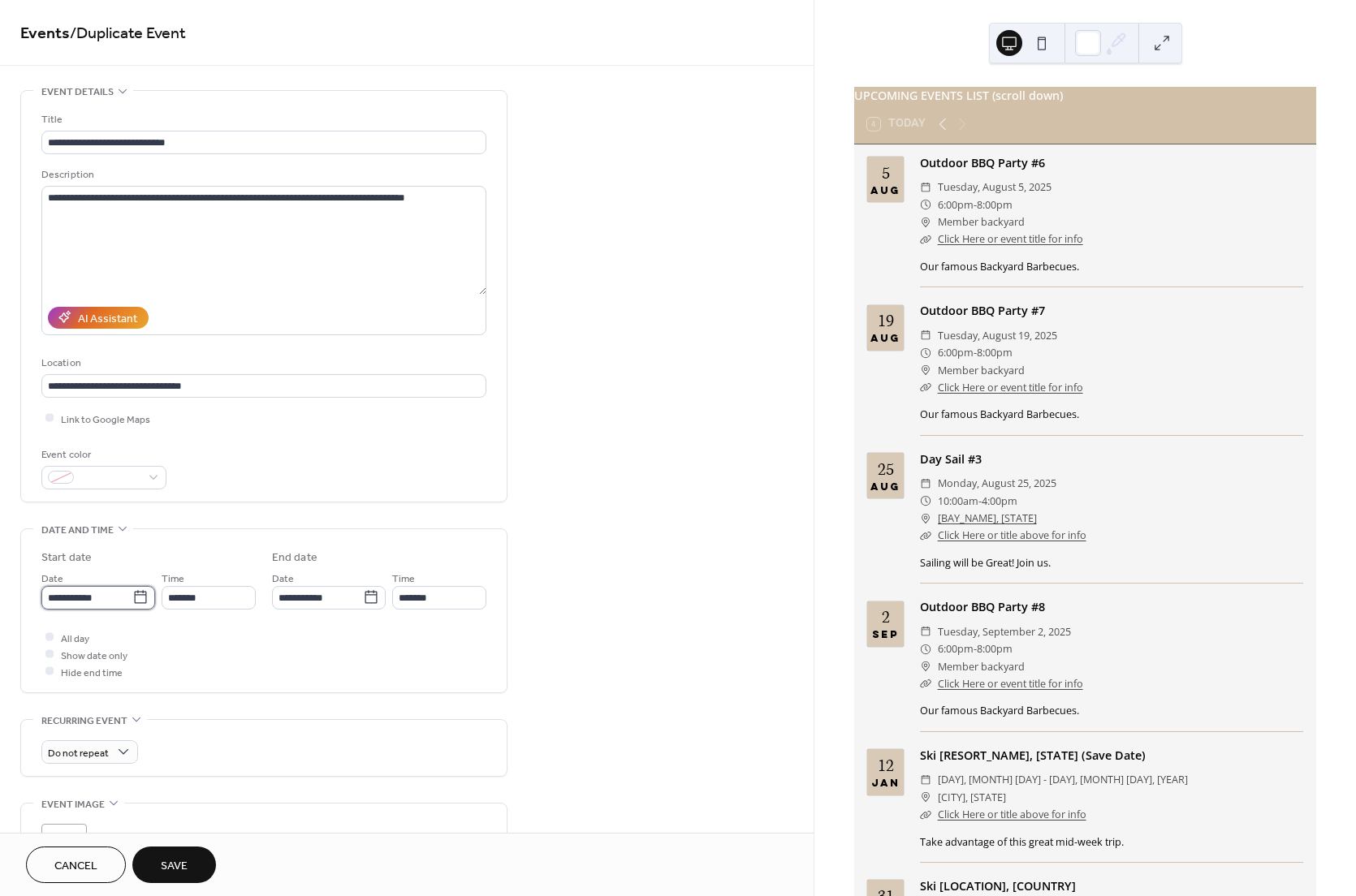 click on "**********" at bounding box center [87, 597] 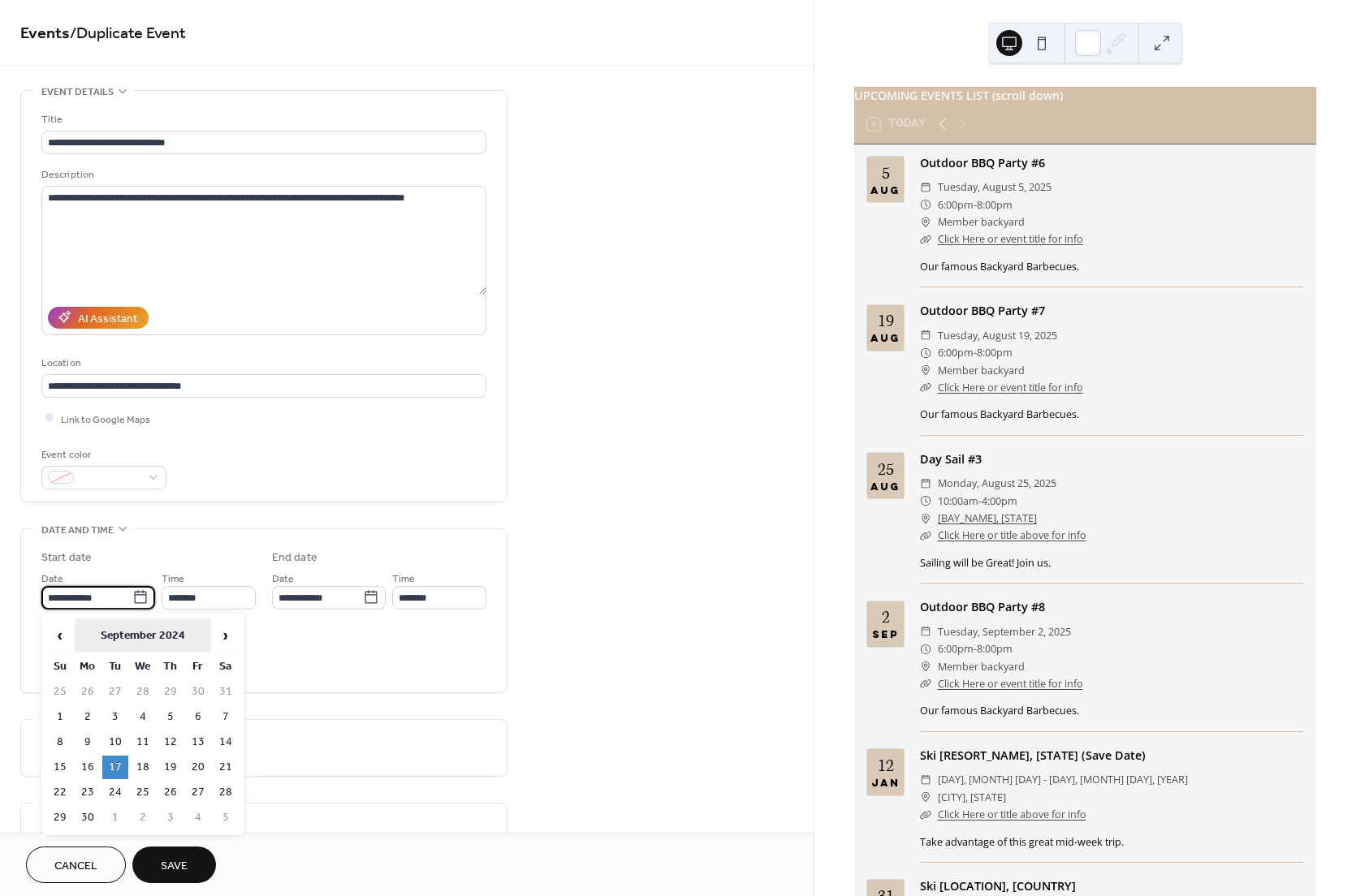click on "September 2024" at bounding box center (143, 635) 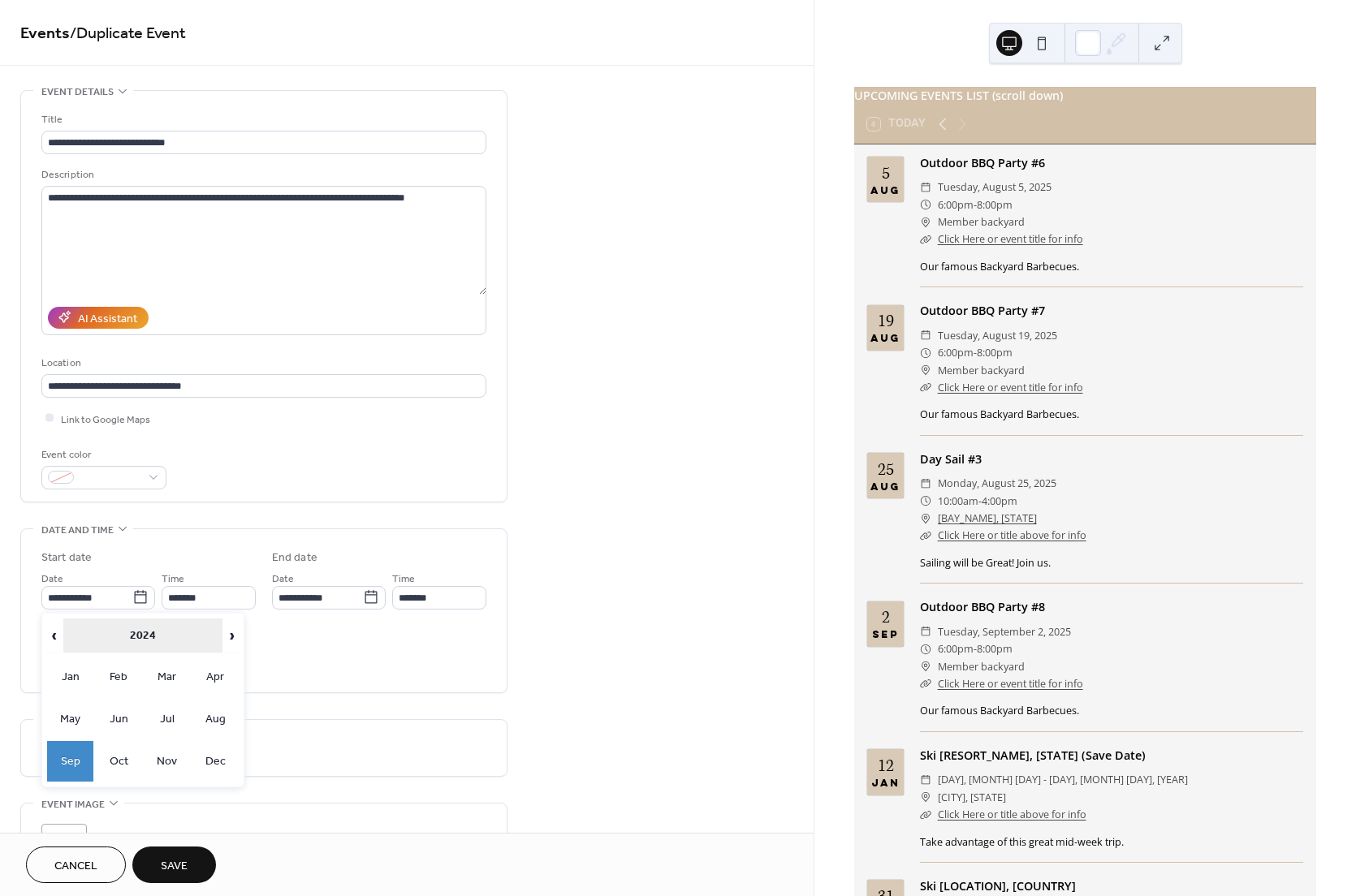 click on "2024" at bounding box center [143, 635] 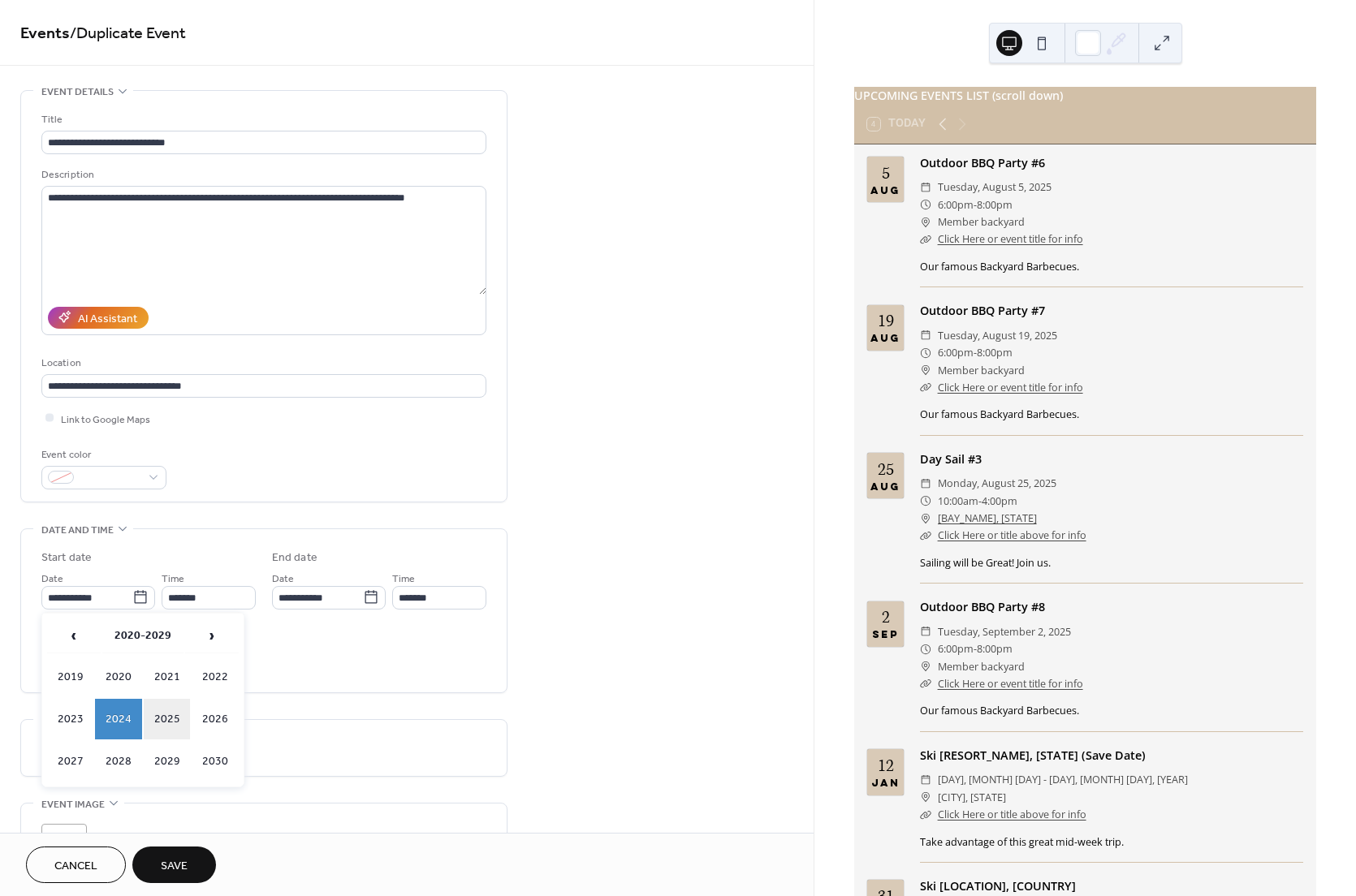 click on "2025" at bounding box center (167, 719) 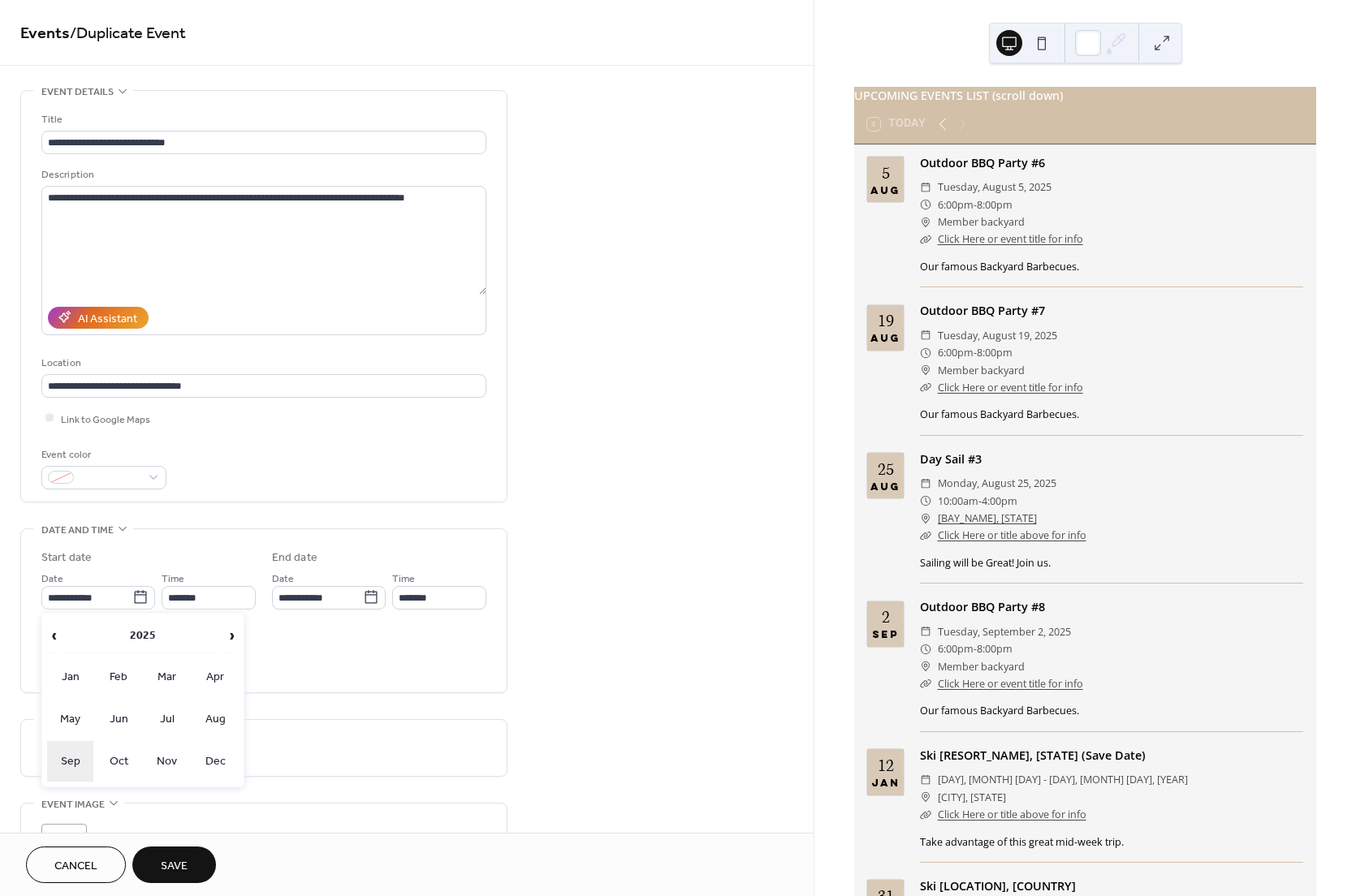 click on "Sep" at bounding box center (71, 761) 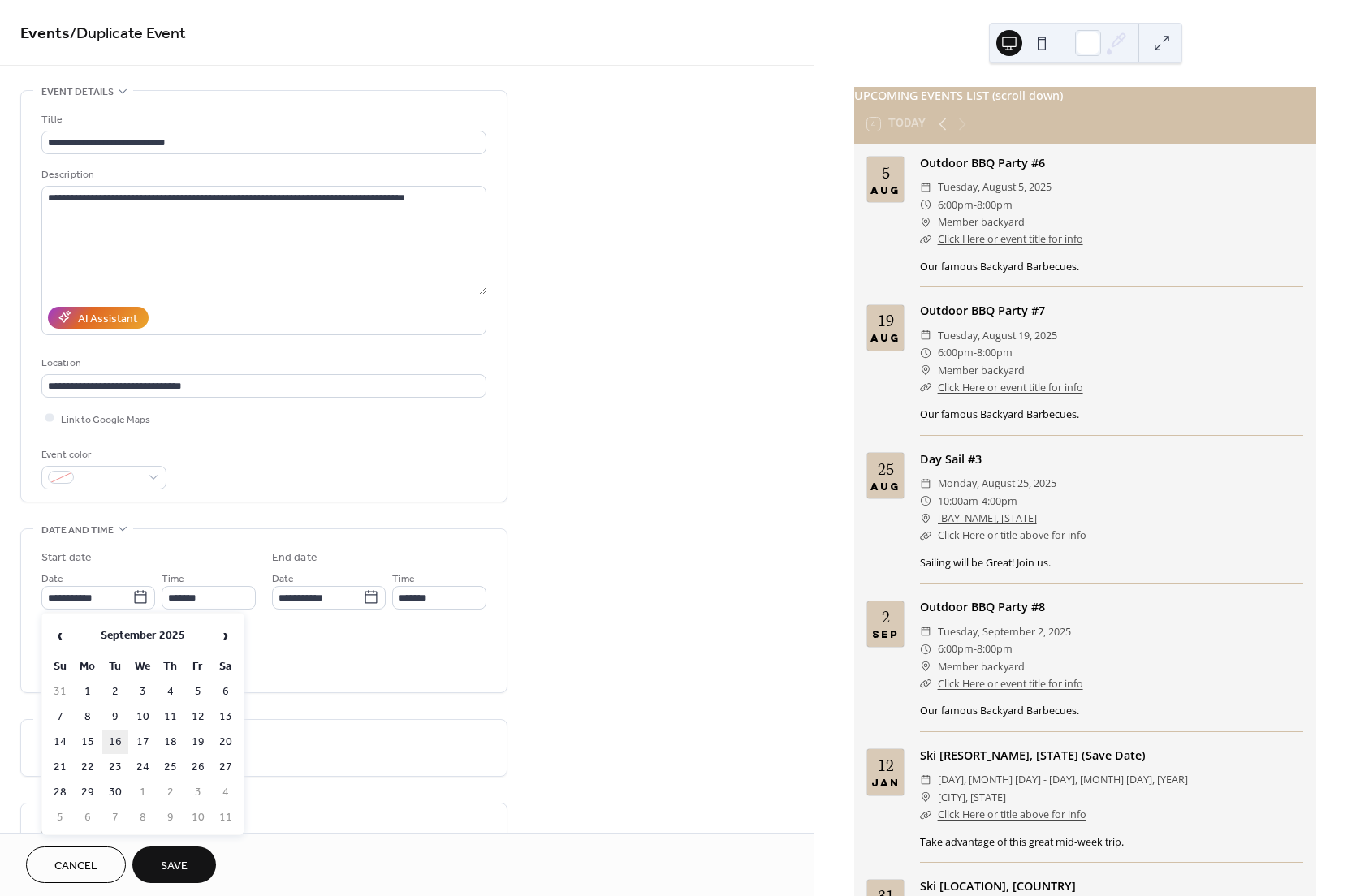 click on "16" at bounding box center (115, 742) 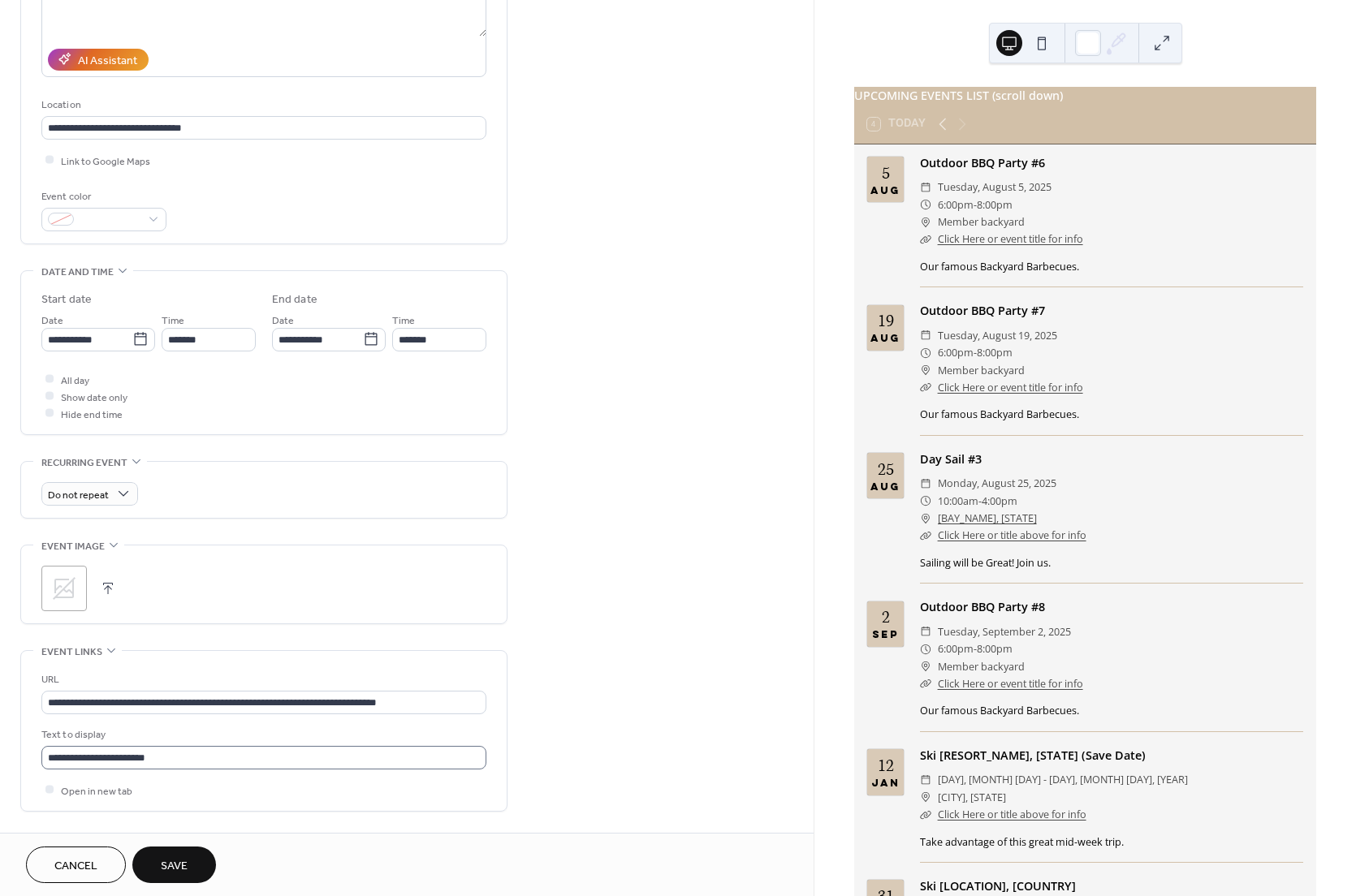 scroll, scrollTop: 373, scrollLeft: 0, axis: vertical 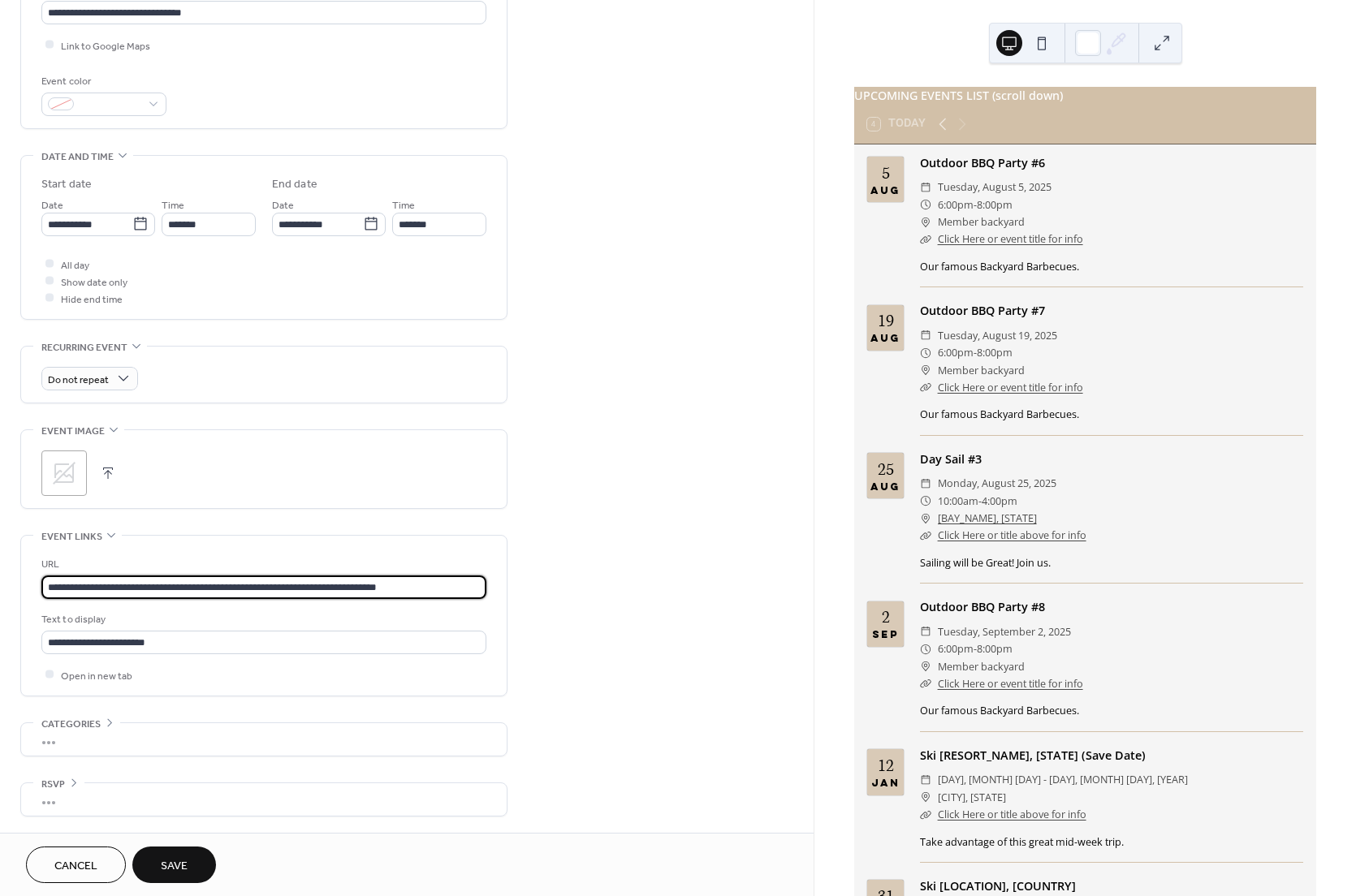 drag, startPoint x: 47, startPoint y: 586, endPoint x: 492, endPoint y: 586, distance: 445 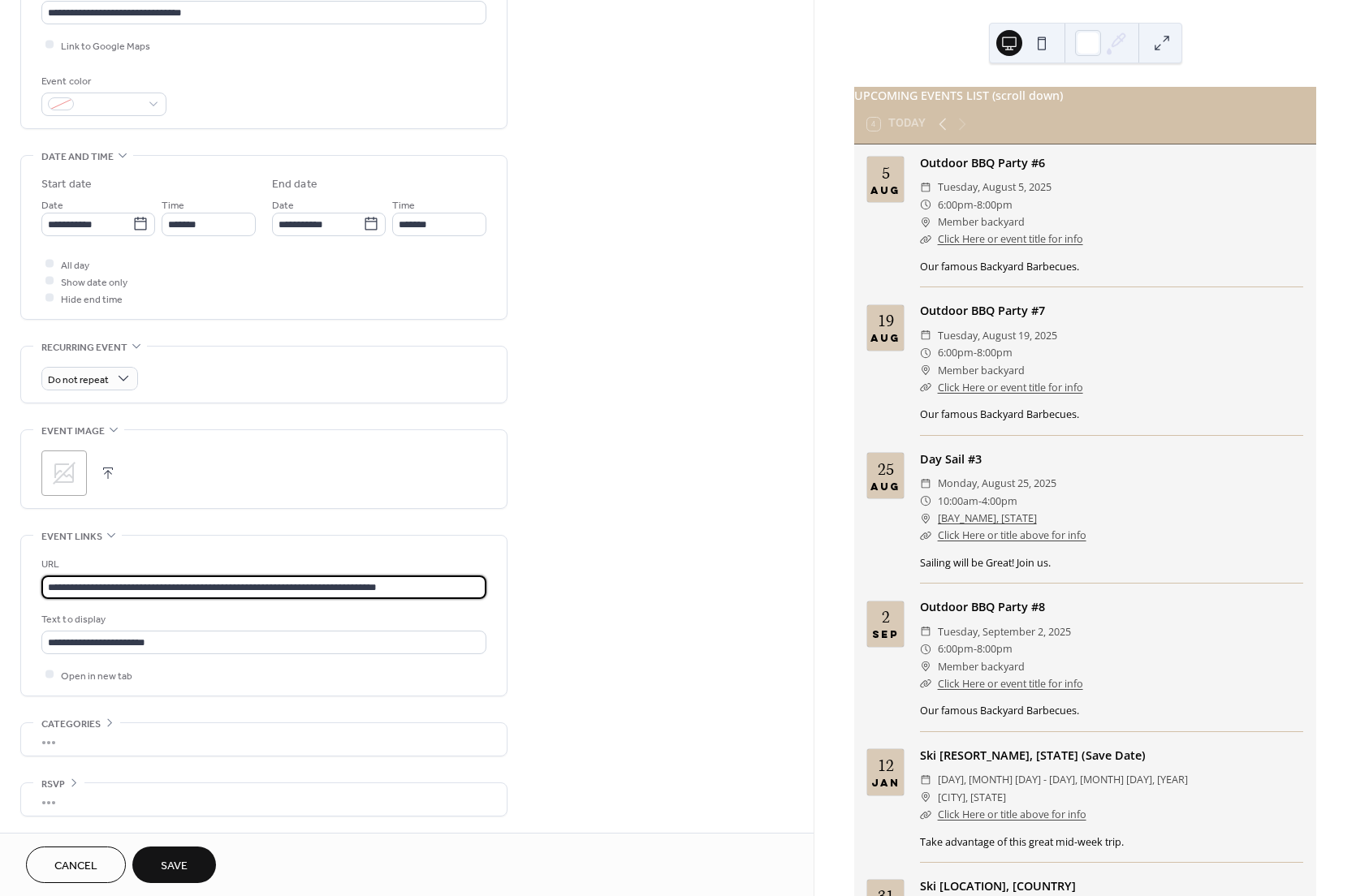 click on "**********" at bounding box center (264, 615) 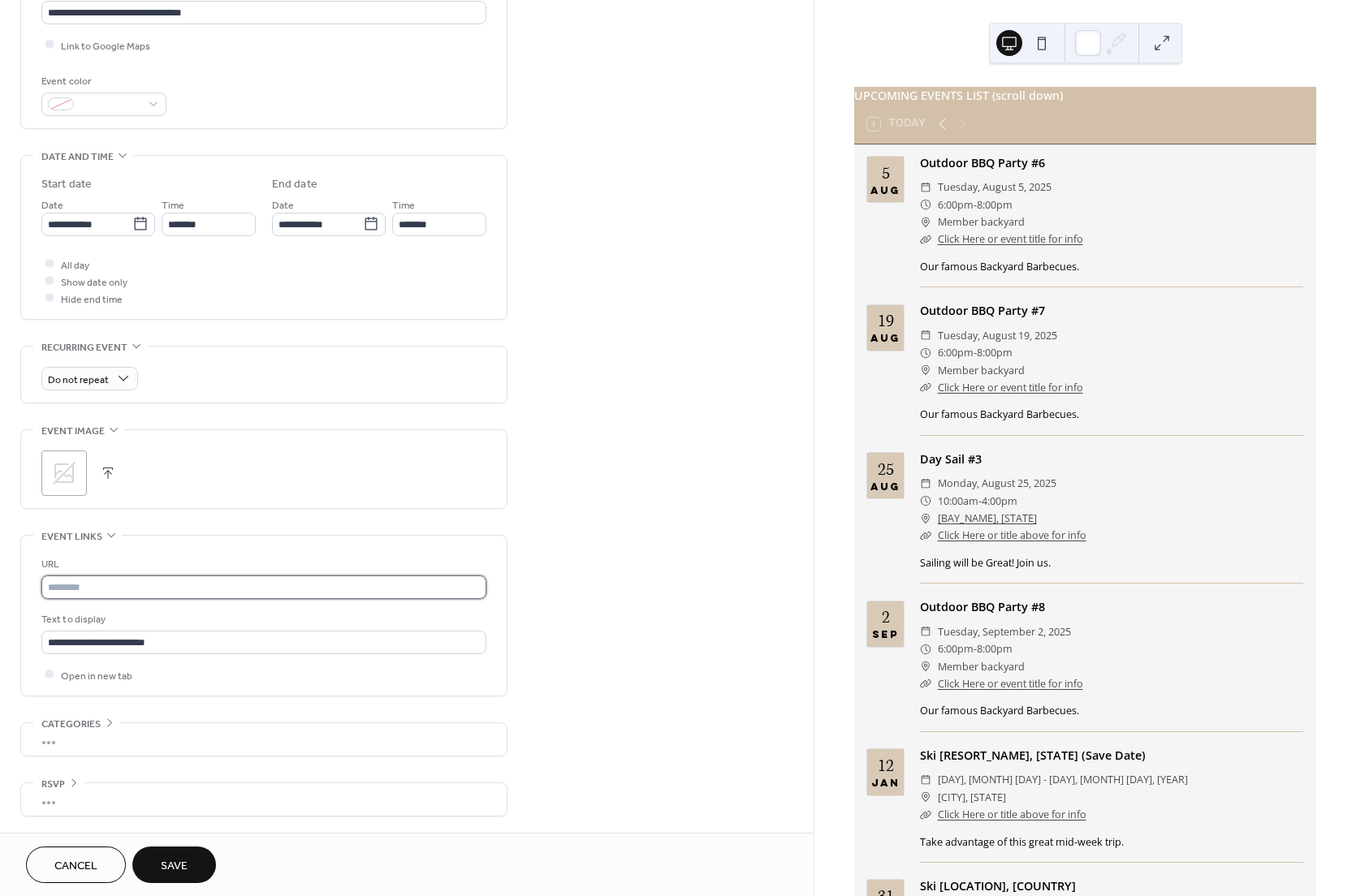 click at bounding box center (264, 587) 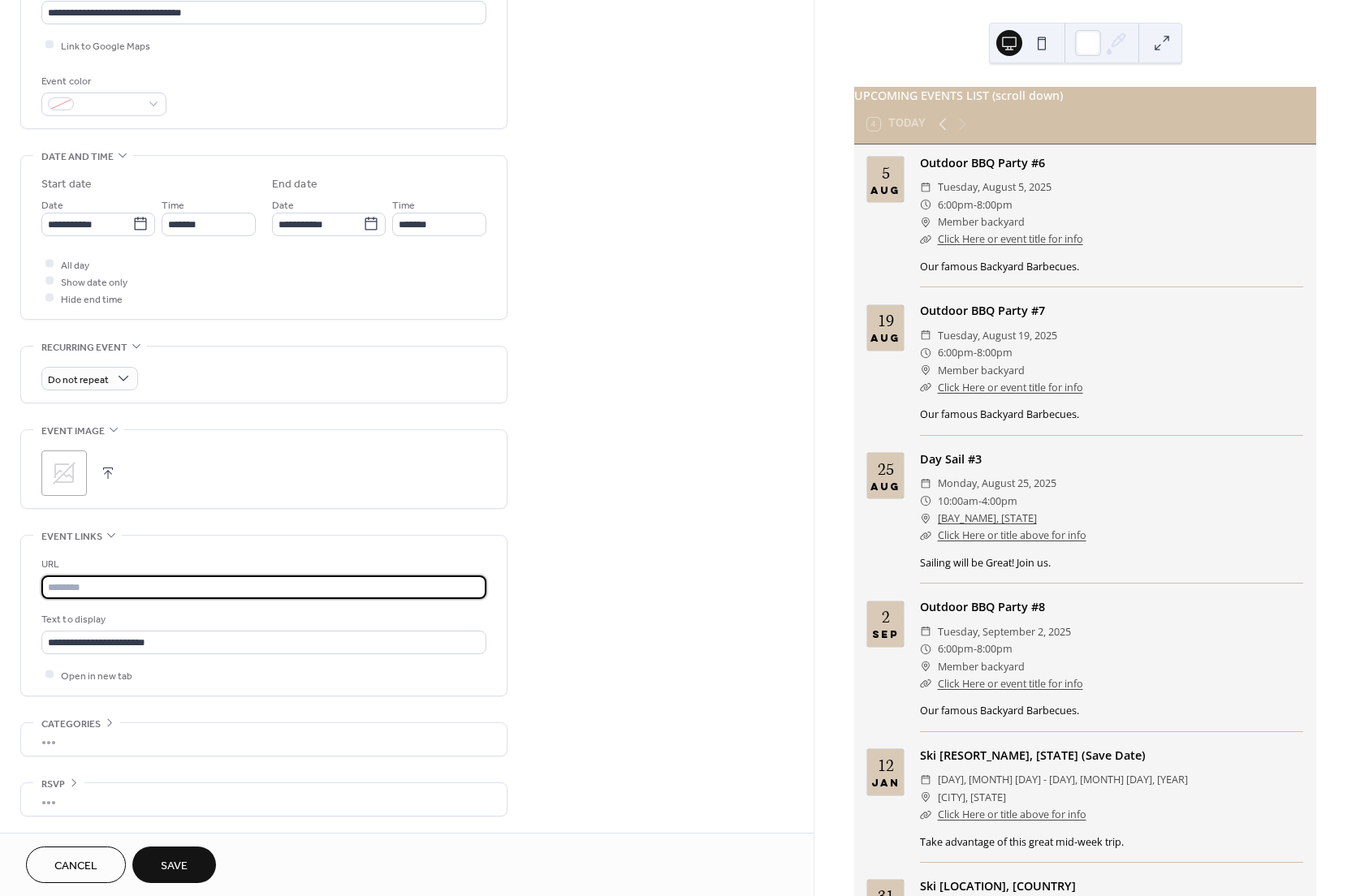 paste on "**********" 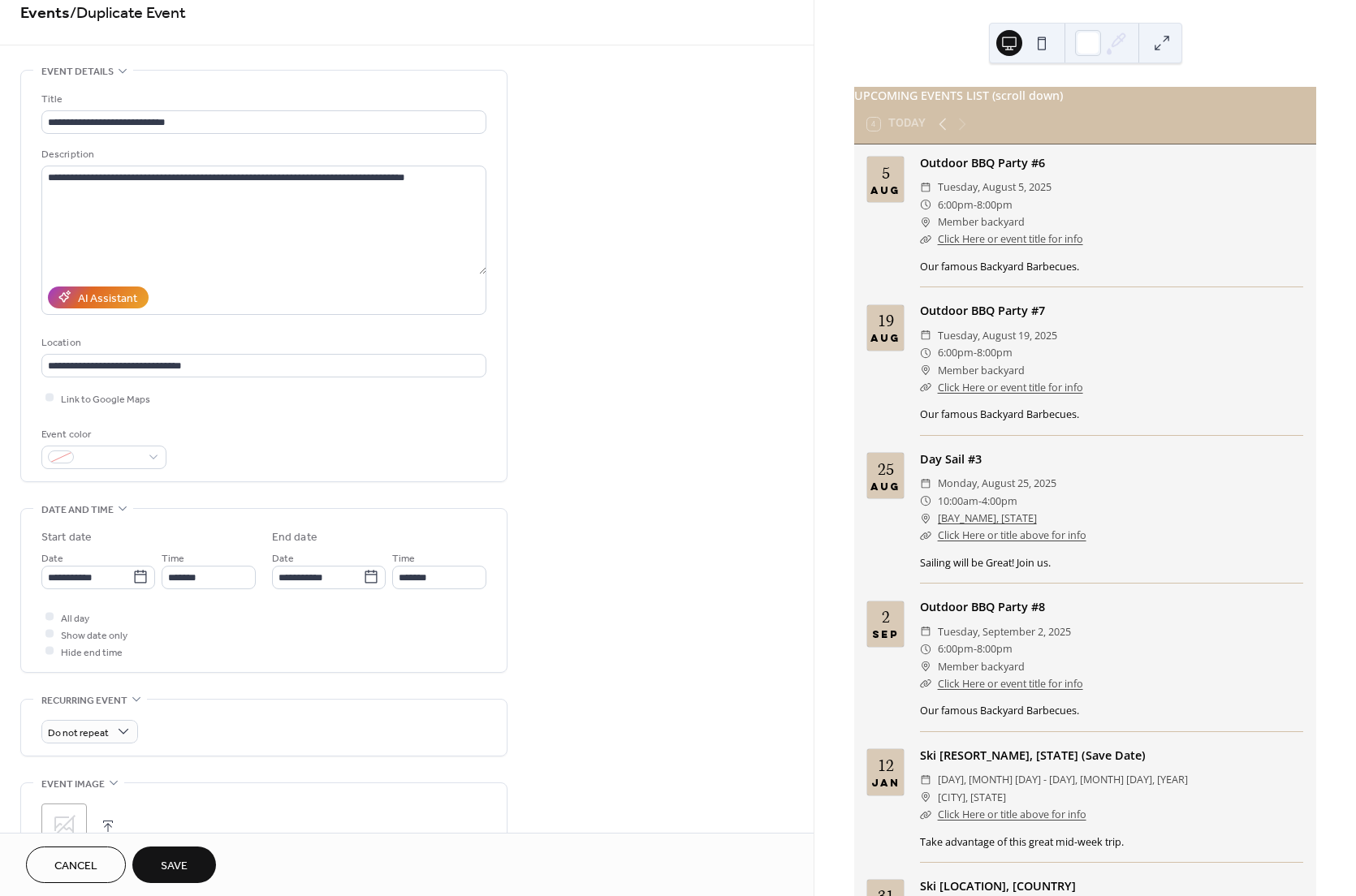 scroll, scrollTop: 0, scrollLeft: 0, axis: both 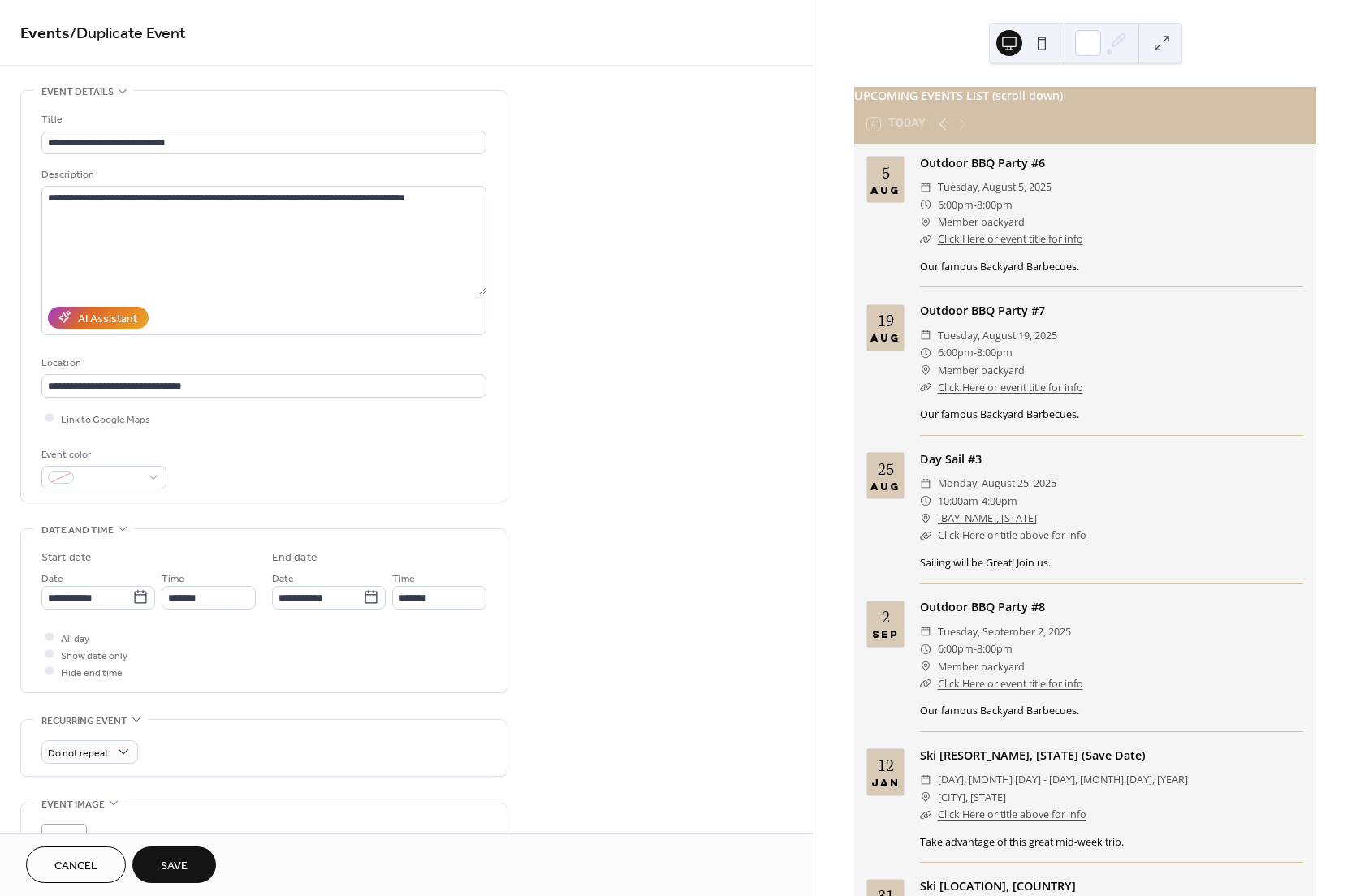 type on "**********" 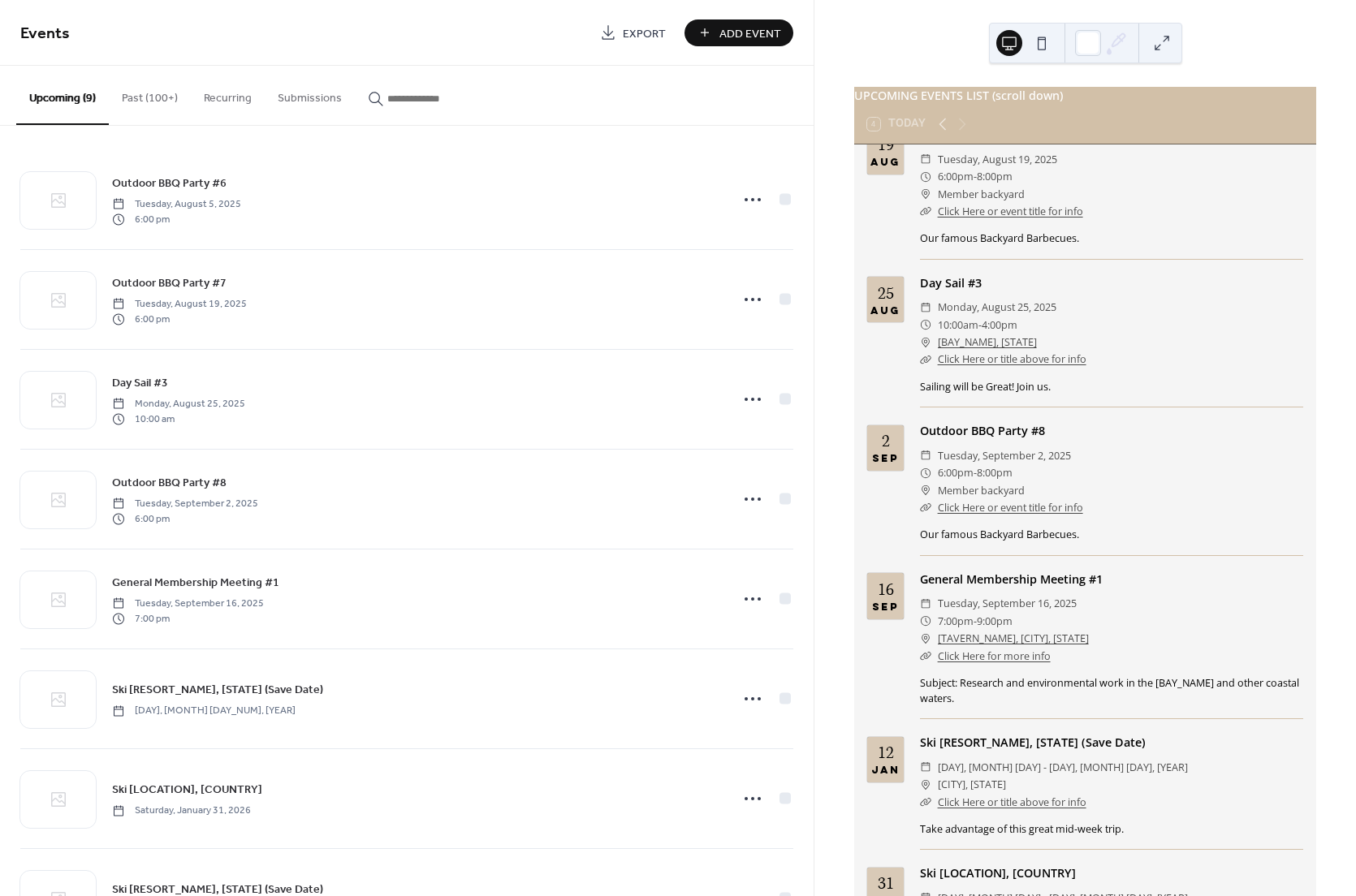 scroll, scrollTop: 216, scrollLeft: 0, axis: vertical 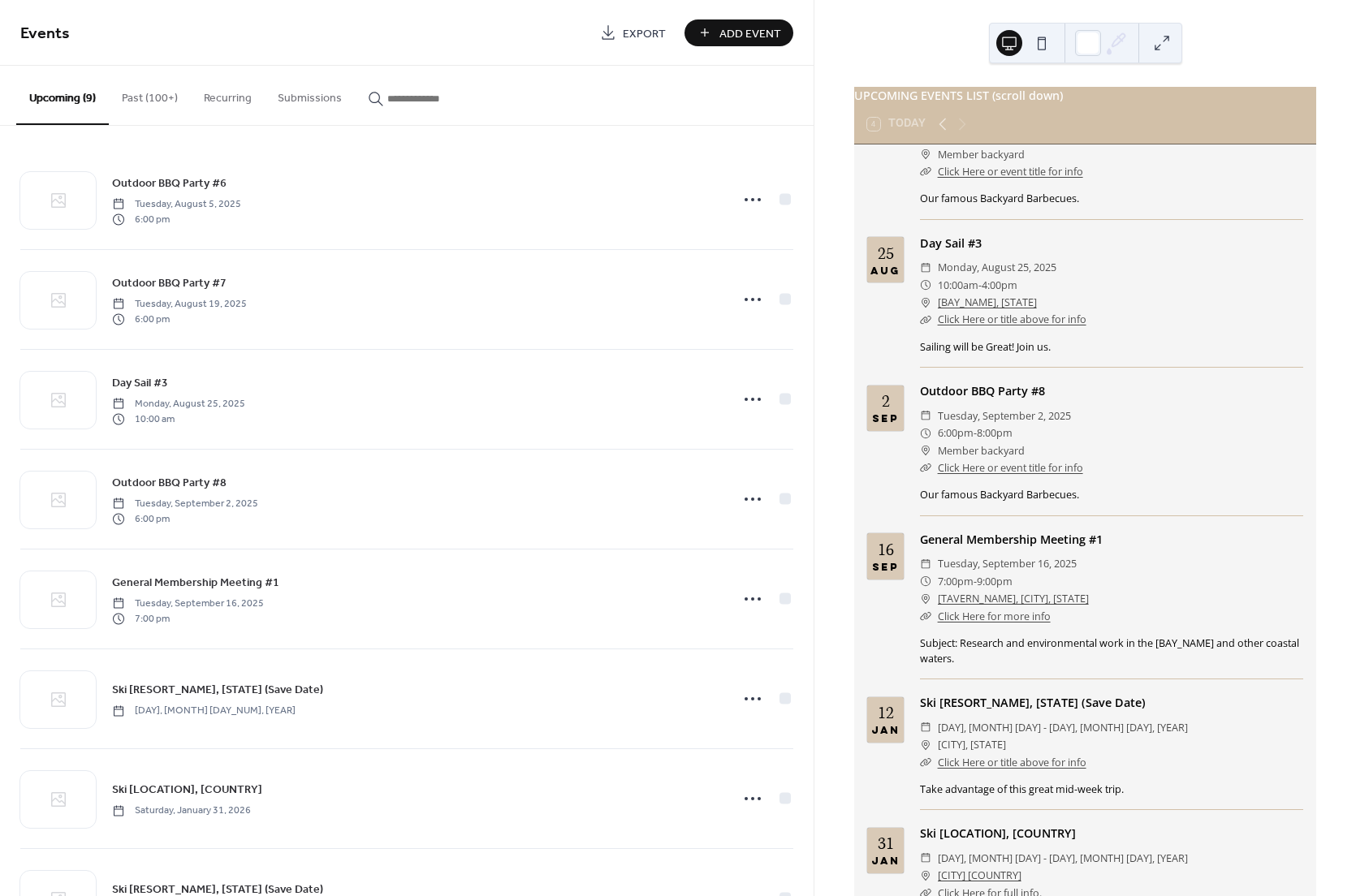 click on "Click Here for more info" at bounding box center (994, 616) 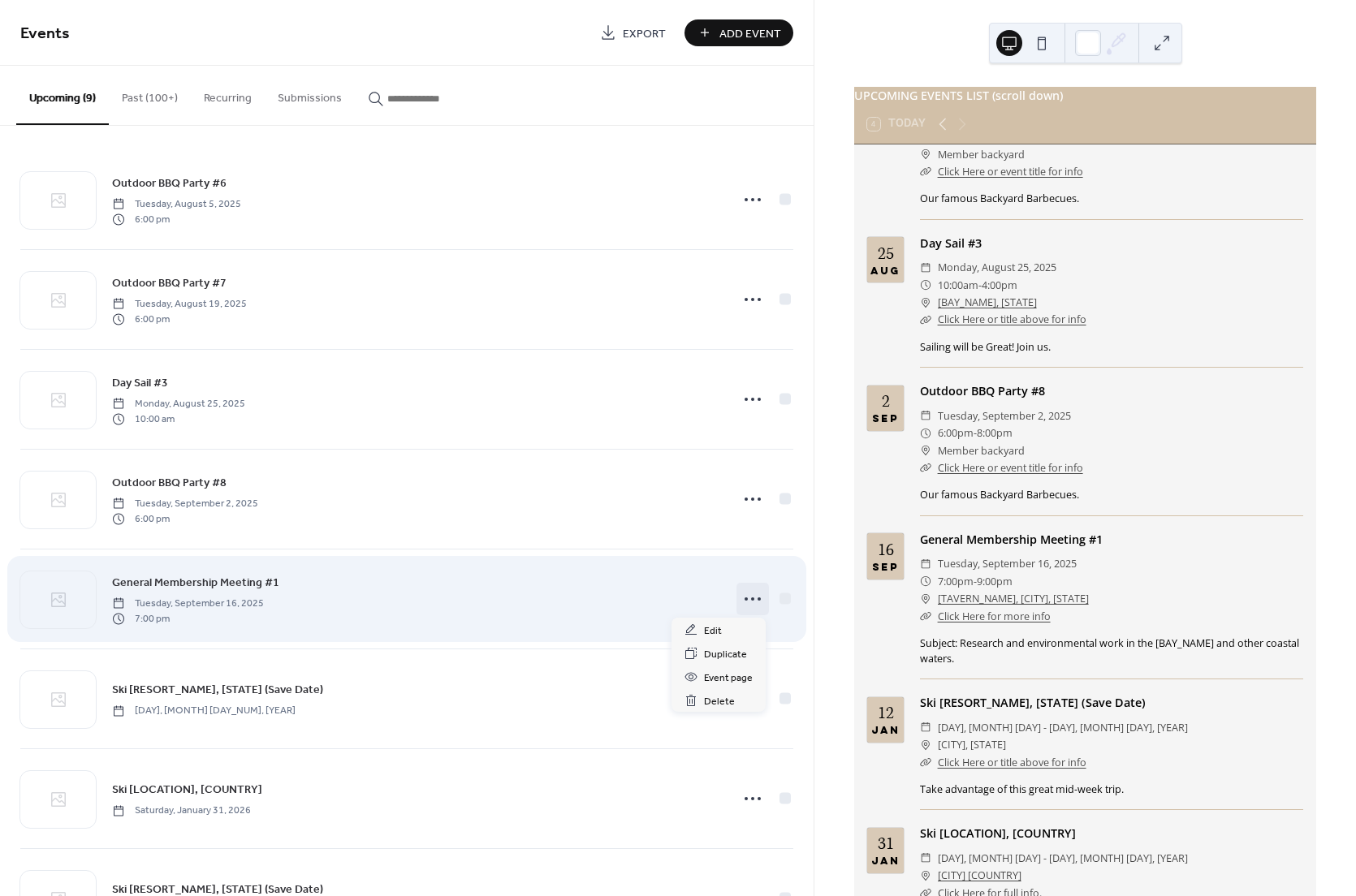 click 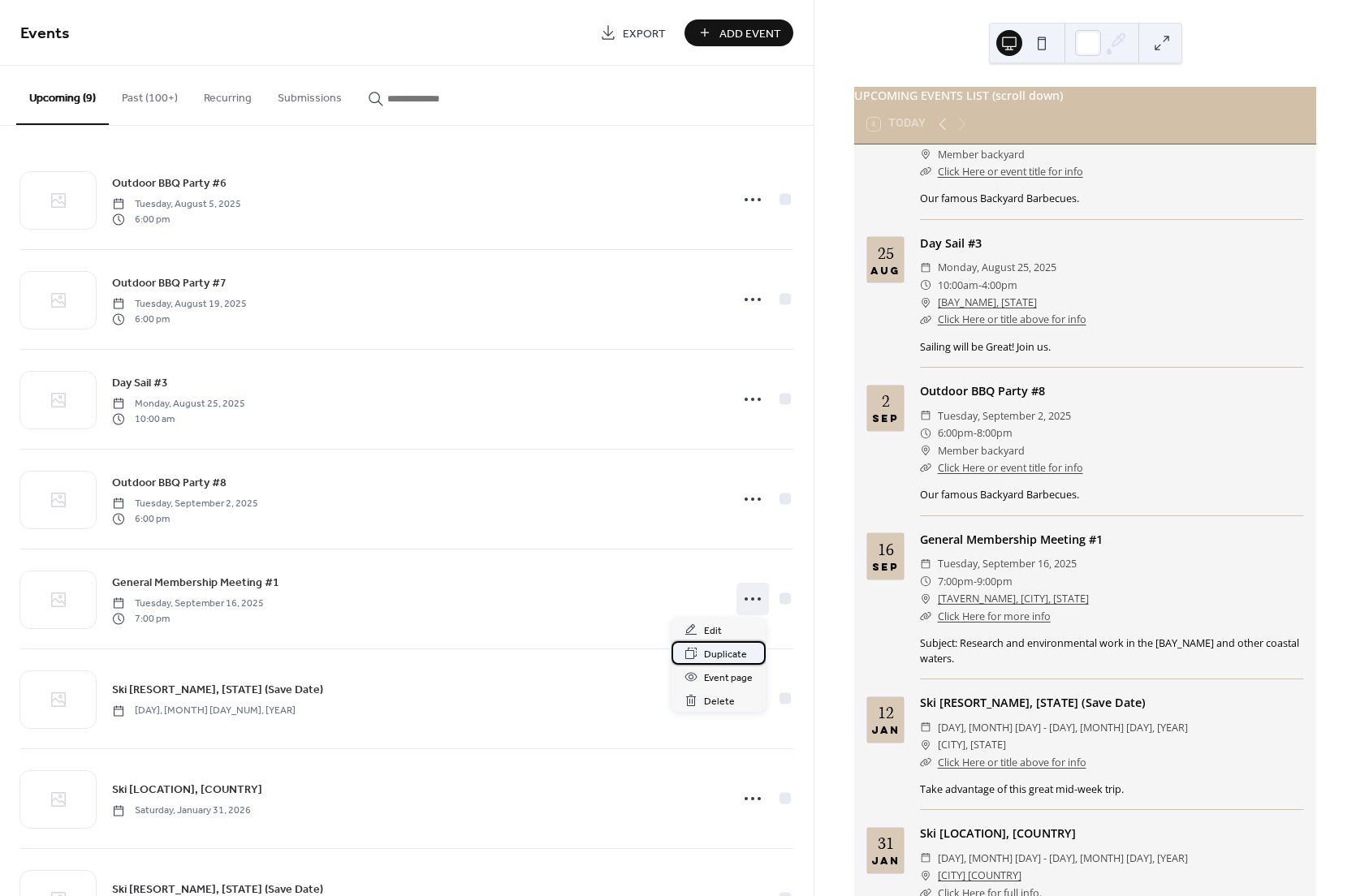 click on "Duplicate" at bounding box center (725, 654) 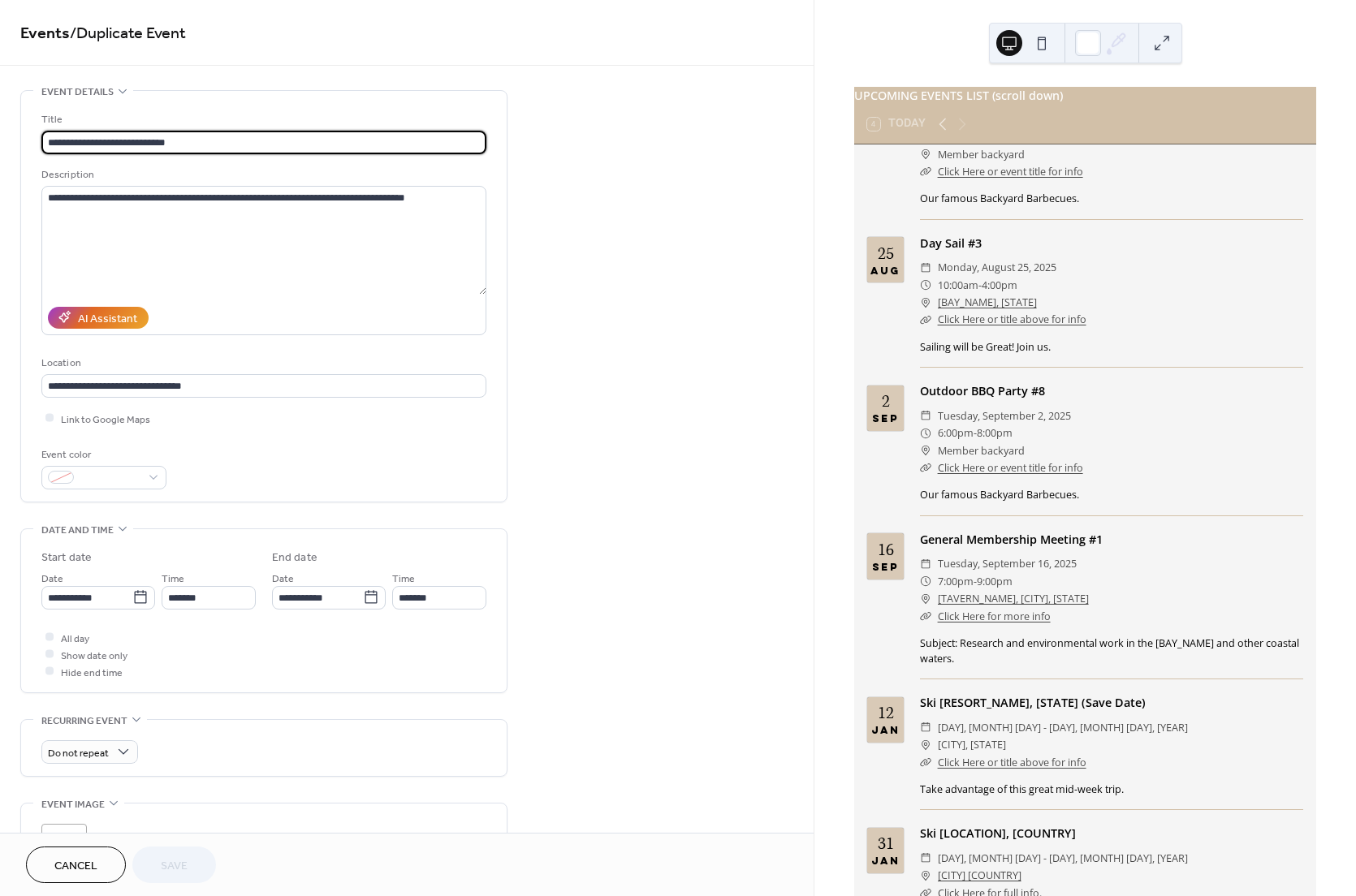 click on "**********" at bounding box center (264, 142) 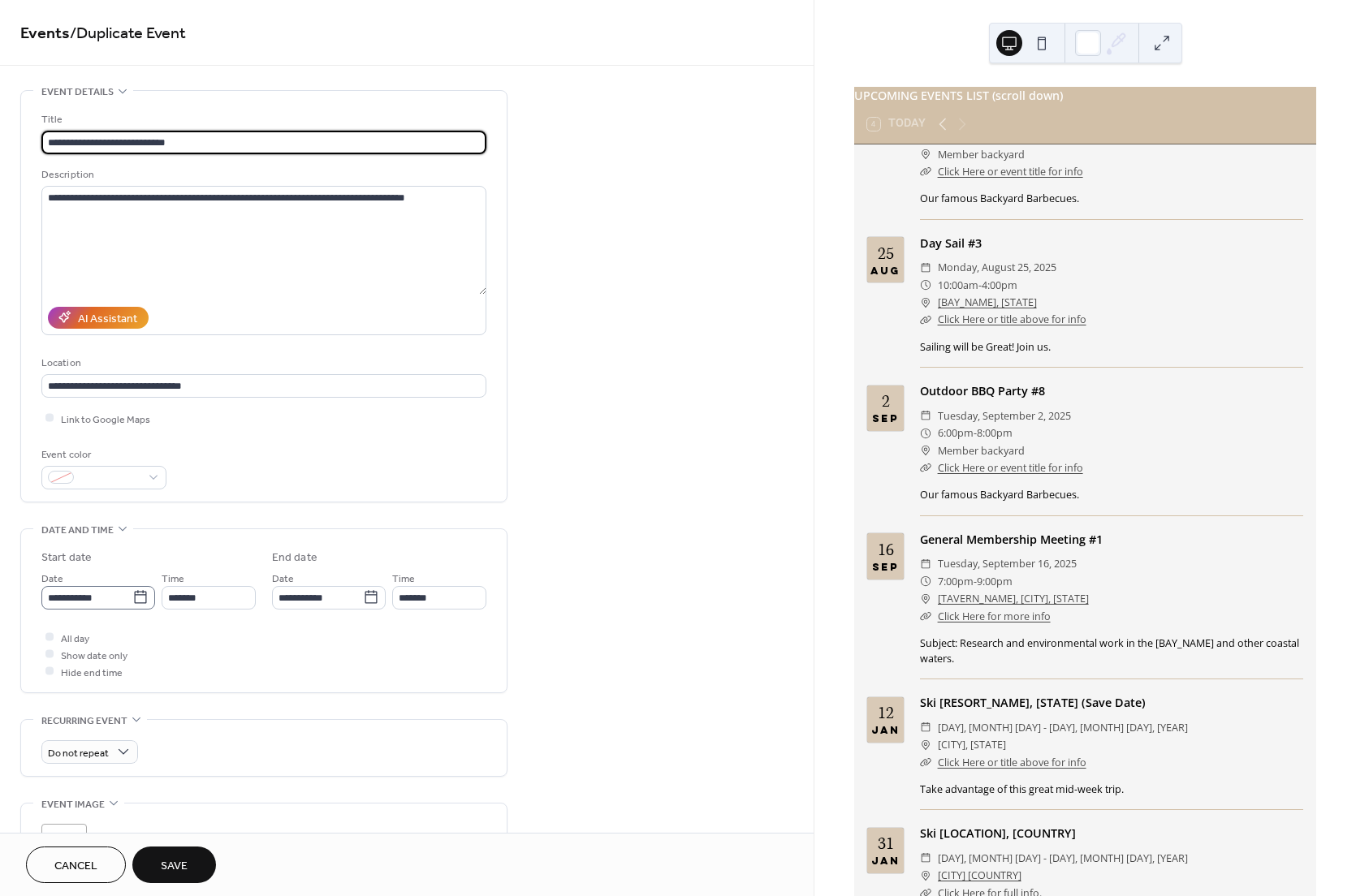 type on "**********" 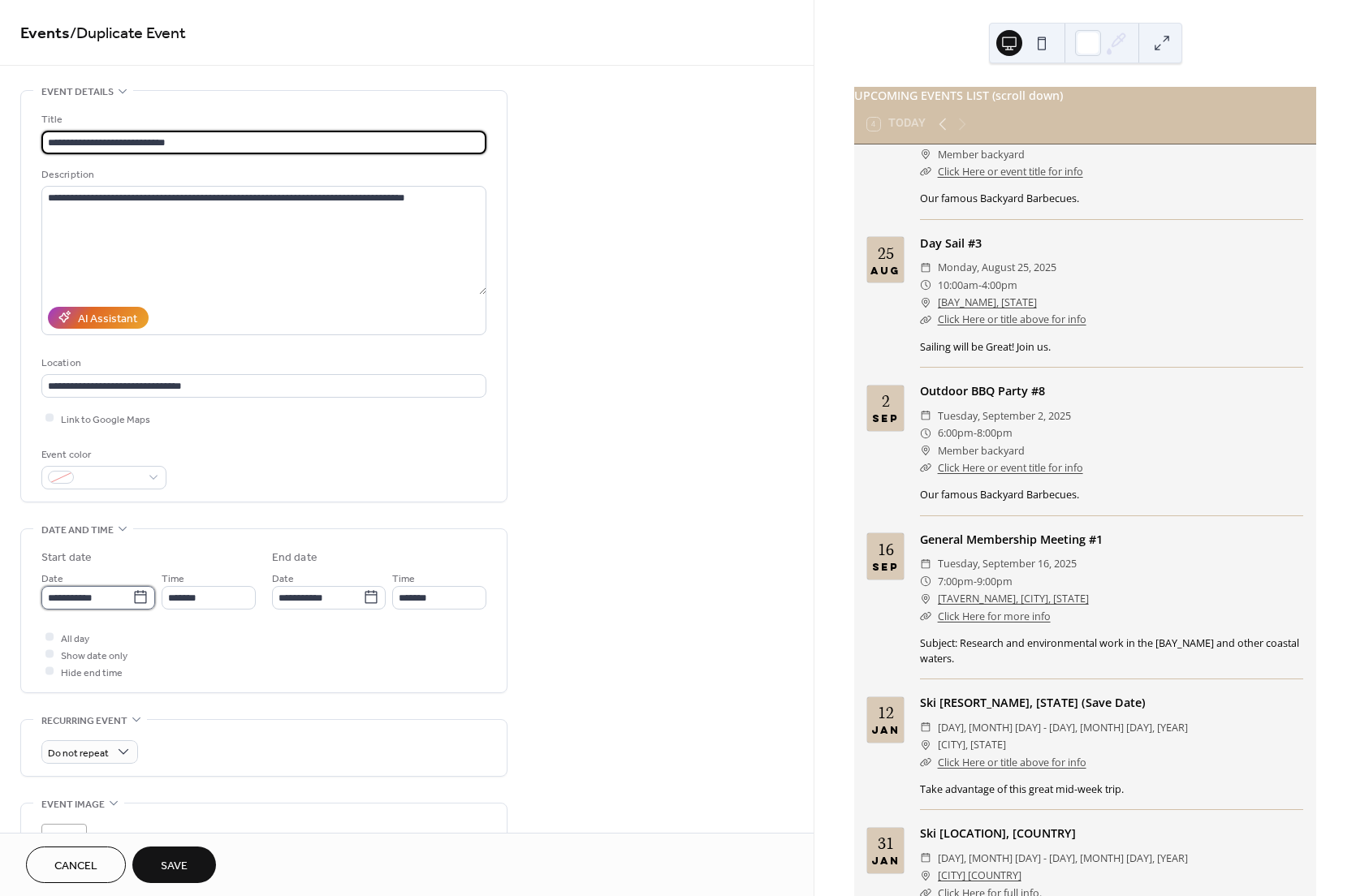 click on "**********" at bounding box center (87, 597) 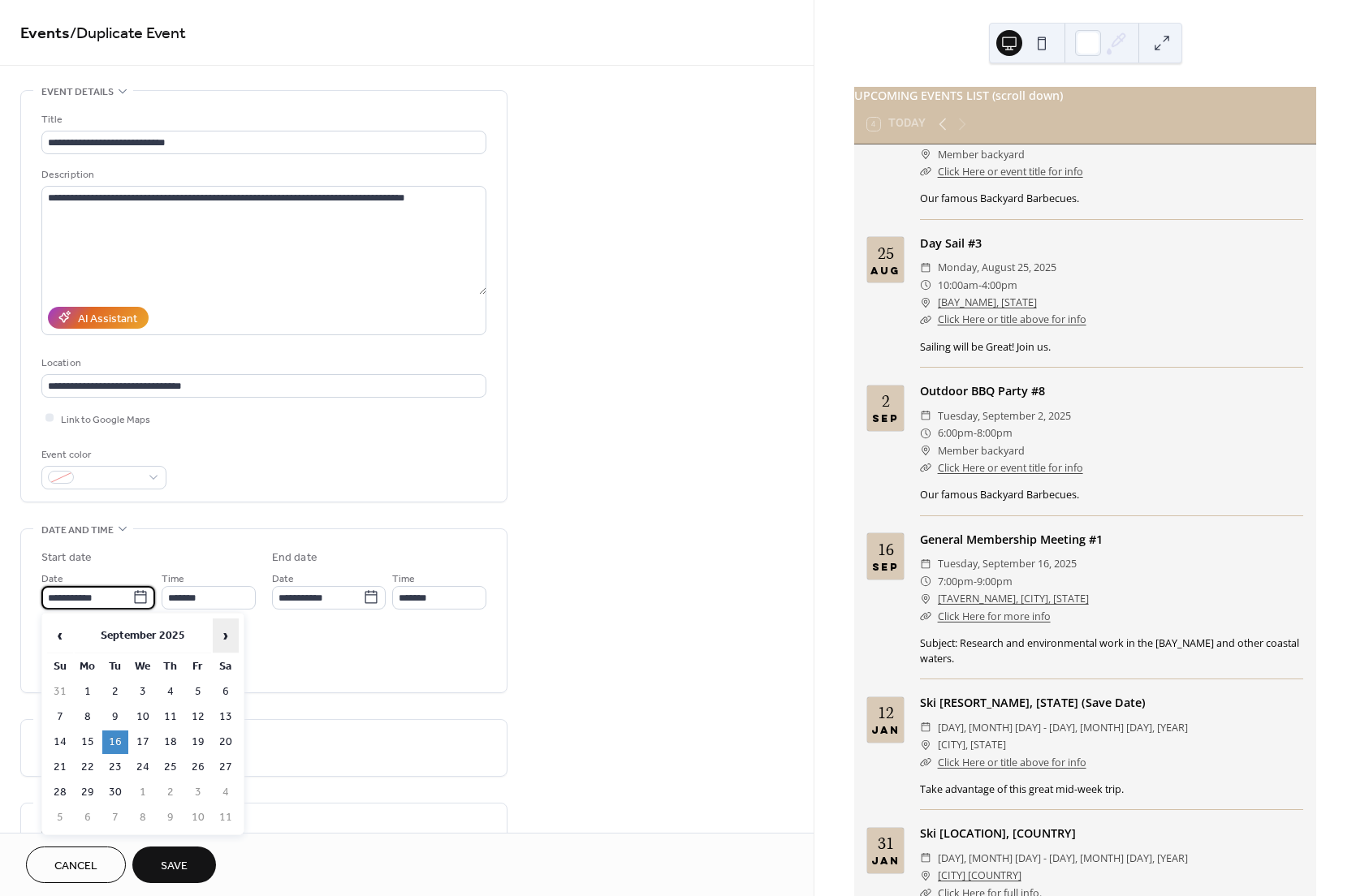 click on "›" at bounding box center (226, 635) 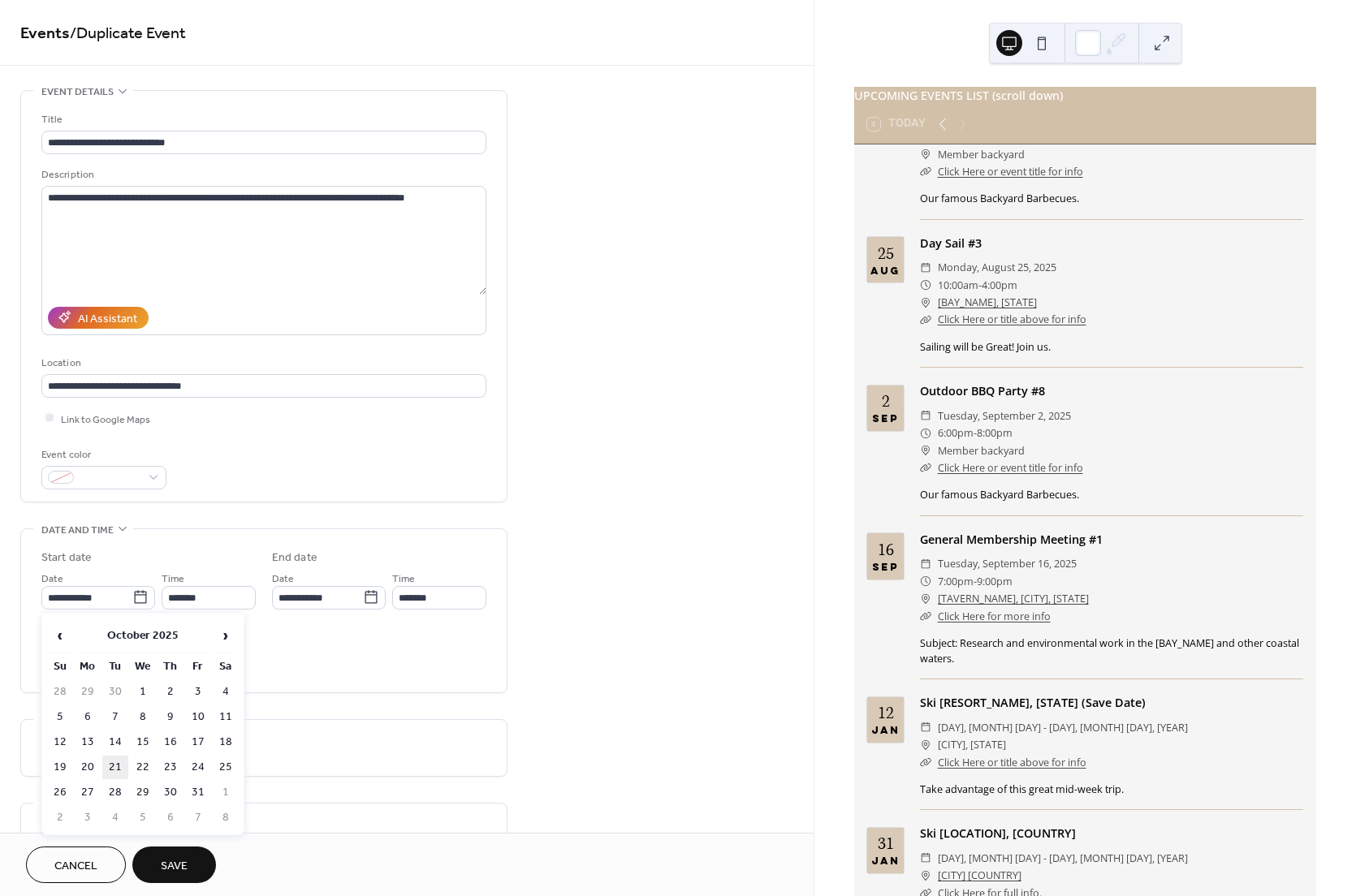 click on "21" at bounding box center [115, 767] 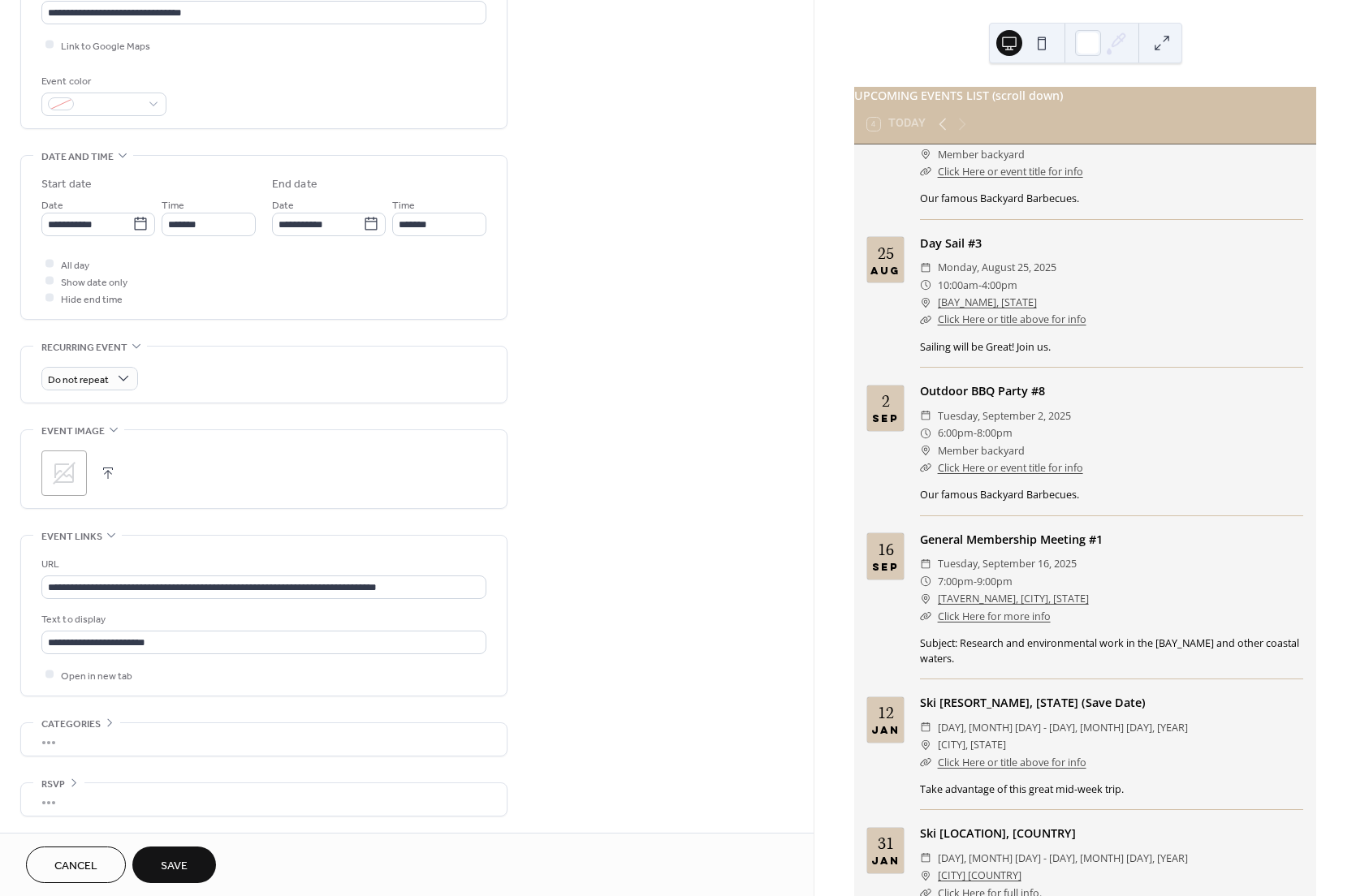scroll, scrollTop: 0, scrollLeft: 0, axis: both 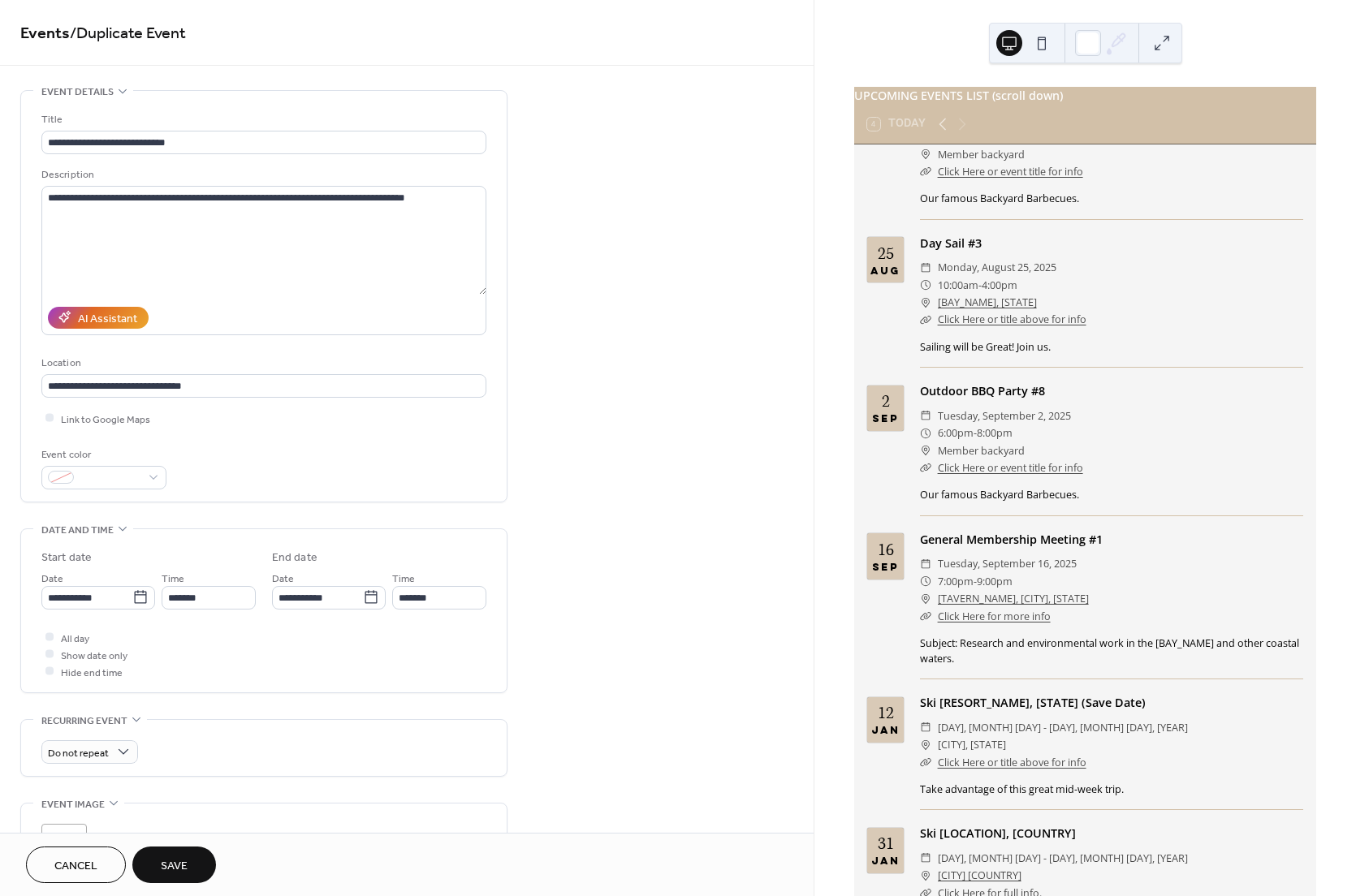 click on "Save" at bounding box center (174, 866) 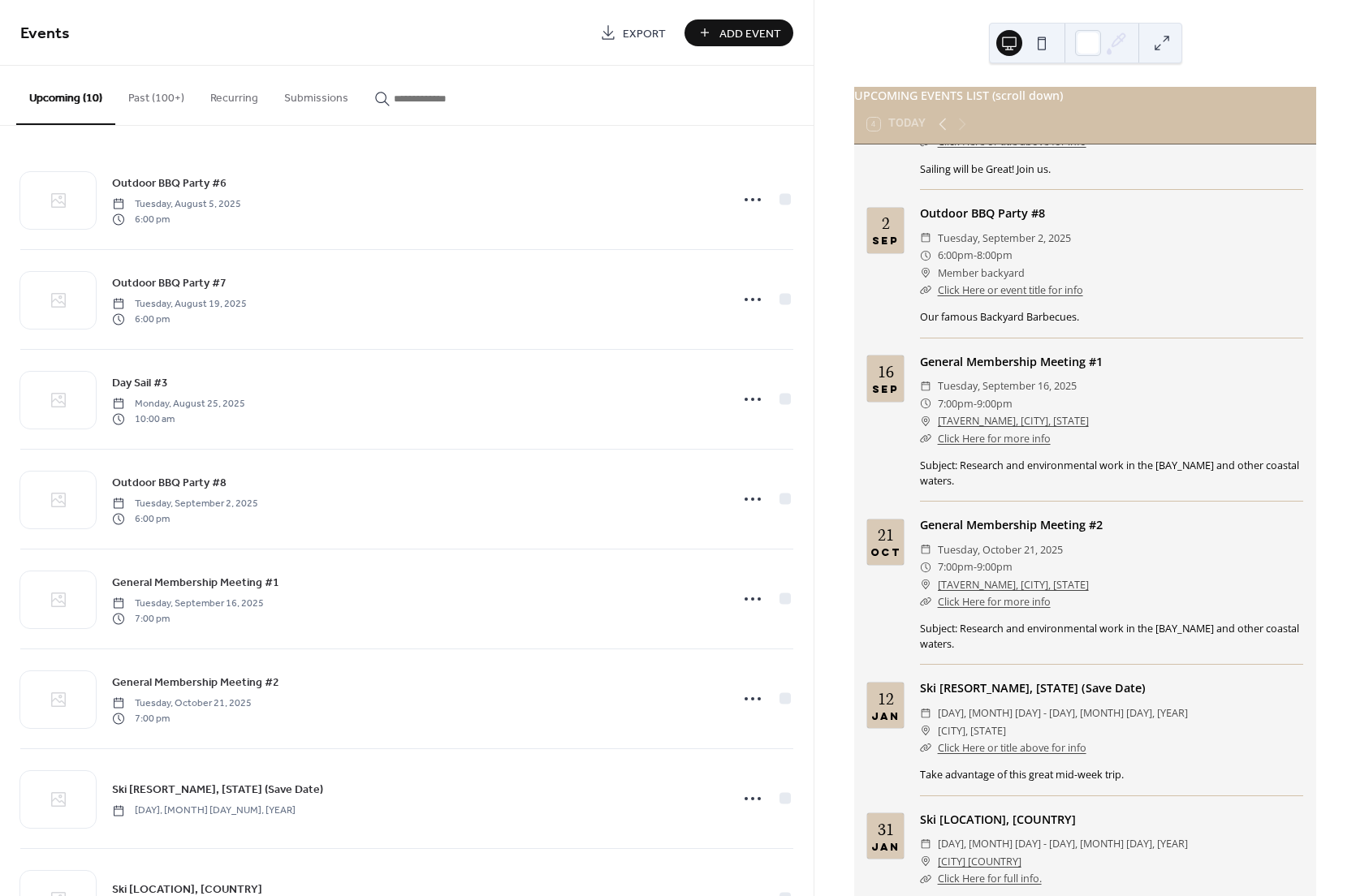 scroll, scrollTop: 433, scrollLeft: 0, axis: vertical 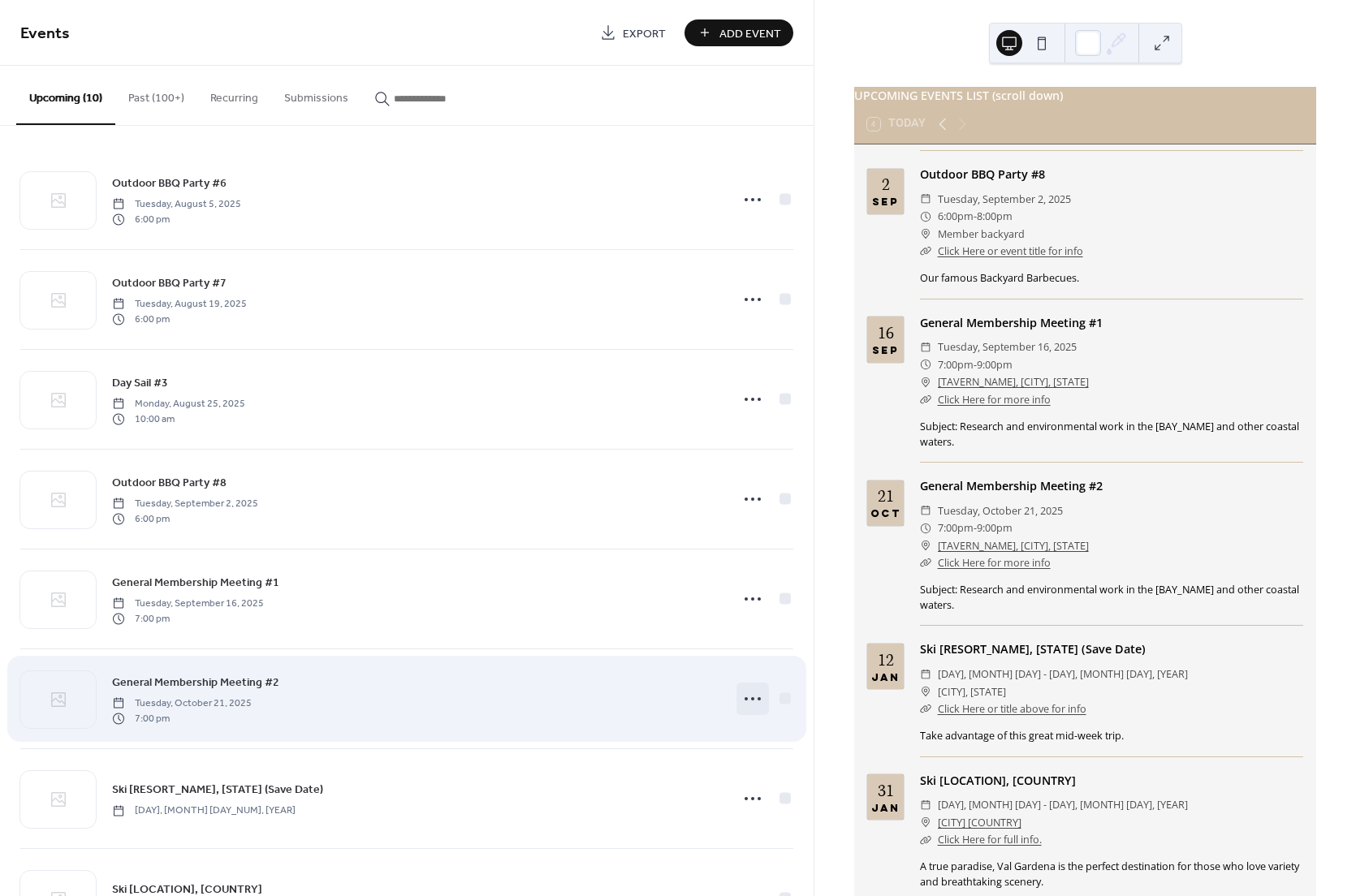 click 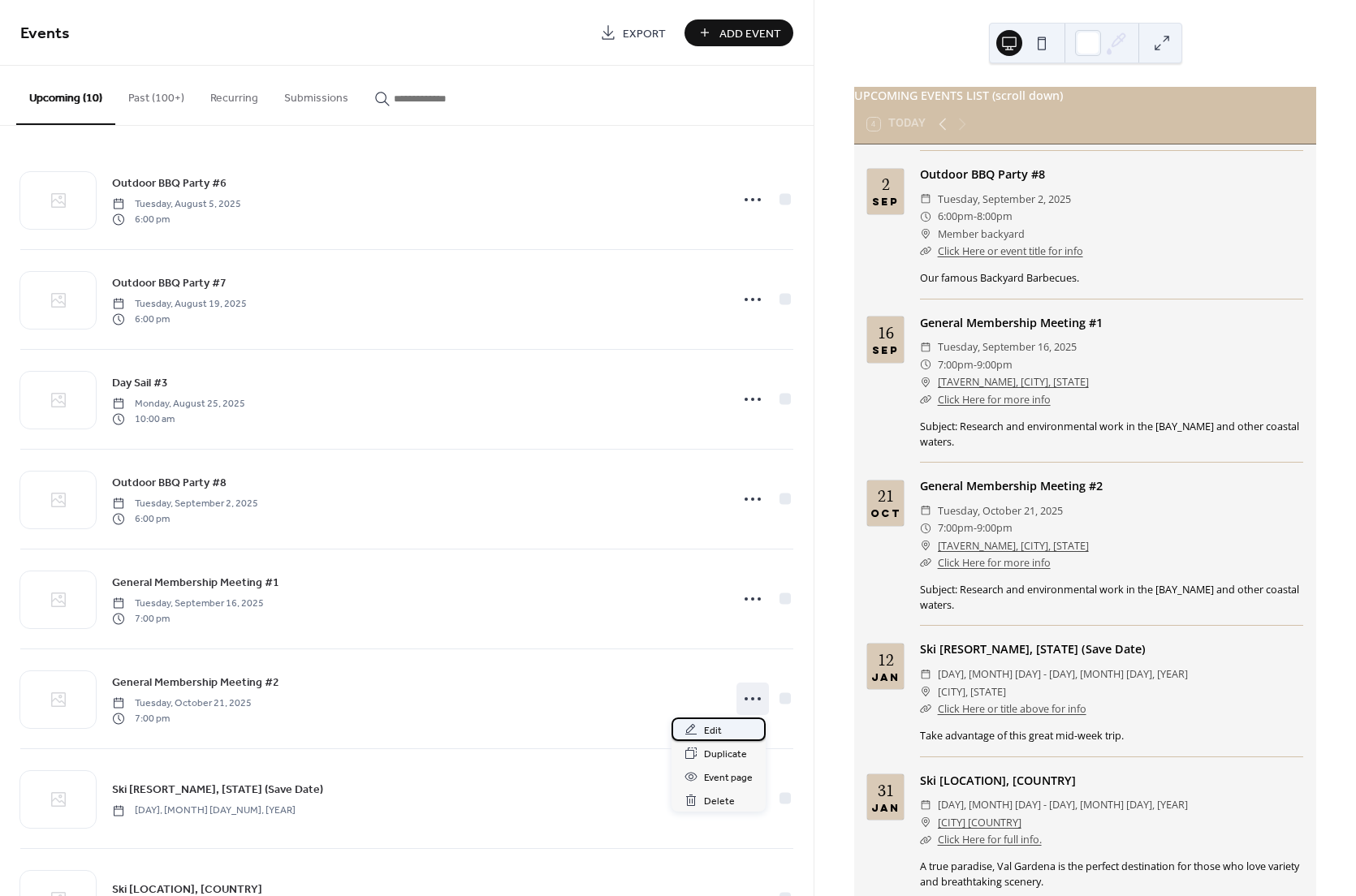 click on "Edit" at bounding box center (713, 730) 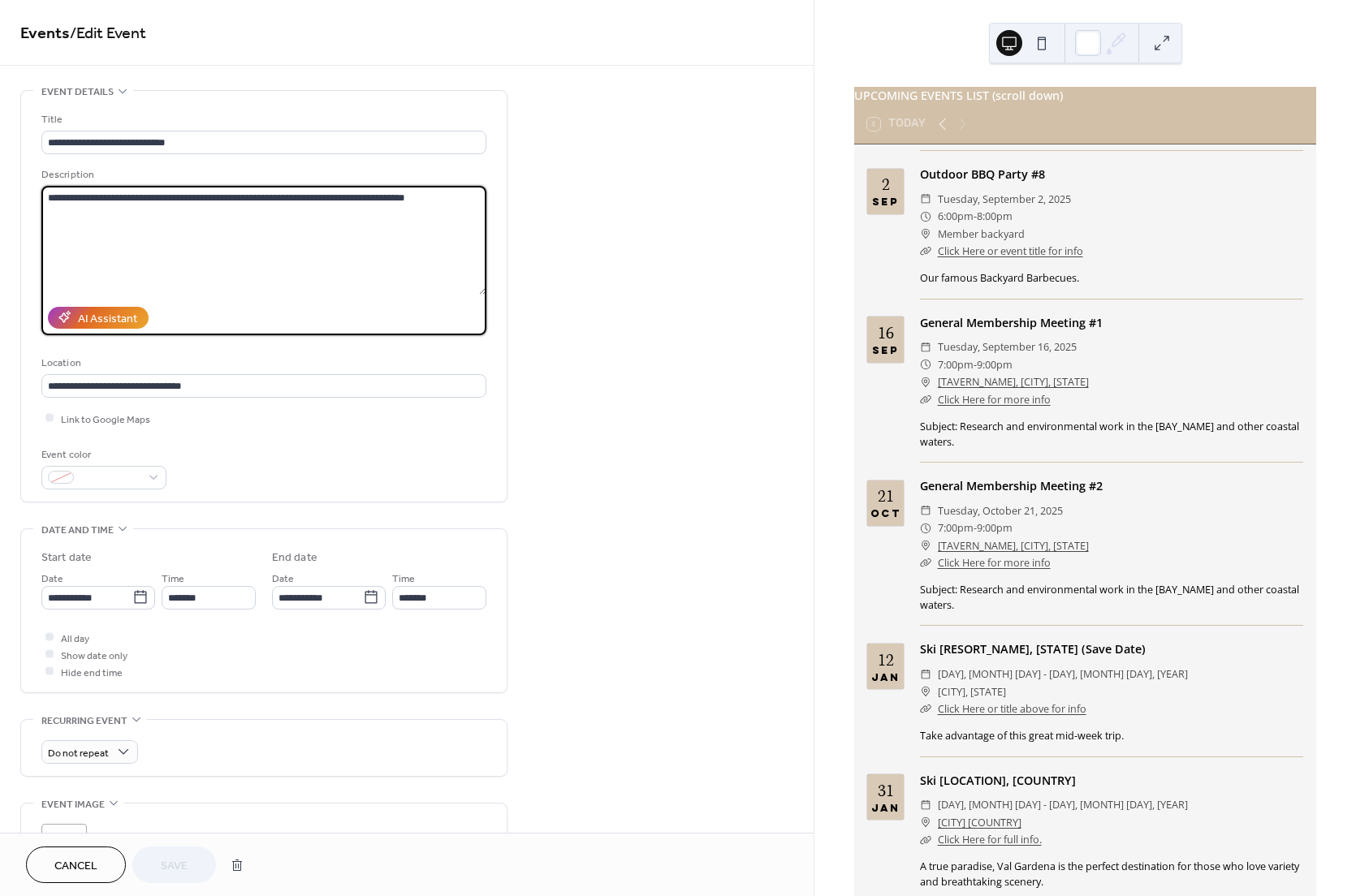 click on "**********" at bounding box center [264, 240] 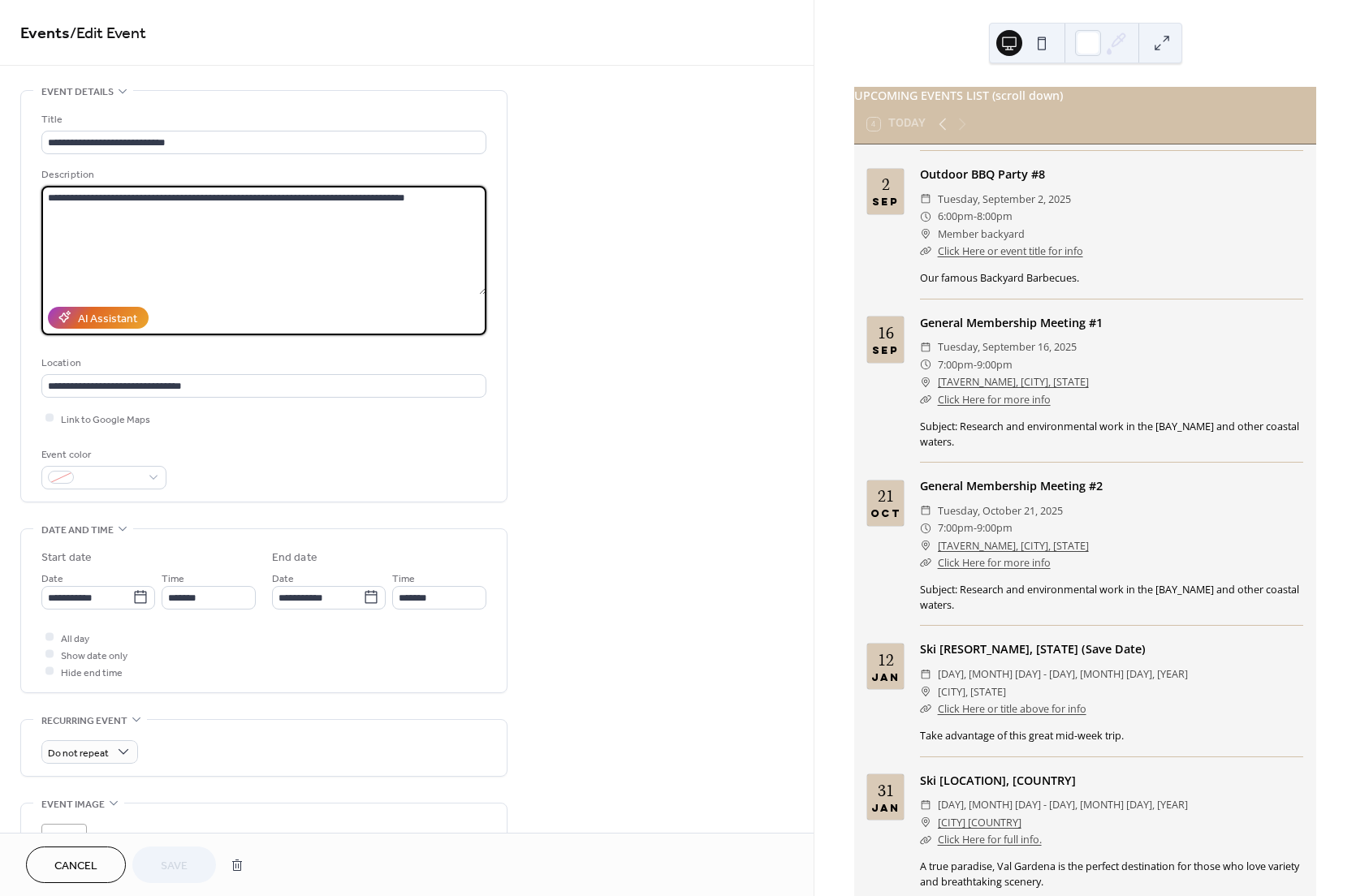 drag, startPoint x: 87, startPoint y: 195, endPoint x: 456, endPoint y: 195, distance: 369 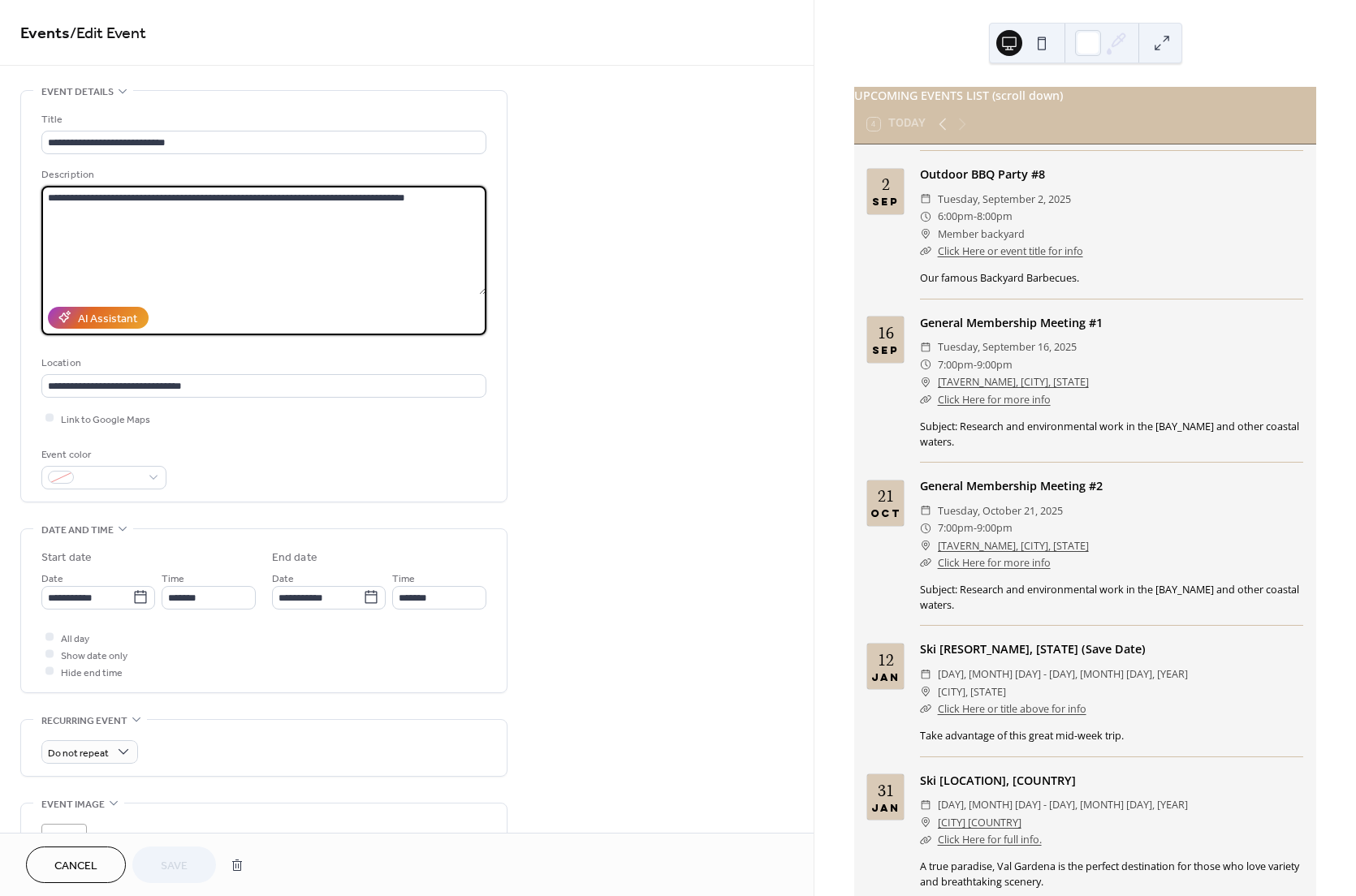 click on "**********" at bounding box center [264, 240] 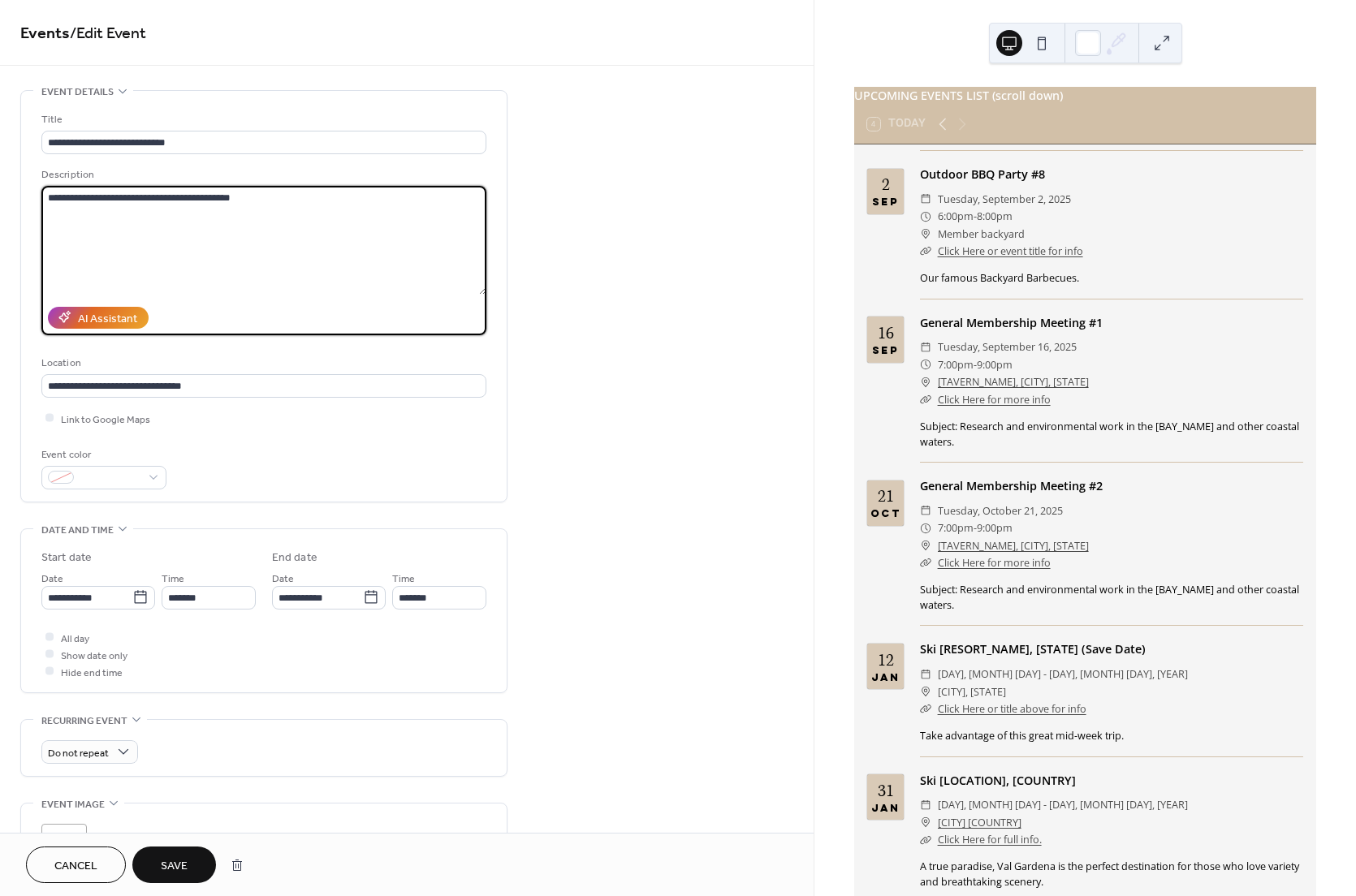 click on "**********" at bounding box center [264, 240] 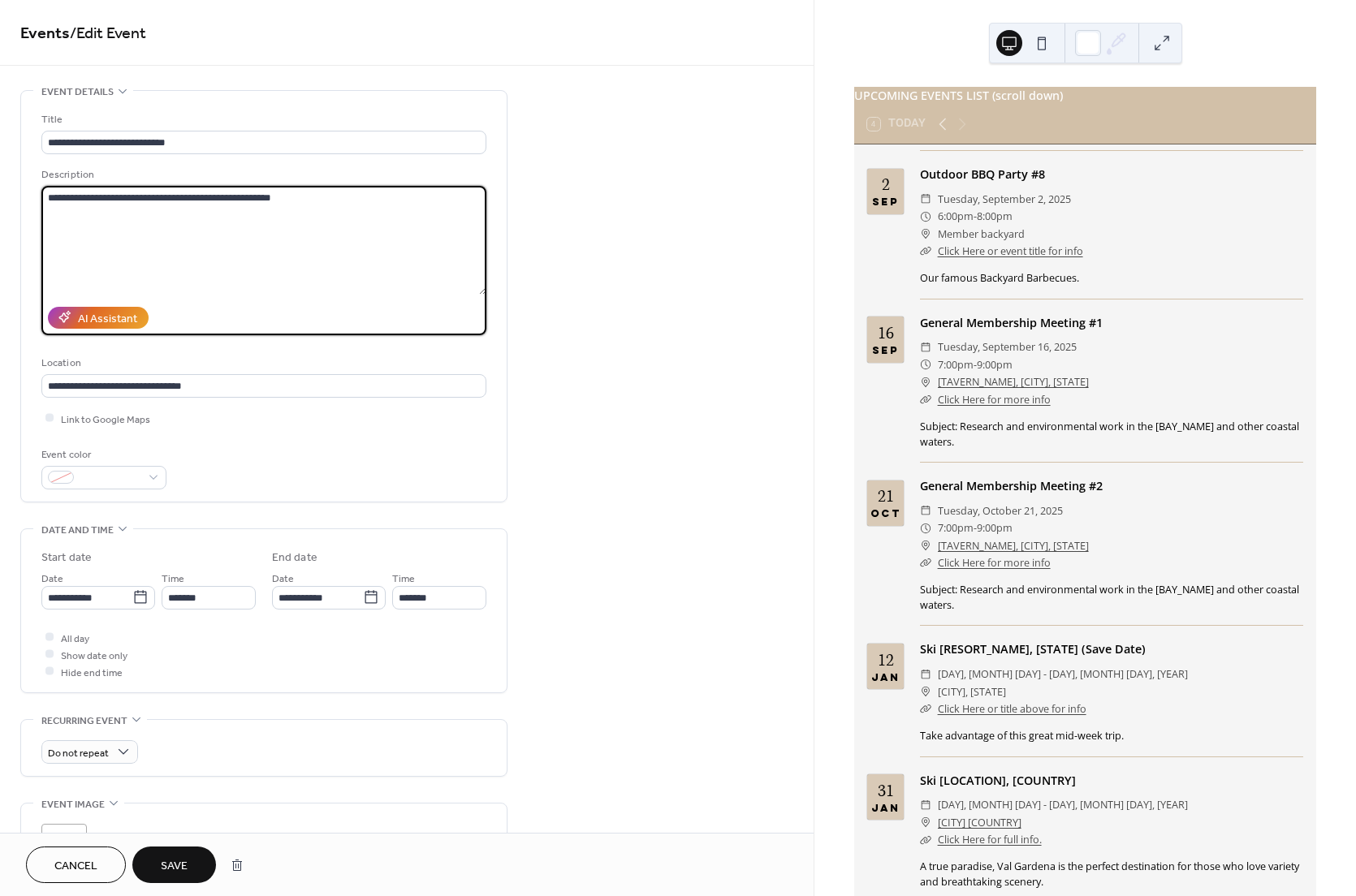type on "**********" 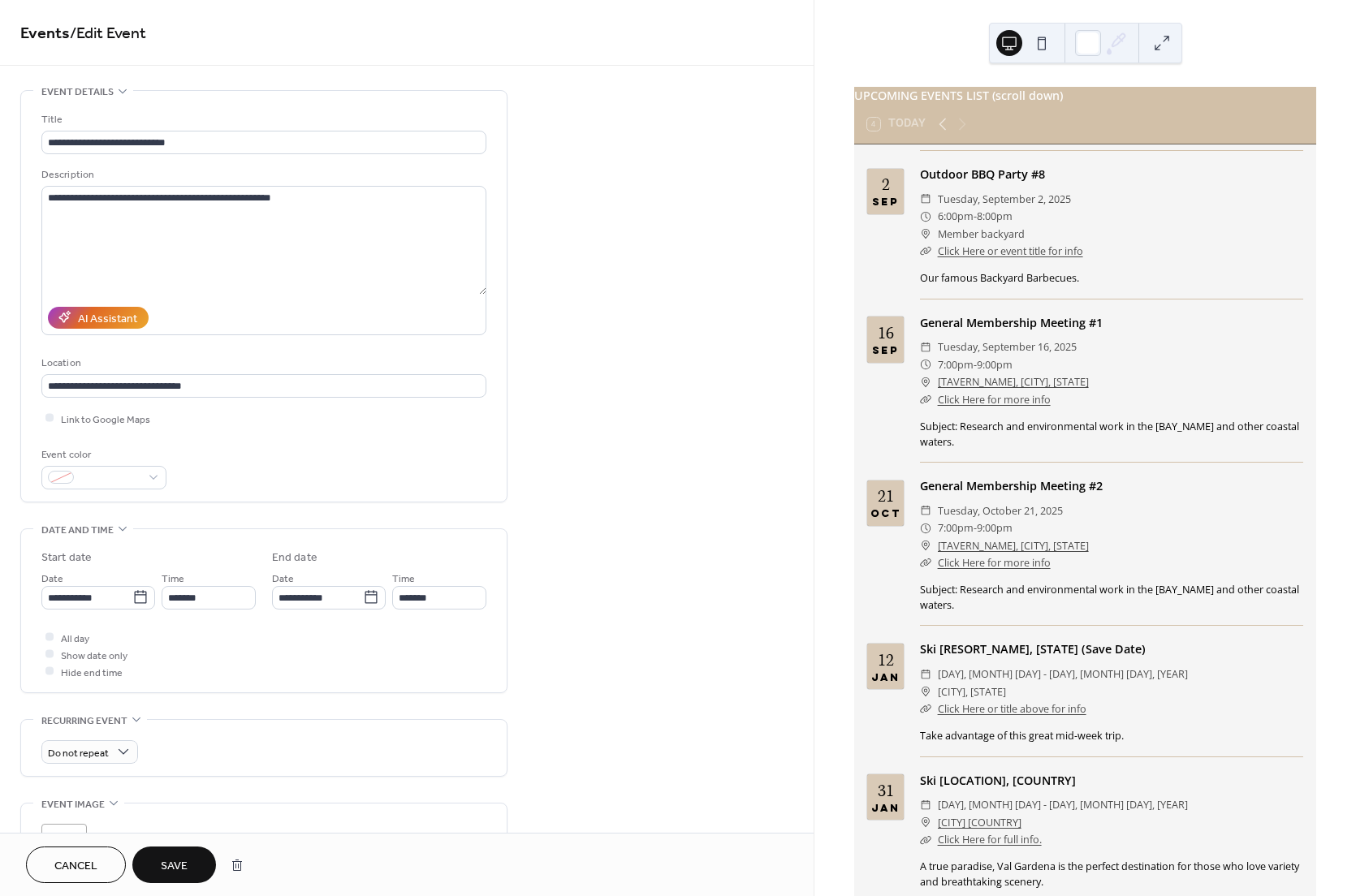 click on "Save" at bounding box center (174, 866) 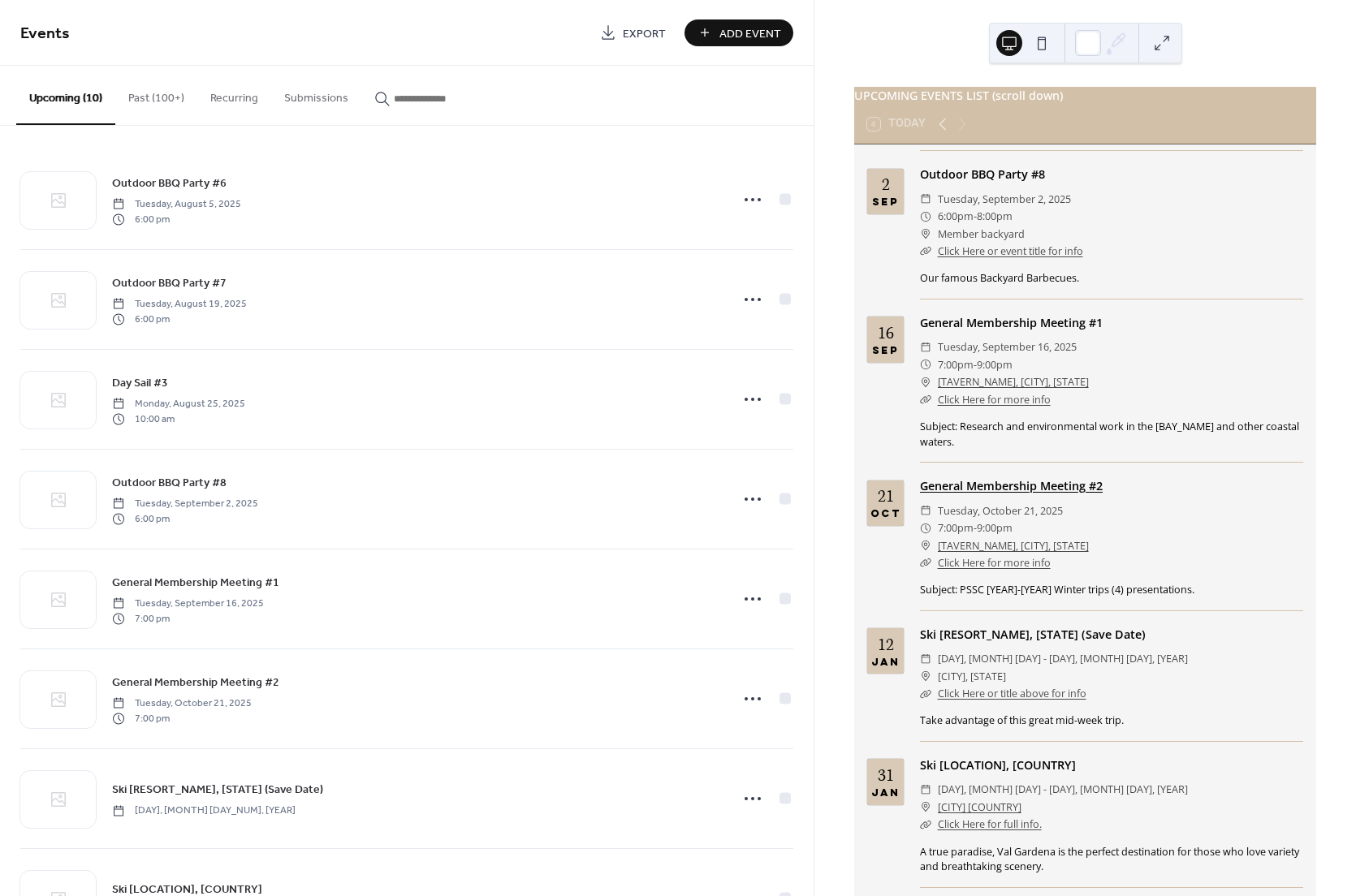 click on "General Membership Meeting #2" at bounding box center (1011, 485) 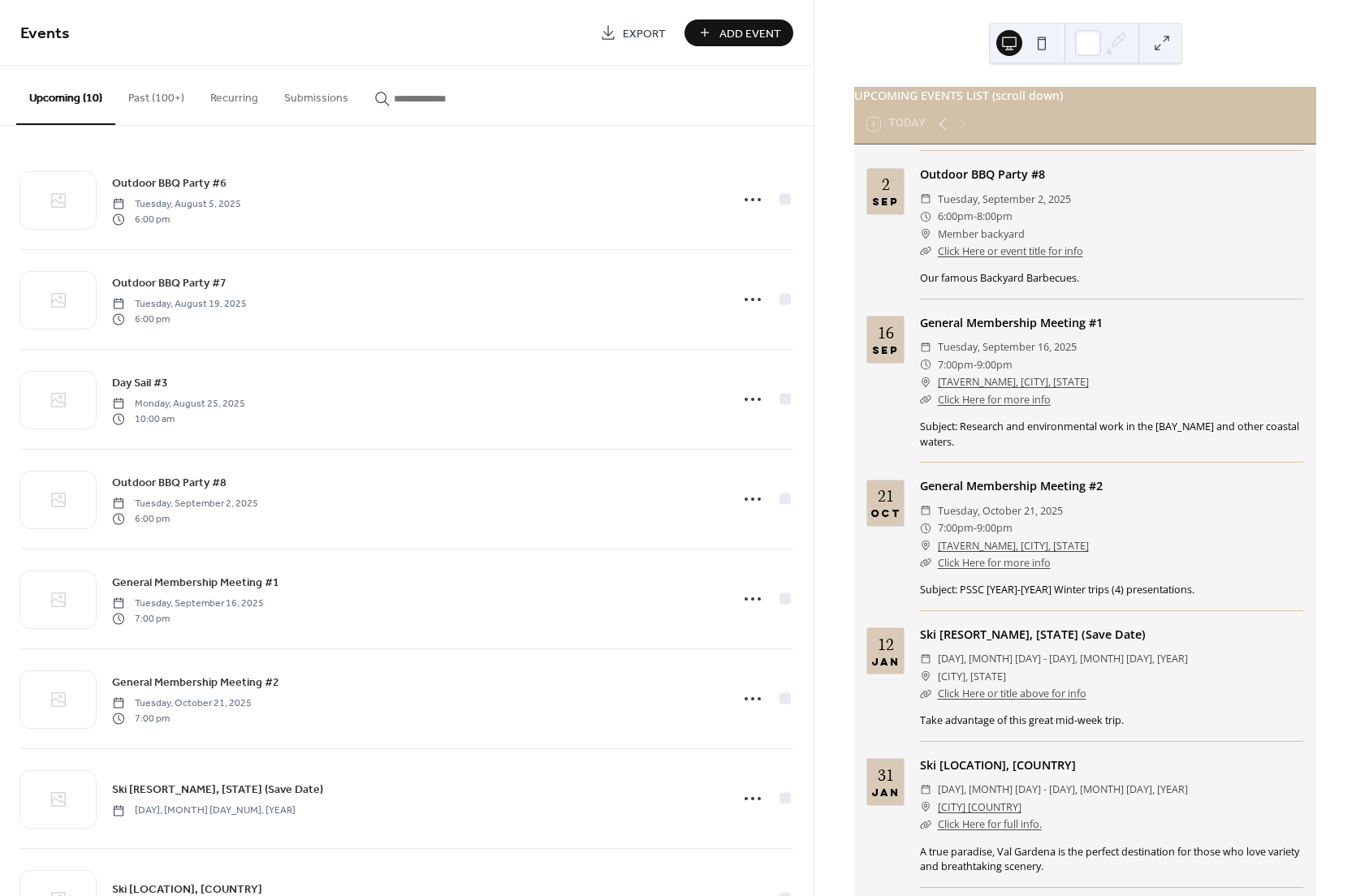 click at bounding box center (443, 98) 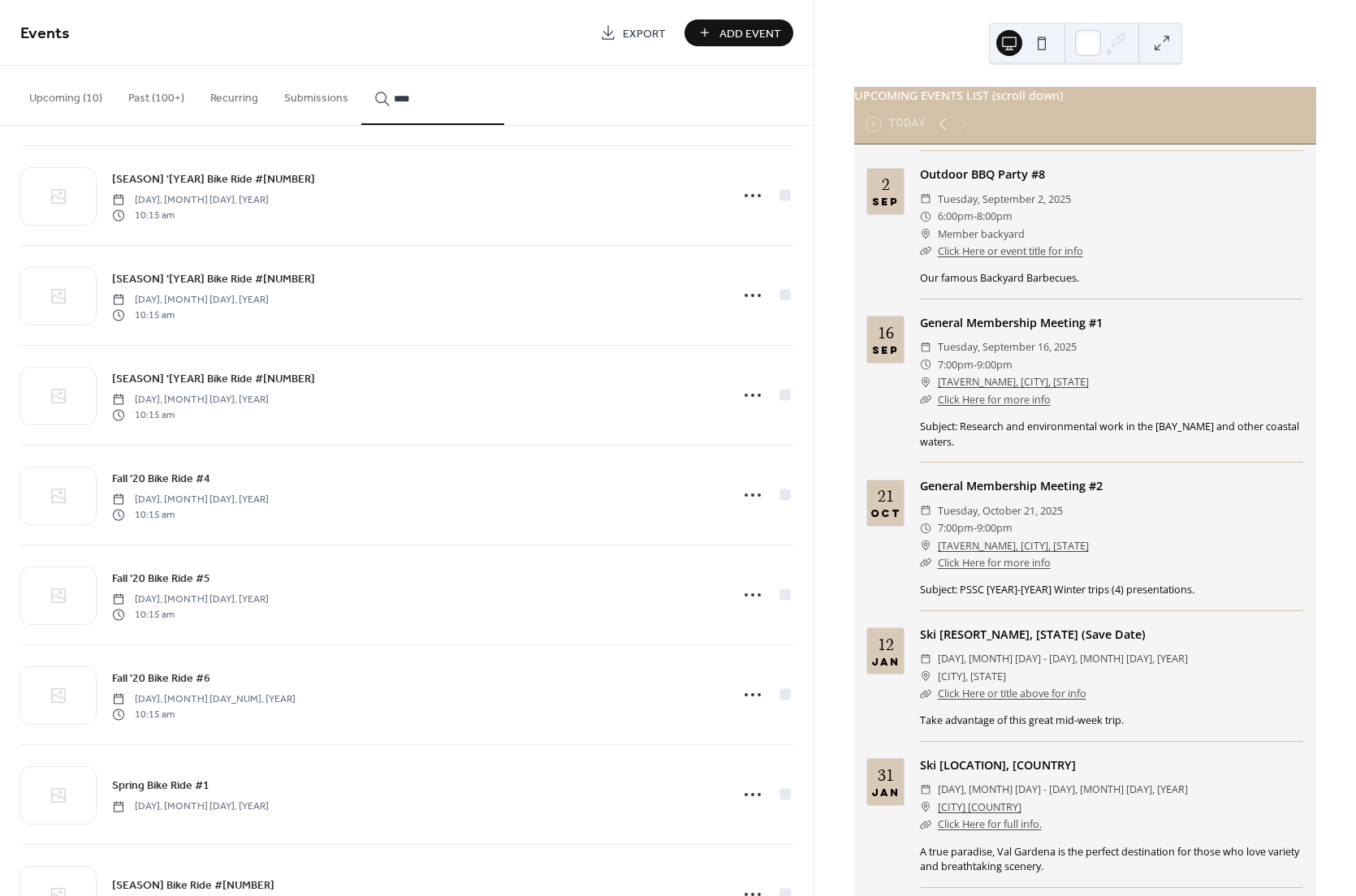 scroll, scrollTop: 3122, scrollLeft: 0, axis: vertical 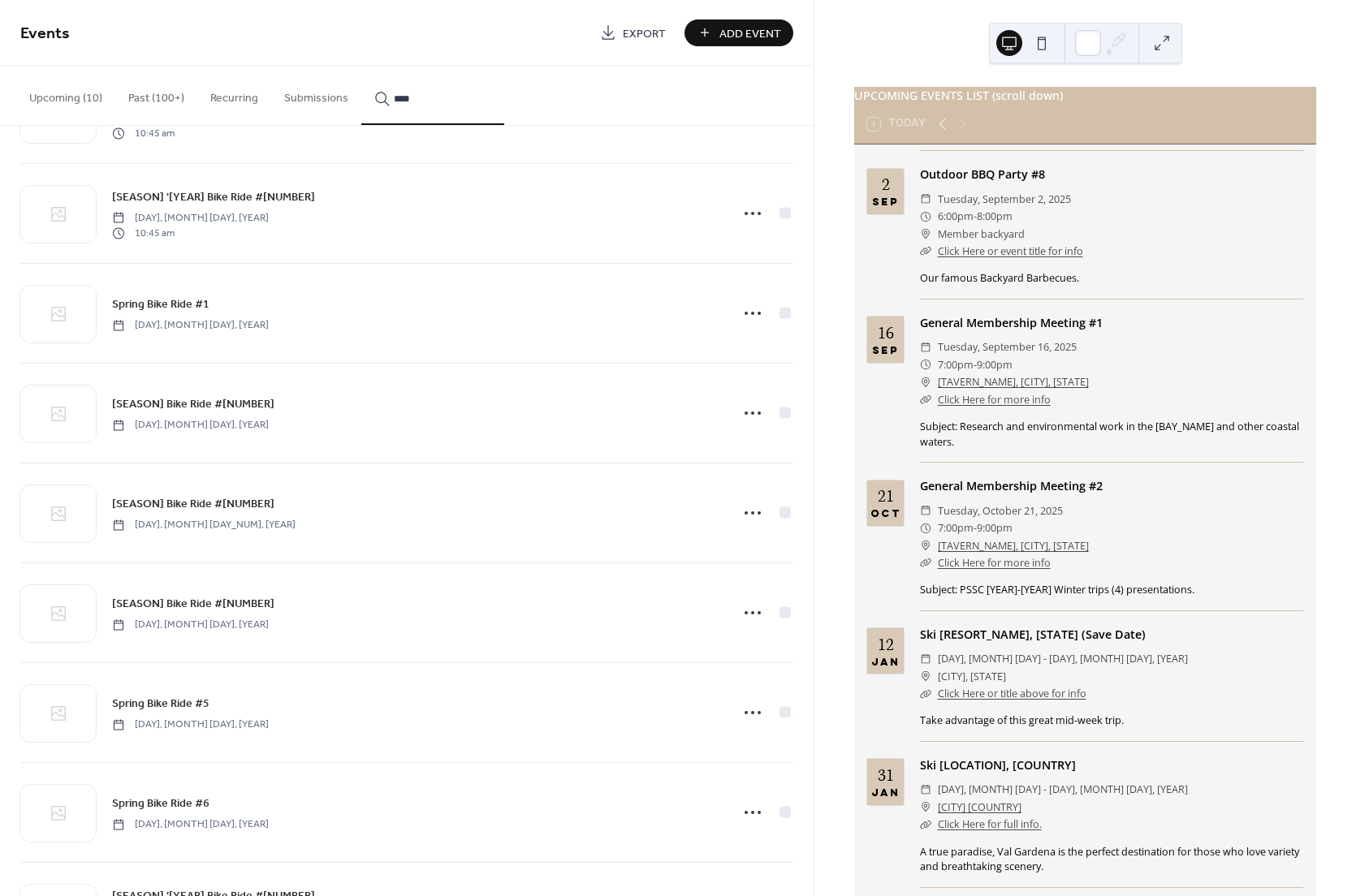 click on "****" at bounding box center (443, 98) 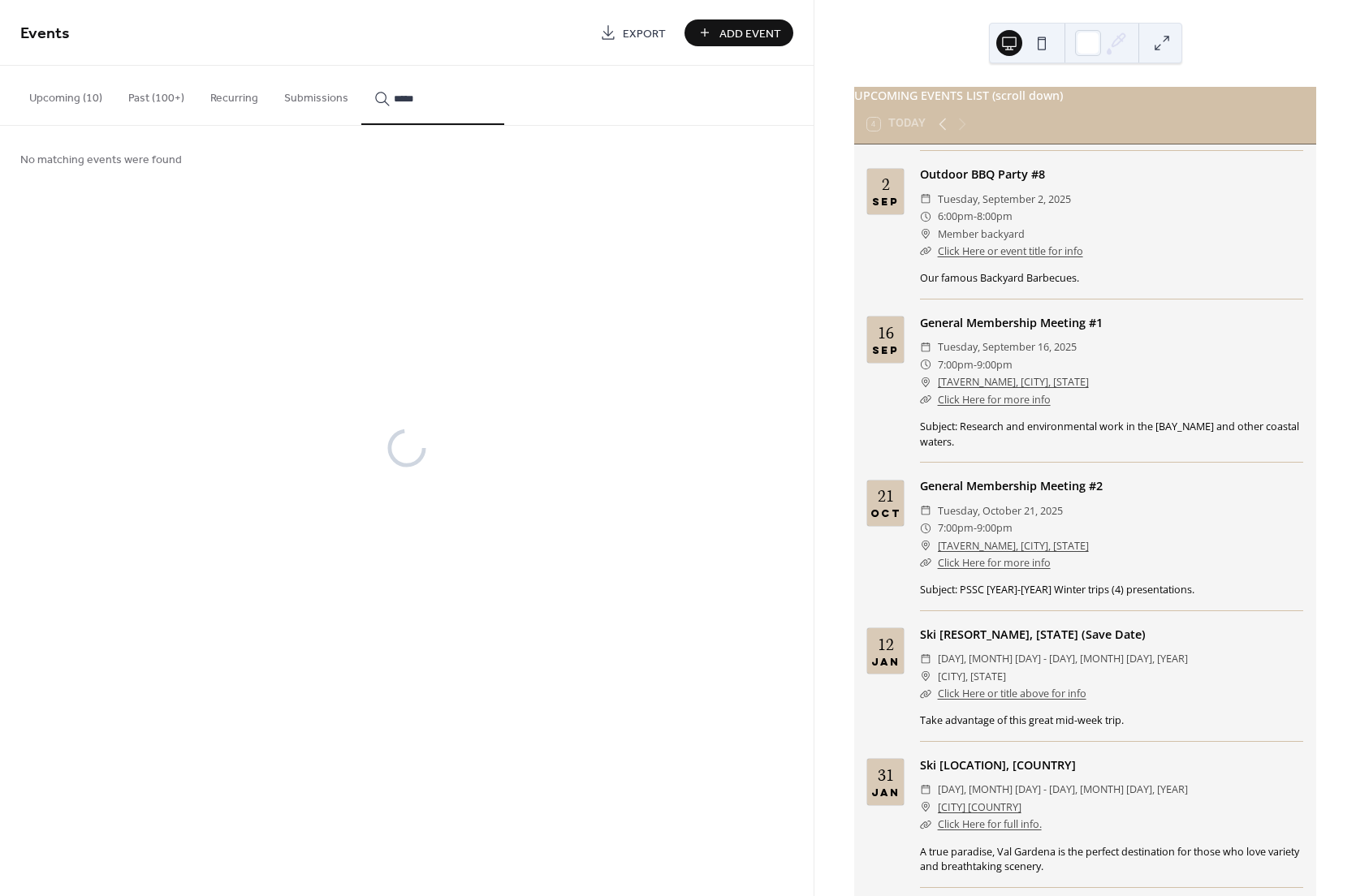 scroll, scrollTop: 0, scrollLeft: 0, axis: both 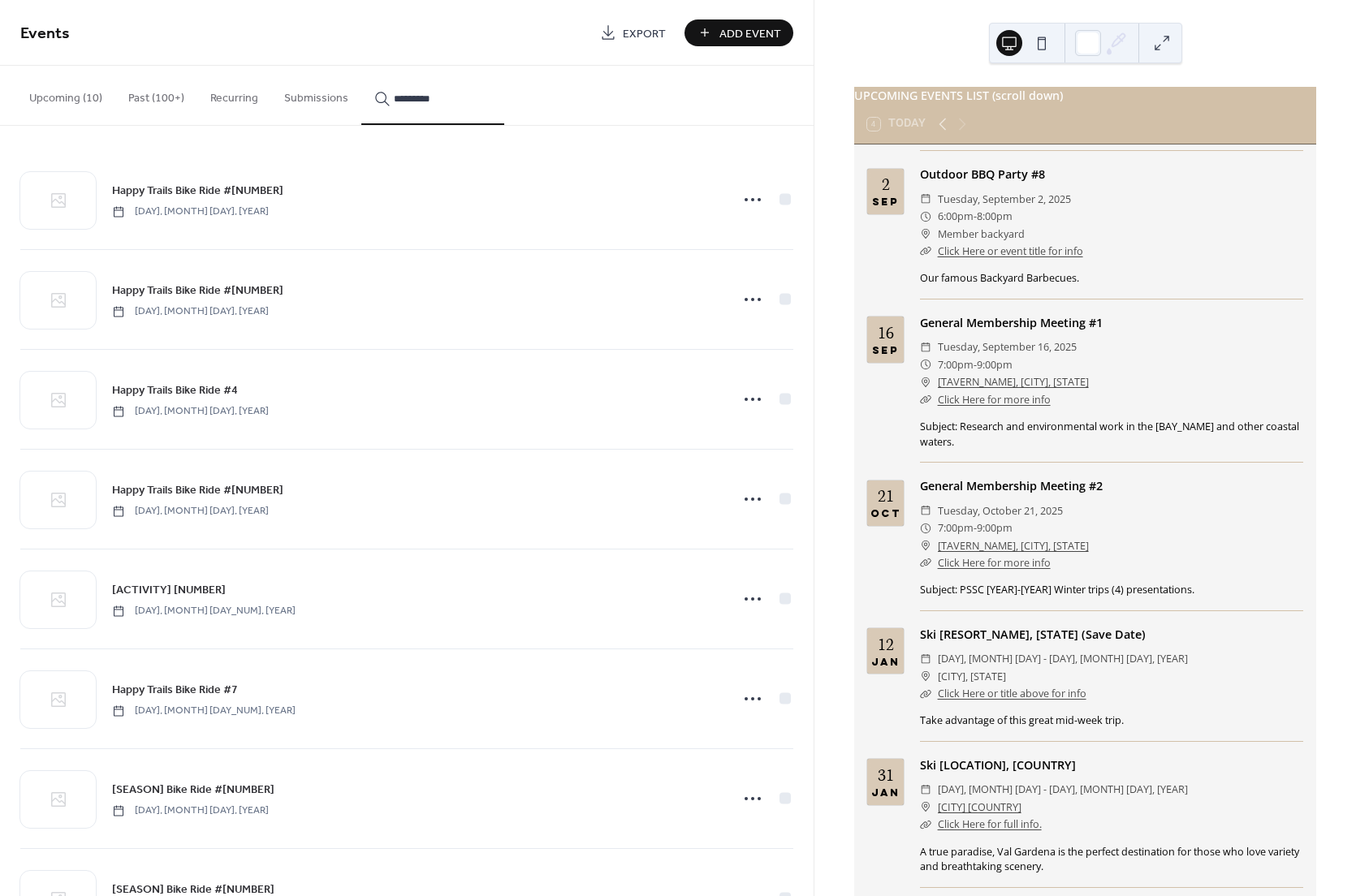 click on "*********" at bounding box center (433, 95) 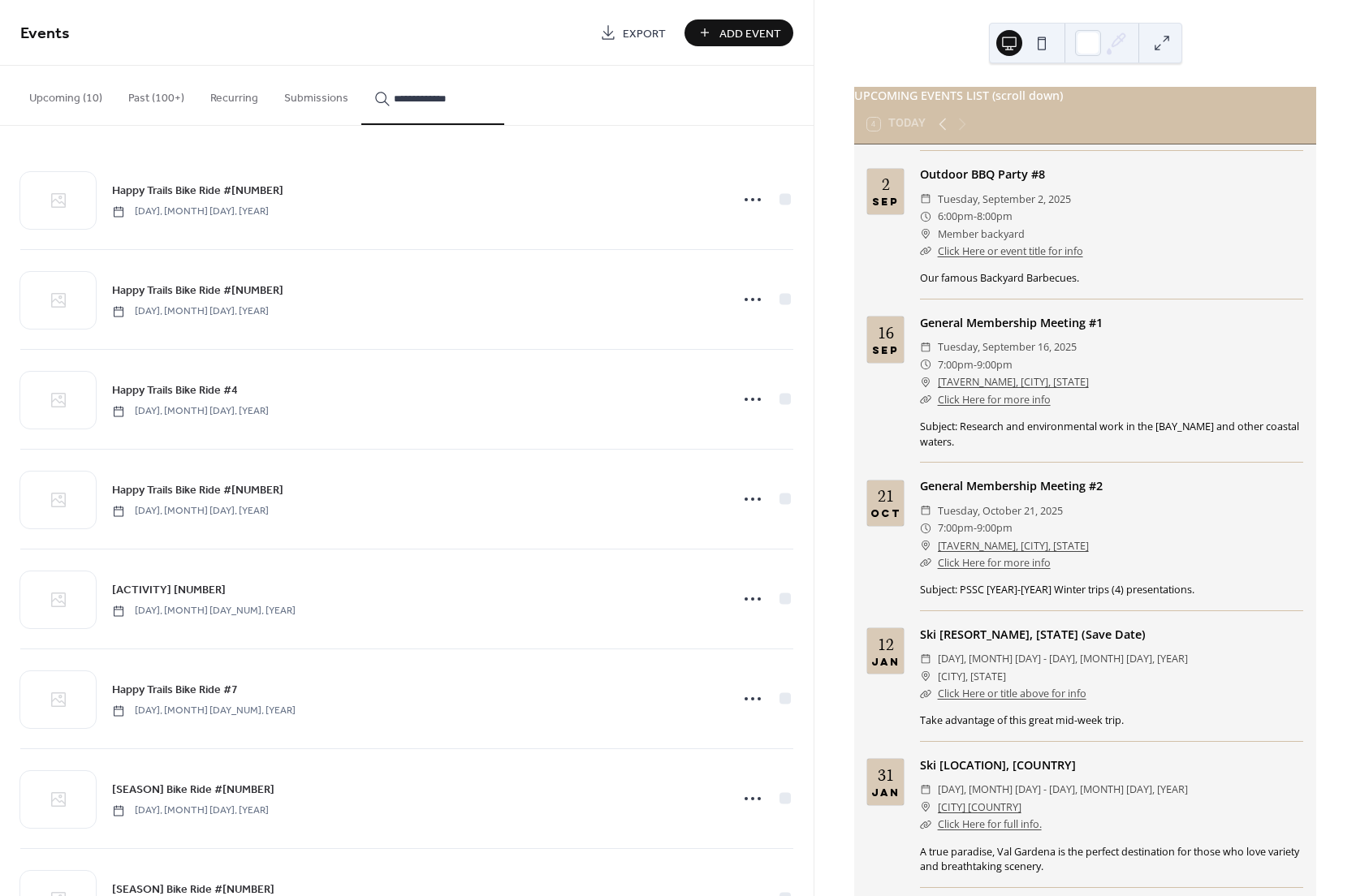click on "**********" at bounding box center [433, 95] 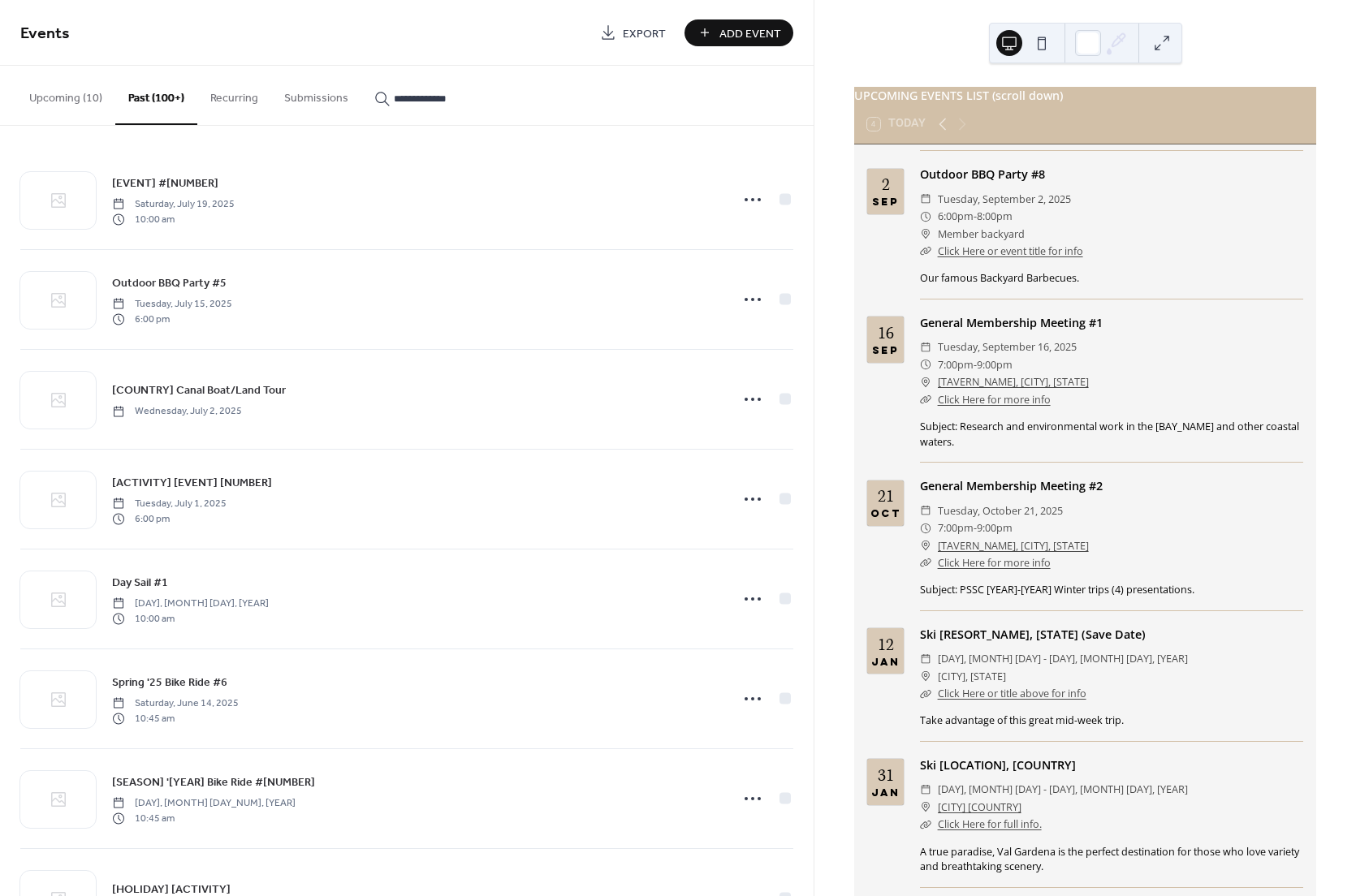 click on "**********" at bounding box center (443, 98) 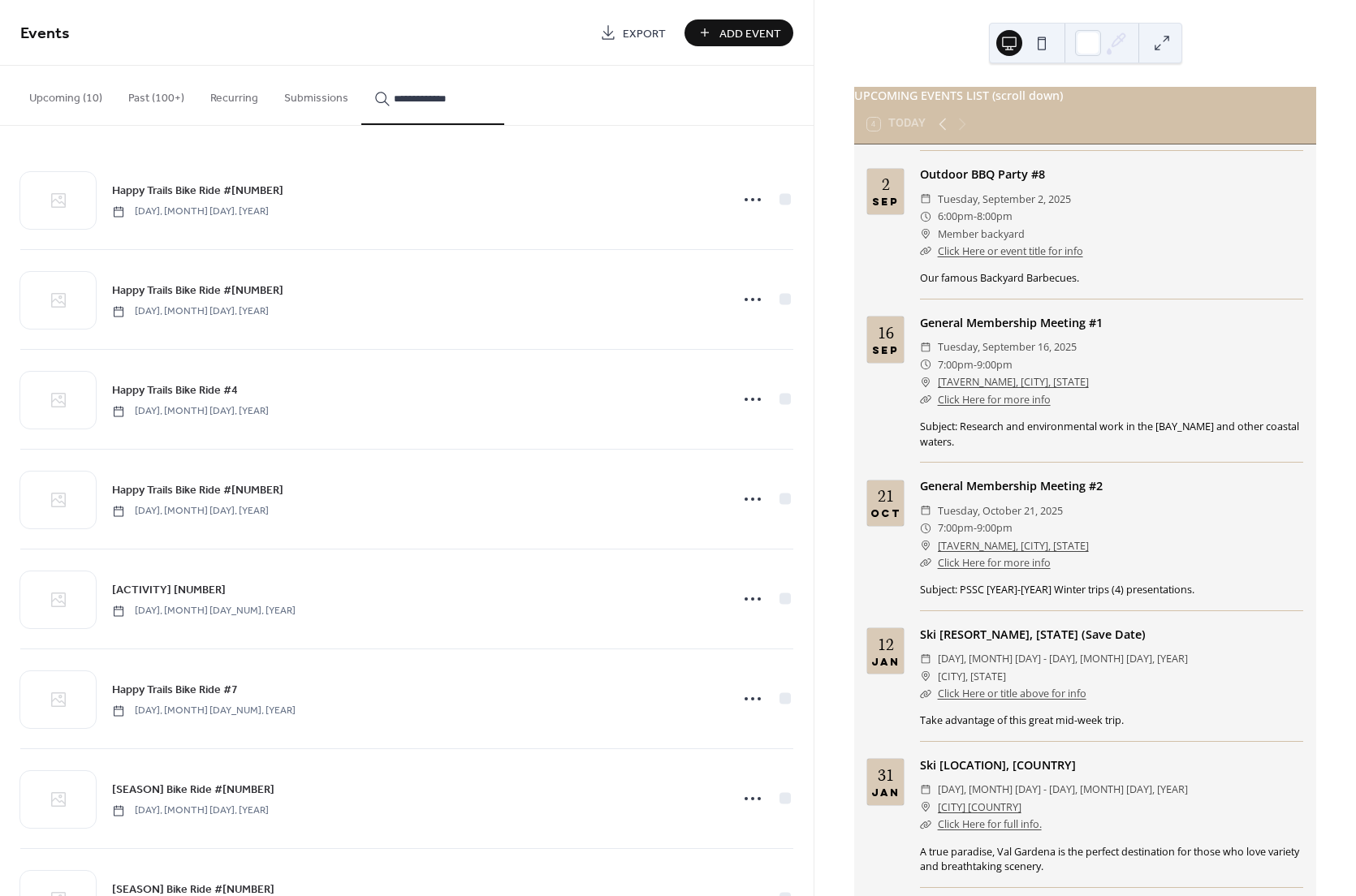 click on "**********" at bounding box center (443, 98) 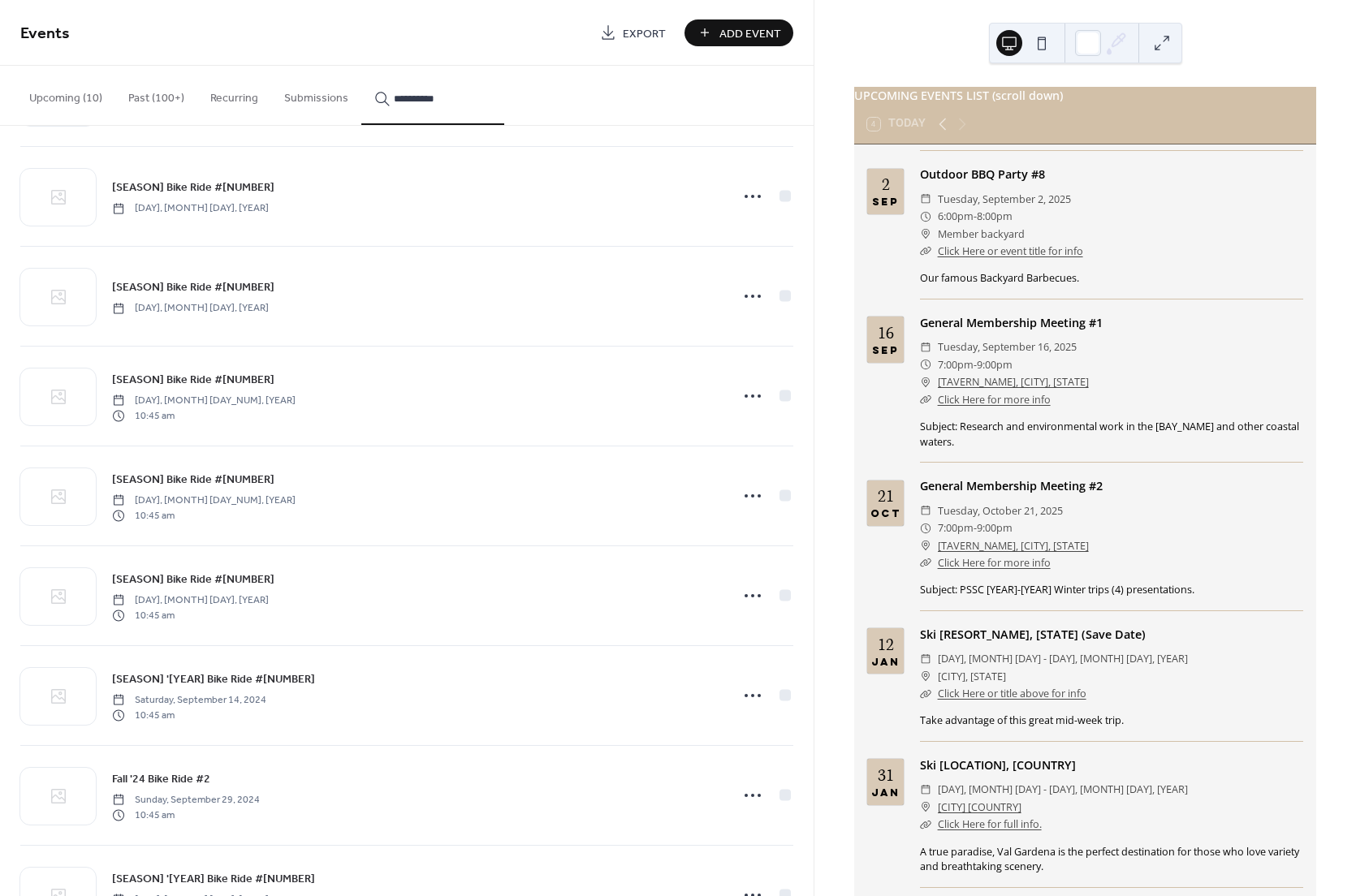 scroll, scrollTop: 6824, scrollLeft: 0, axis: vertical 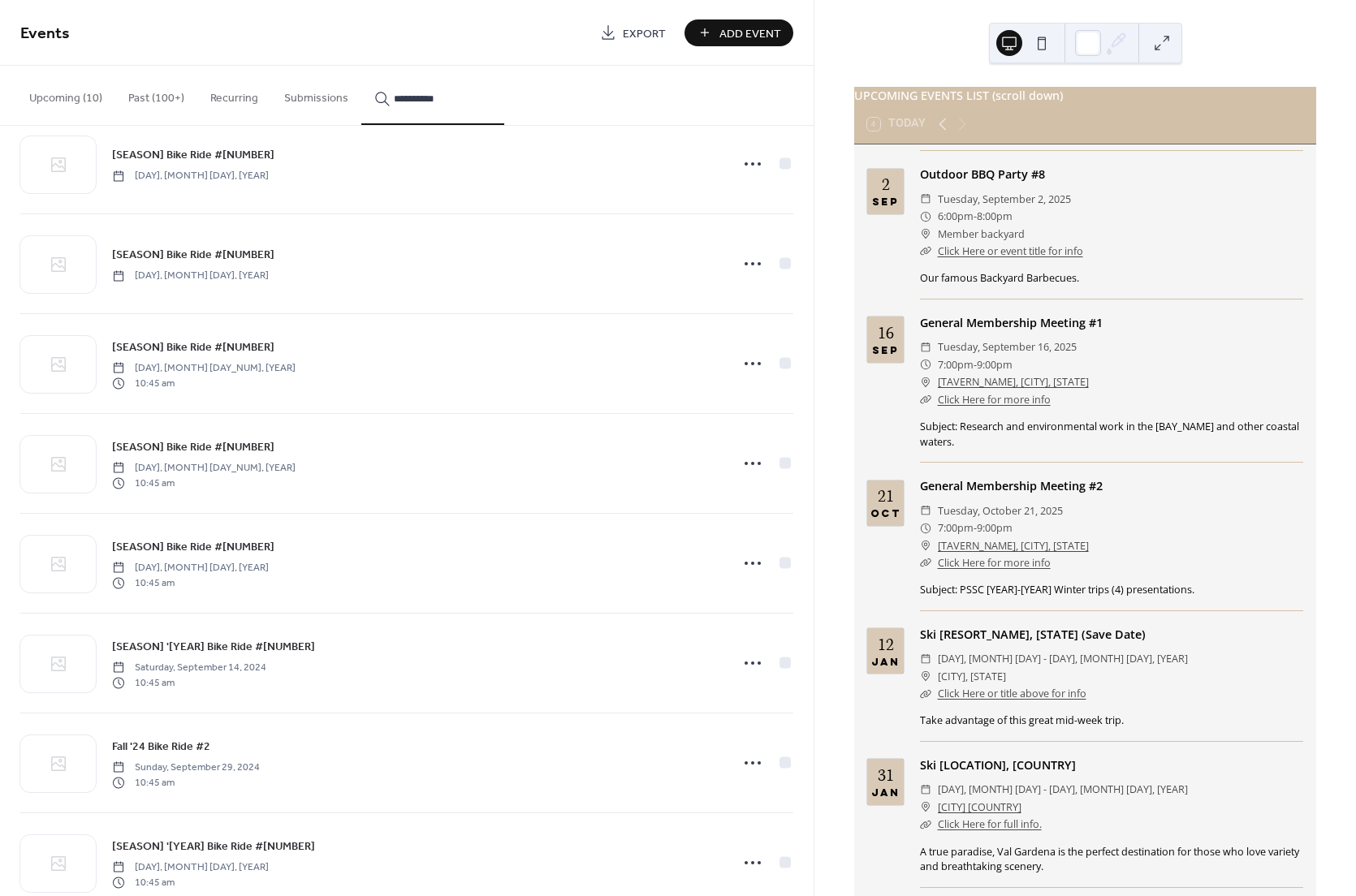 type on "**********" 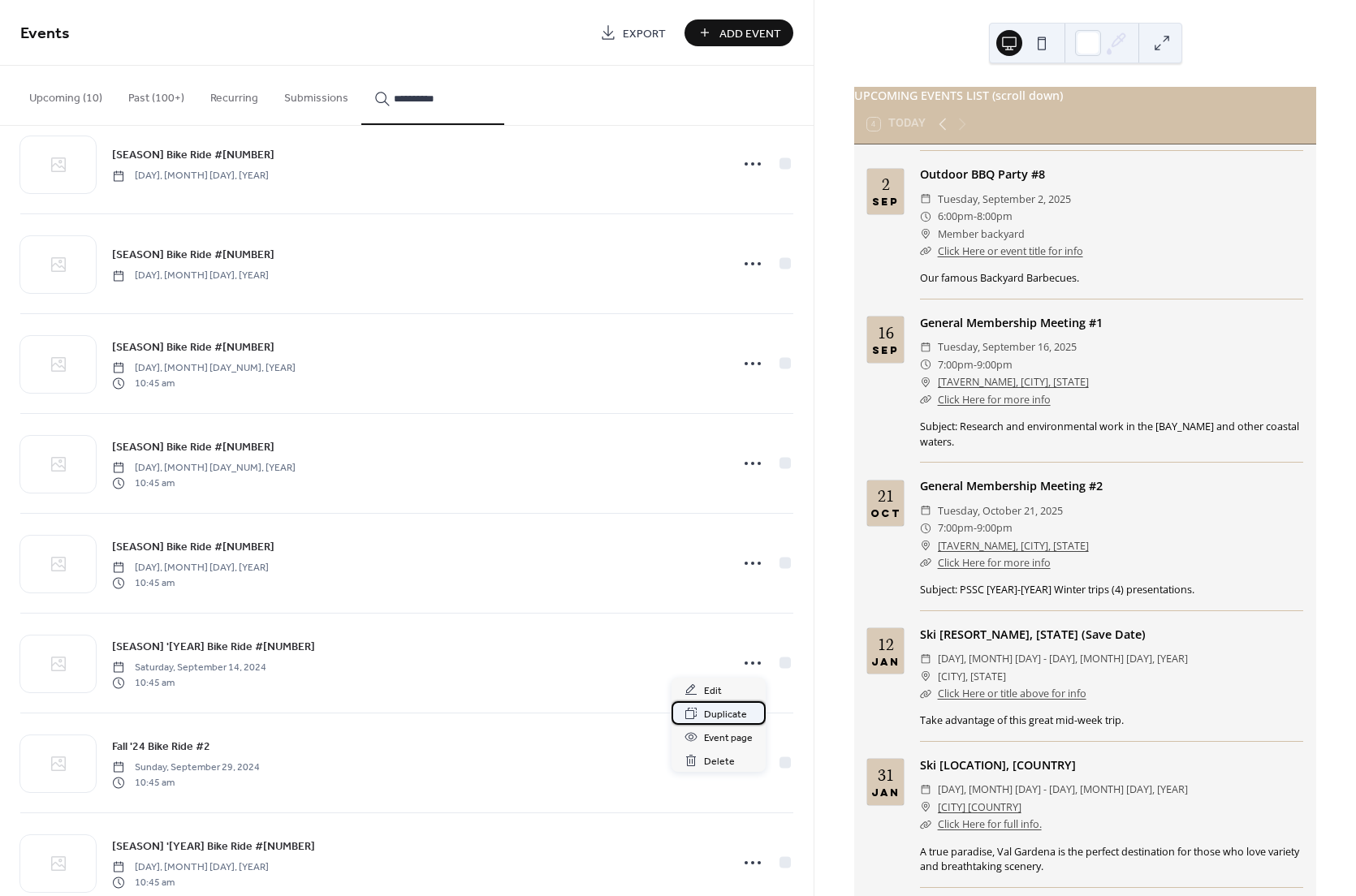 click on "Duplicate" at bounding box center [725, 714] 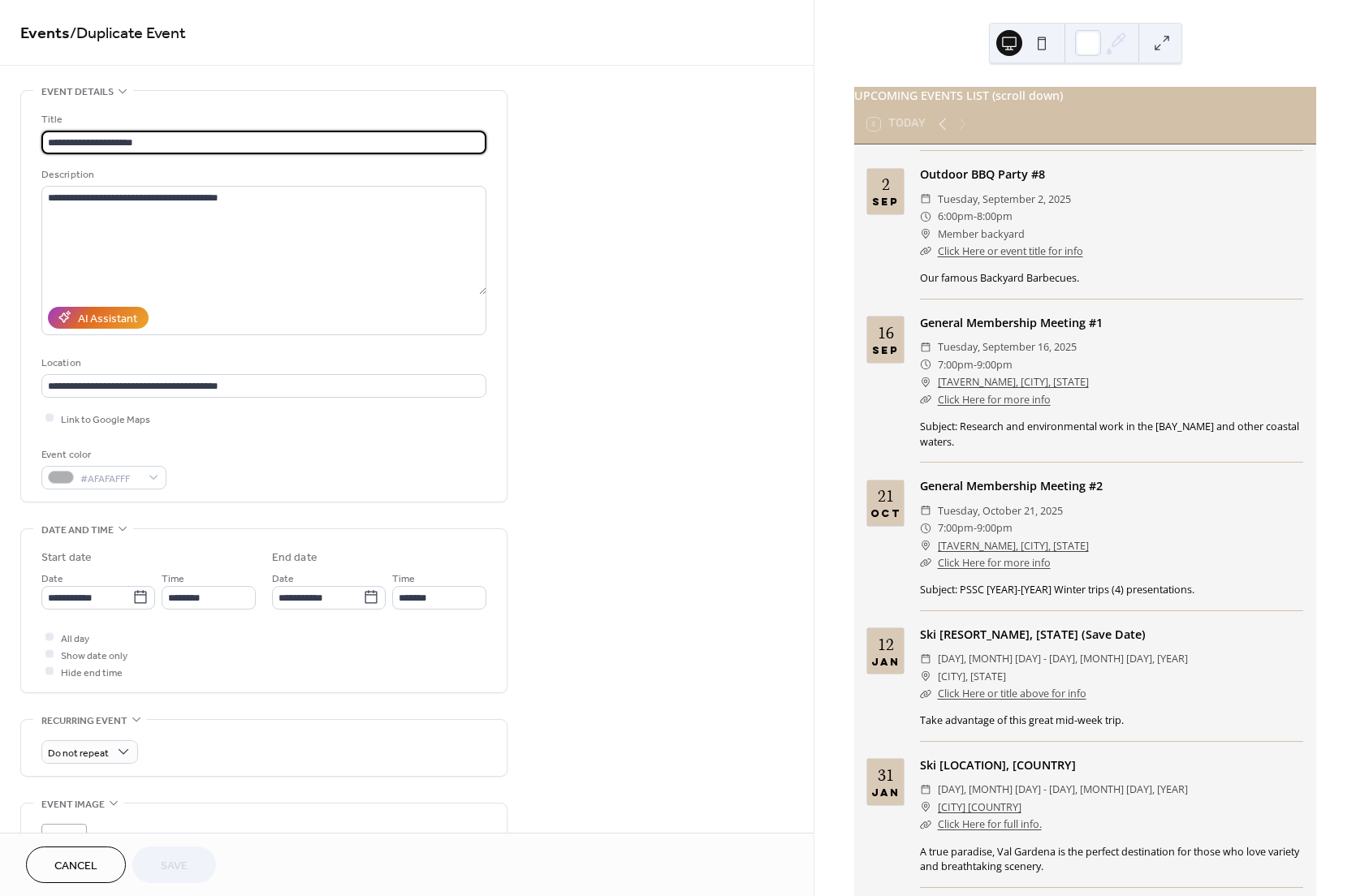 click on "**********" at bounding box center [264, 142] 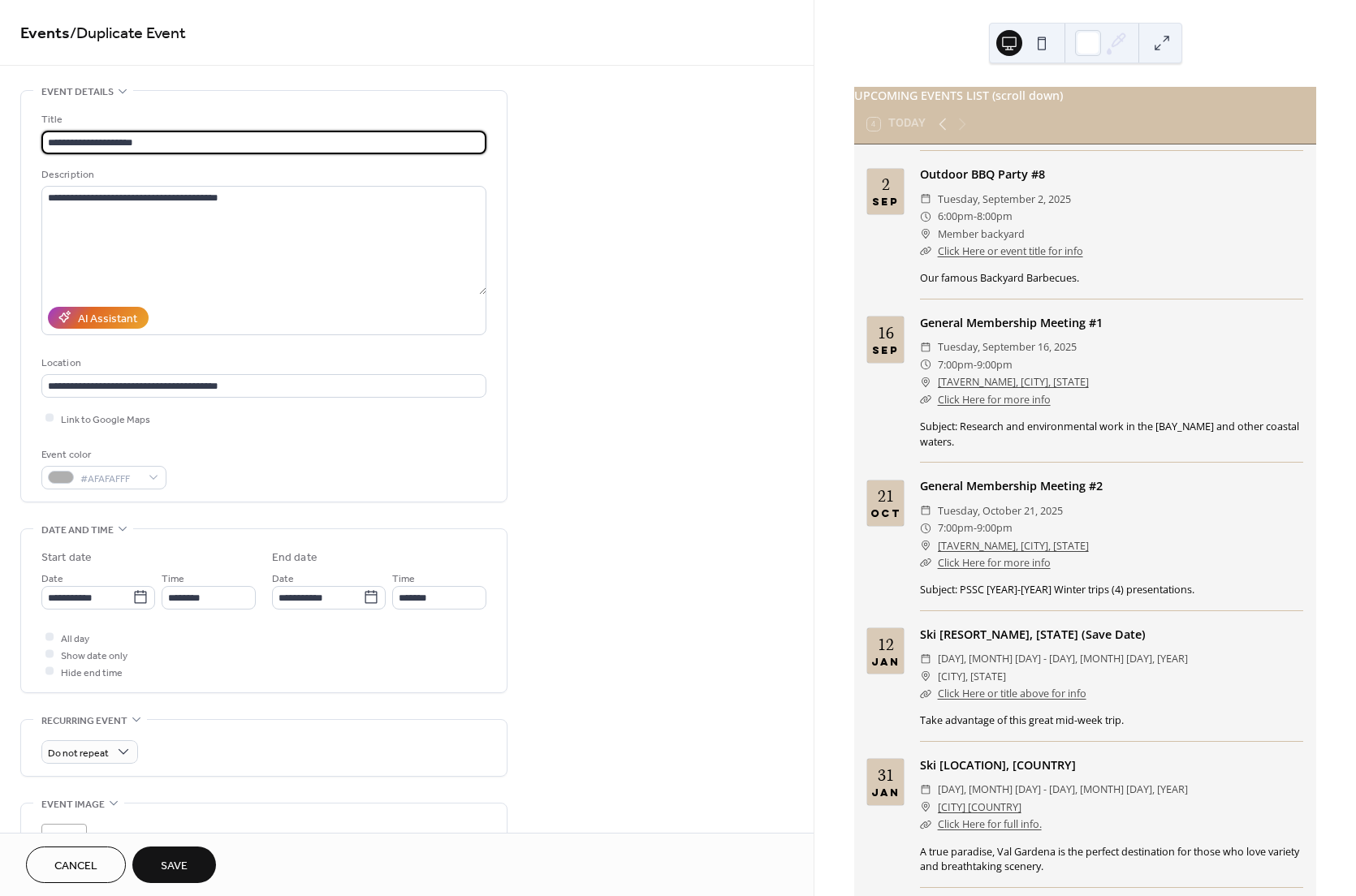 type on "**********" 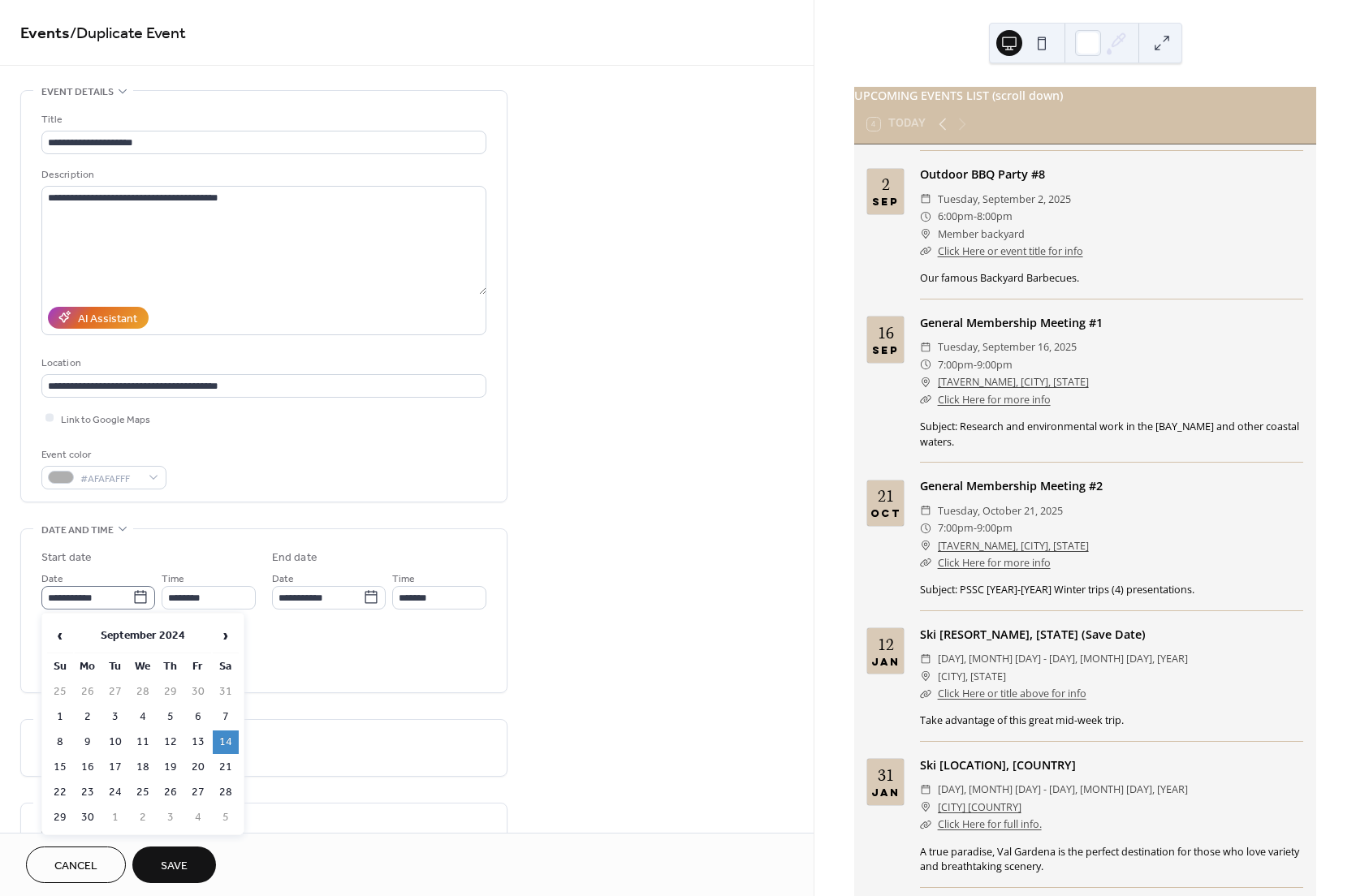 click 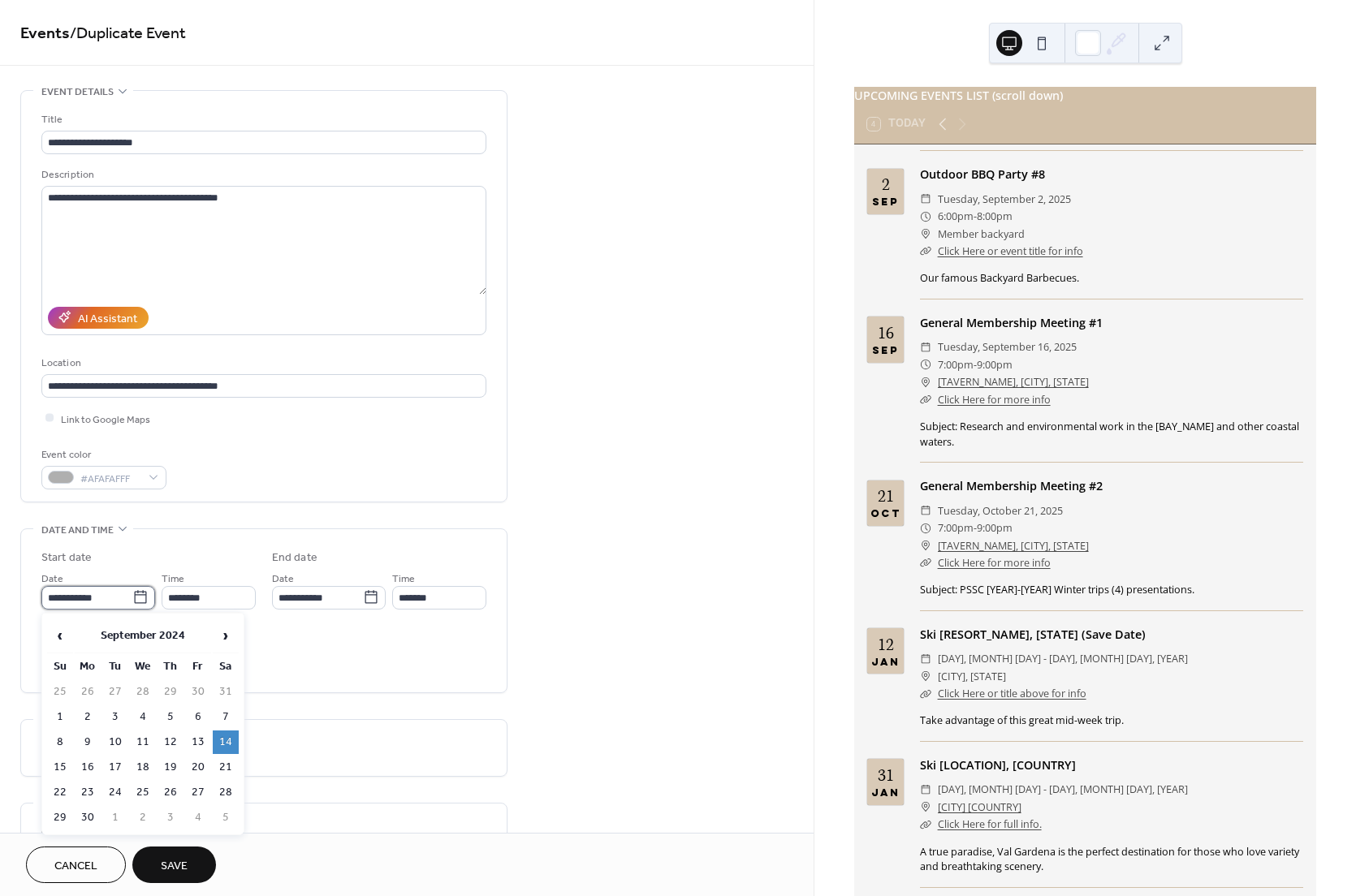 click on "**********" at bounding box center (87, 597) 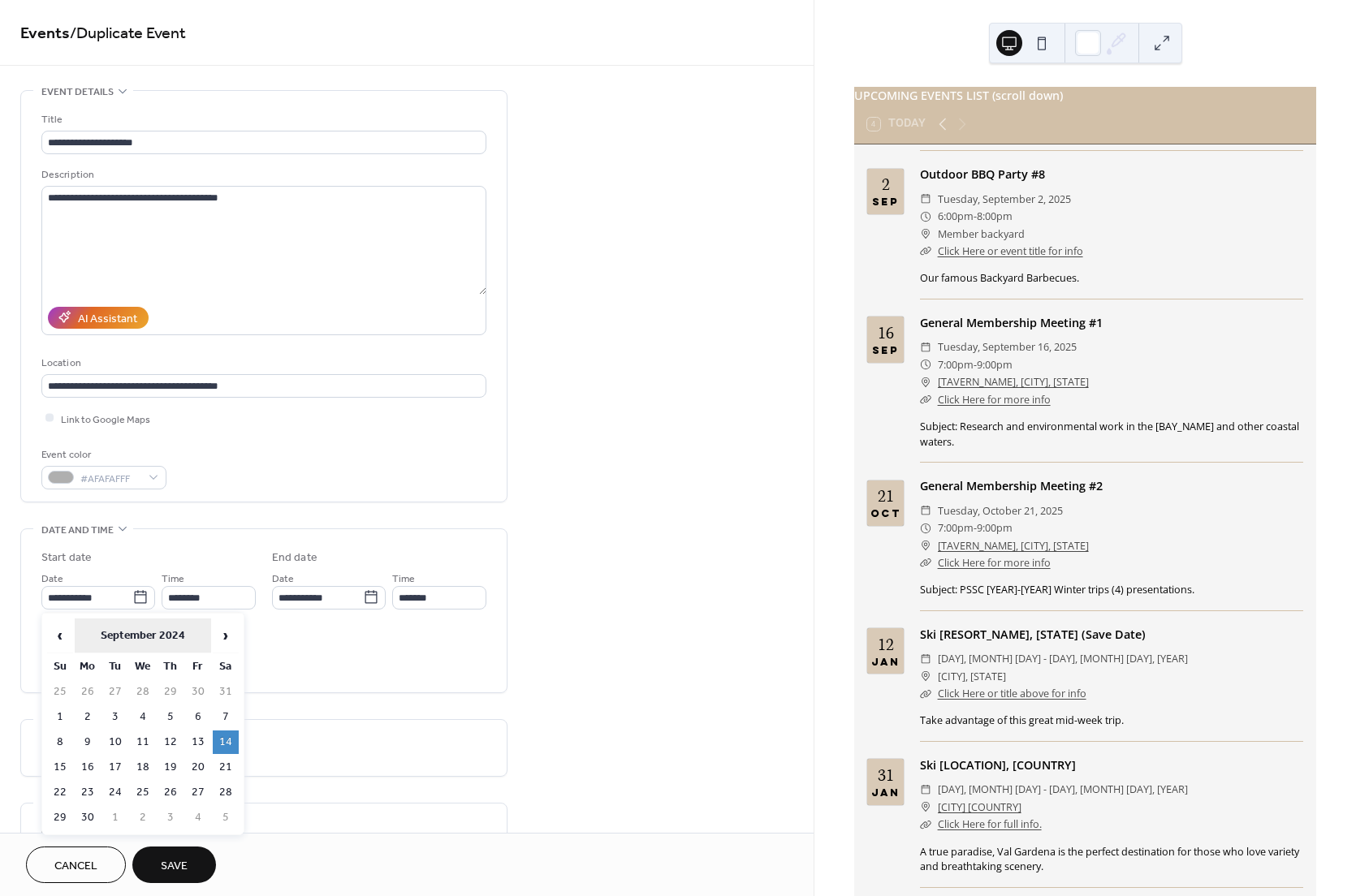 click on "September 2024" at bounding box center (143, 635) 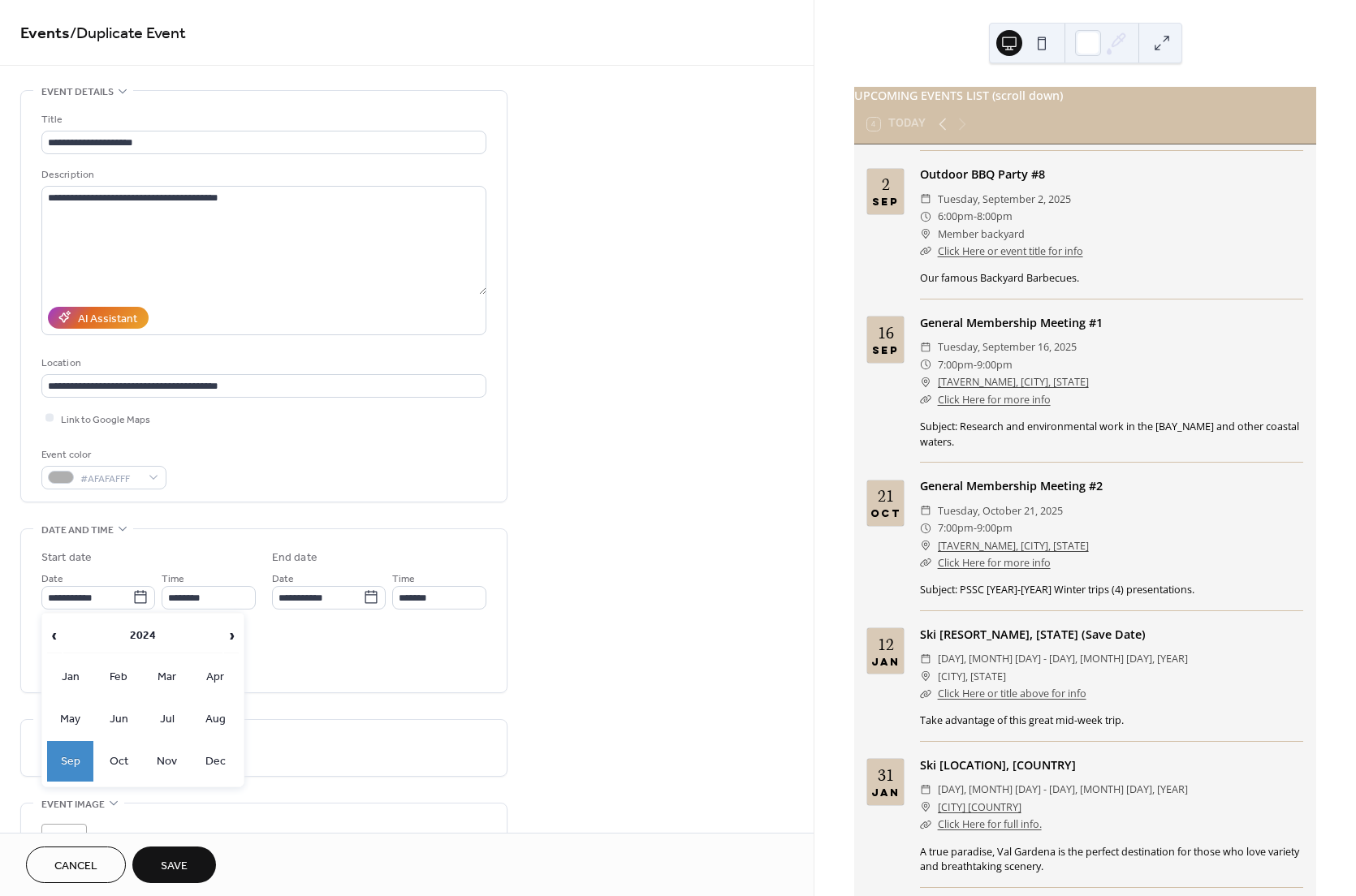 click on "2024" at bounding box center (143, 635) 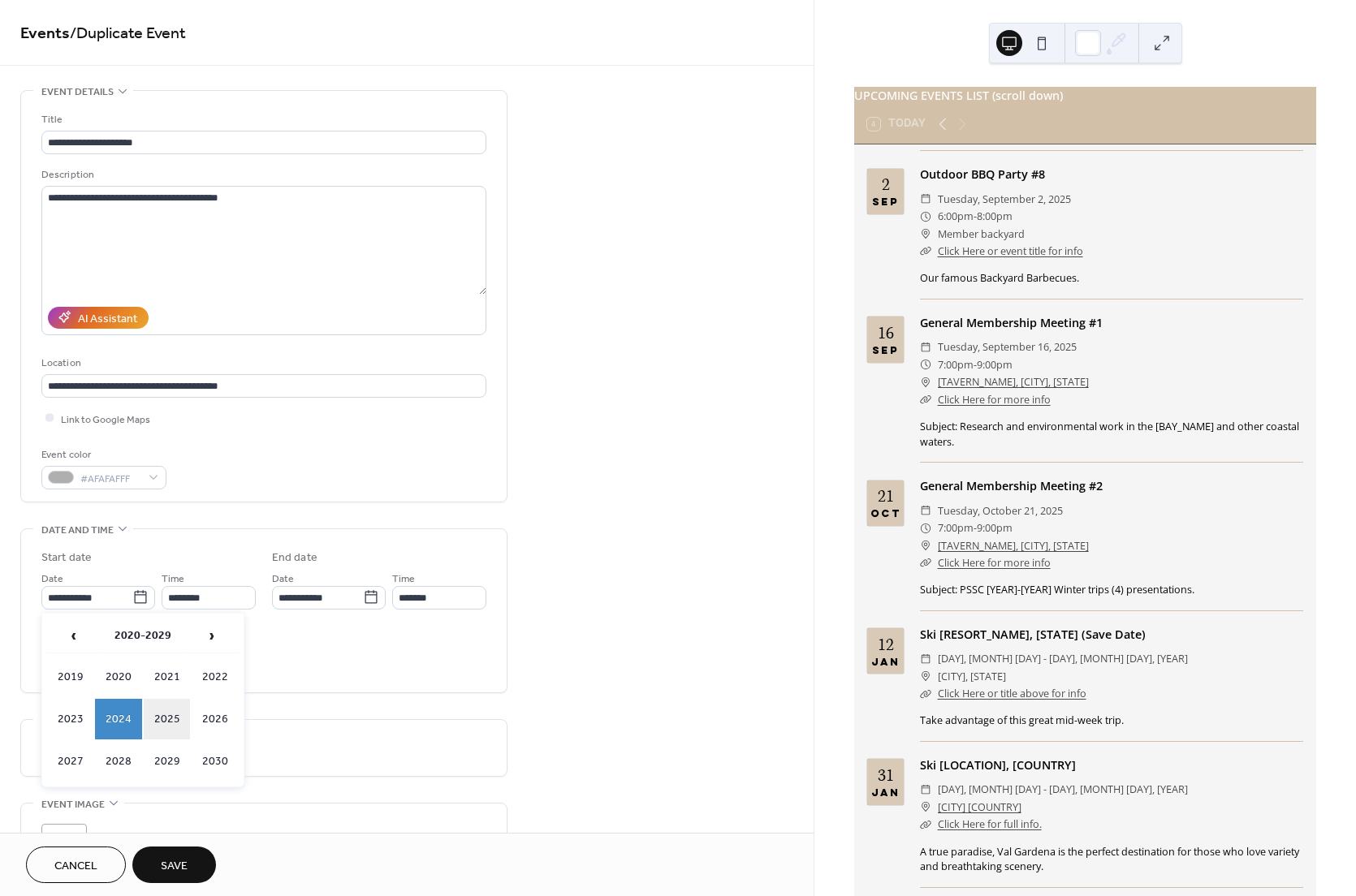 click on "2025" at bounding box center (167, 719) 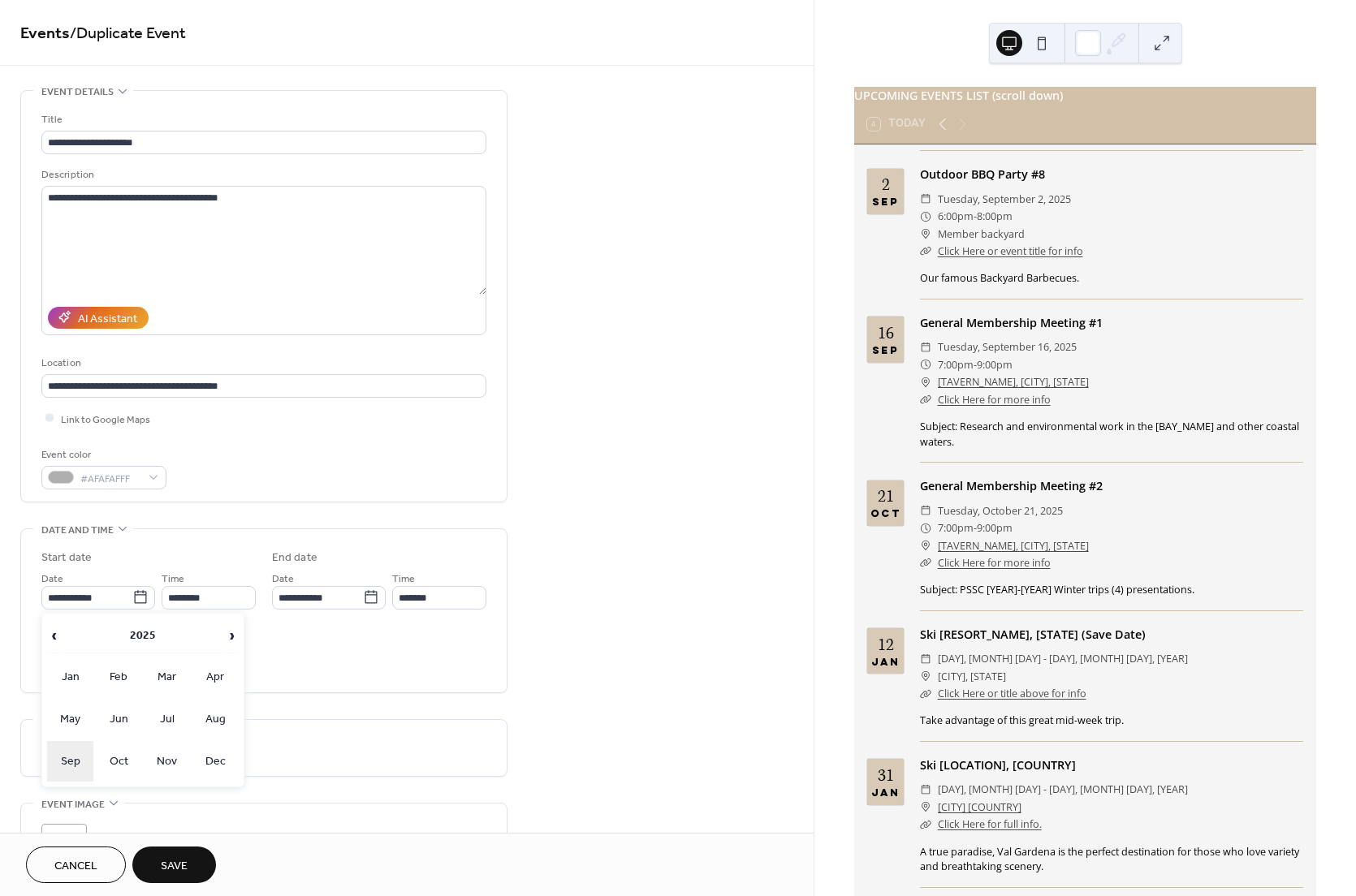click on "Sep" at bounding box center [71, 761] 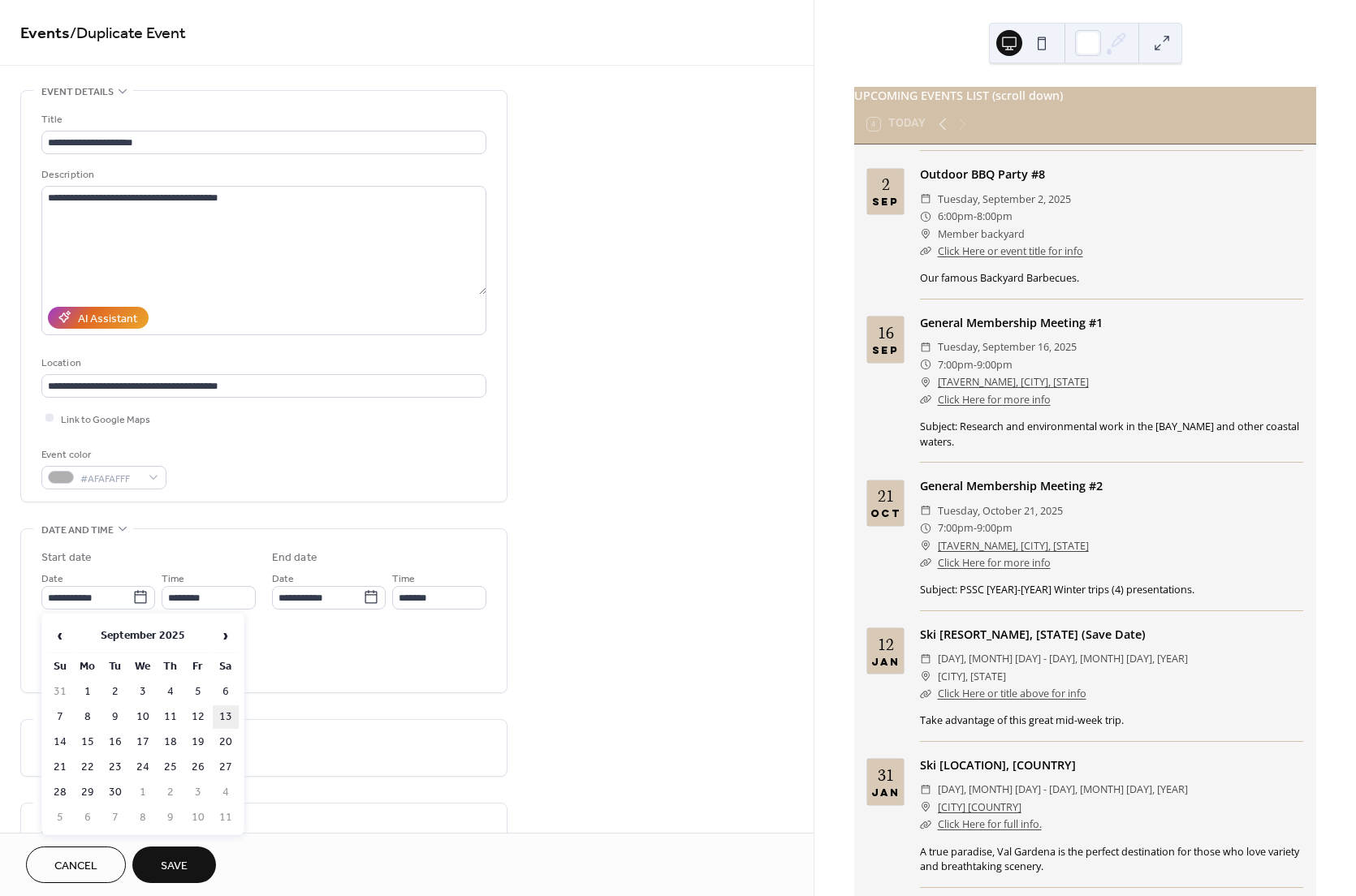 click on "13" at bounding box center (226, 717) 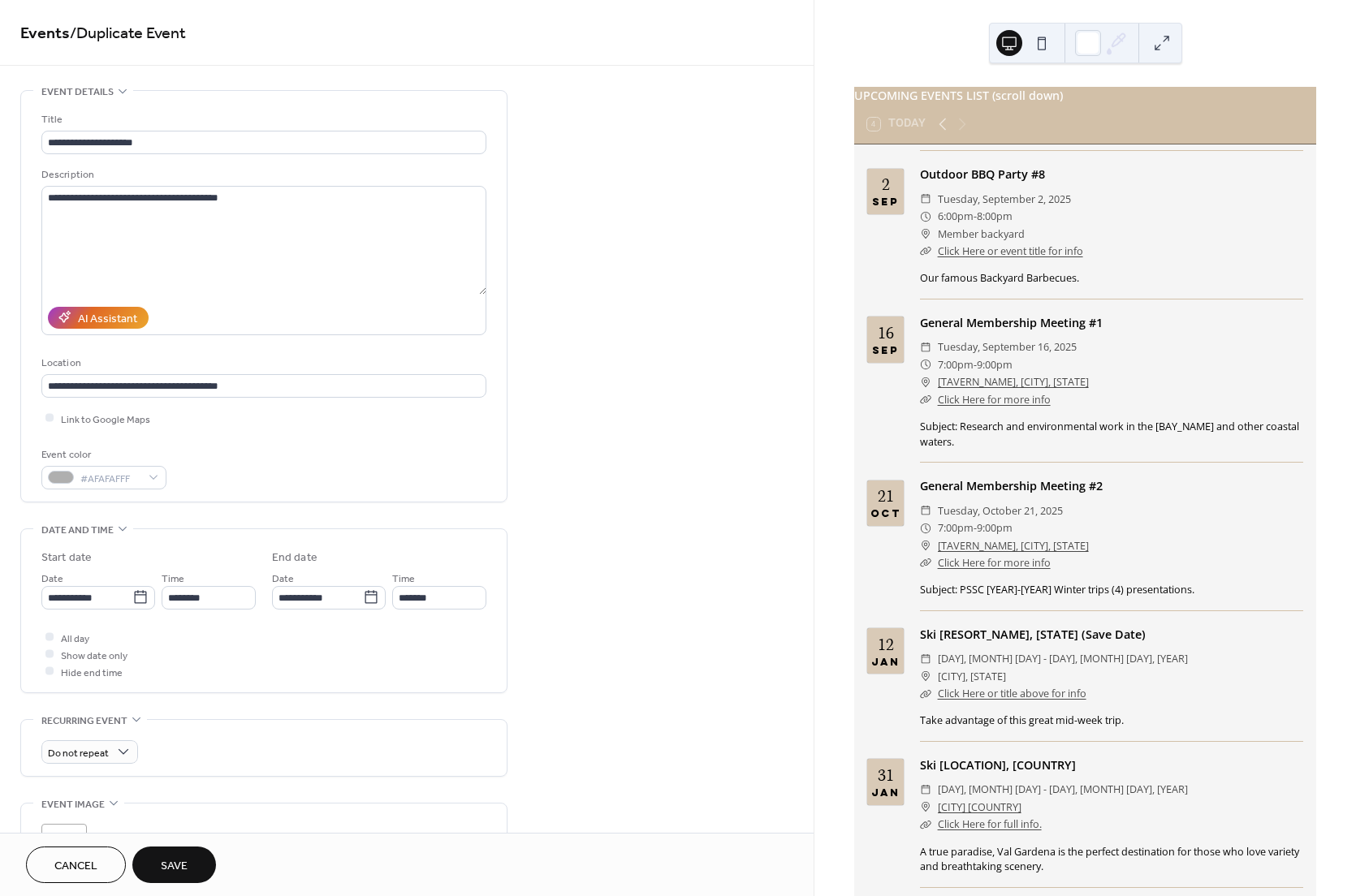 click on "**********" at bounding box center [264, 640] 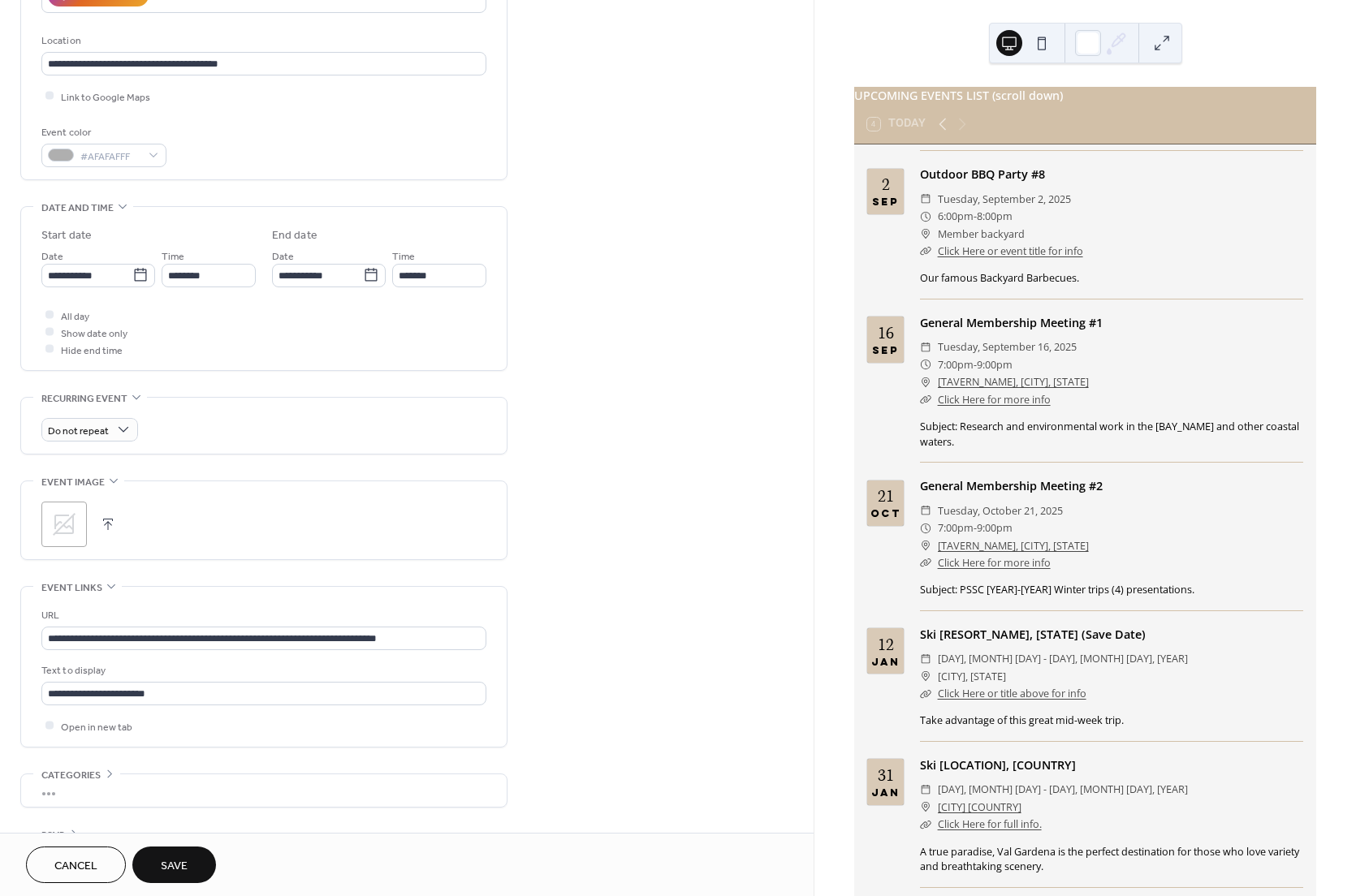 scroll, scrollTop: 325, scrollLeft: 0, axis: vertical 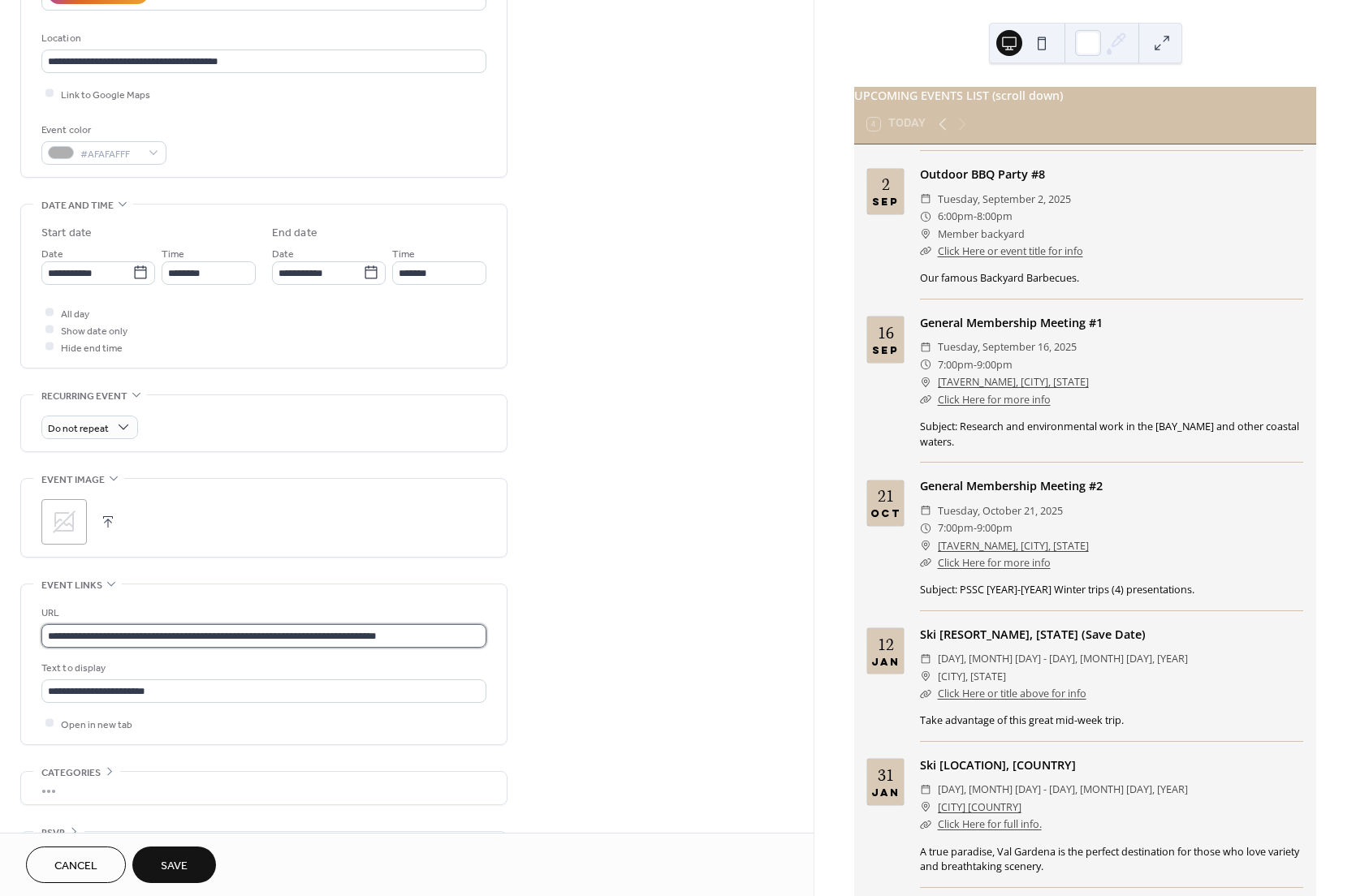 click on "**********" at bounding box center [264, 635] 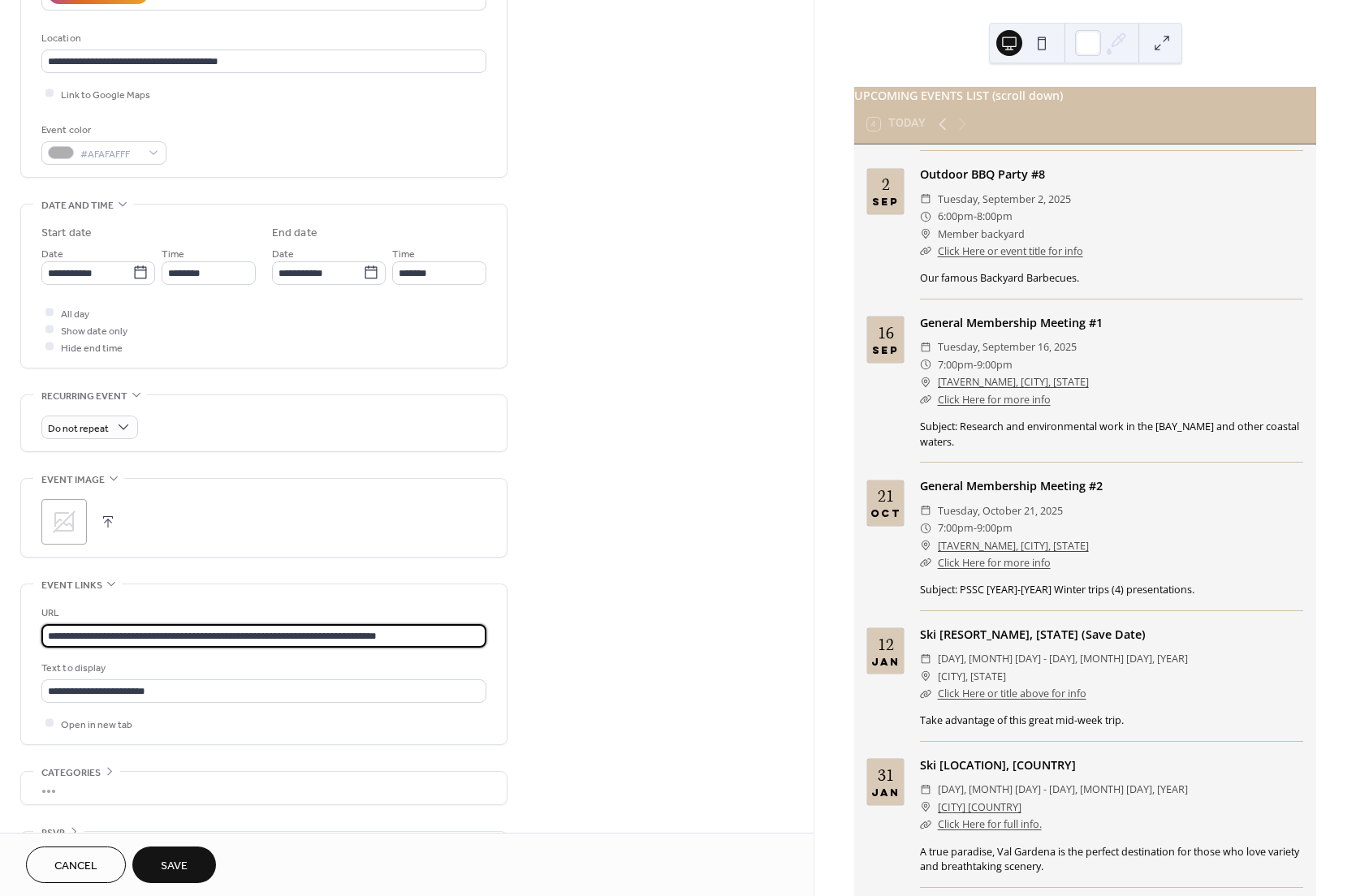 click on "**********" at bounding box center [264, 635] 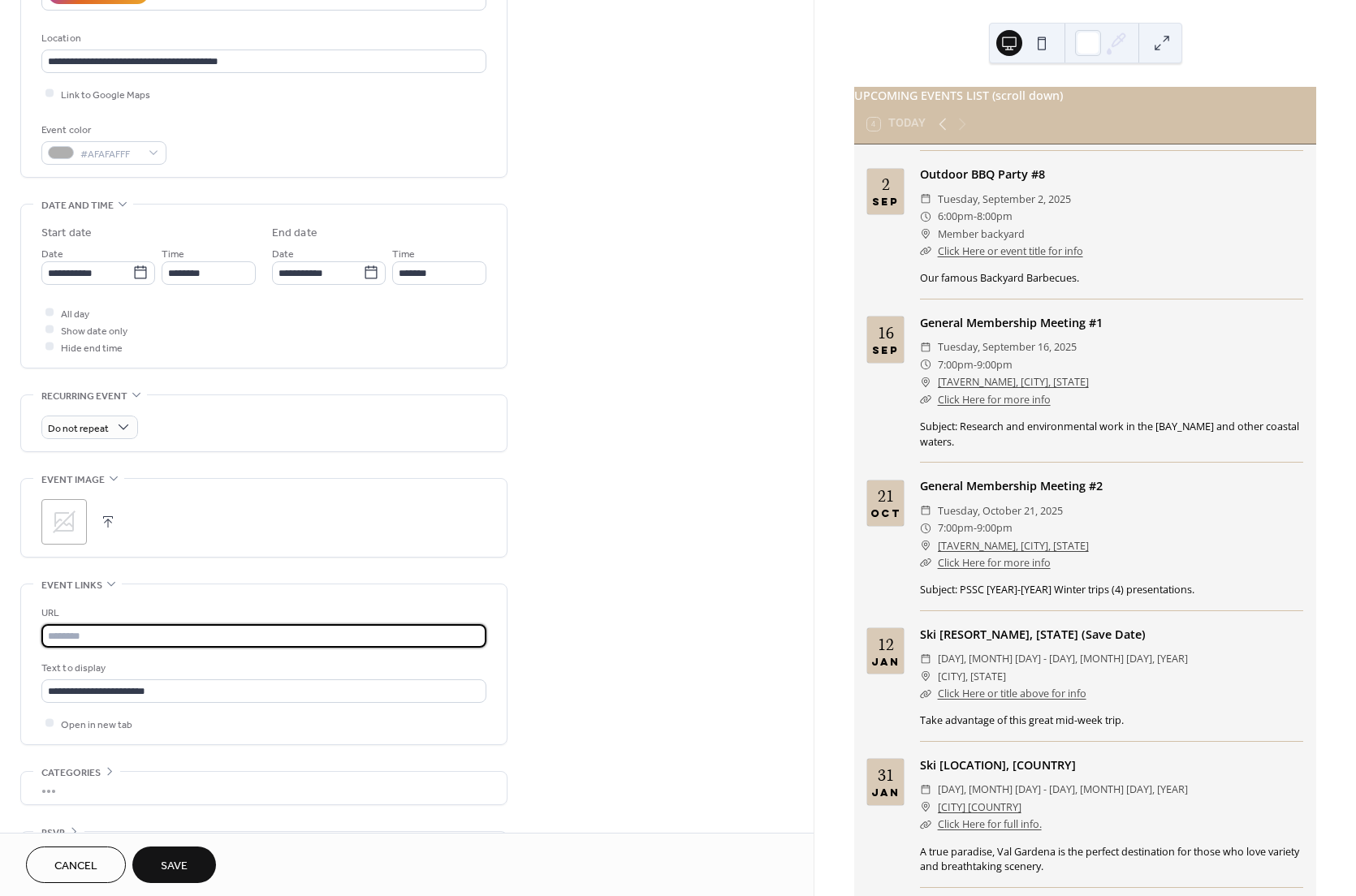 paste on "**********" 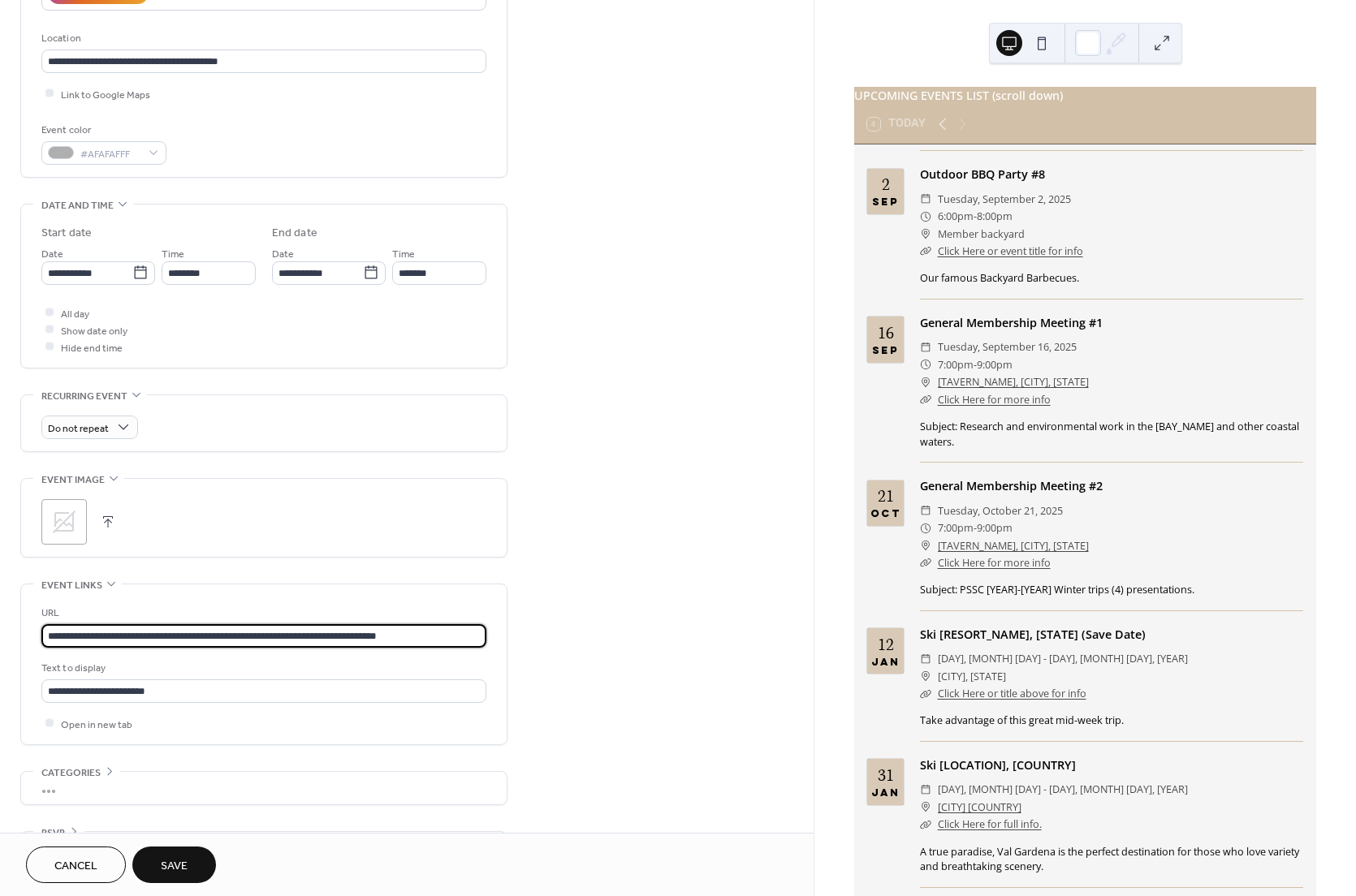 type on "**********" 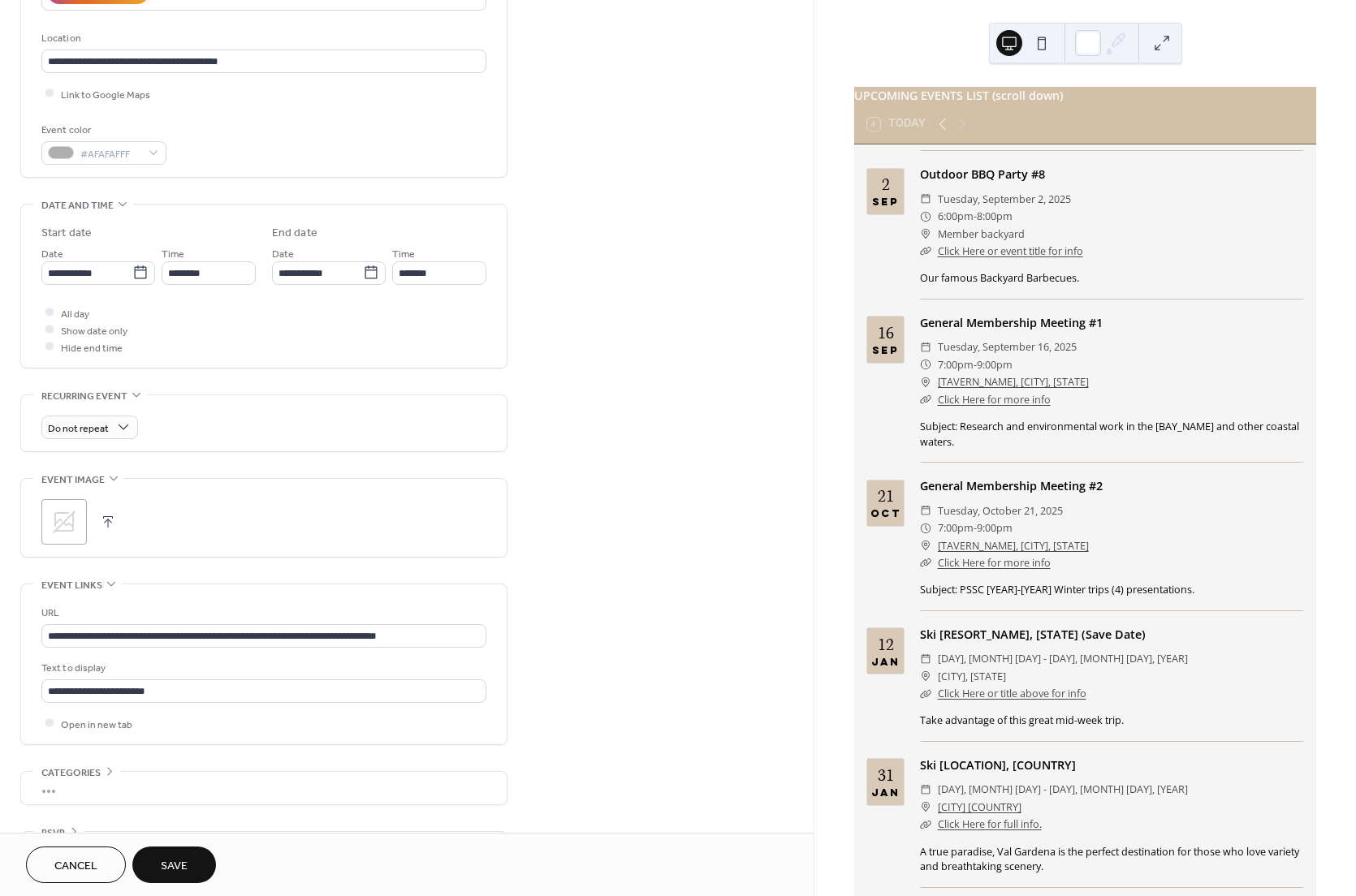 click on "Save" at bounding box center [174, 866] 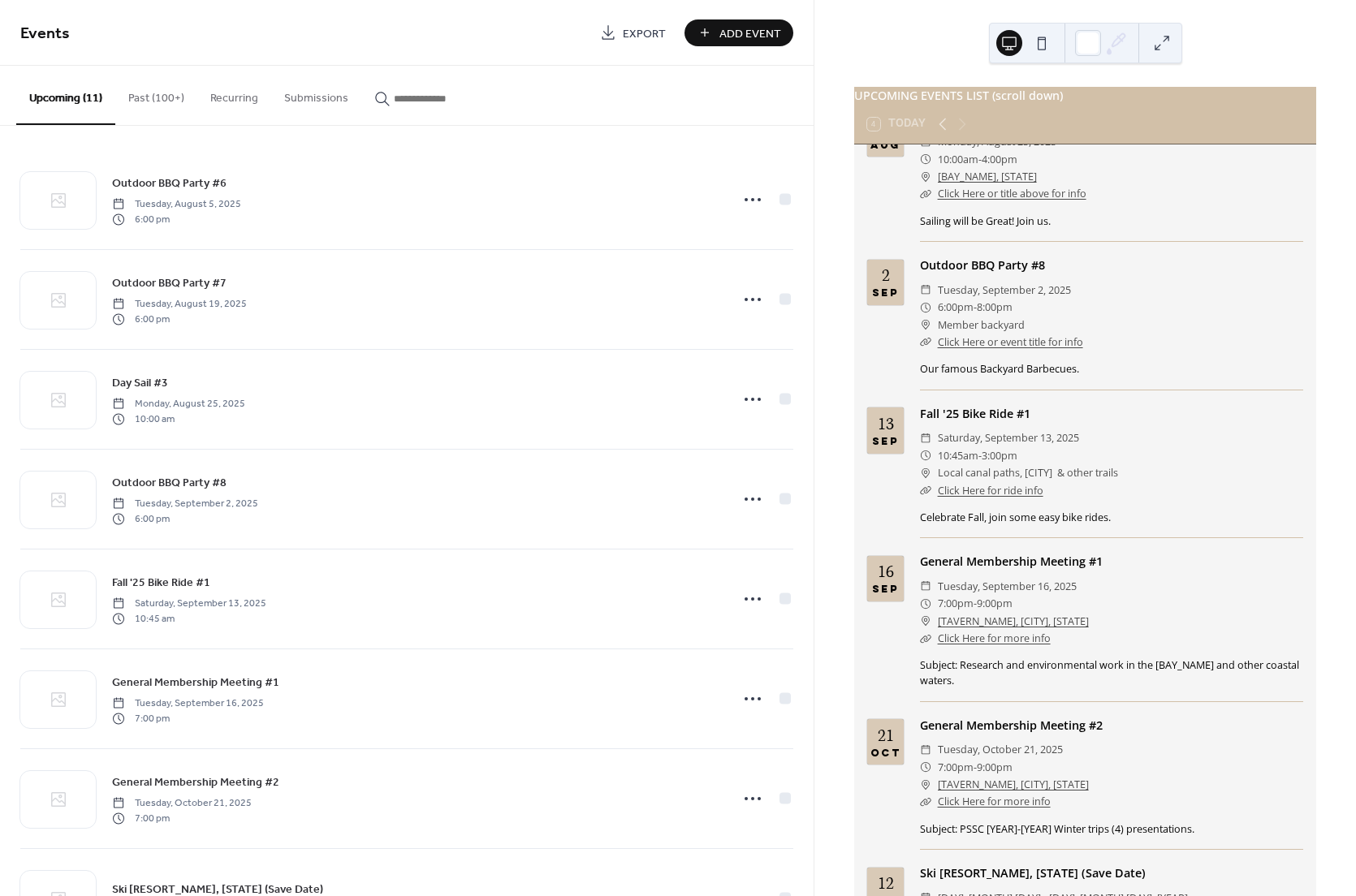 scroll, scrollTop: 325, scrollLeft: 0, axis: vertical 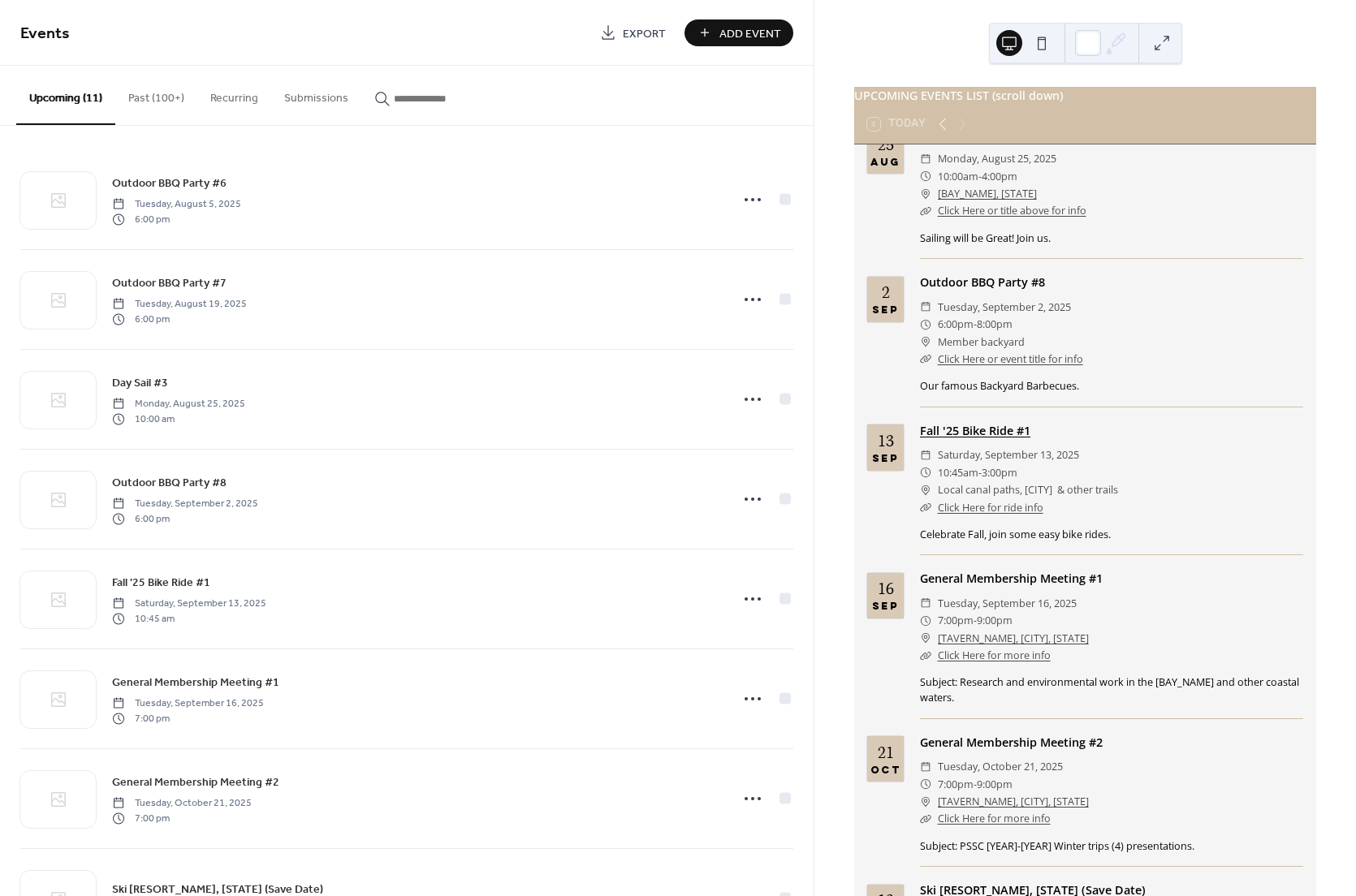 click on "Fall '25 Bike Ride #1" at bounding box center [975, 430] 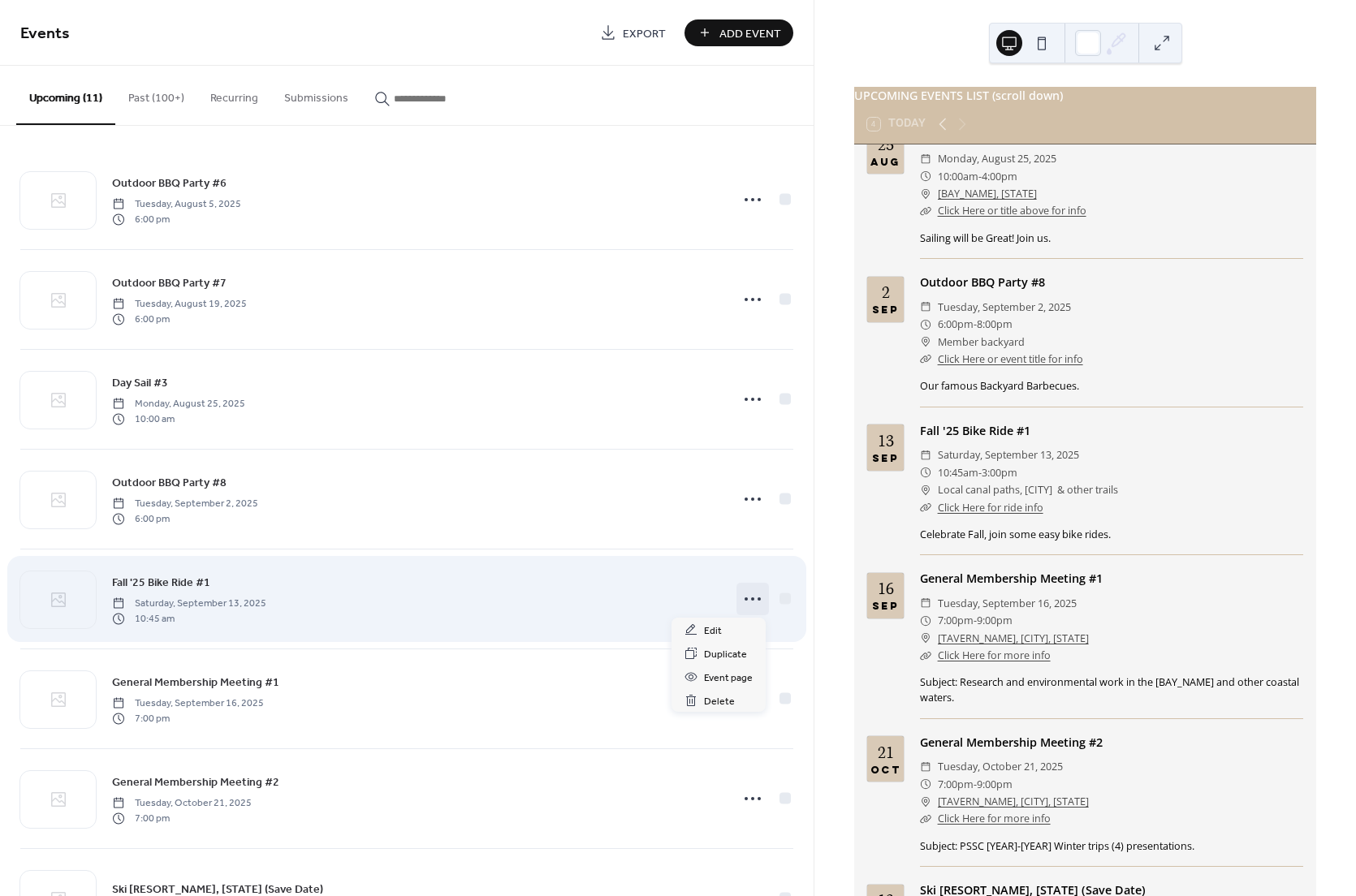 click 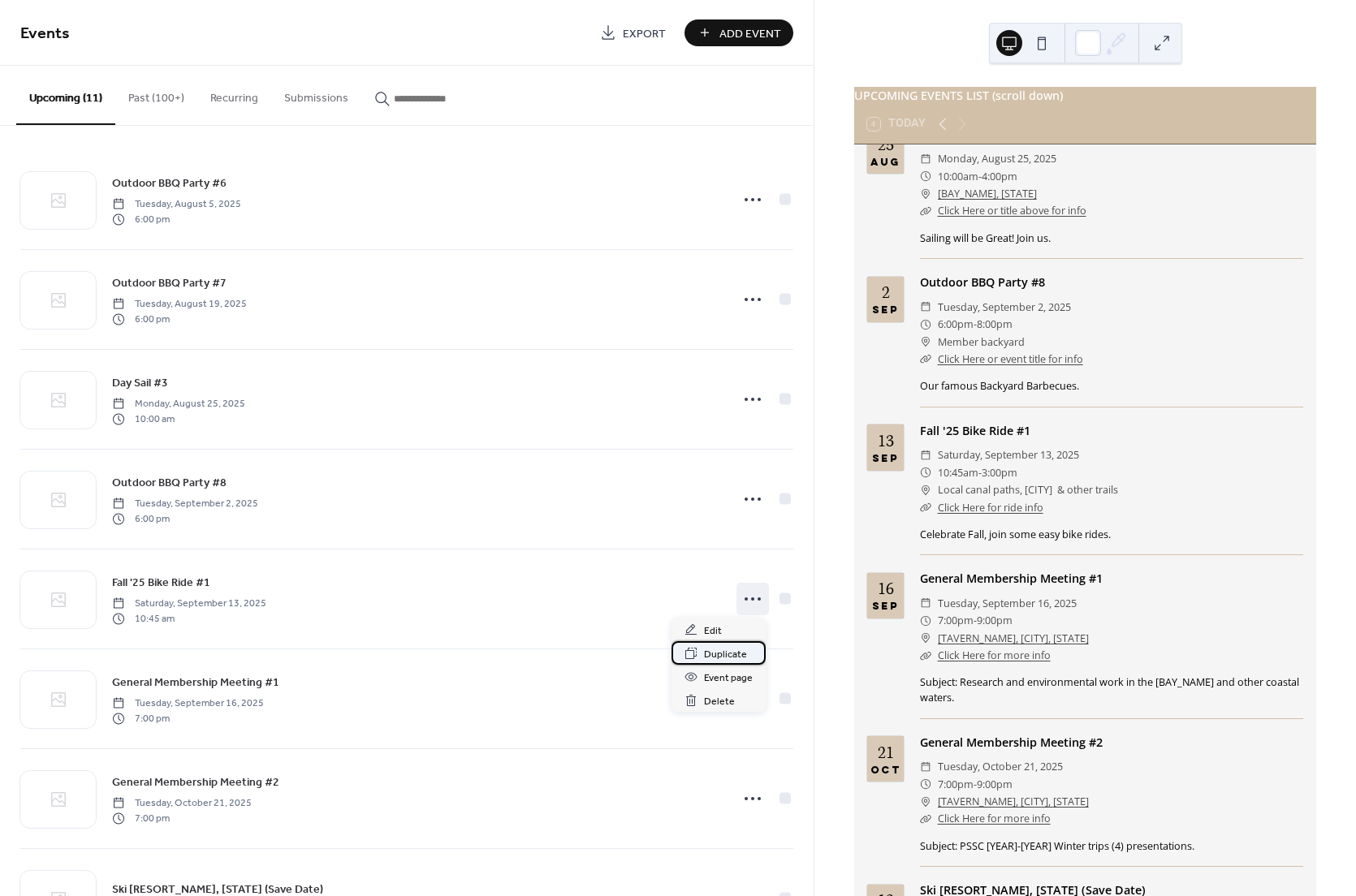 click on "Duplicate" at bounding box center [725, 654] 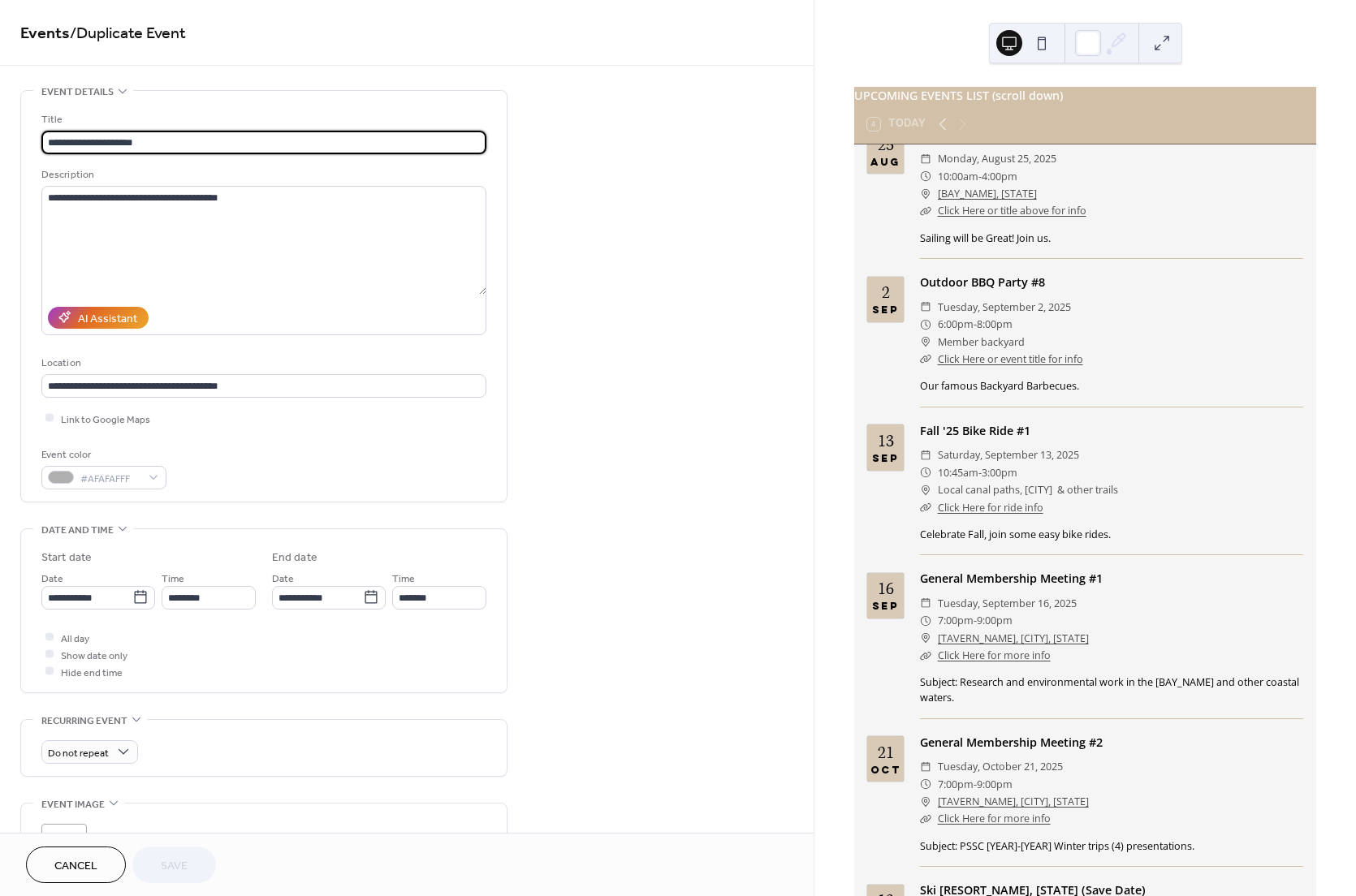 click on "**********" at bounding box center [264, 142] 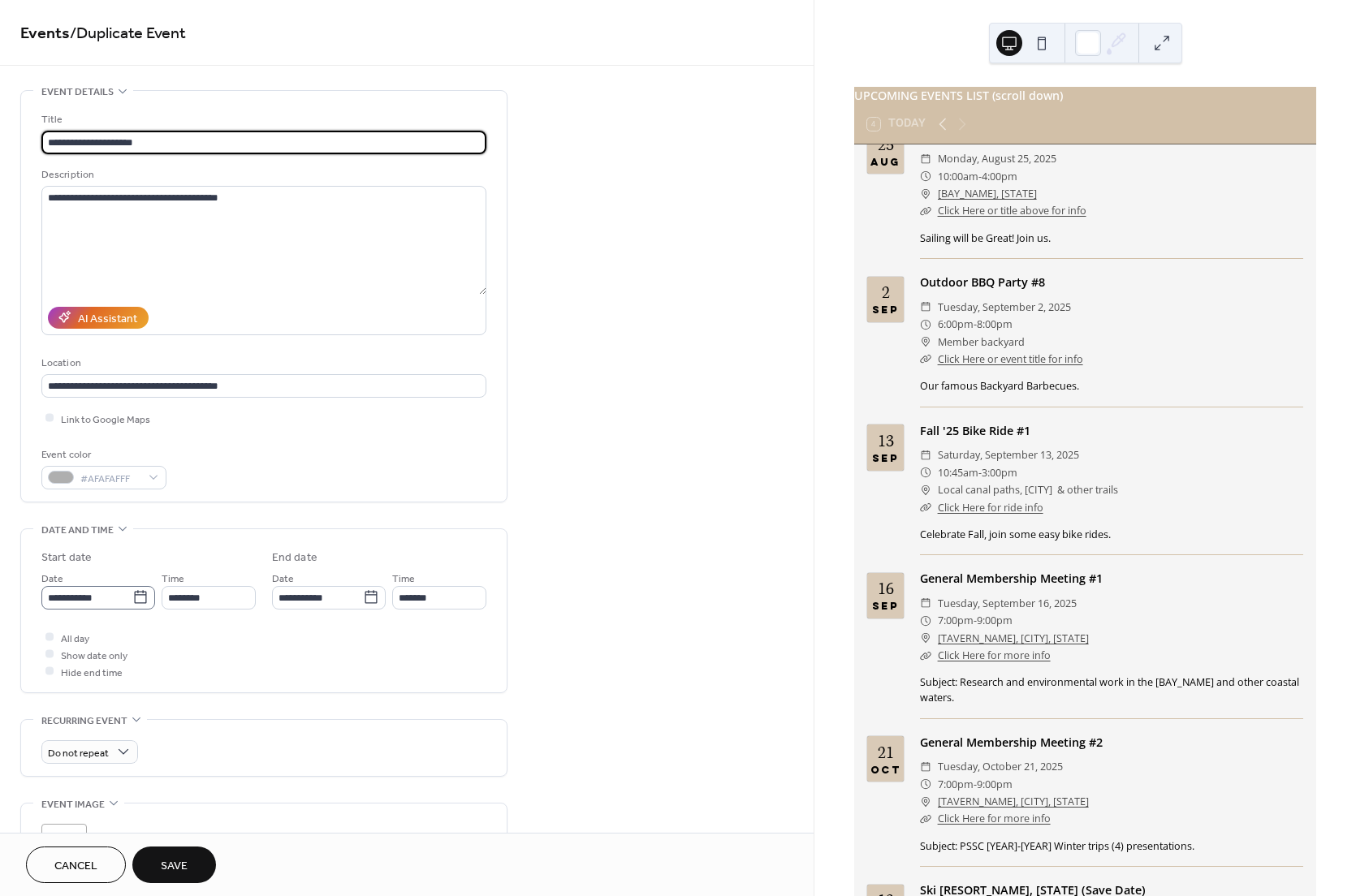 type on "**********" 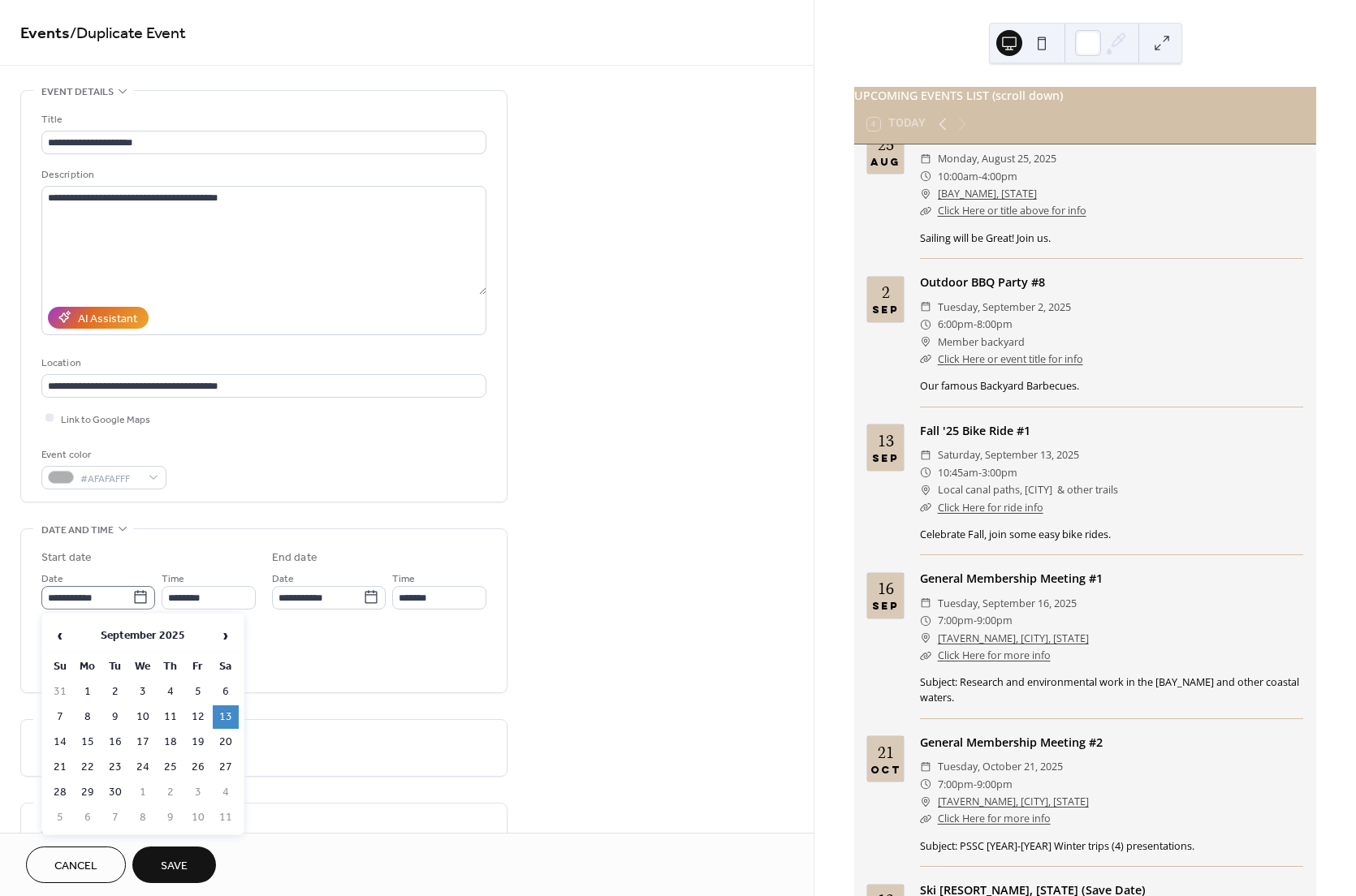 click 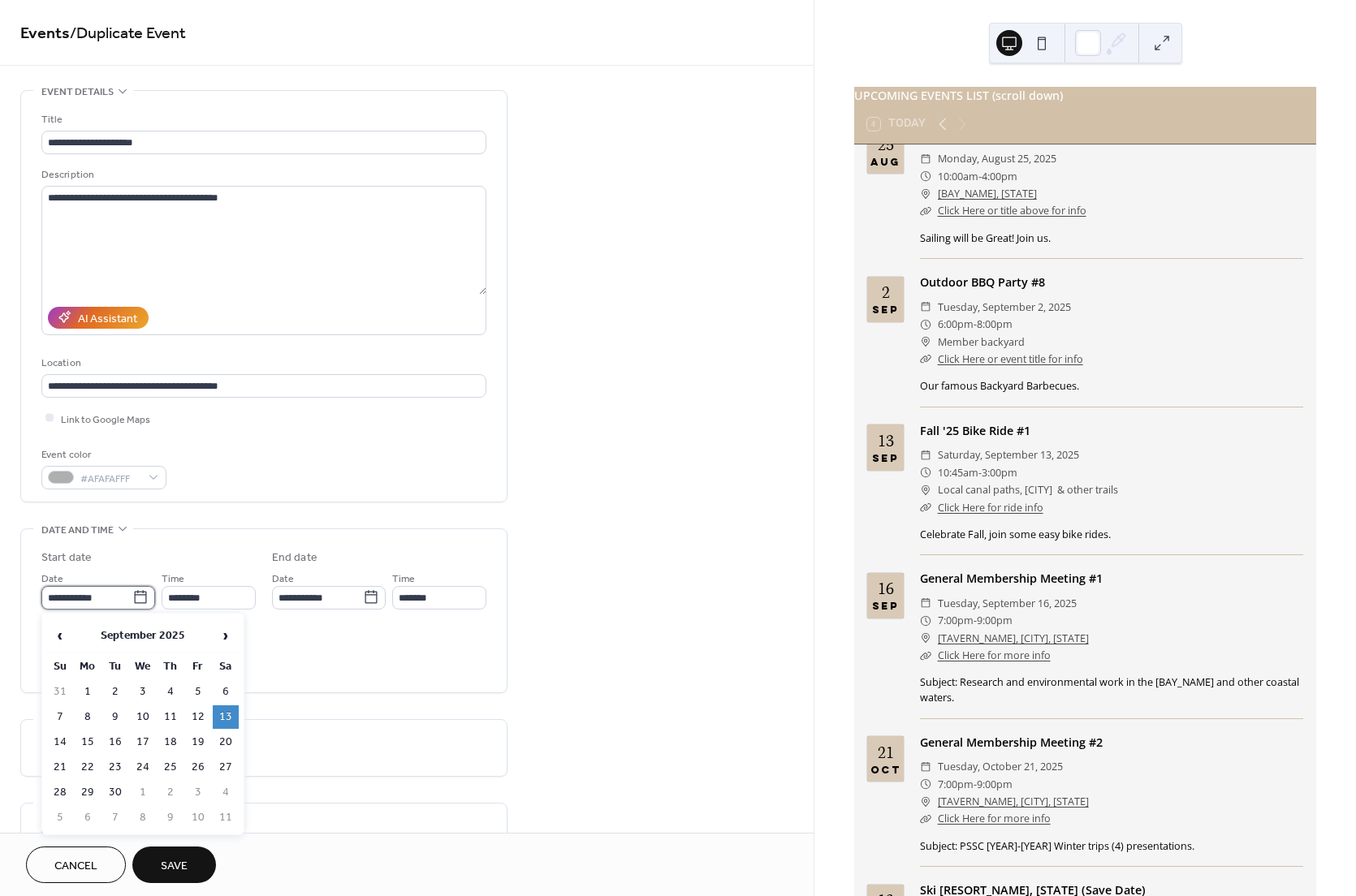 click on "**********" at bounding box center (87, 597) 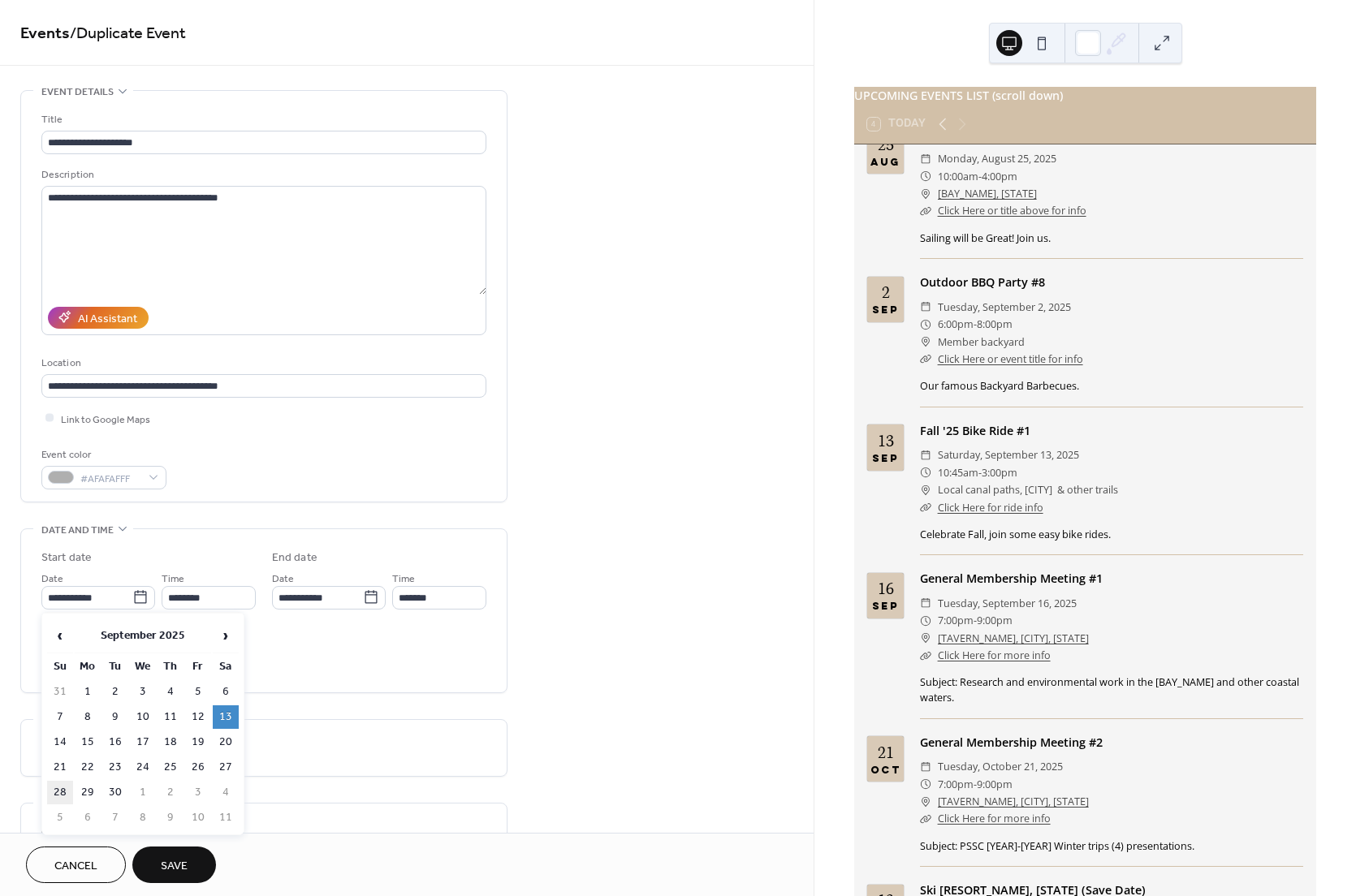 click on "28" at bounding box center (60, 792) 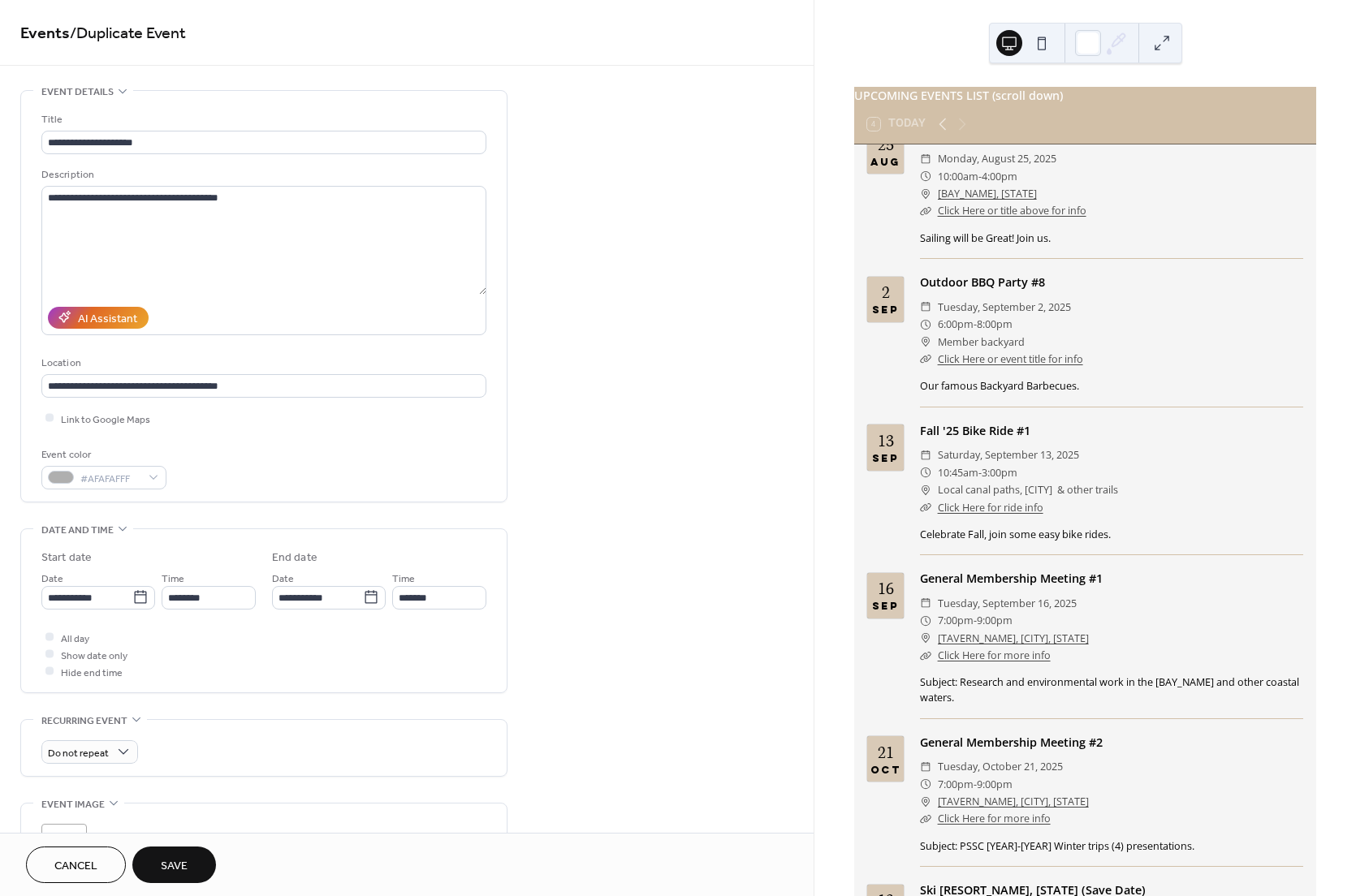 click on "Events  /  Duplicate Event" at bounding box center (407, 32) 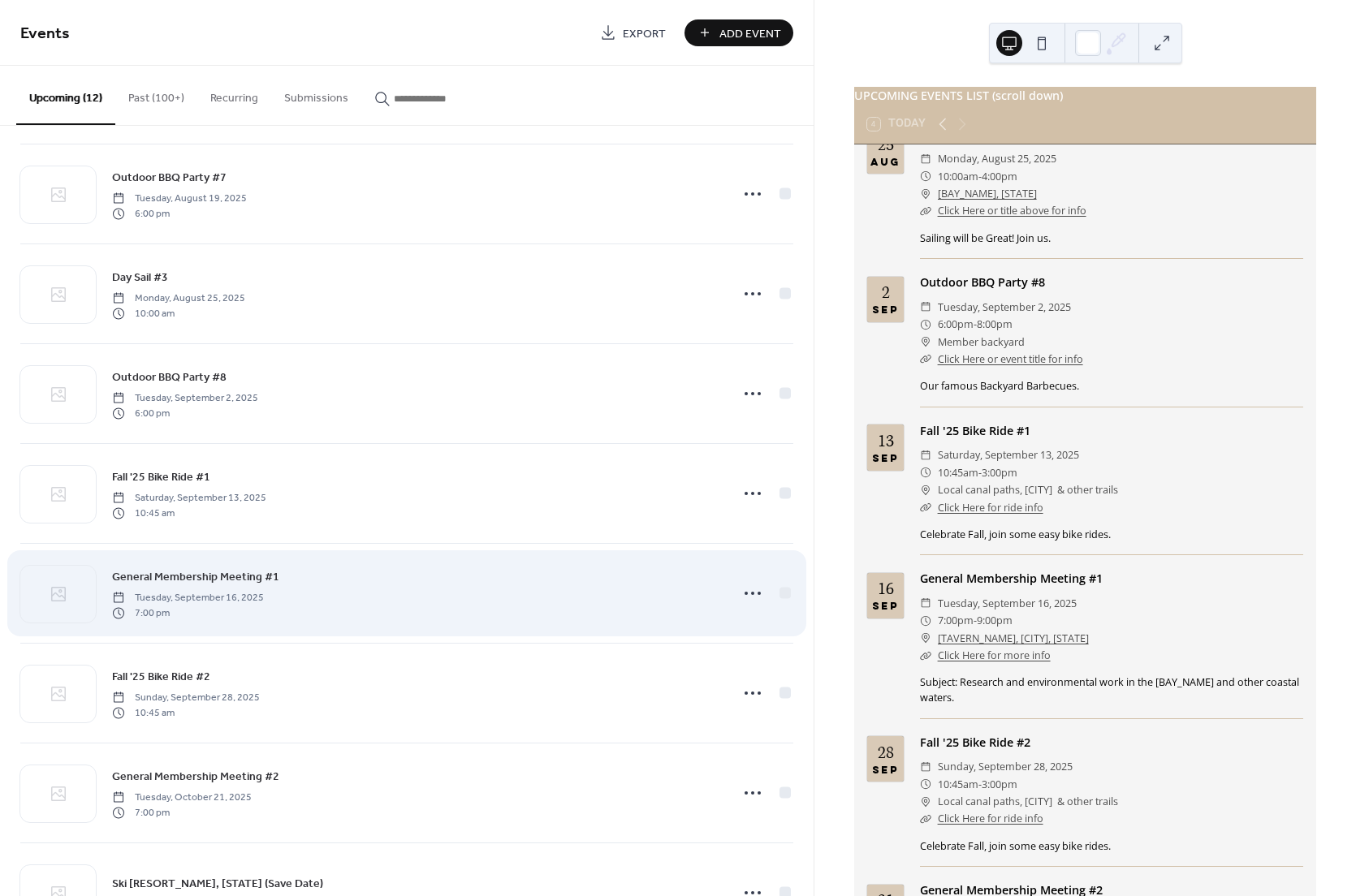 scroll, scrollTop: 108, scrollLeft: 0, axis: vertical 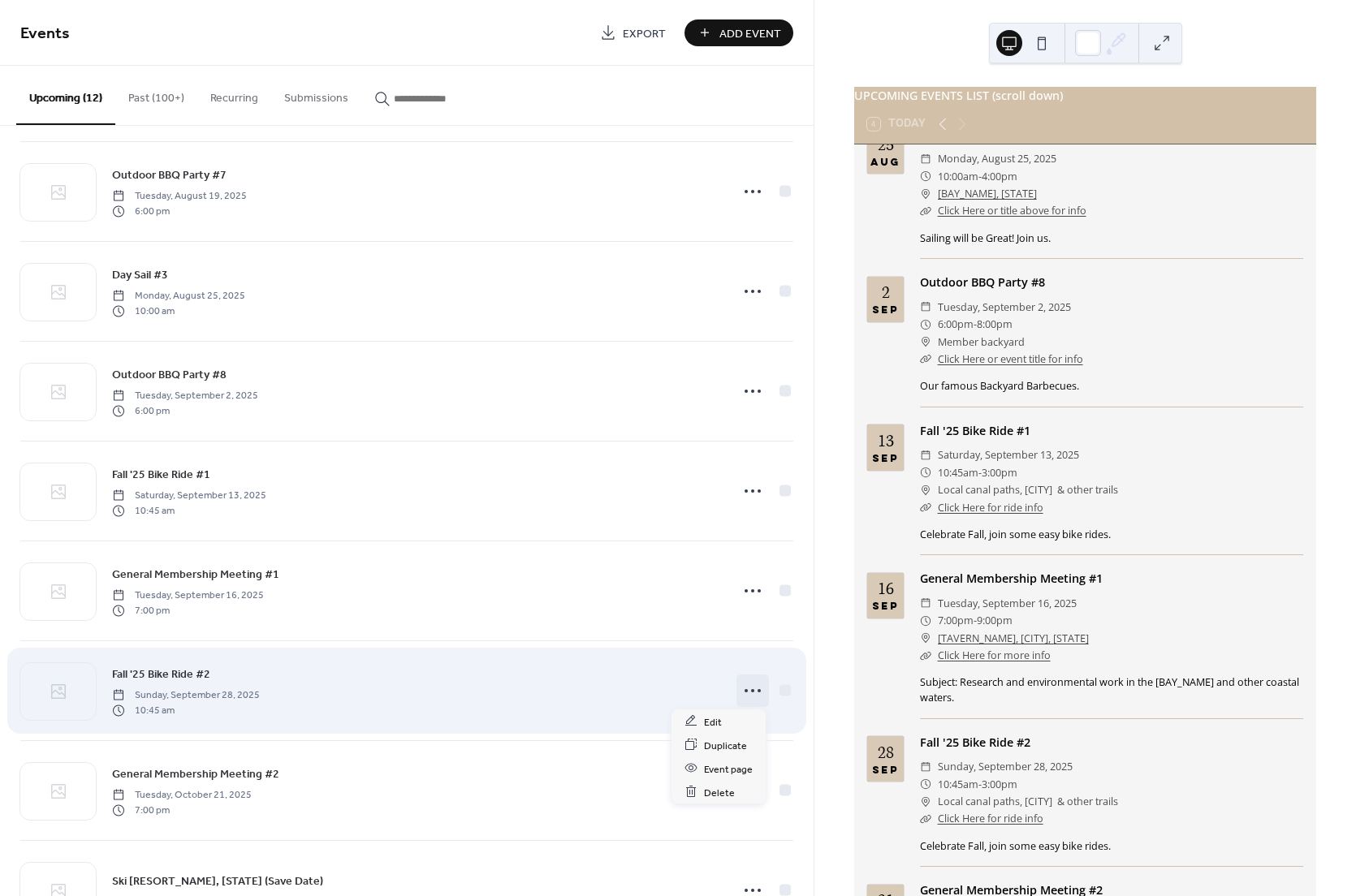 click 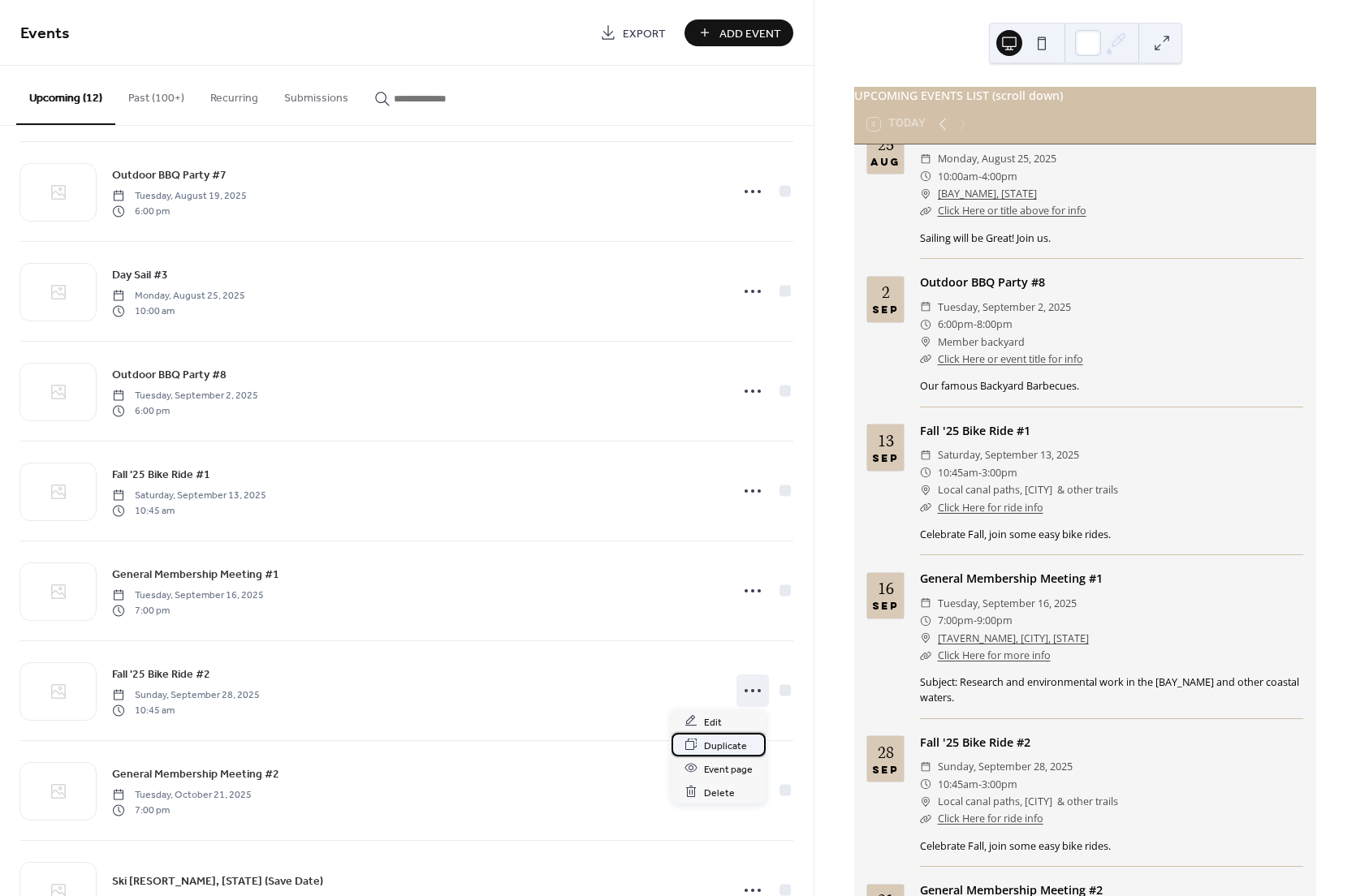 click on "Duplicate" at bounding box center (725, 745) 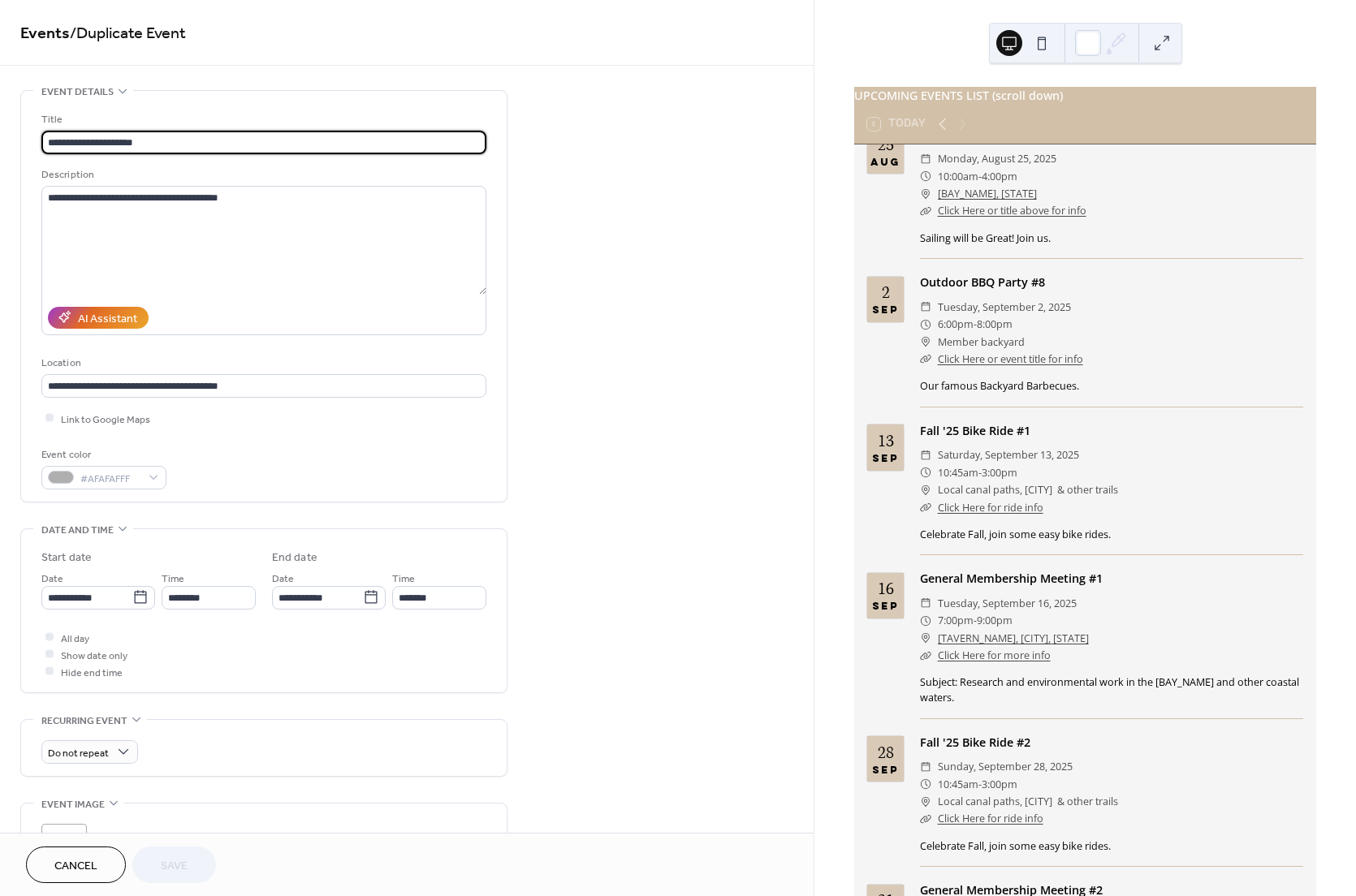 click on "**********" at bounding box center [264, 142] 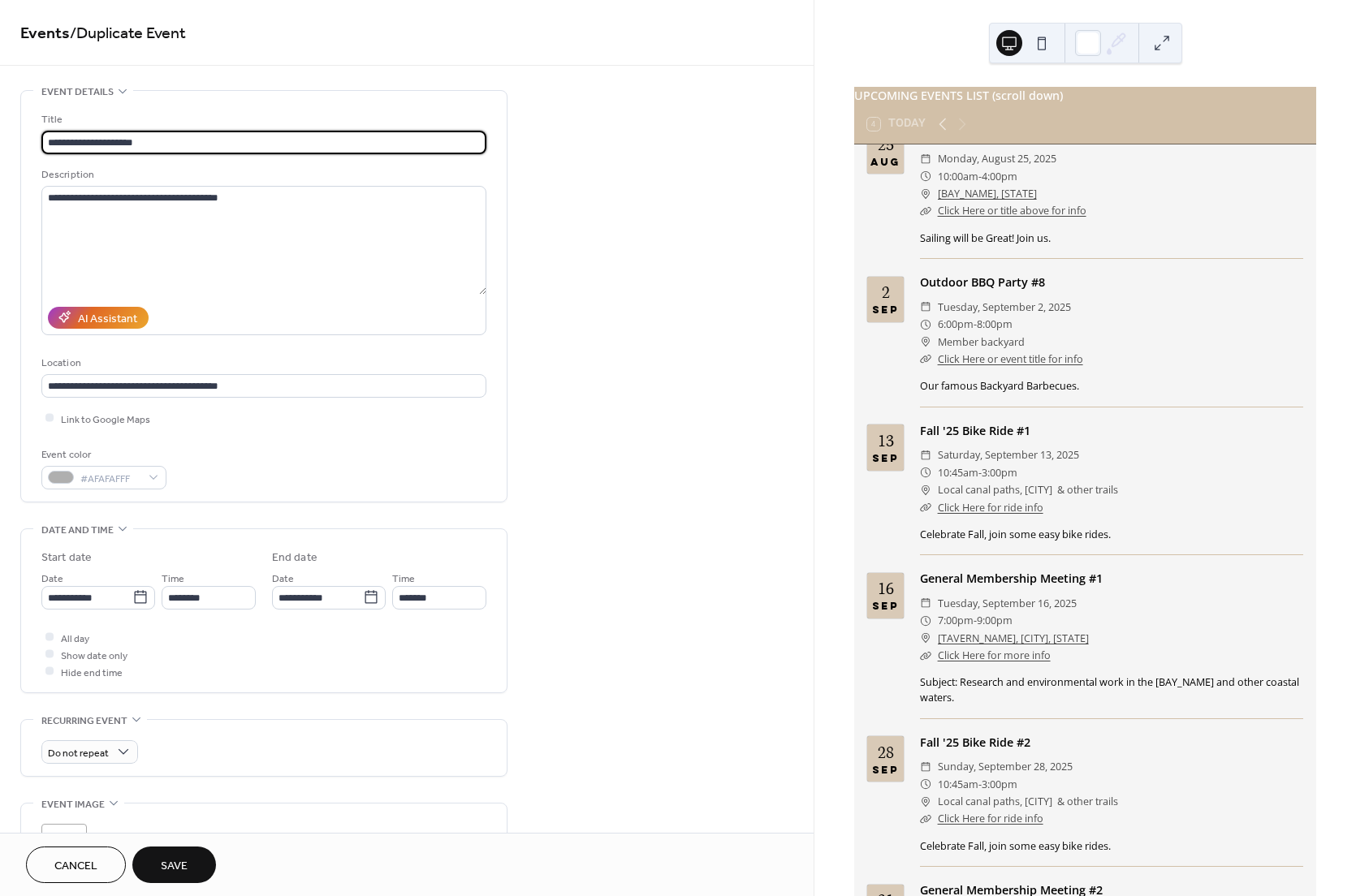 type on "**********" 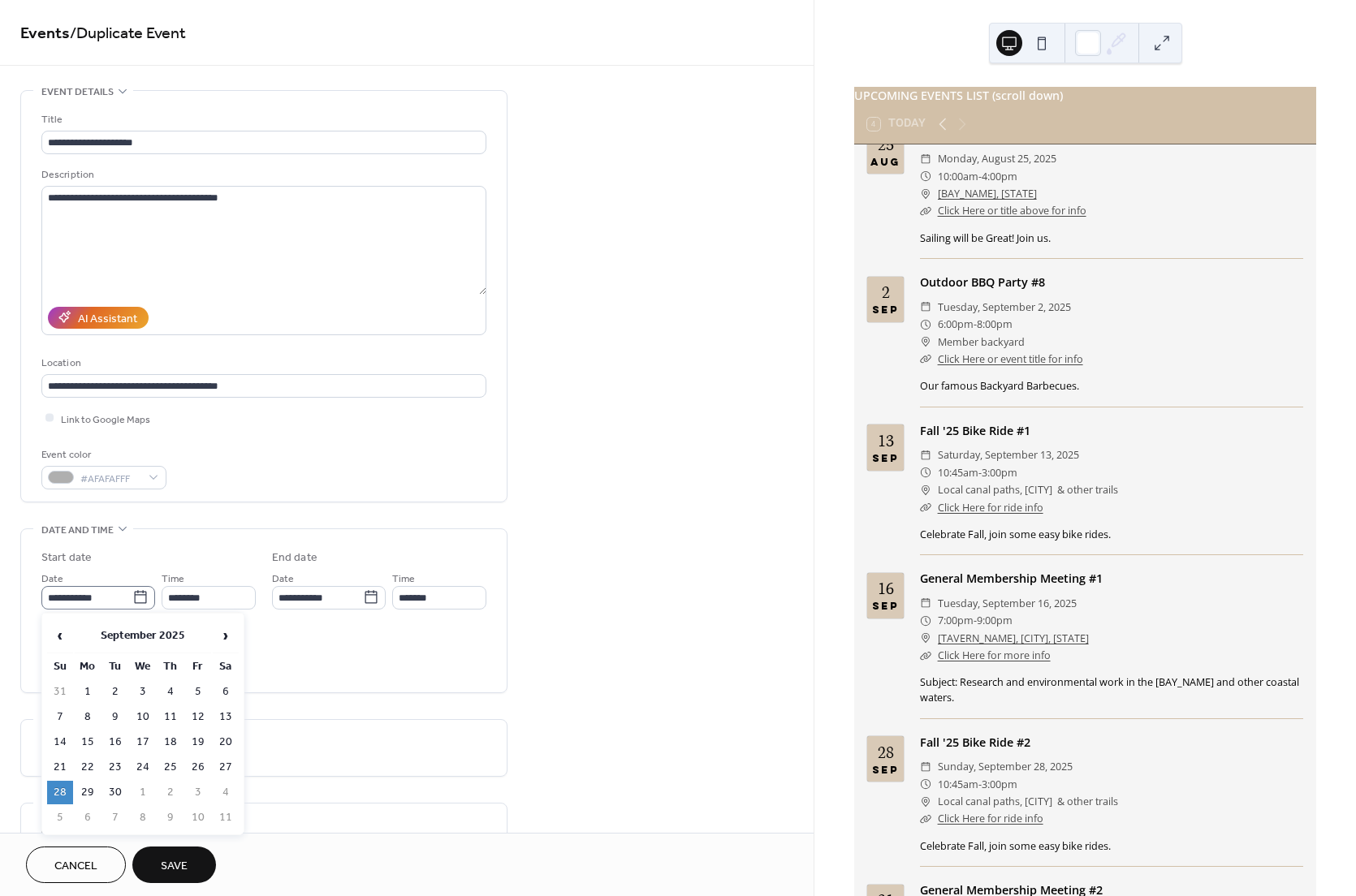 click 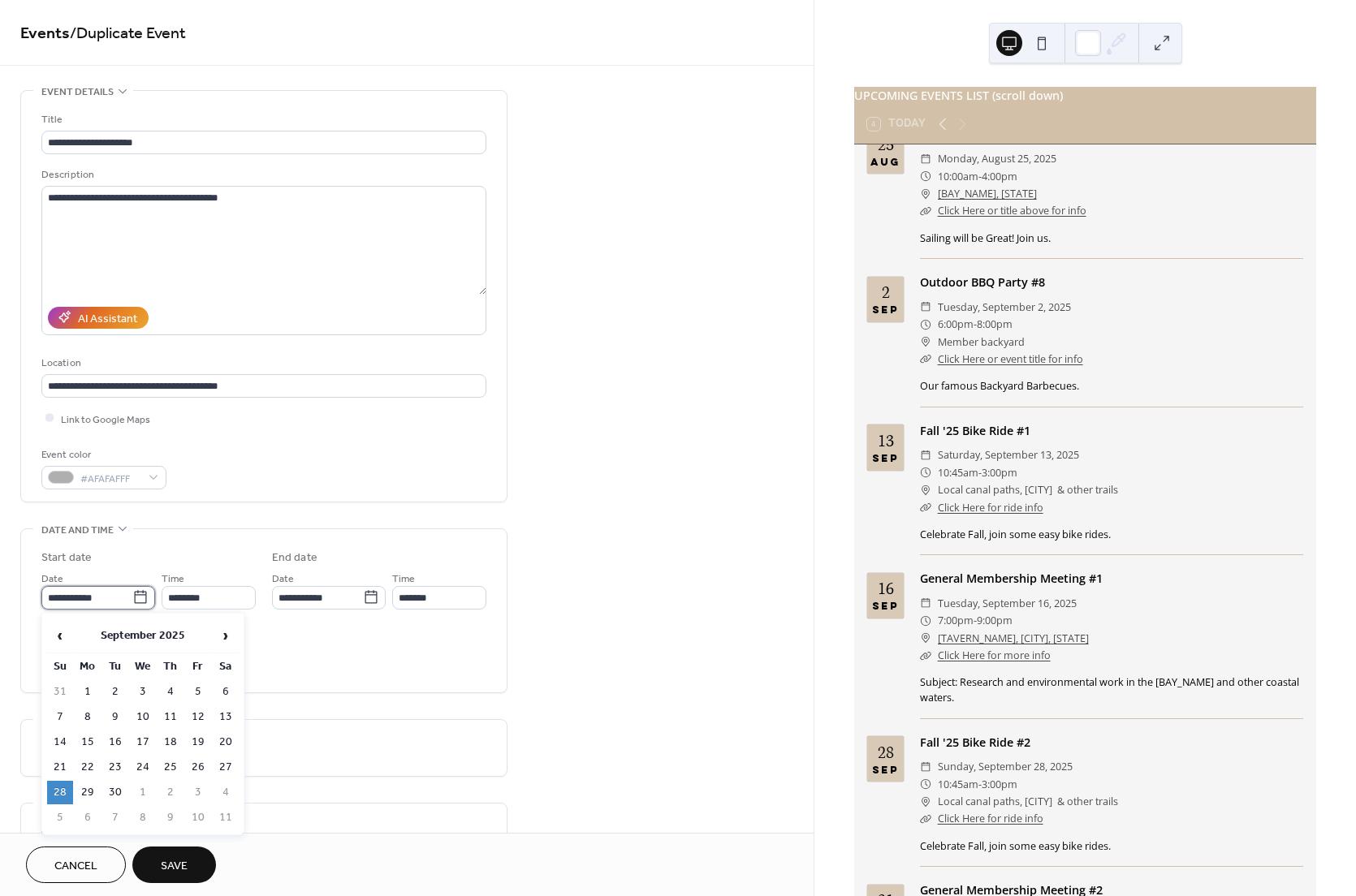 click on "**********" at bounding box center (87, 597) 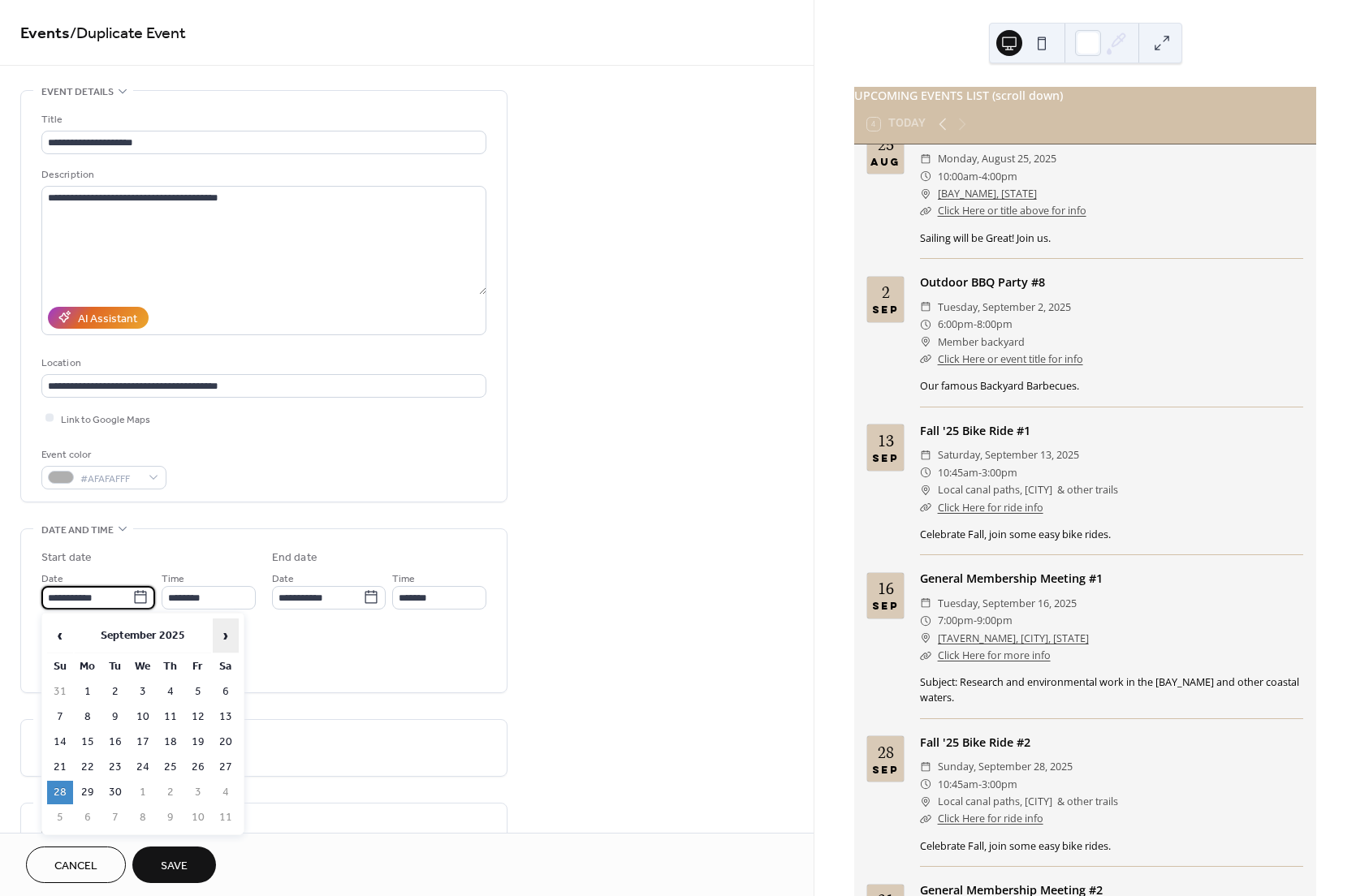 click on "›" at bounding box center [226, 635] 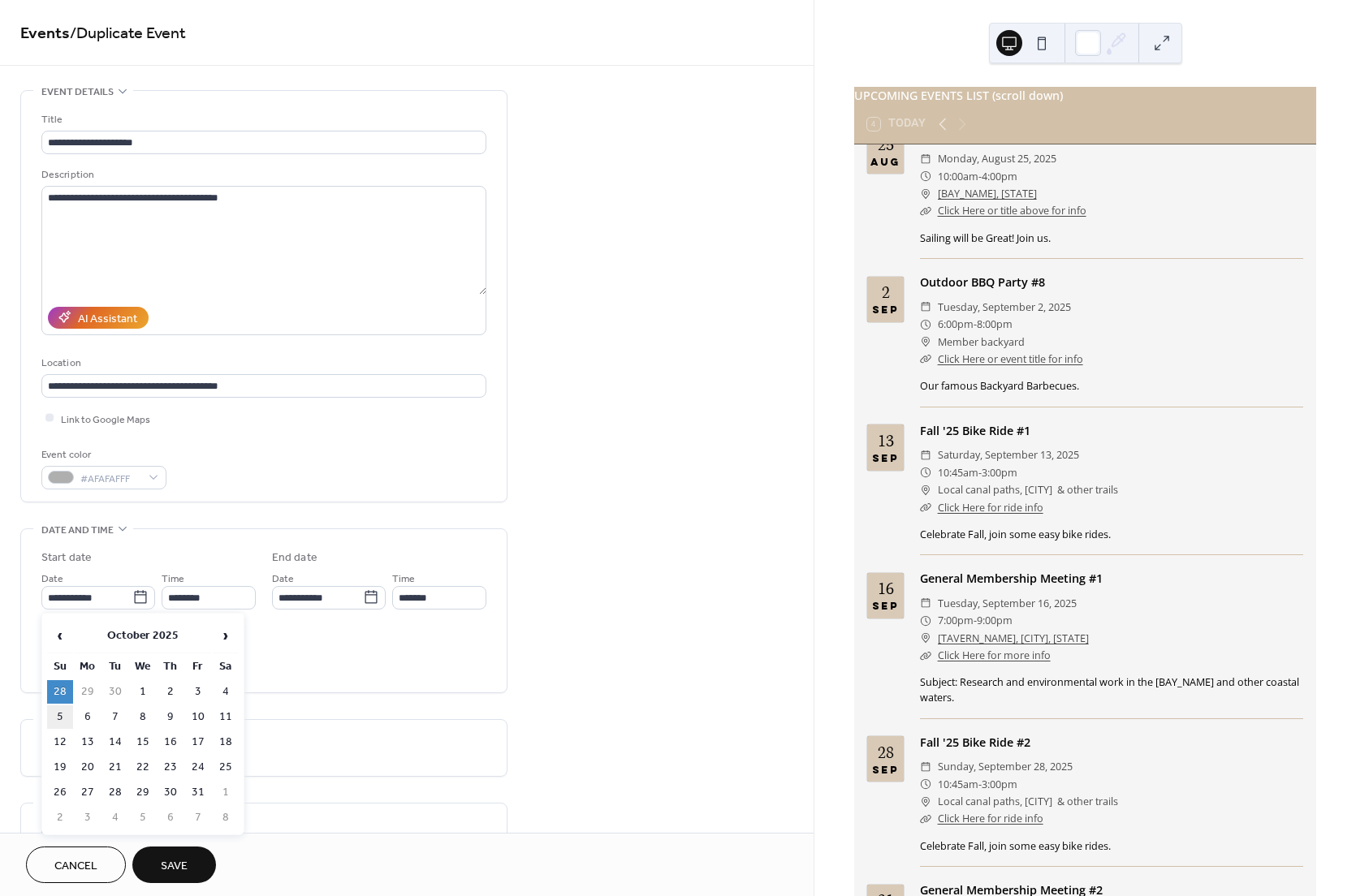 click on "5" at bounding box center (60, 717) 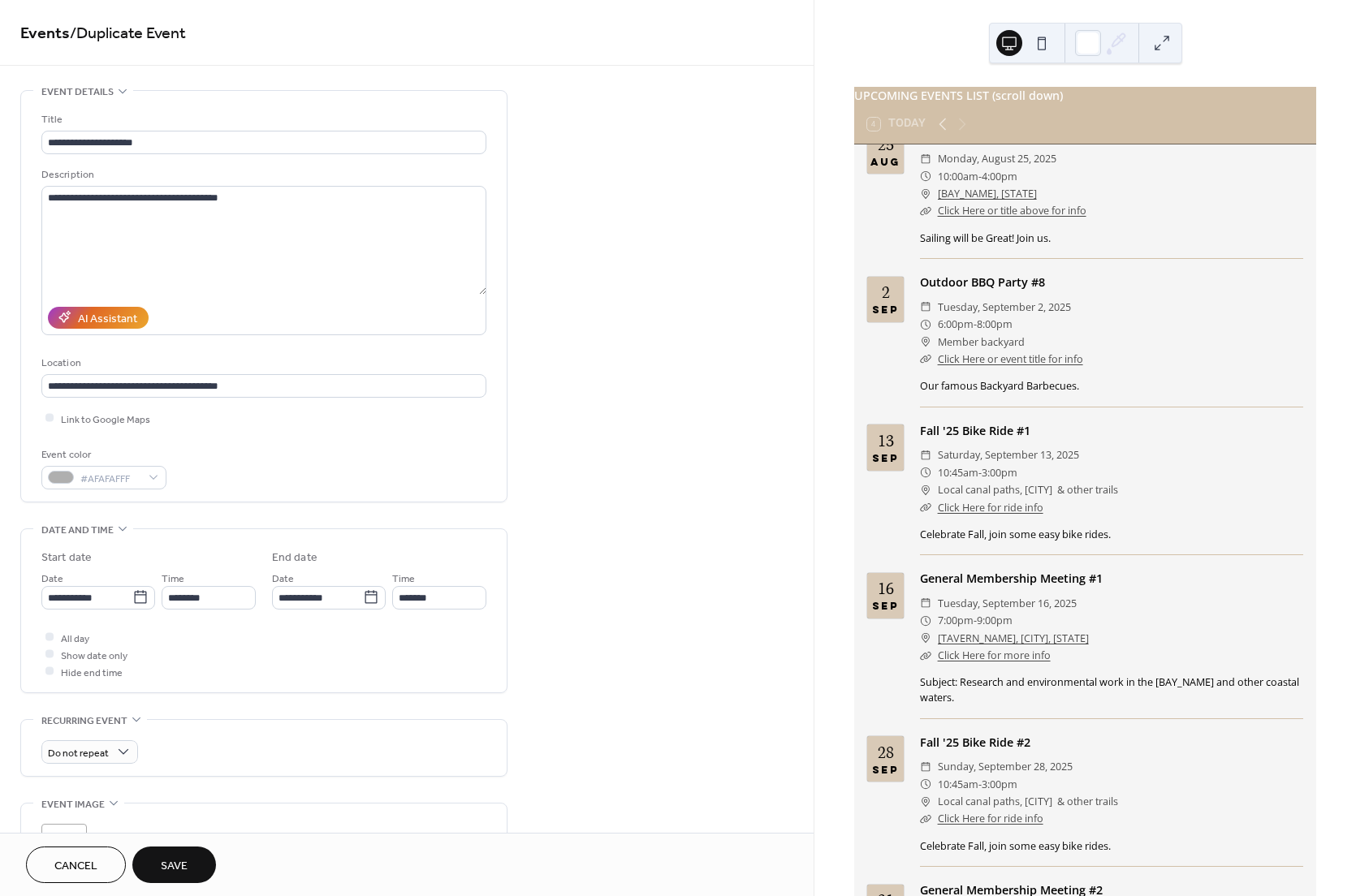 click on "Save" at bounding box center (174, 866) 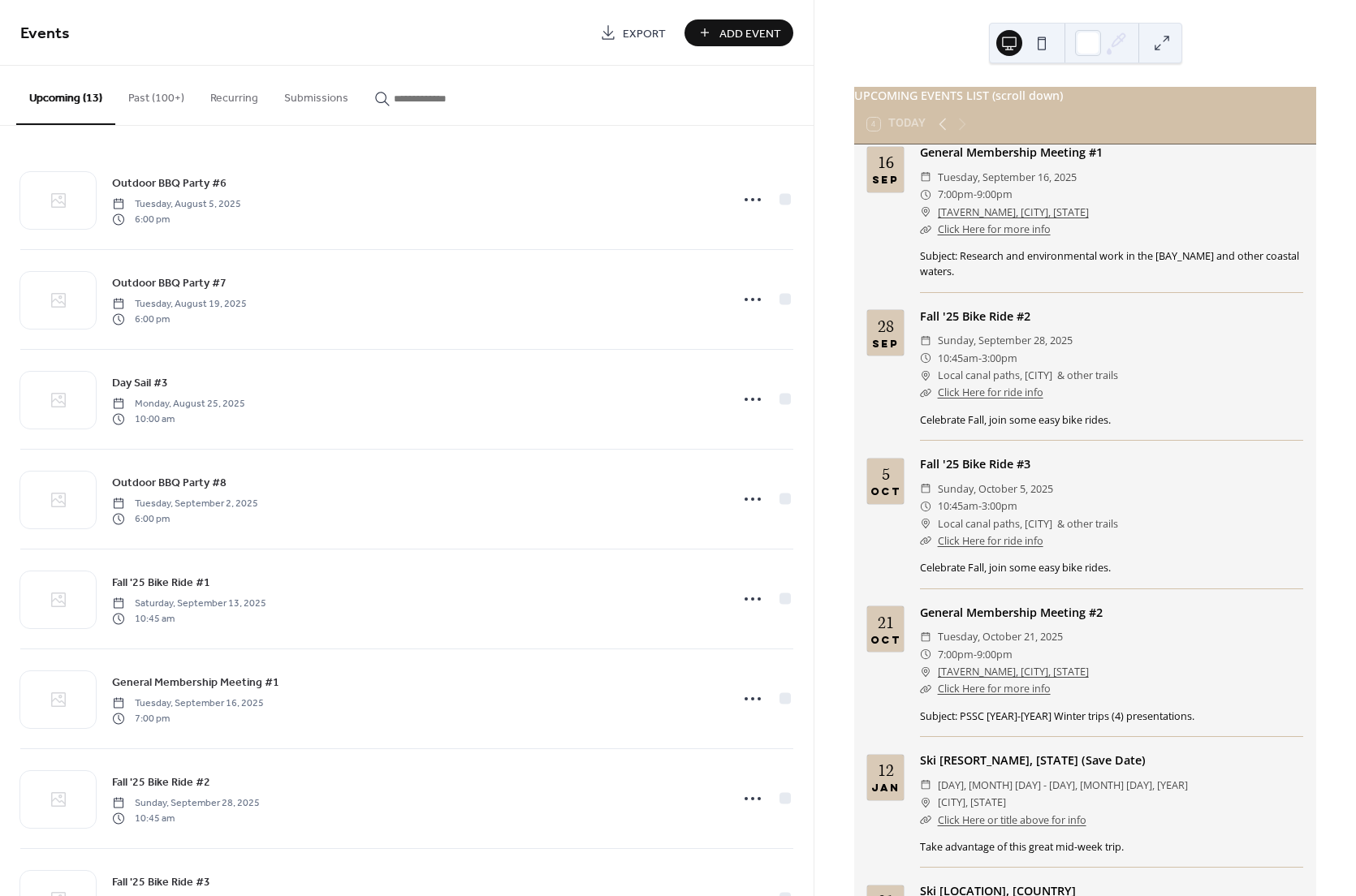 scroll, scrollTop: 757, scrollLeft: 0, axis: vertical 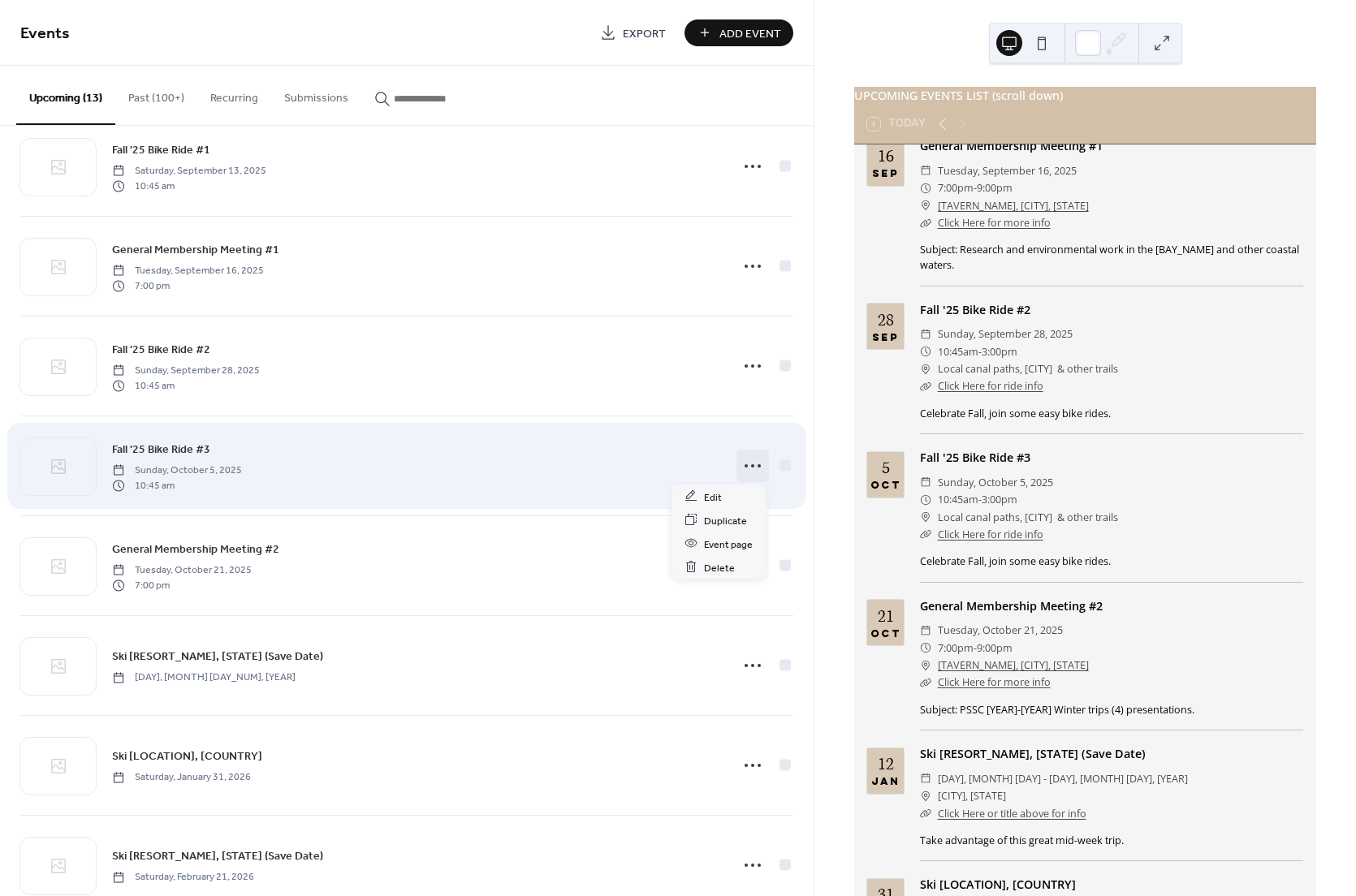click 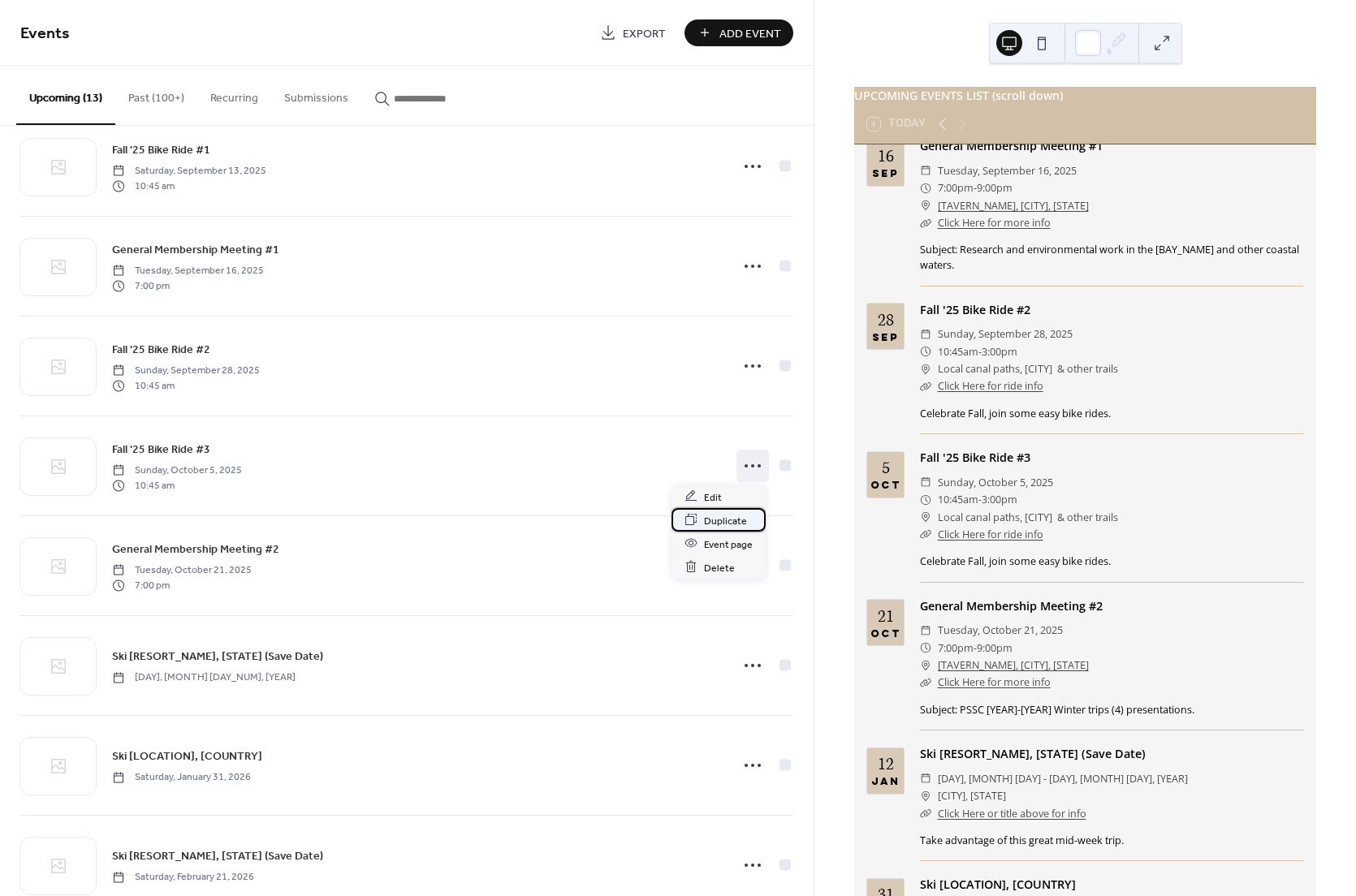 click on "Duplicate" at bounding box center [725, 520] 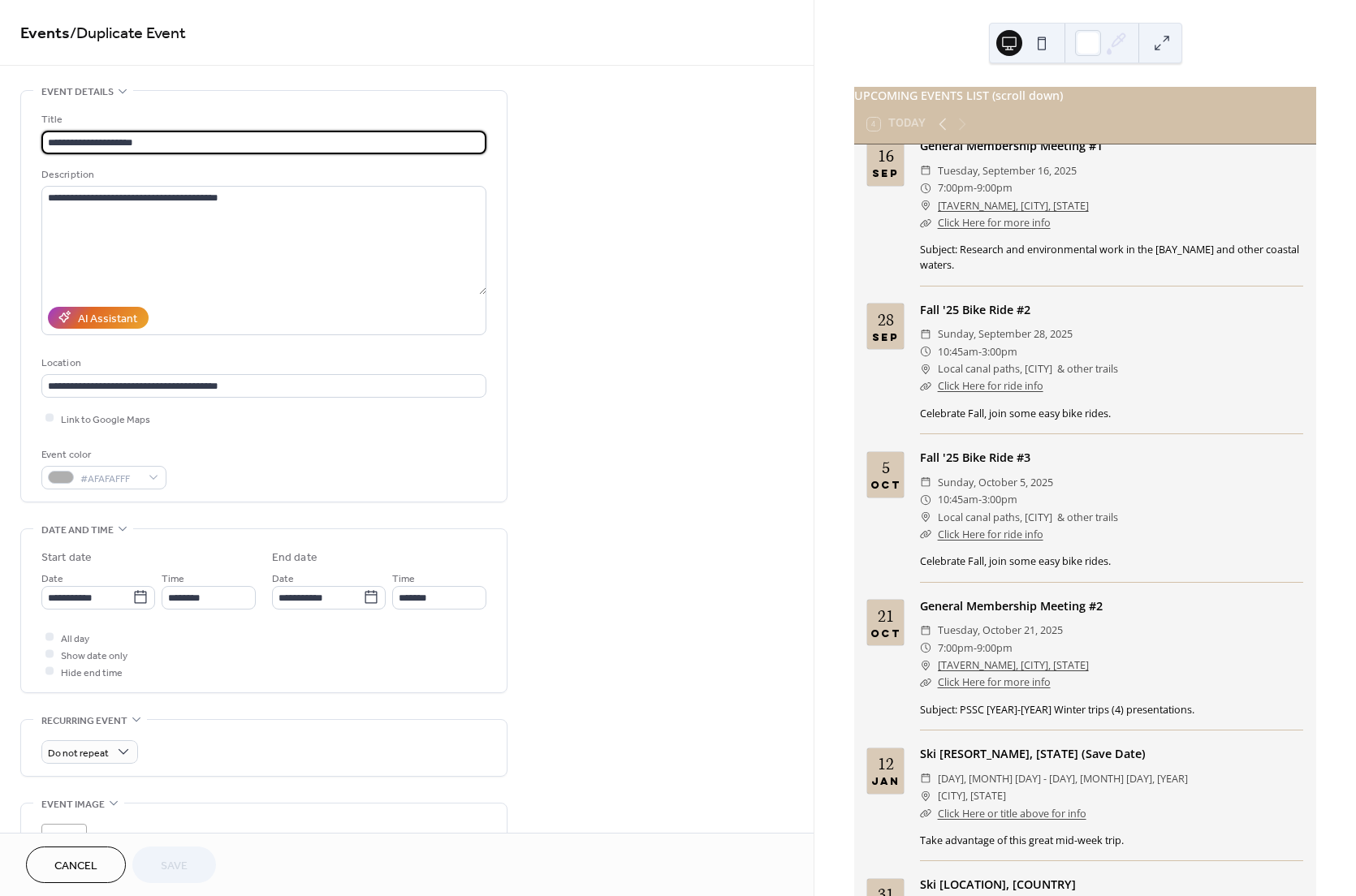 click on "**********" at bounding box center (264, 142) 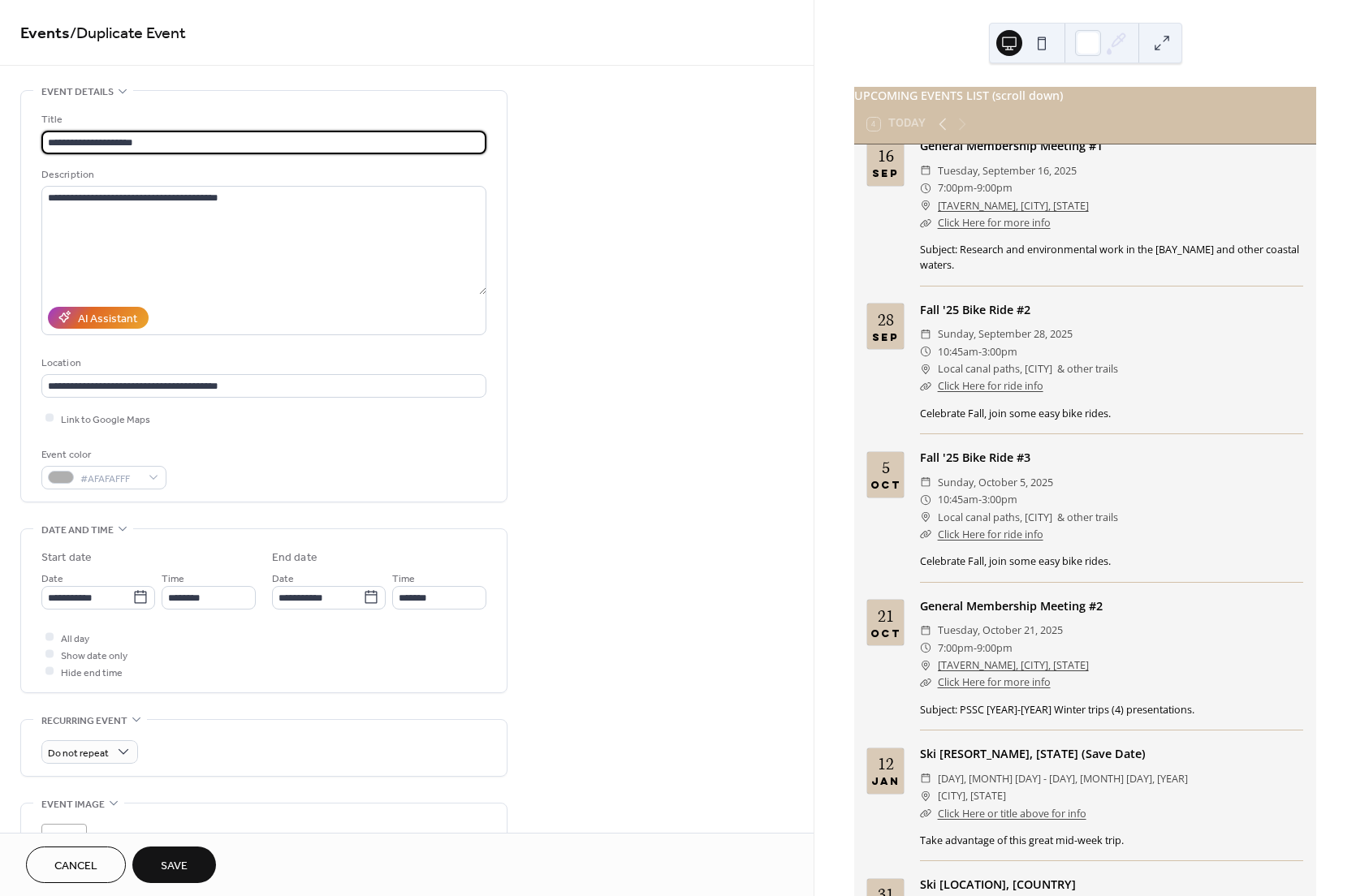type on "**********" 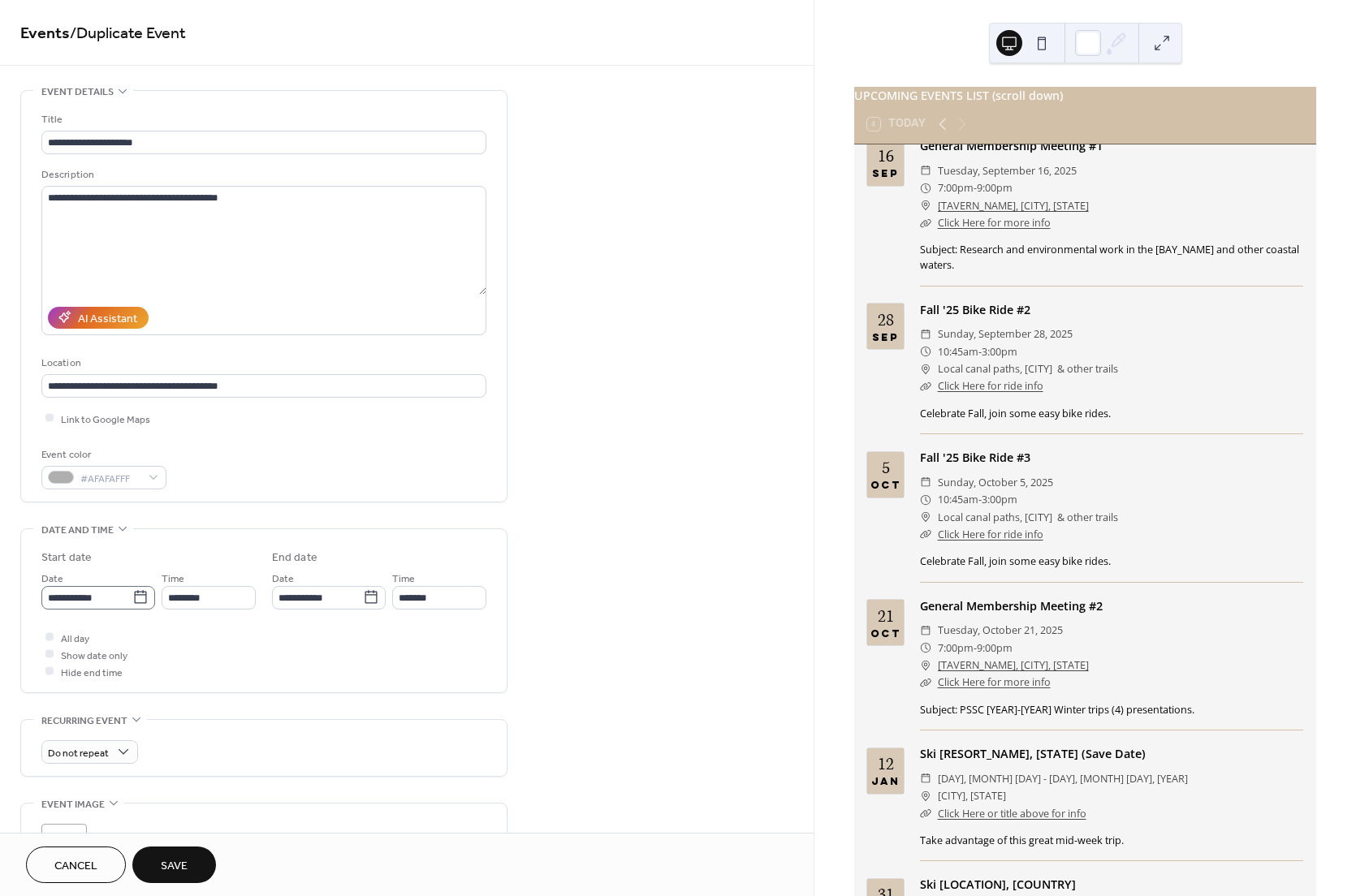 click 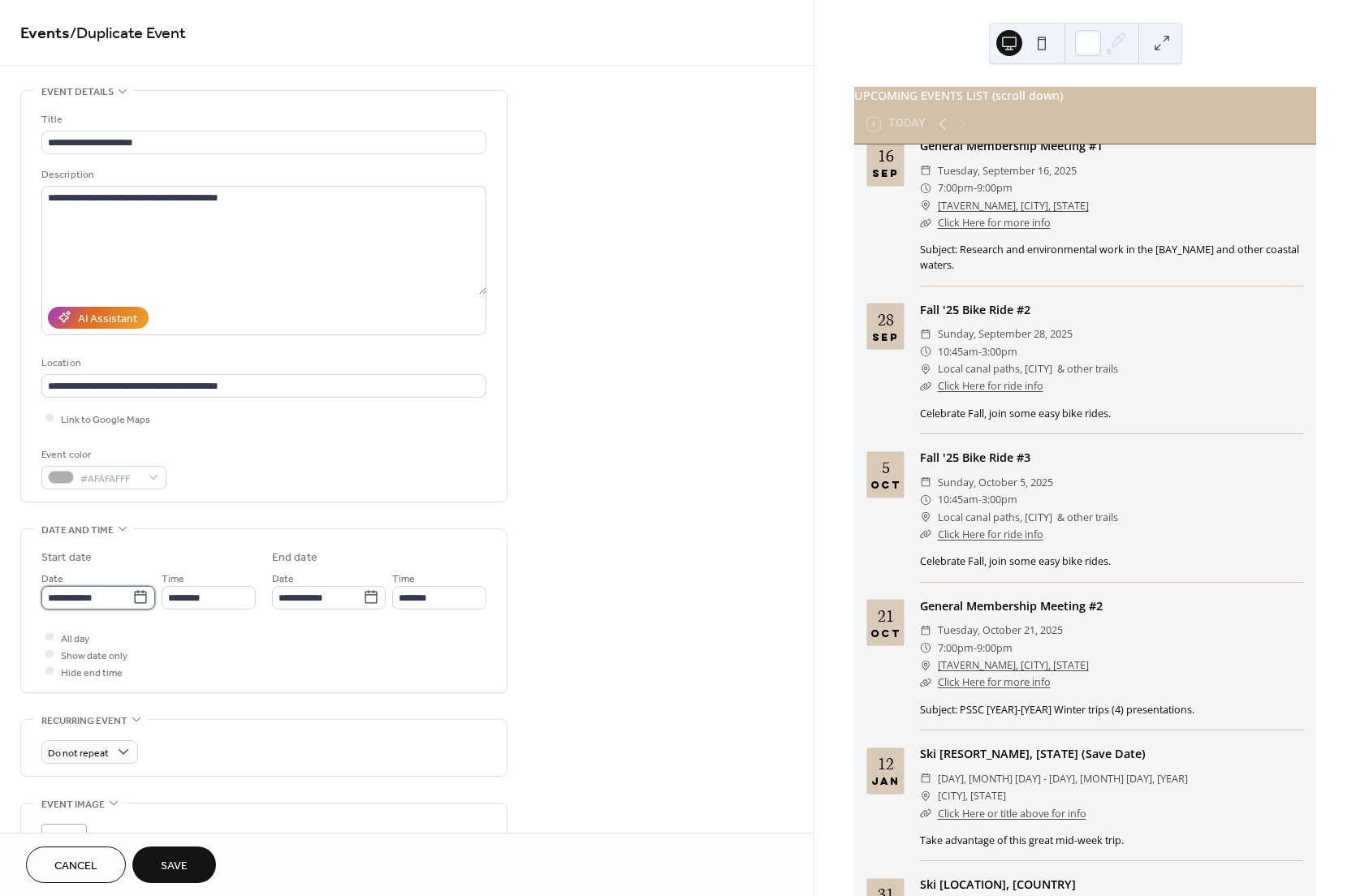 click on "**********" at bounding box center (87, 597) 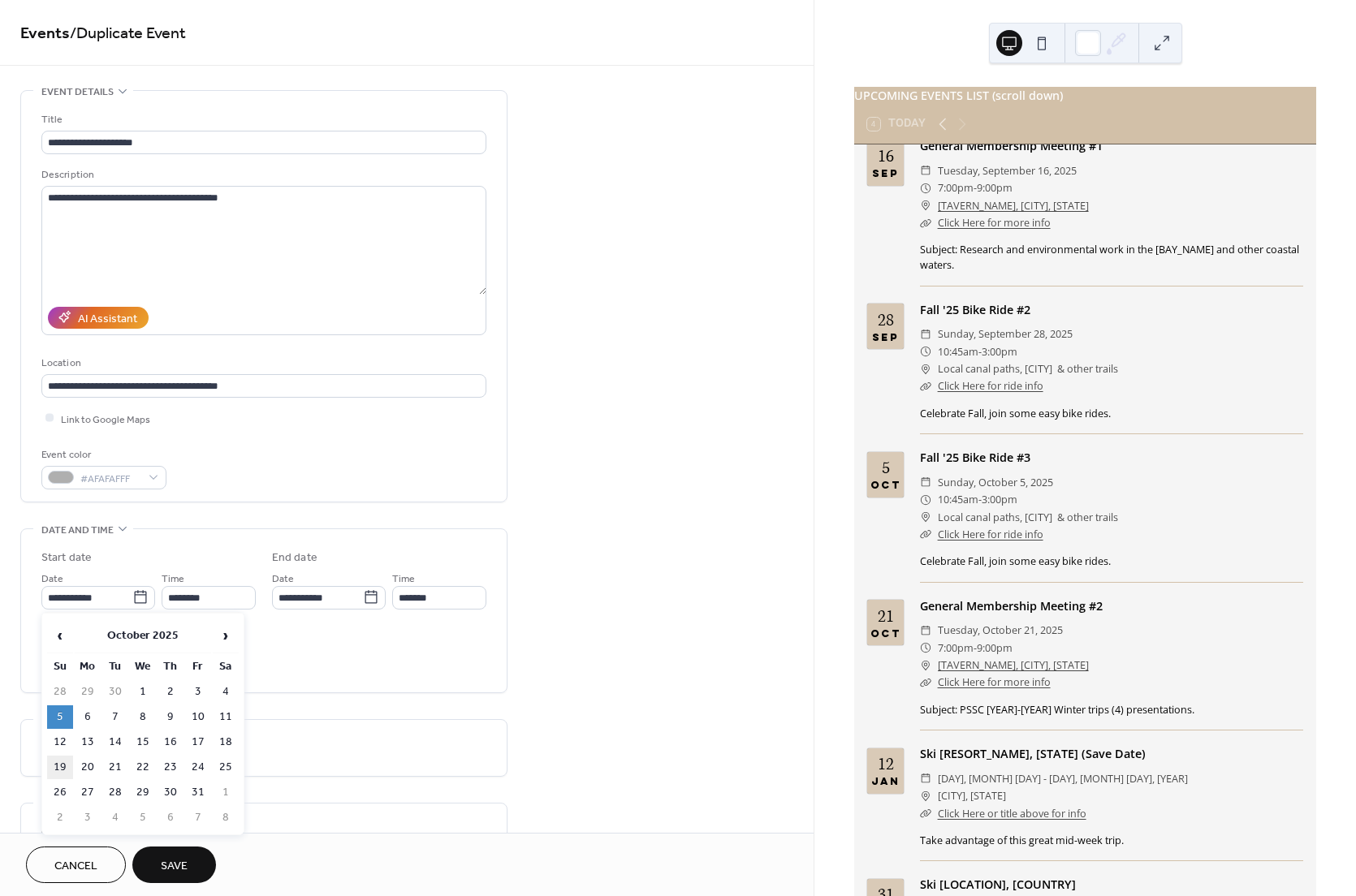 click on "19" at bounding box center (60, 767) 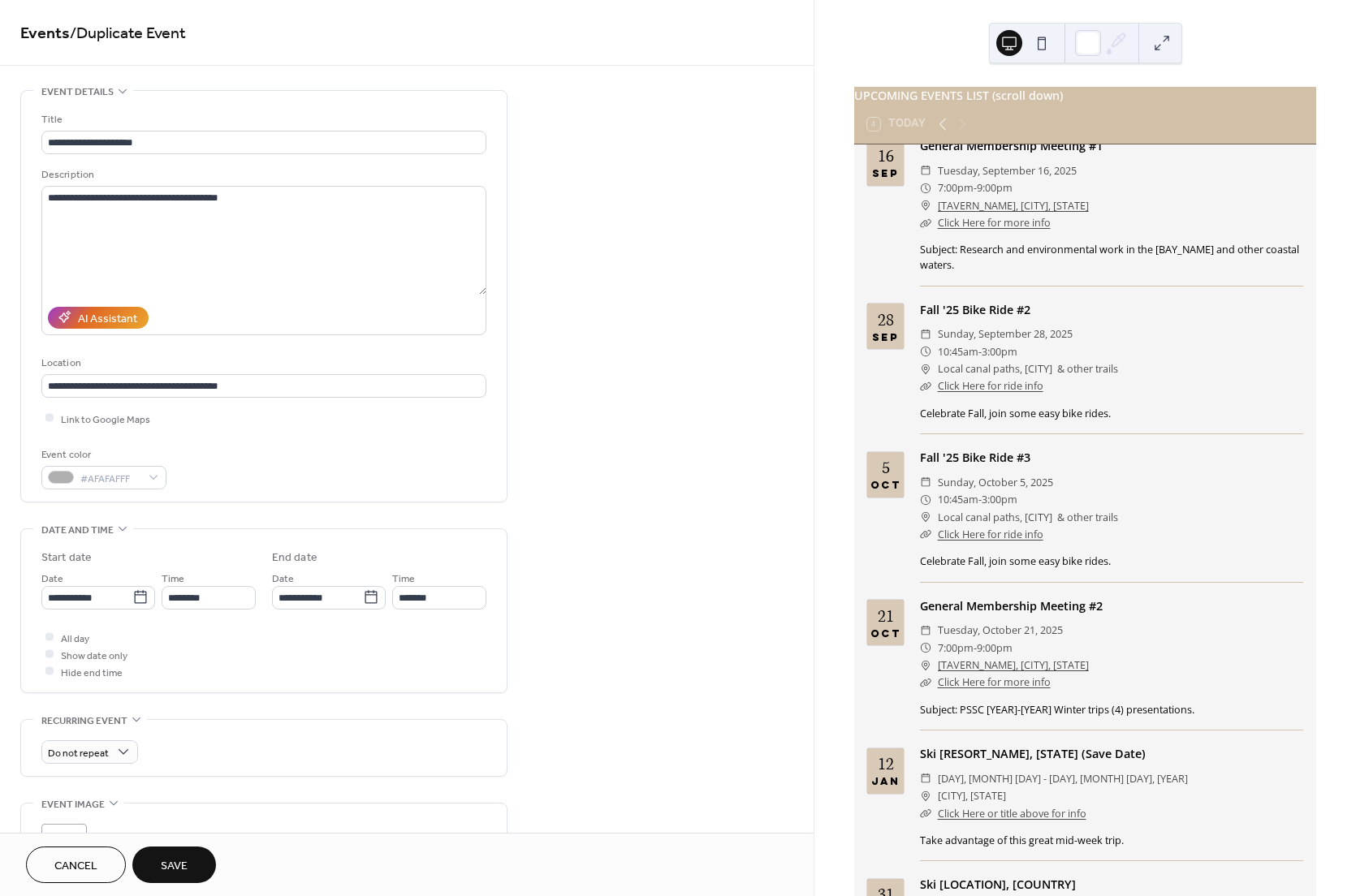 click on "Save" at bounding box center (174, 866) 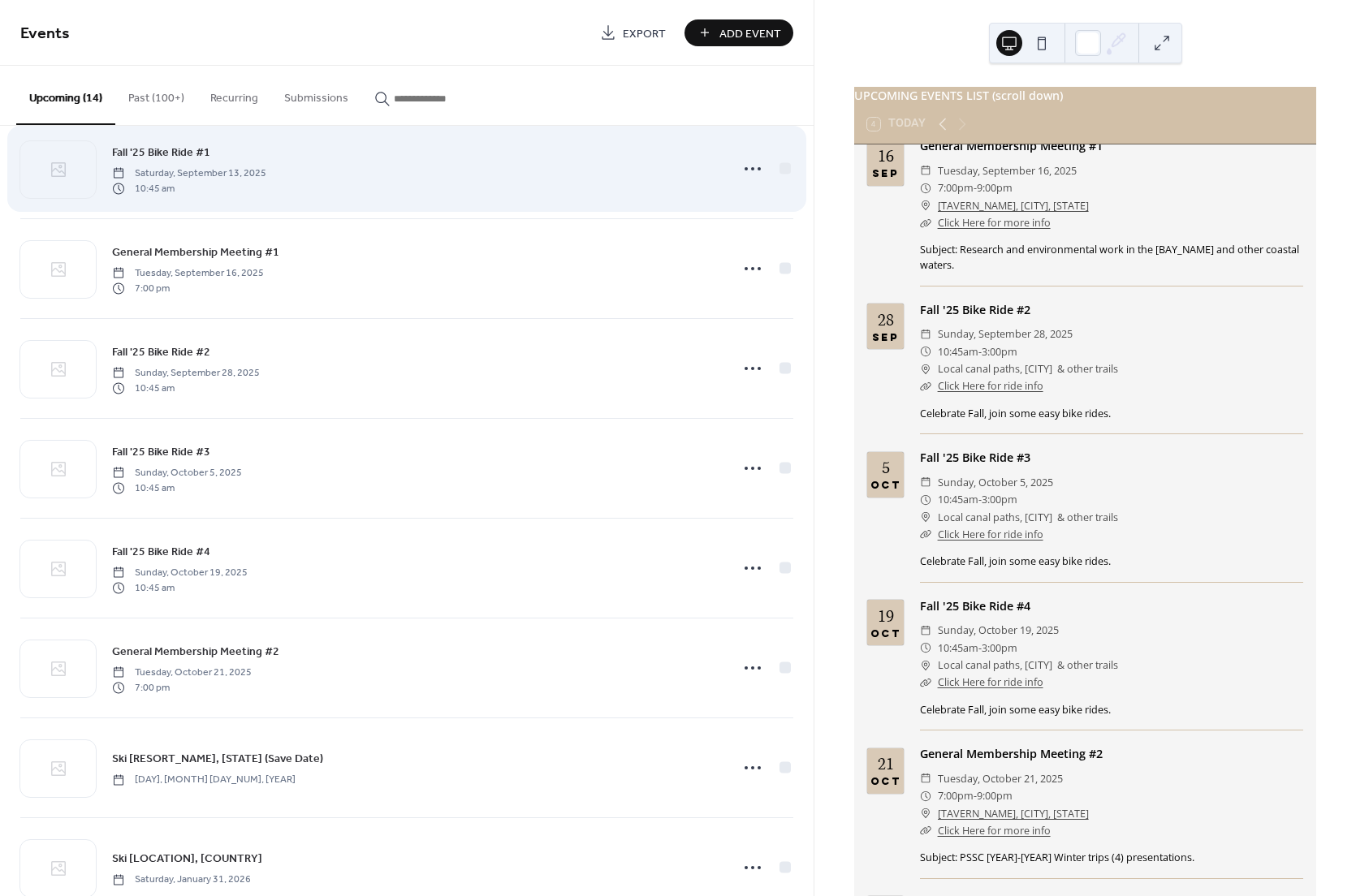 scroll, scrollTop: 433, scrollLeft: 0, axis: vertical 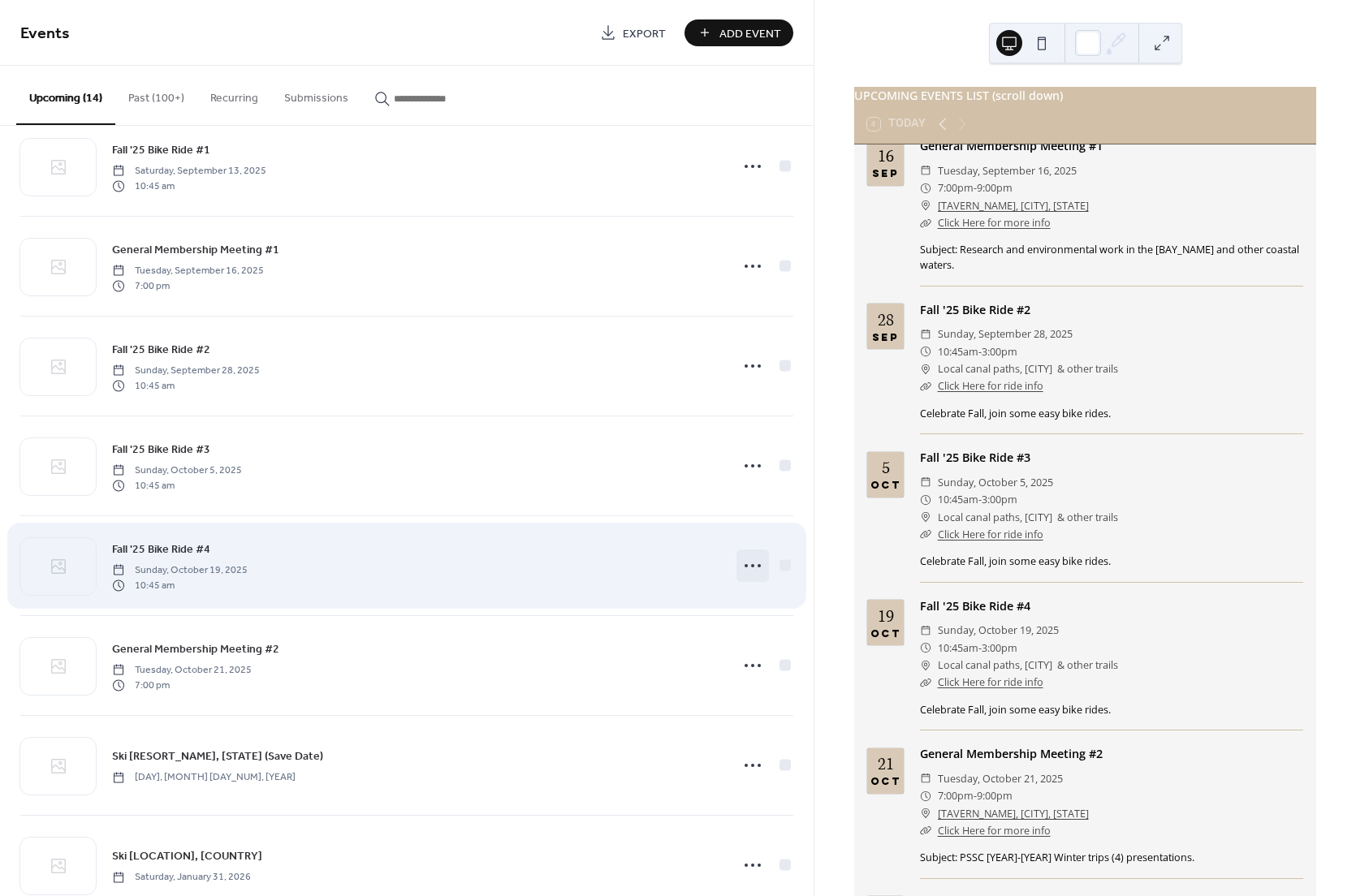 click 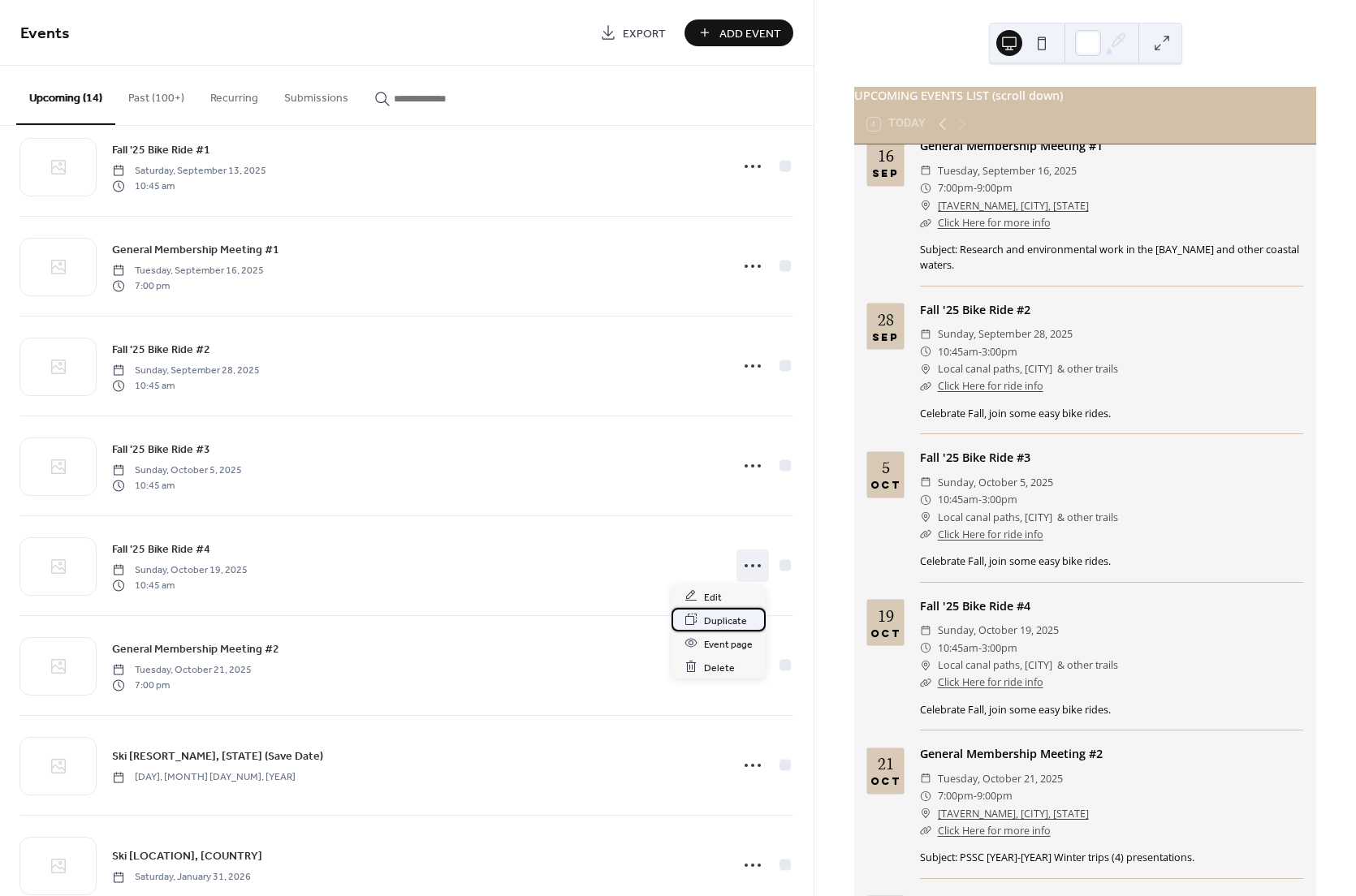 click on "Duplicate" at bounding box center [725, 620] 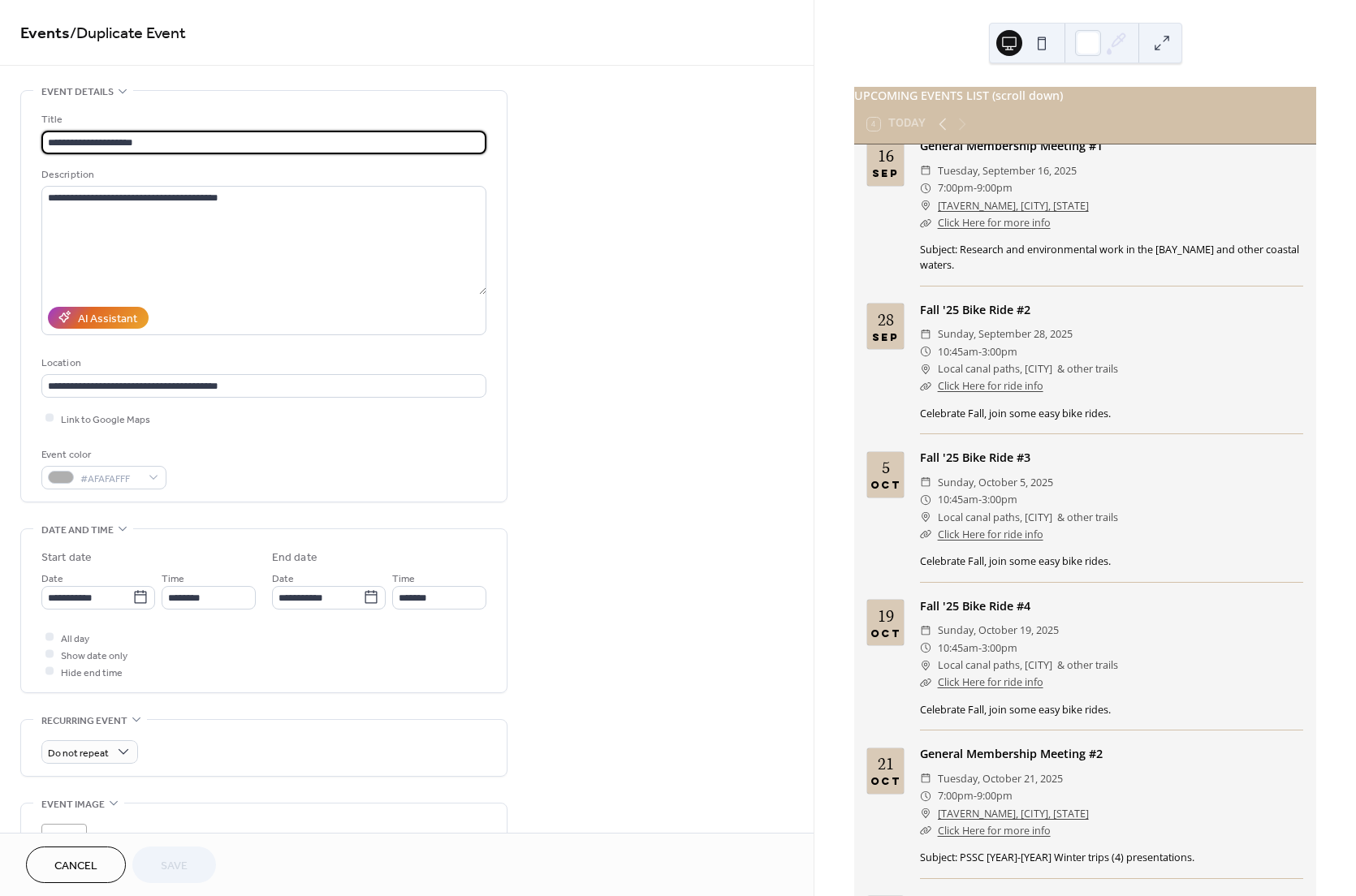click on "**********" at bounding box center [264, 142] 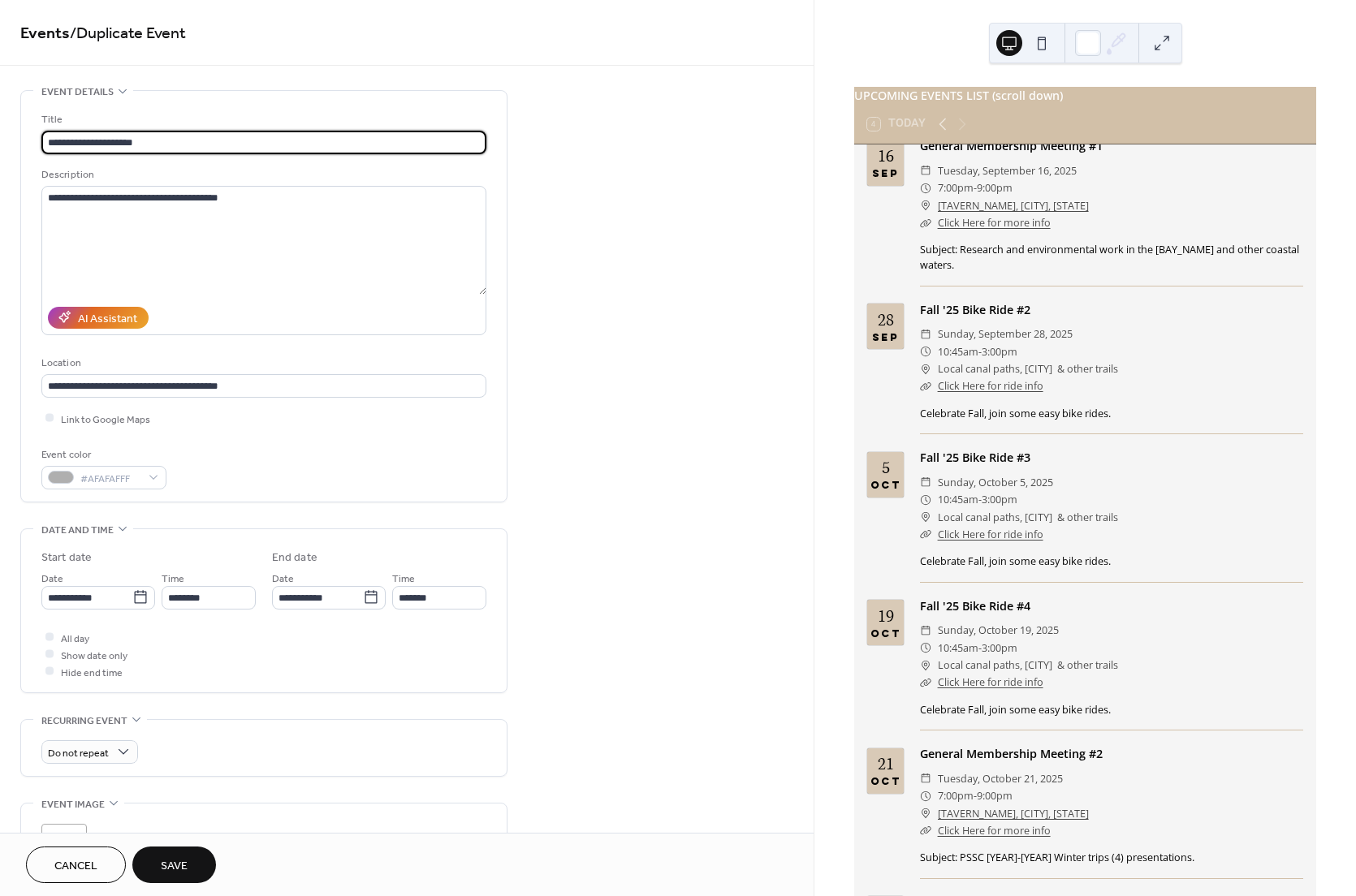type on "**********" 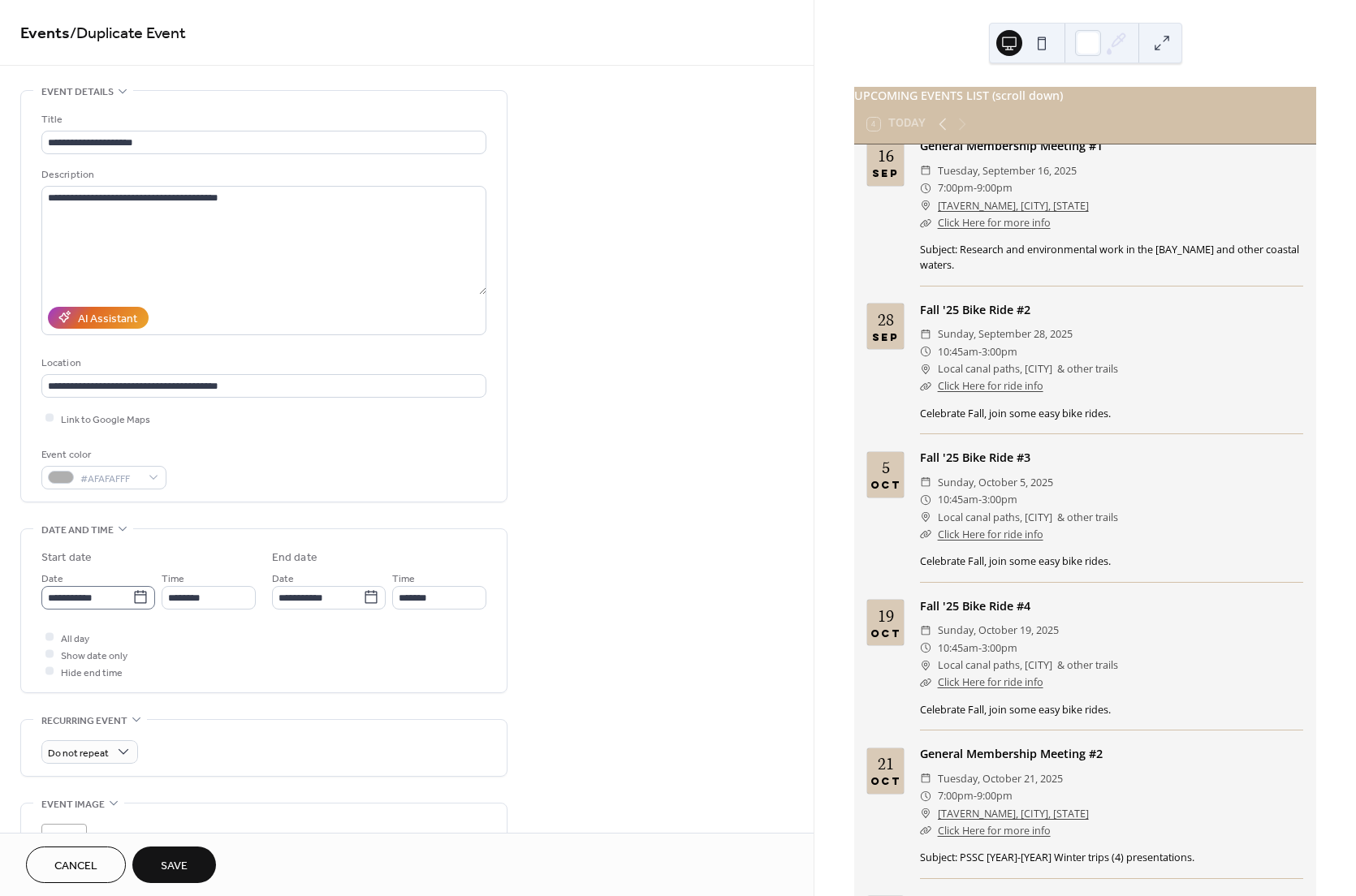 click 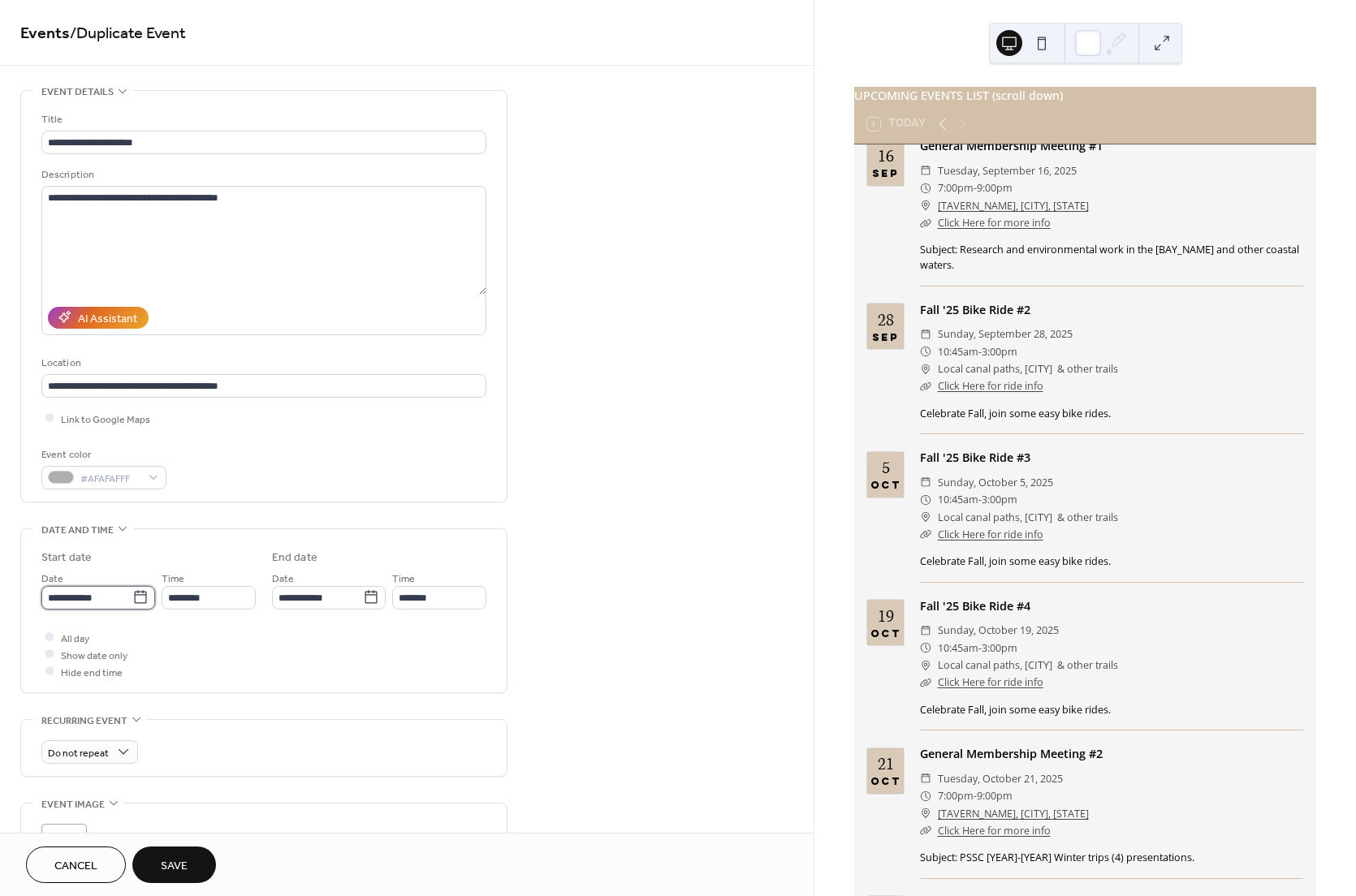click on "**********" at bounding box center [87, 597] 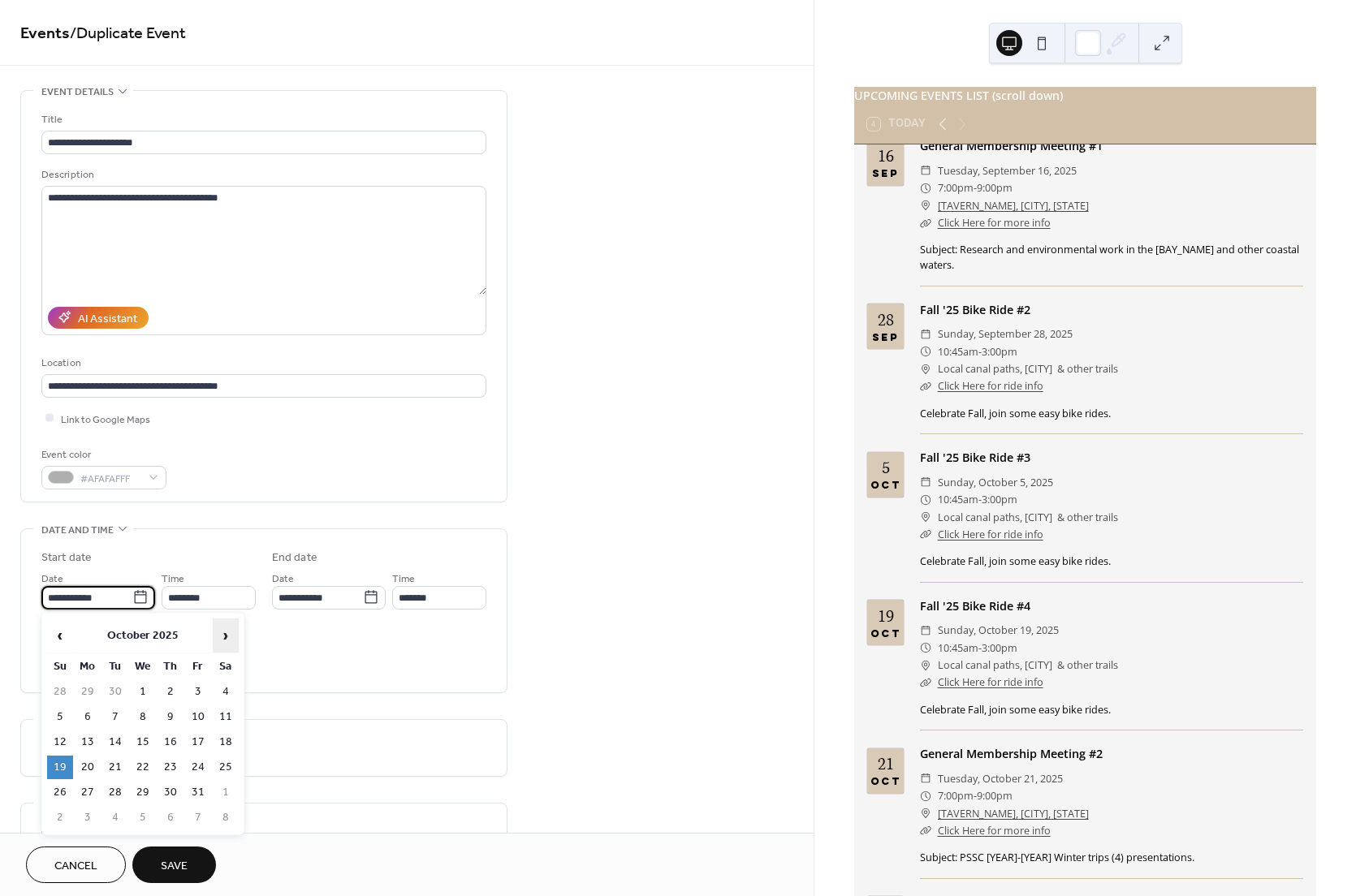 click on "›" at bounding box center [226, 635] 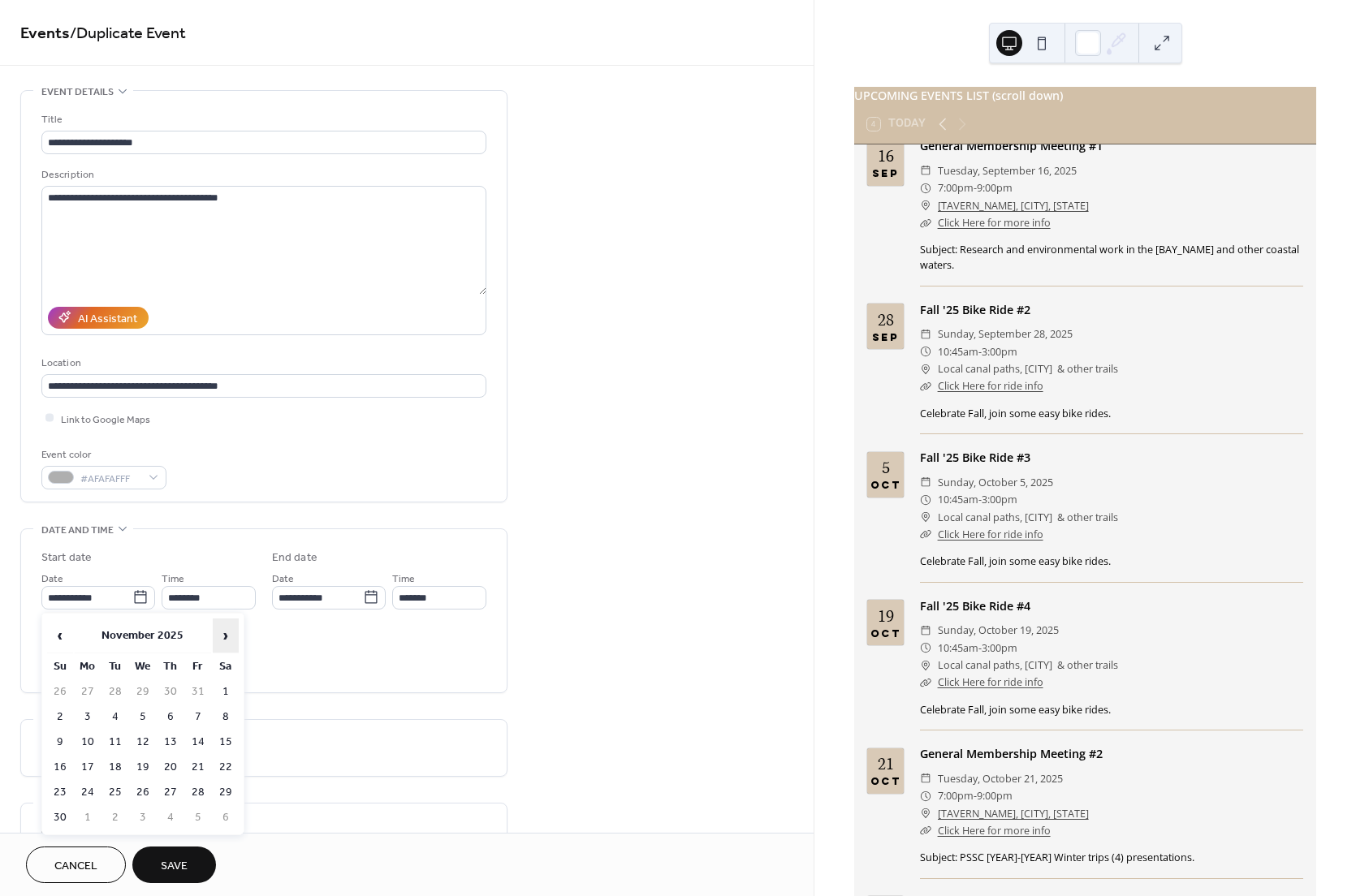 click on "›" at bounding box center (226, 635) 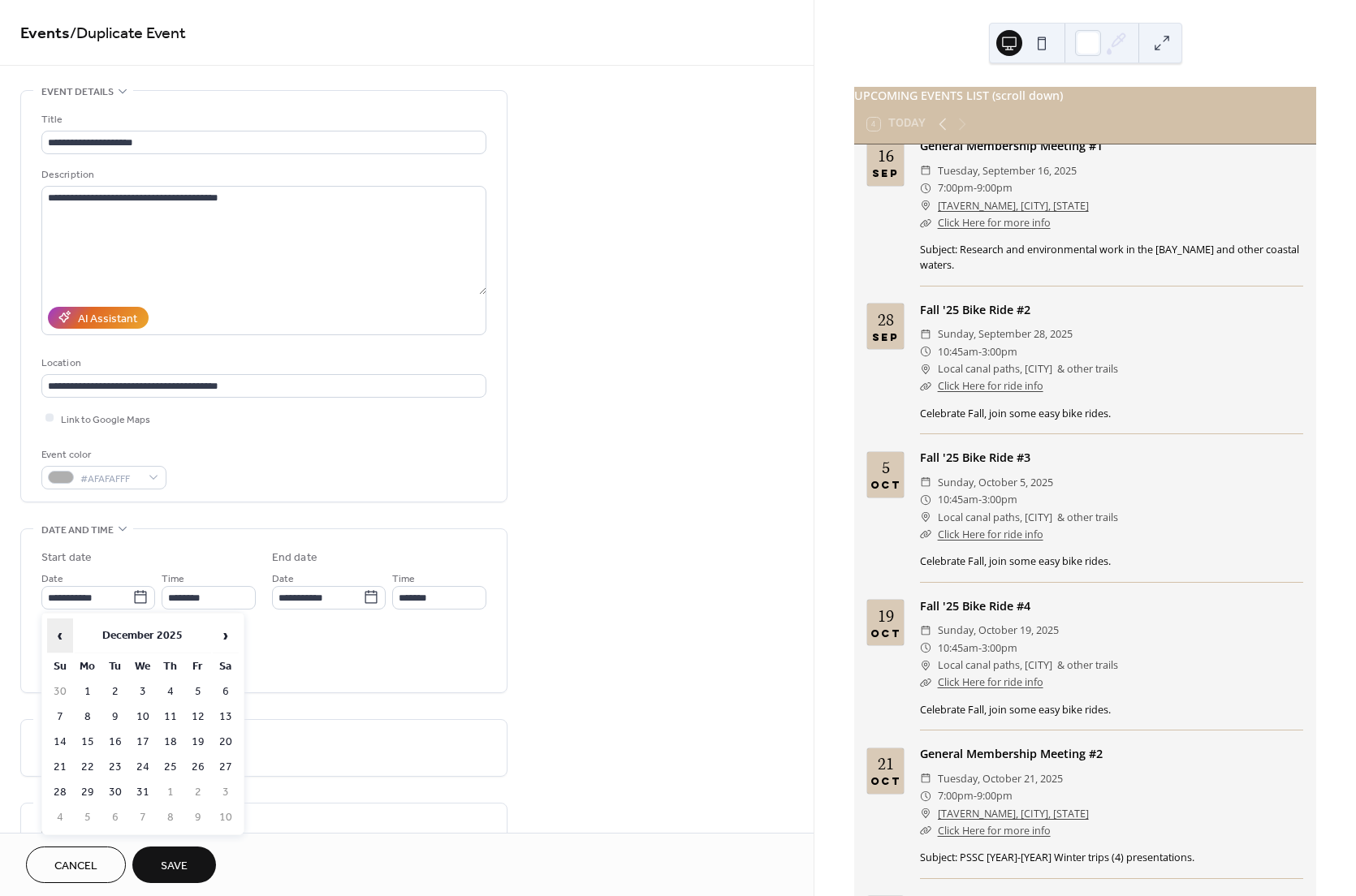 click on "‹" at bounding box center [60, 635] 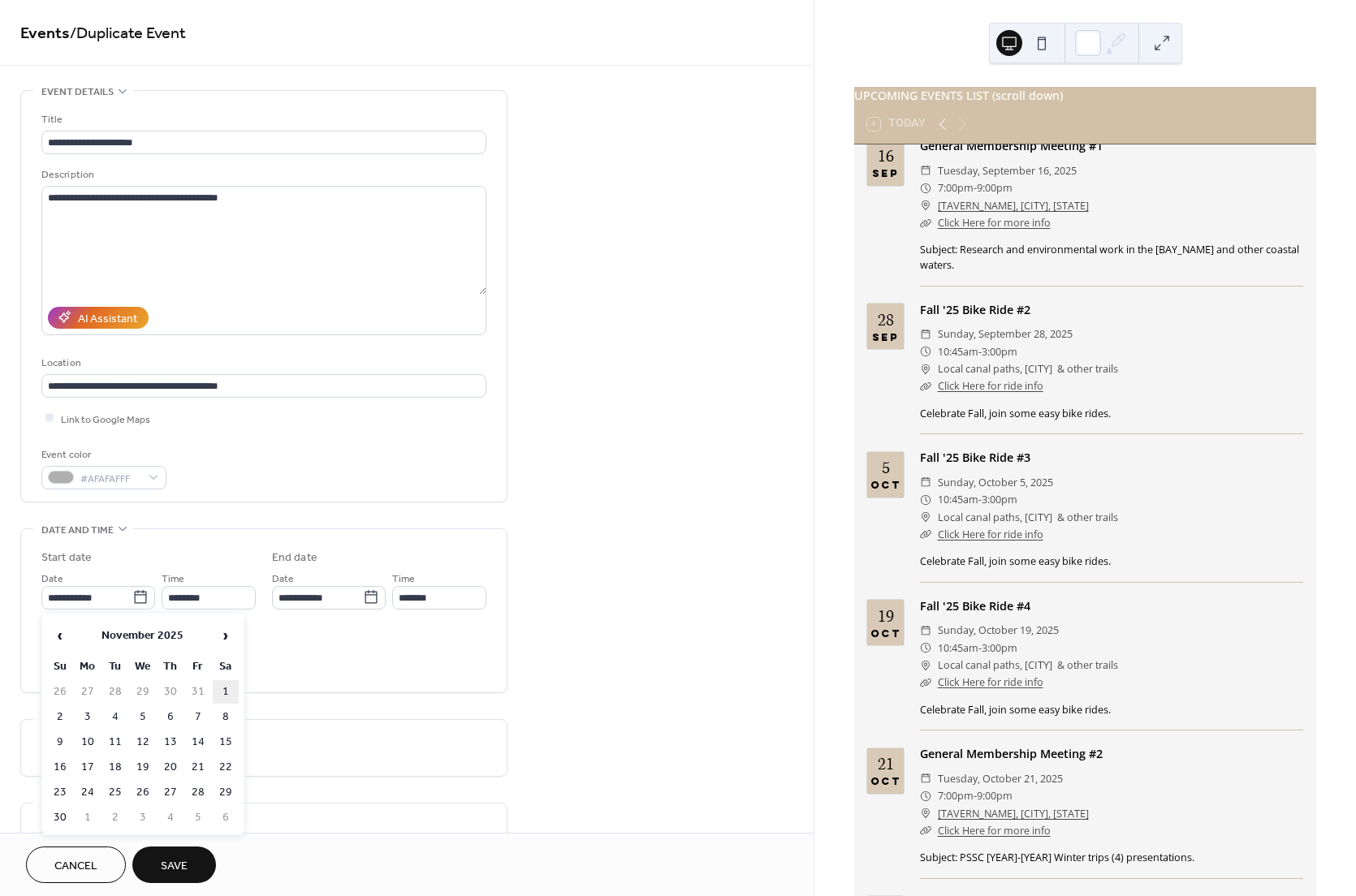 click on "1" at bounding box center (226, 691) 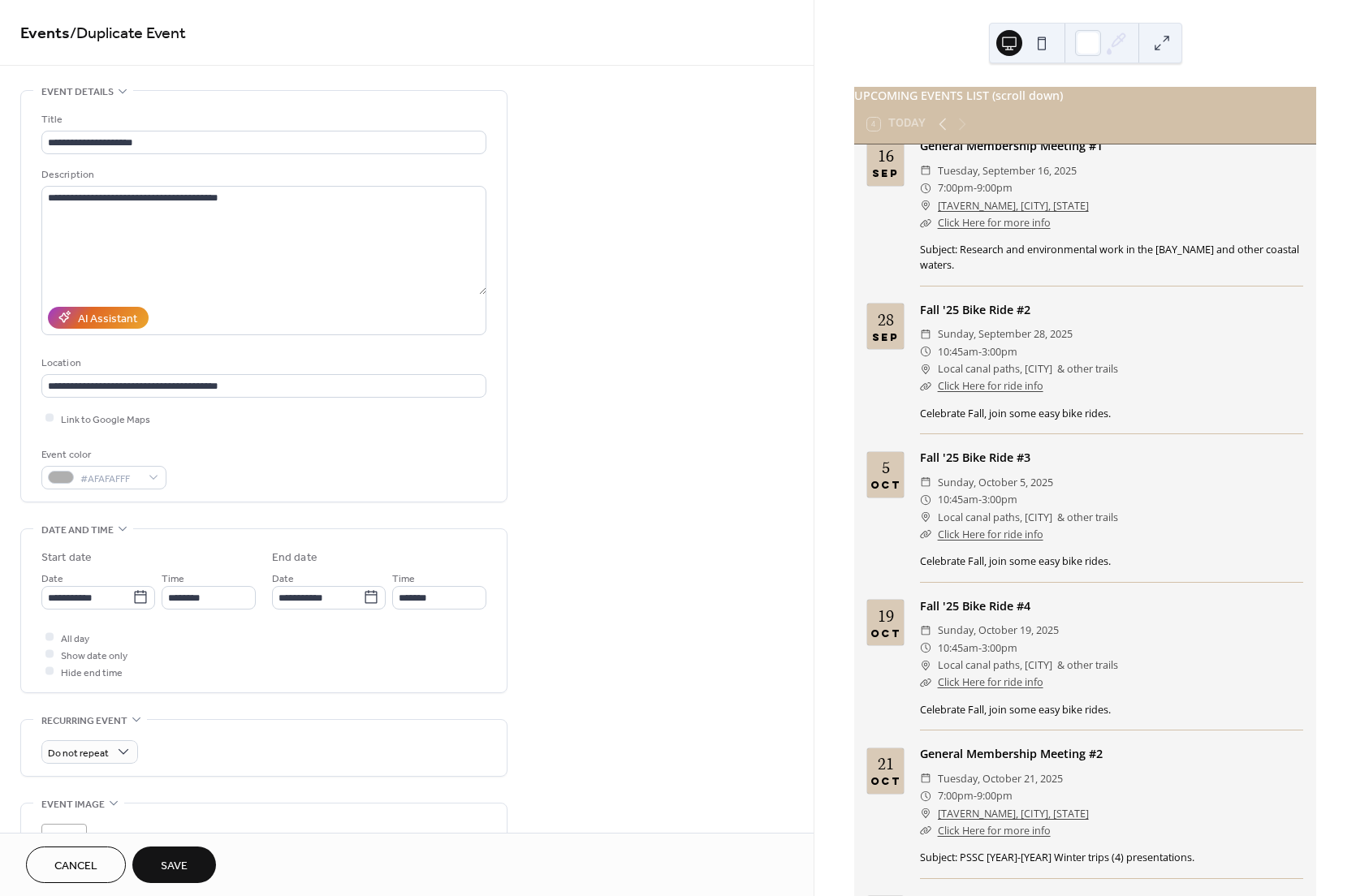 click on "Save" at bounding box center (174, 866) 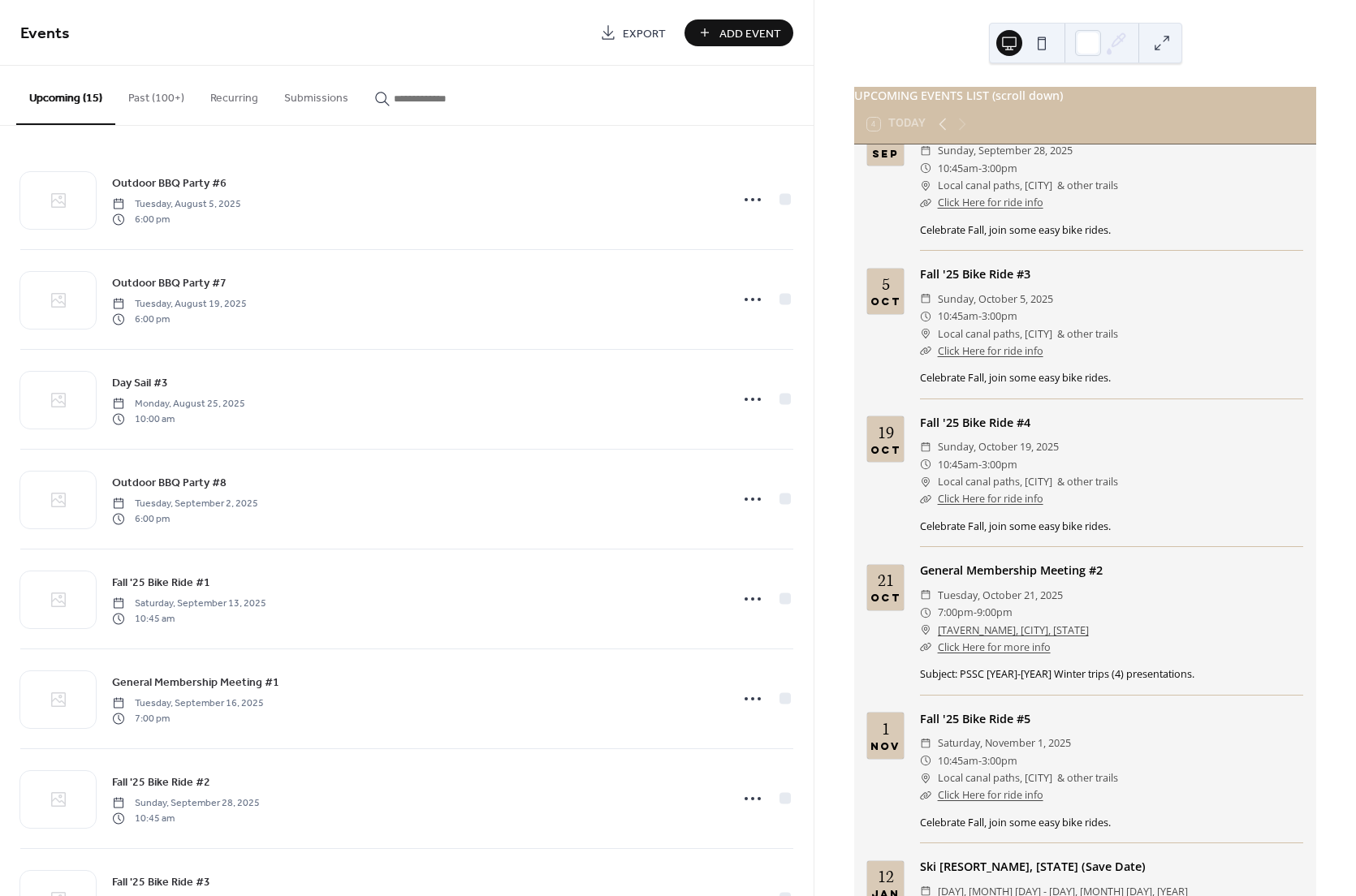 scroll, scrollTop: 1190, scrollLeft: 0, axis: vertical 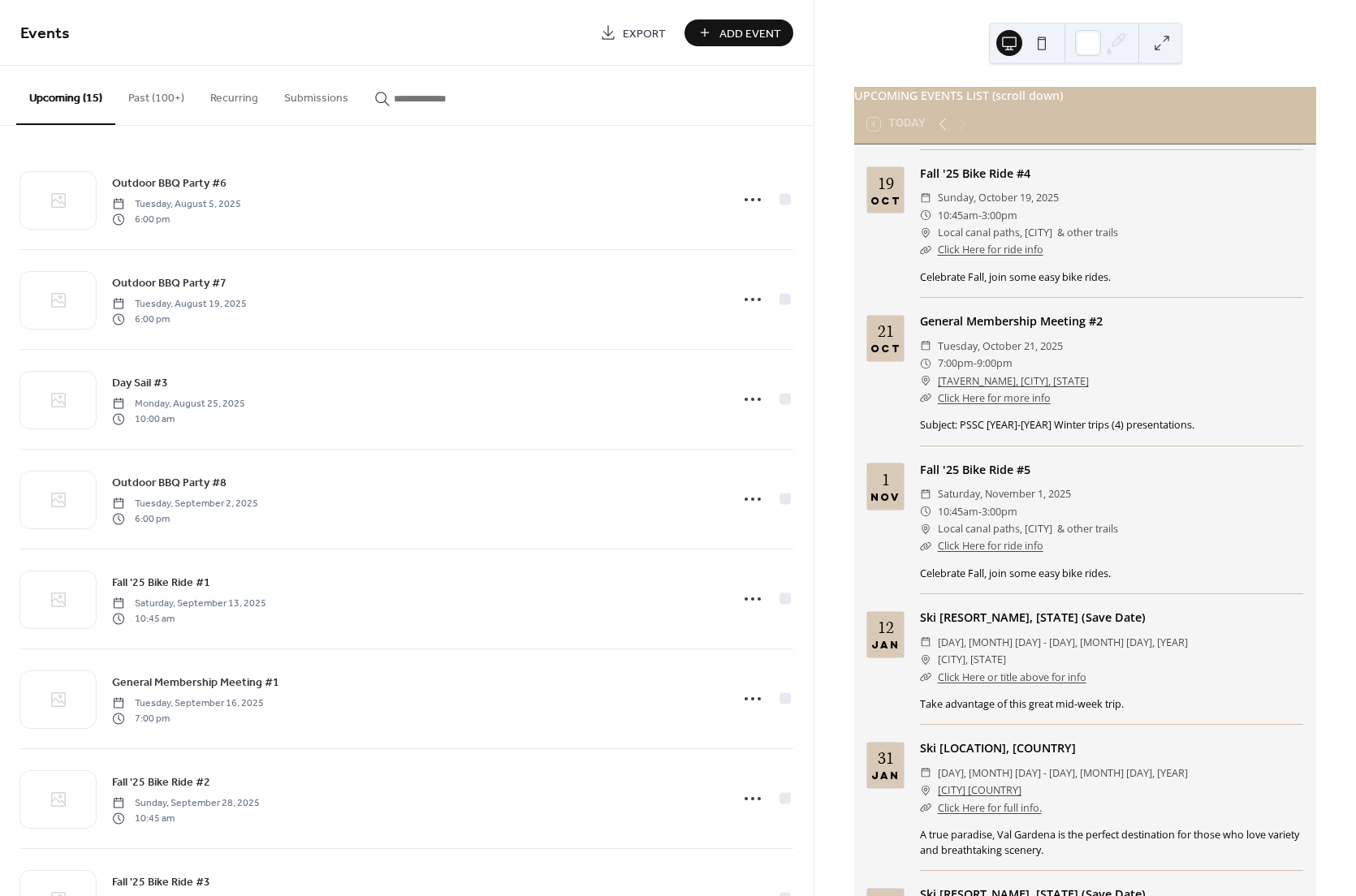 click at bounding box center [443, 98] 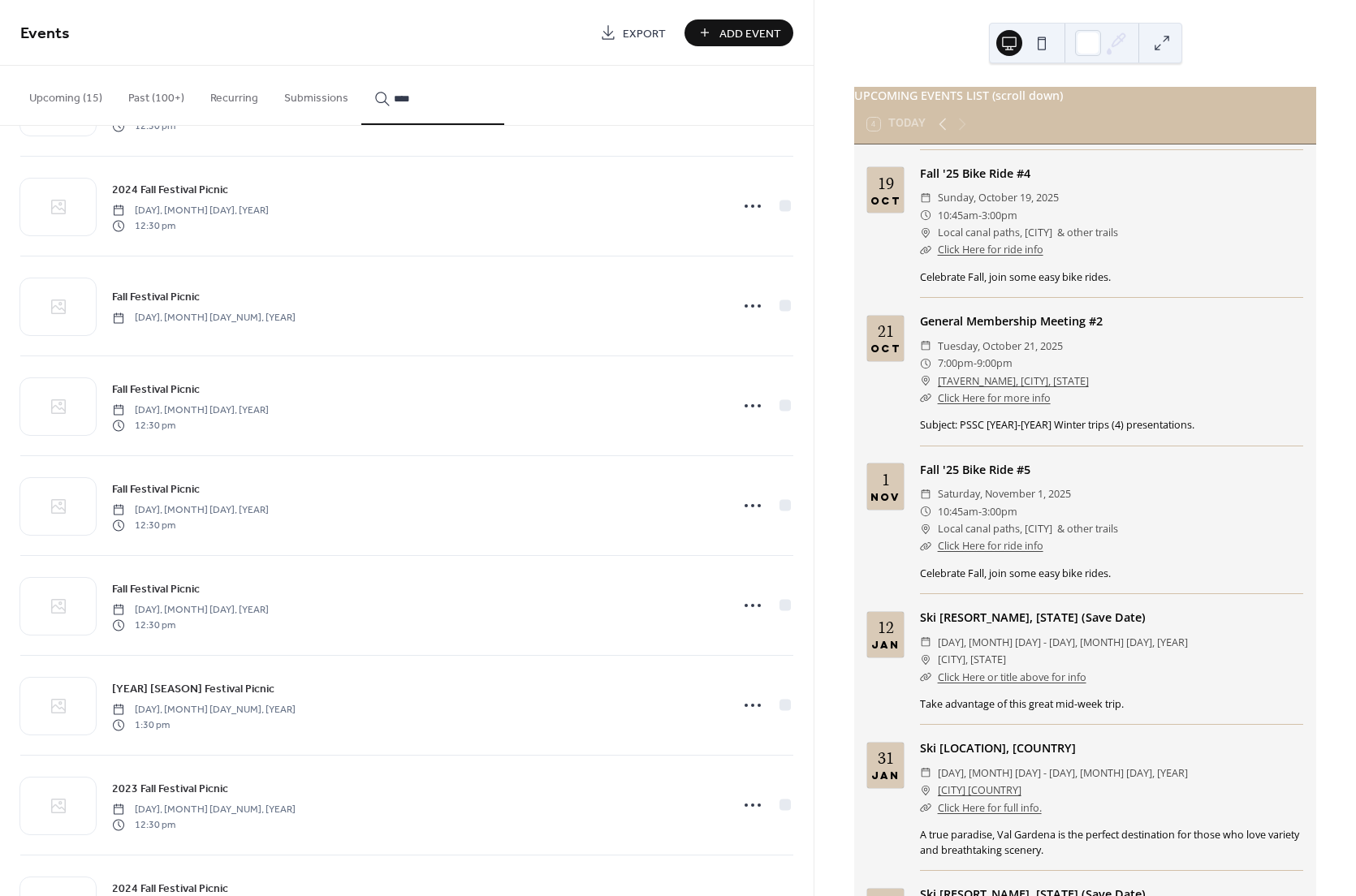 scroll, scrollTop: 674, scrollLeft: 0, axis: vertical 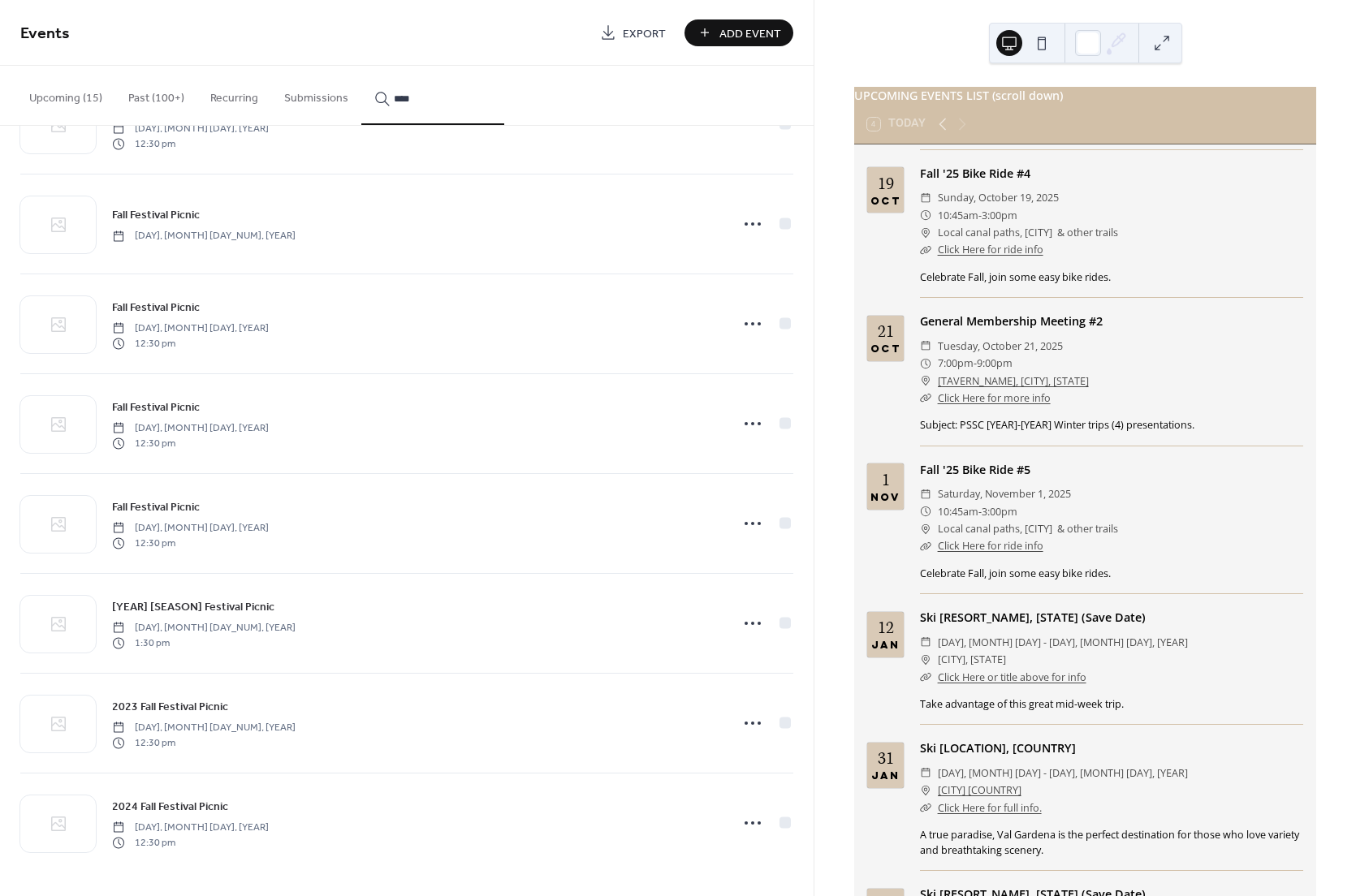 type on "****" 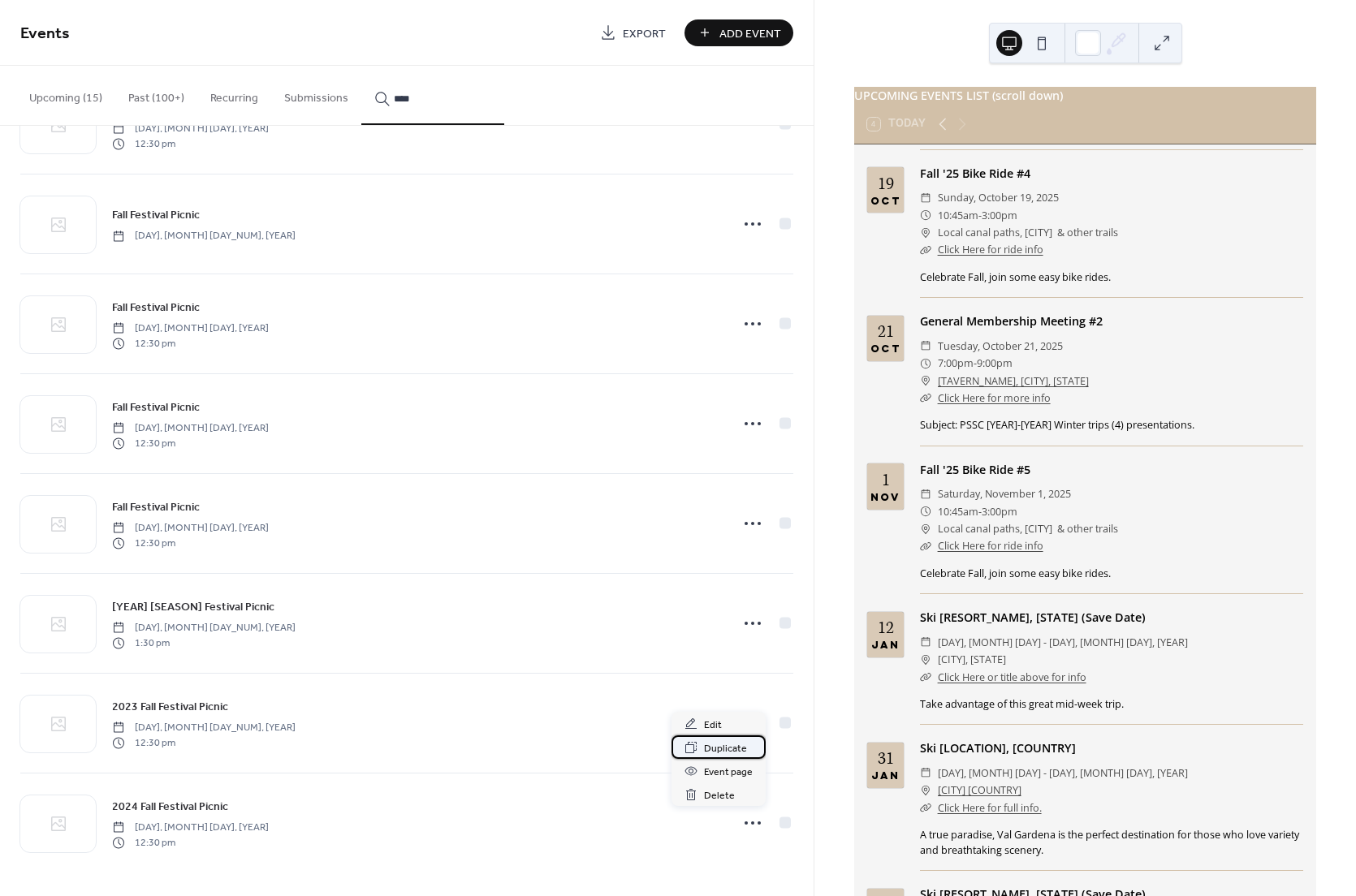 click on "Duplicate" at bounding box center (725, 748) 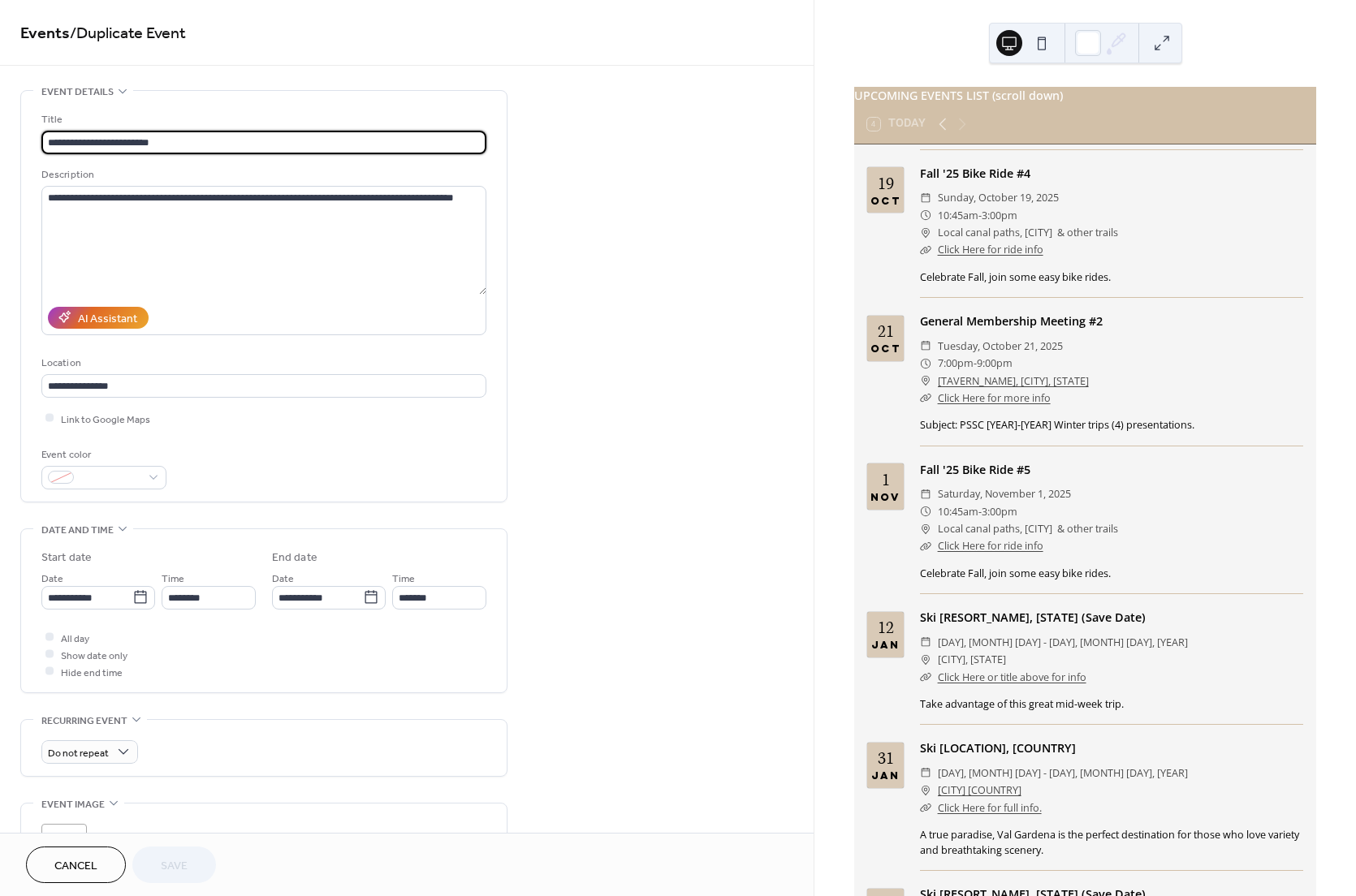 click on "**********" at bounding box center (264, 142) 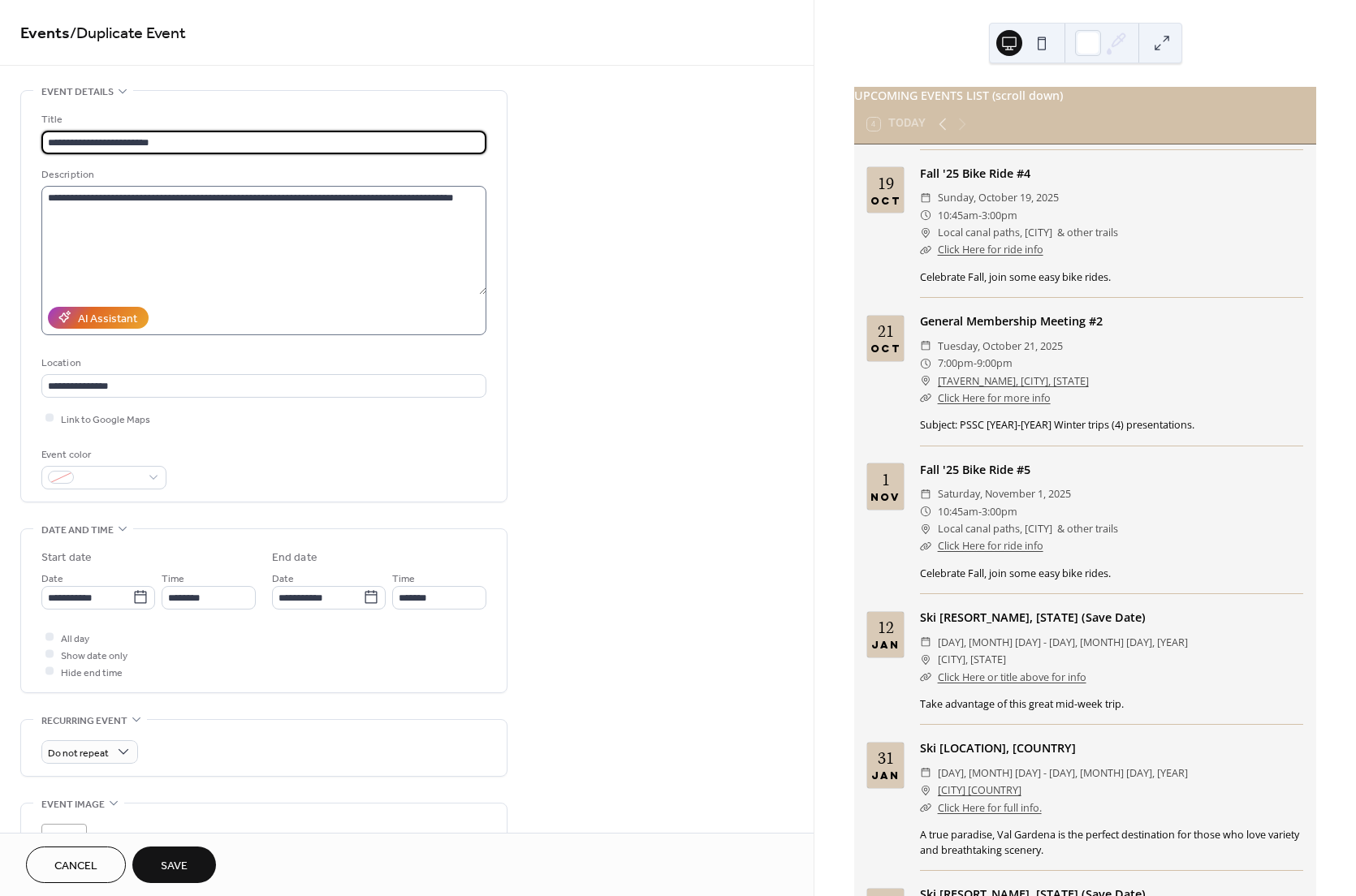 type on "**********" 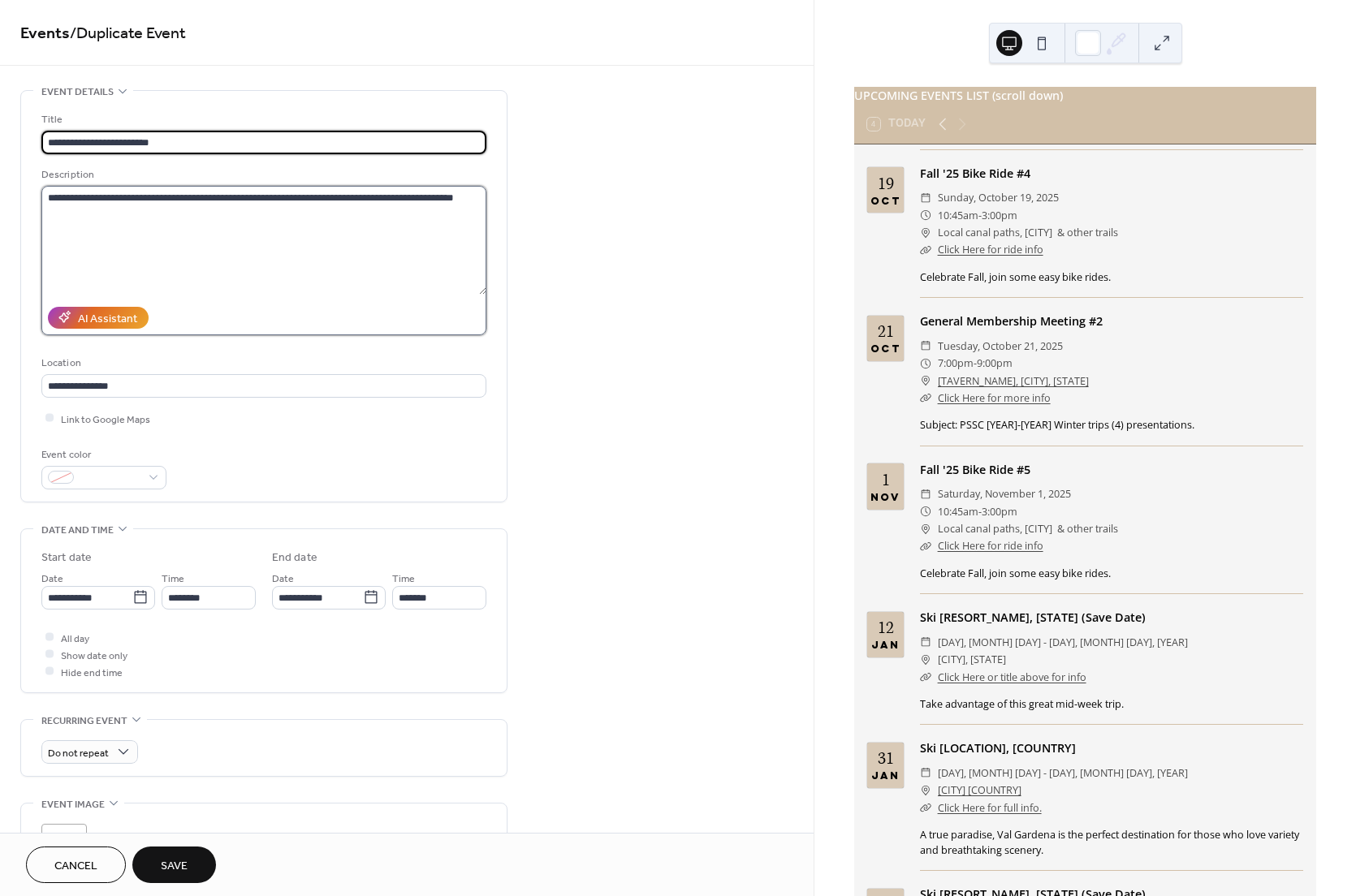 click on "**********" at bounding box center [264, 240] 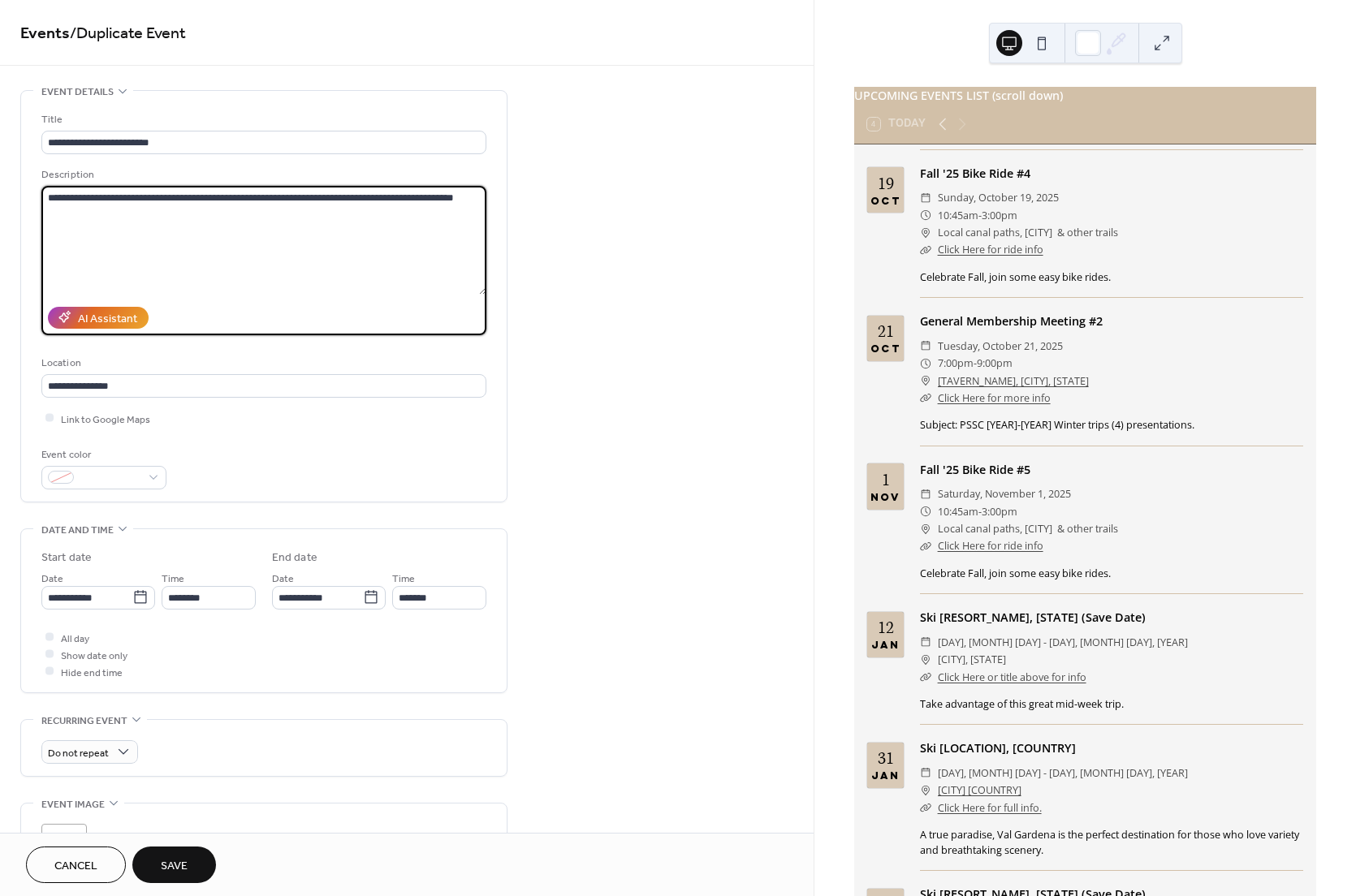 type on "**********" 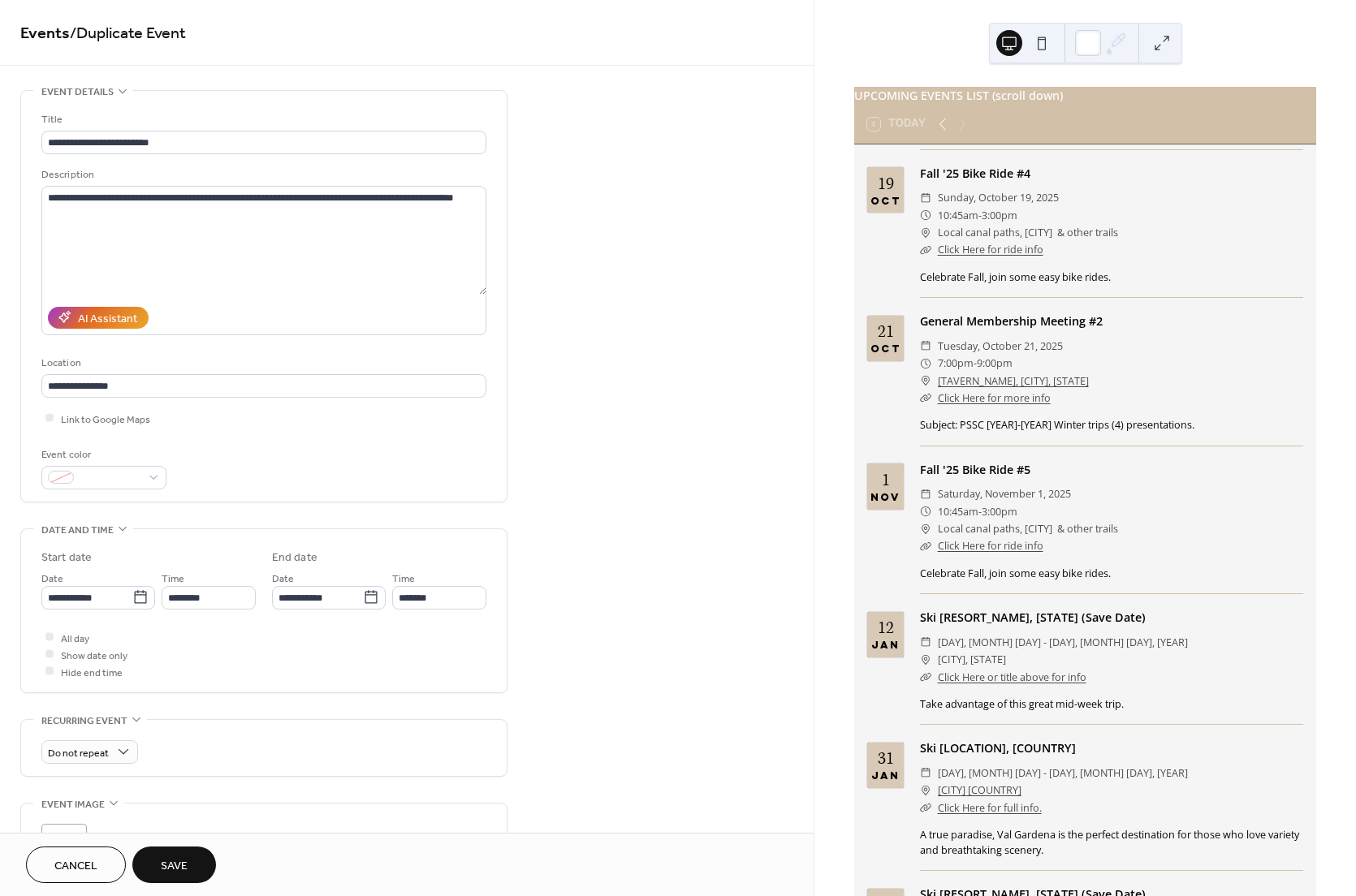 click on "**********" at bounding box center (407, 416) 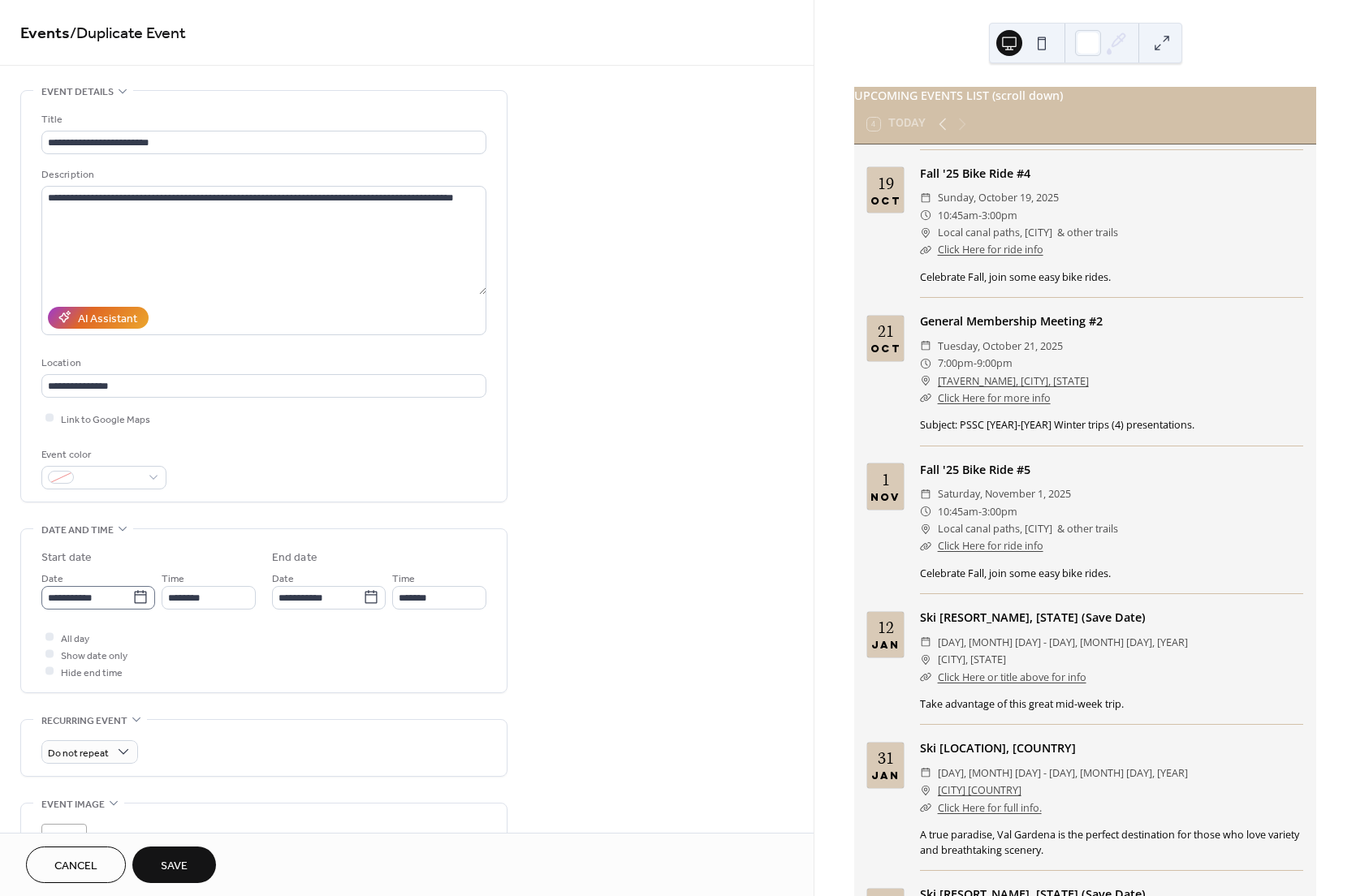 click 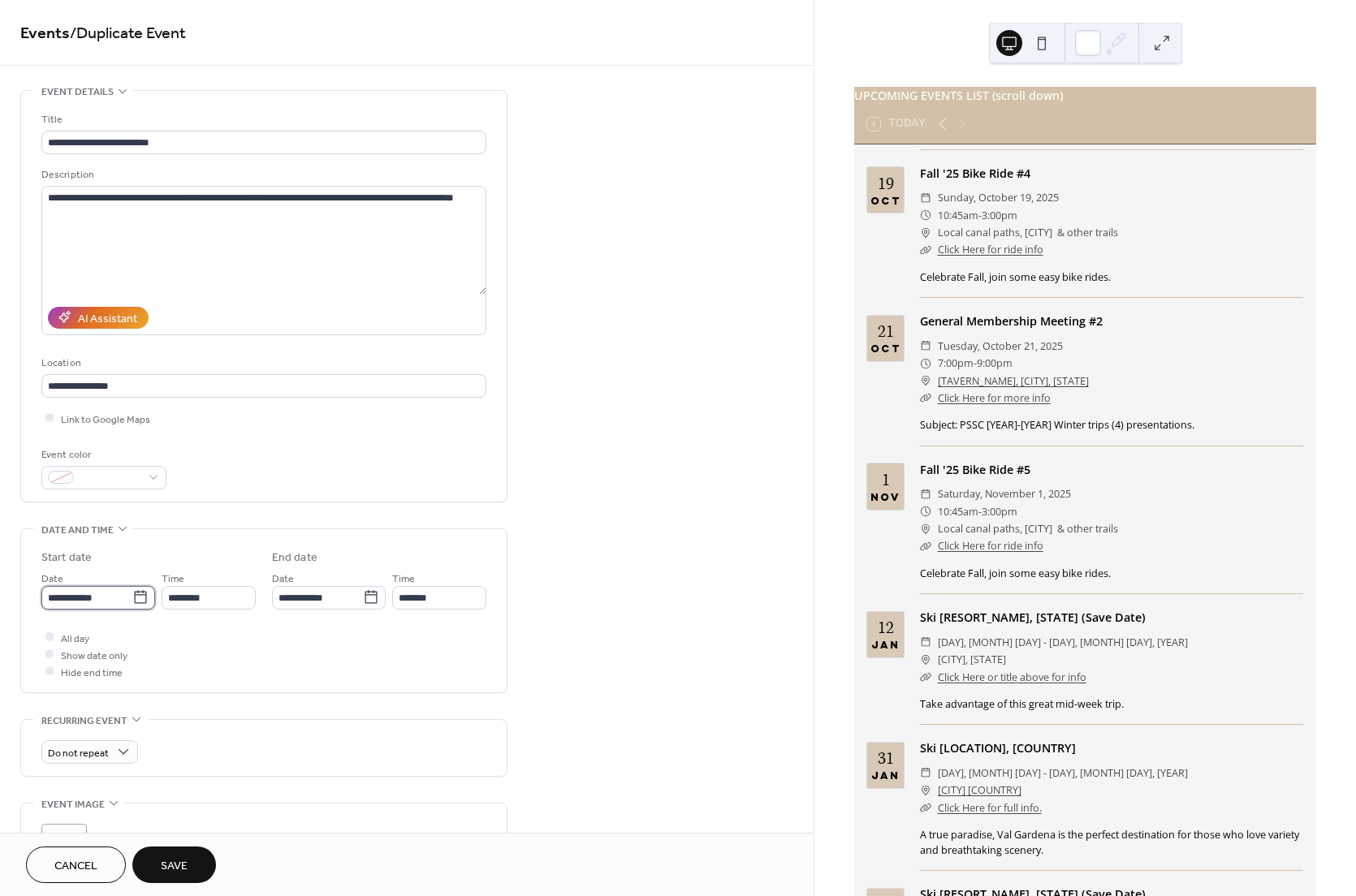 click on "**********" at bounding box center (87, 597) 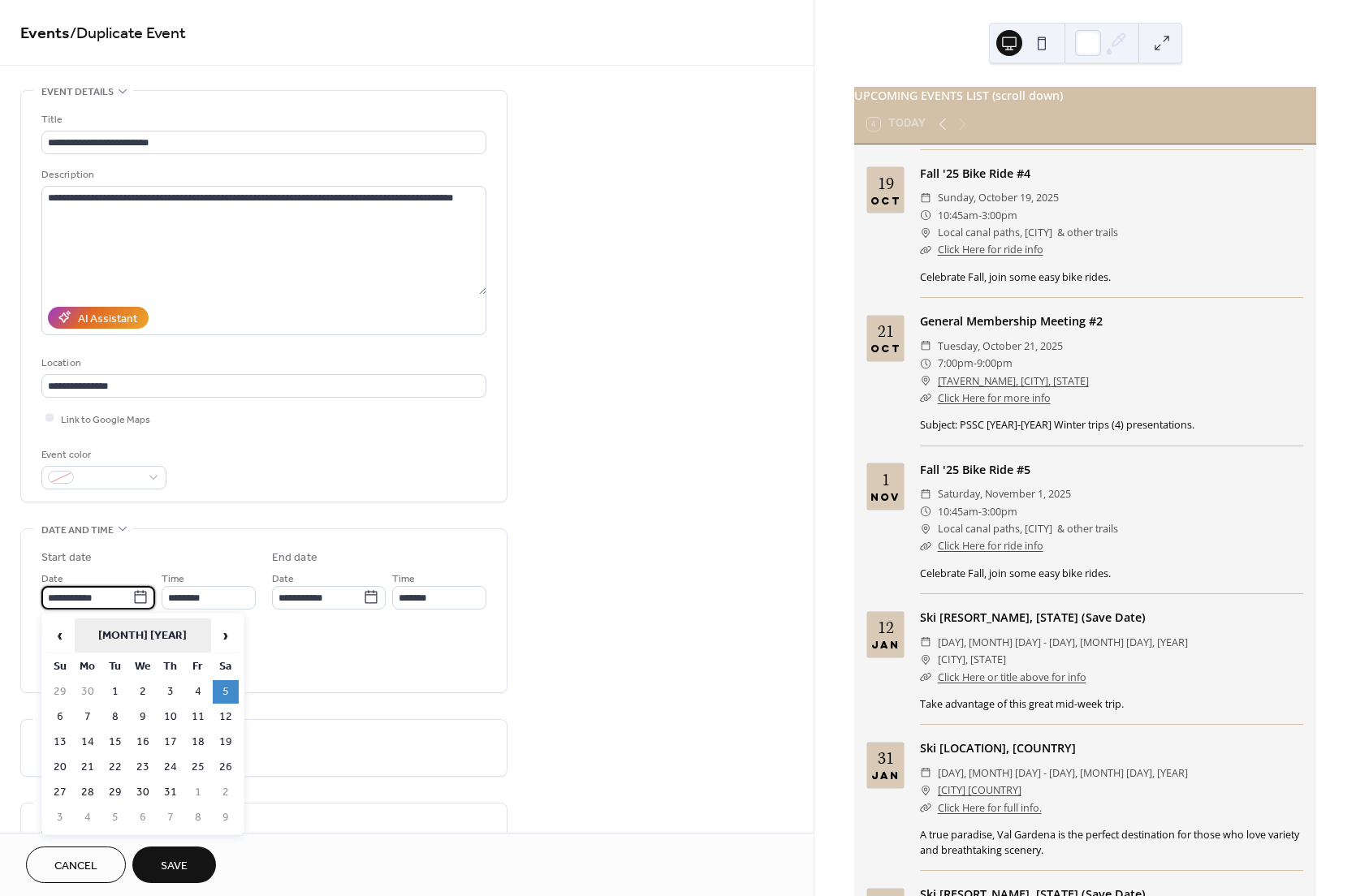 click on "October 2024" at bounding box center [143, 635] 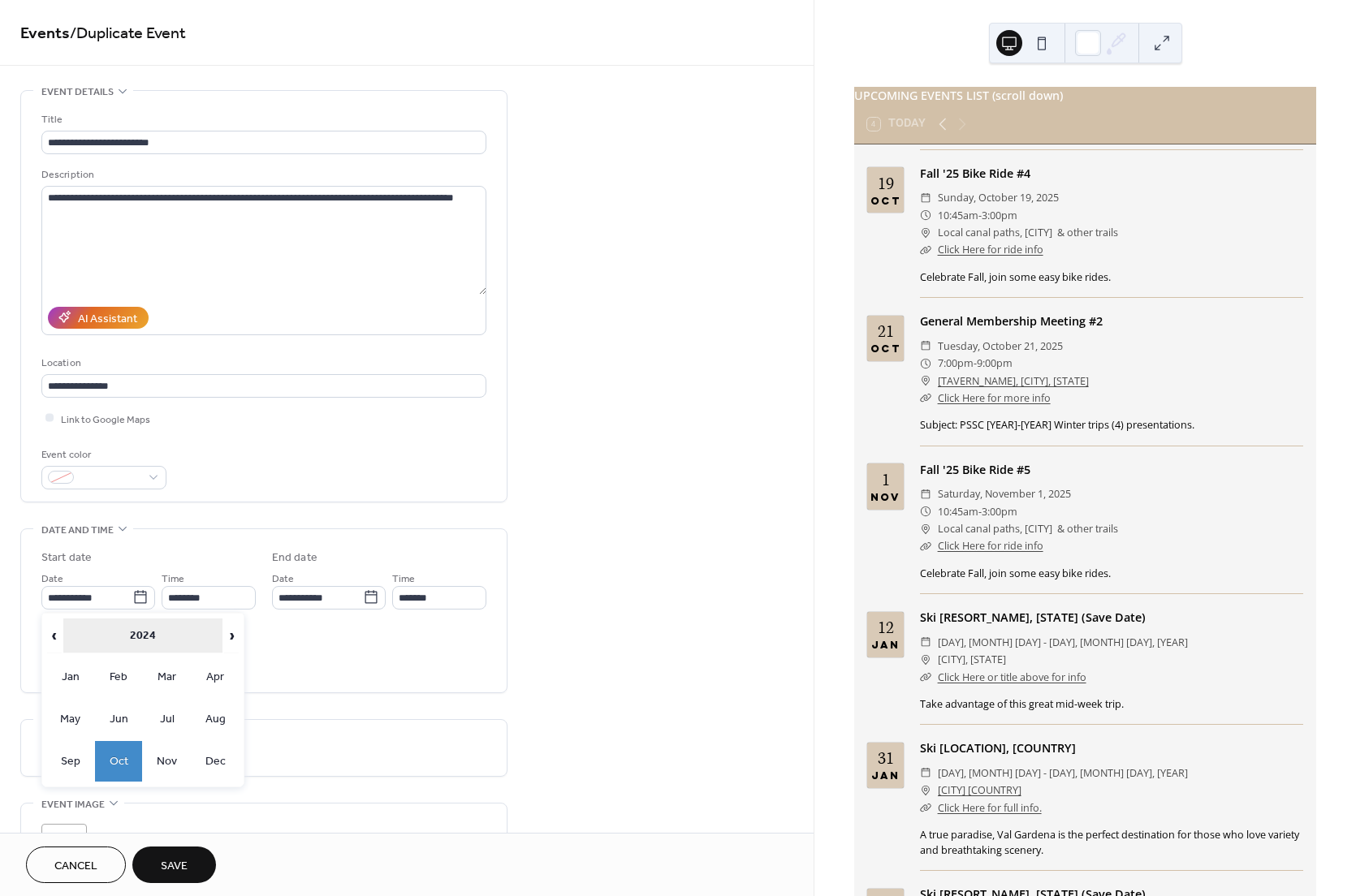 click on "2024" at bounding box center [143, 635] 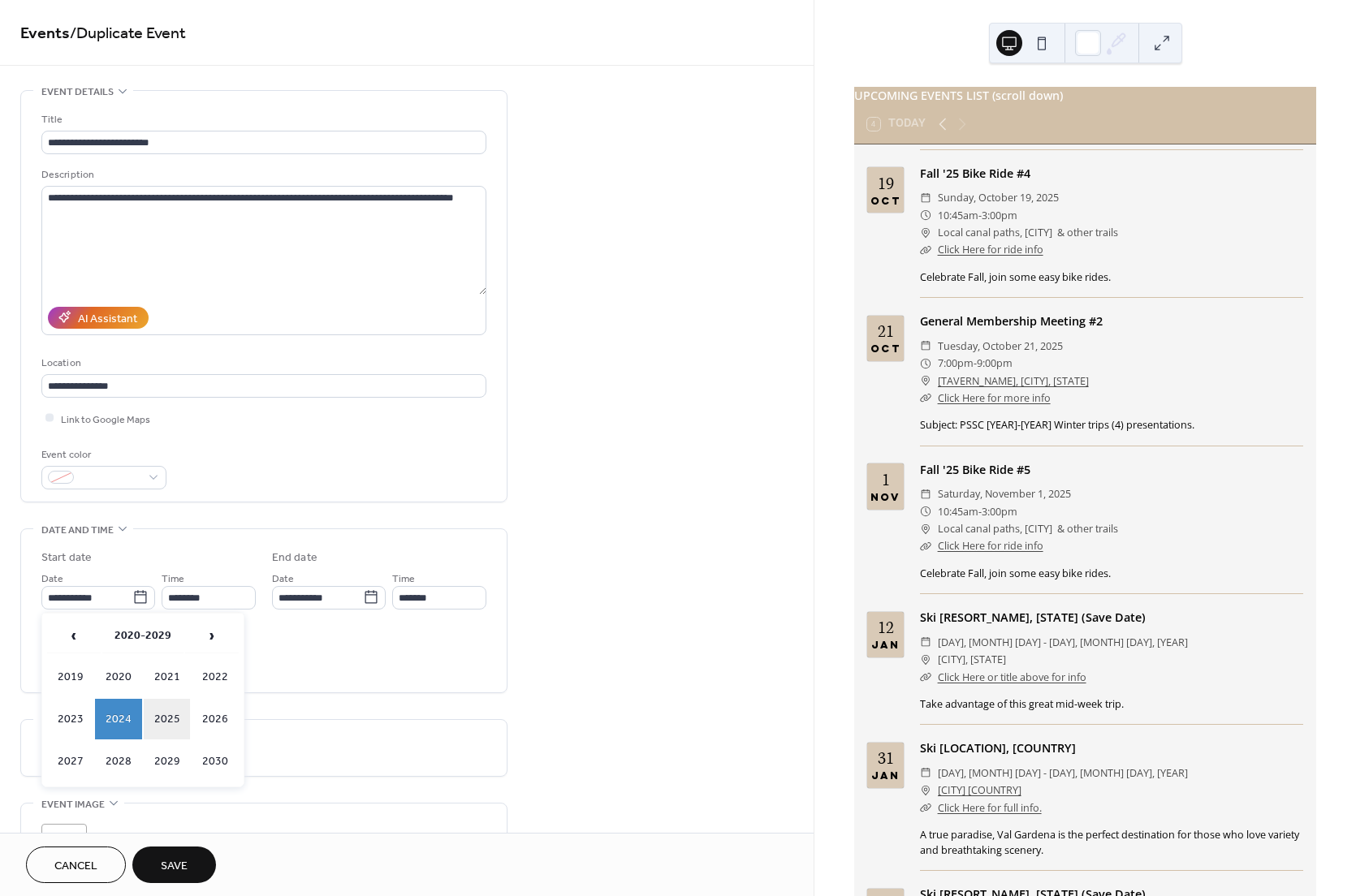 click on "2025" at bounding box center (167, 719) 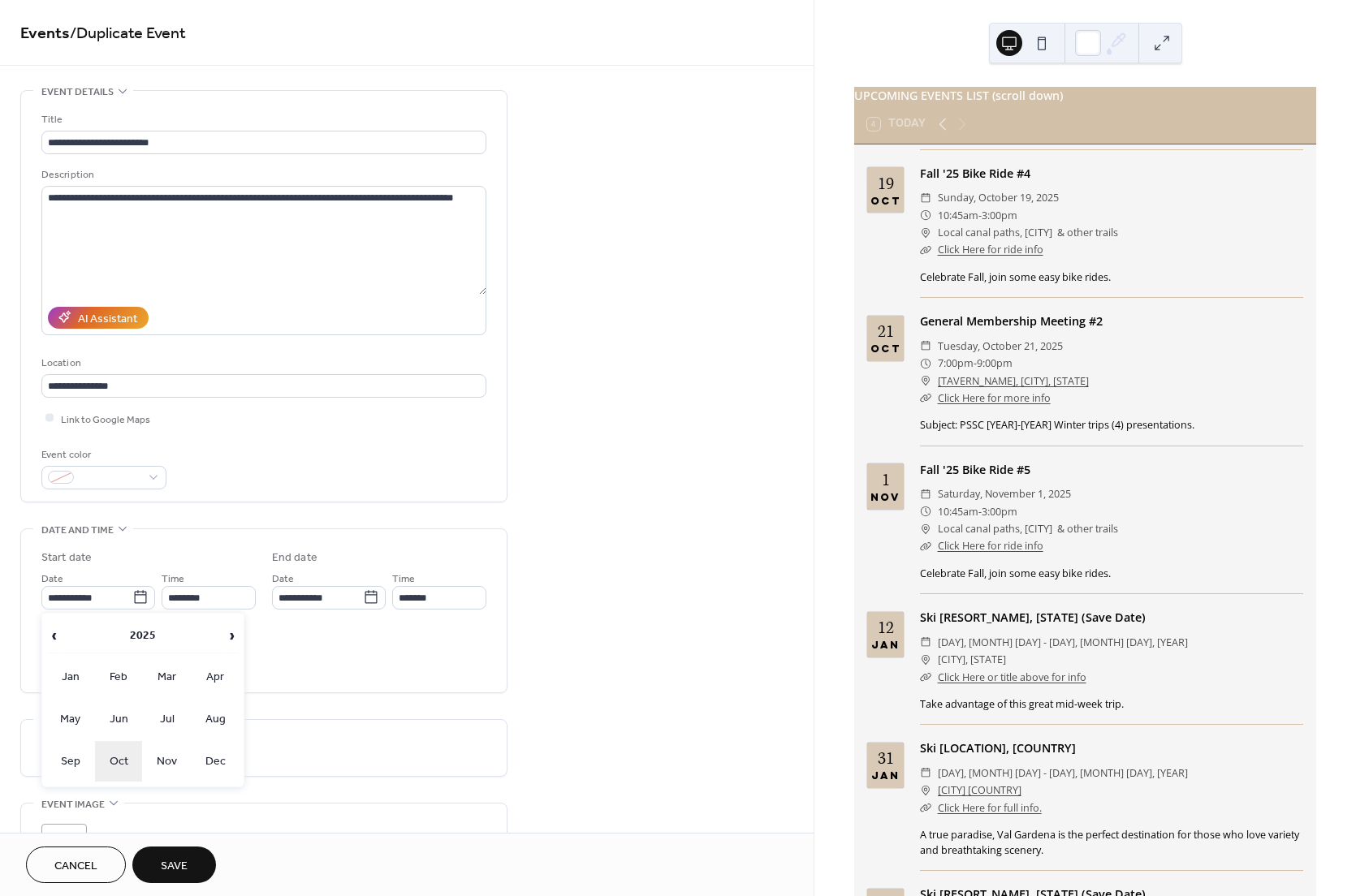 click on "Oct" at bounding box center (119, 761) 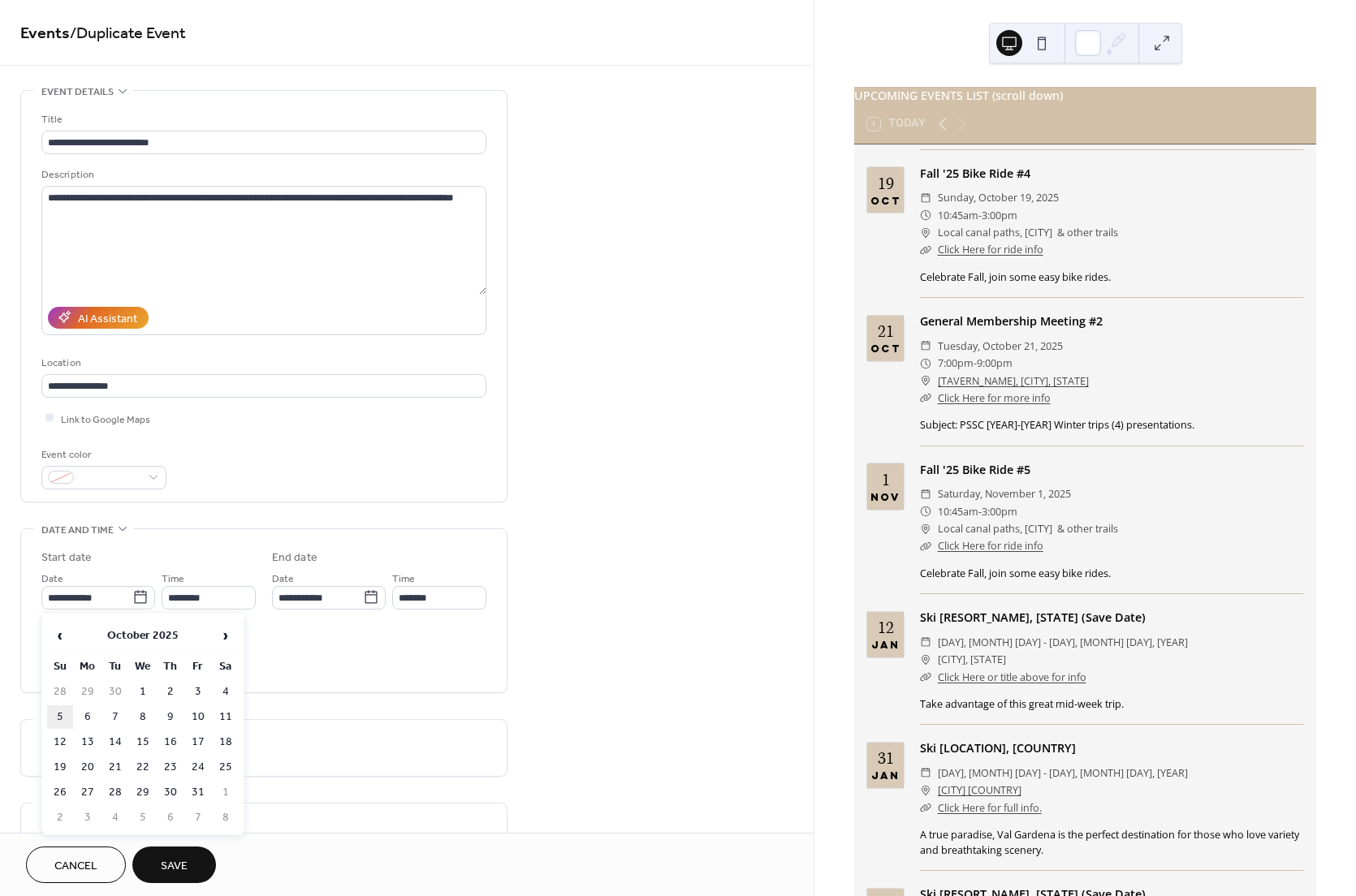 click on "5" at bounding box center (60, 717) 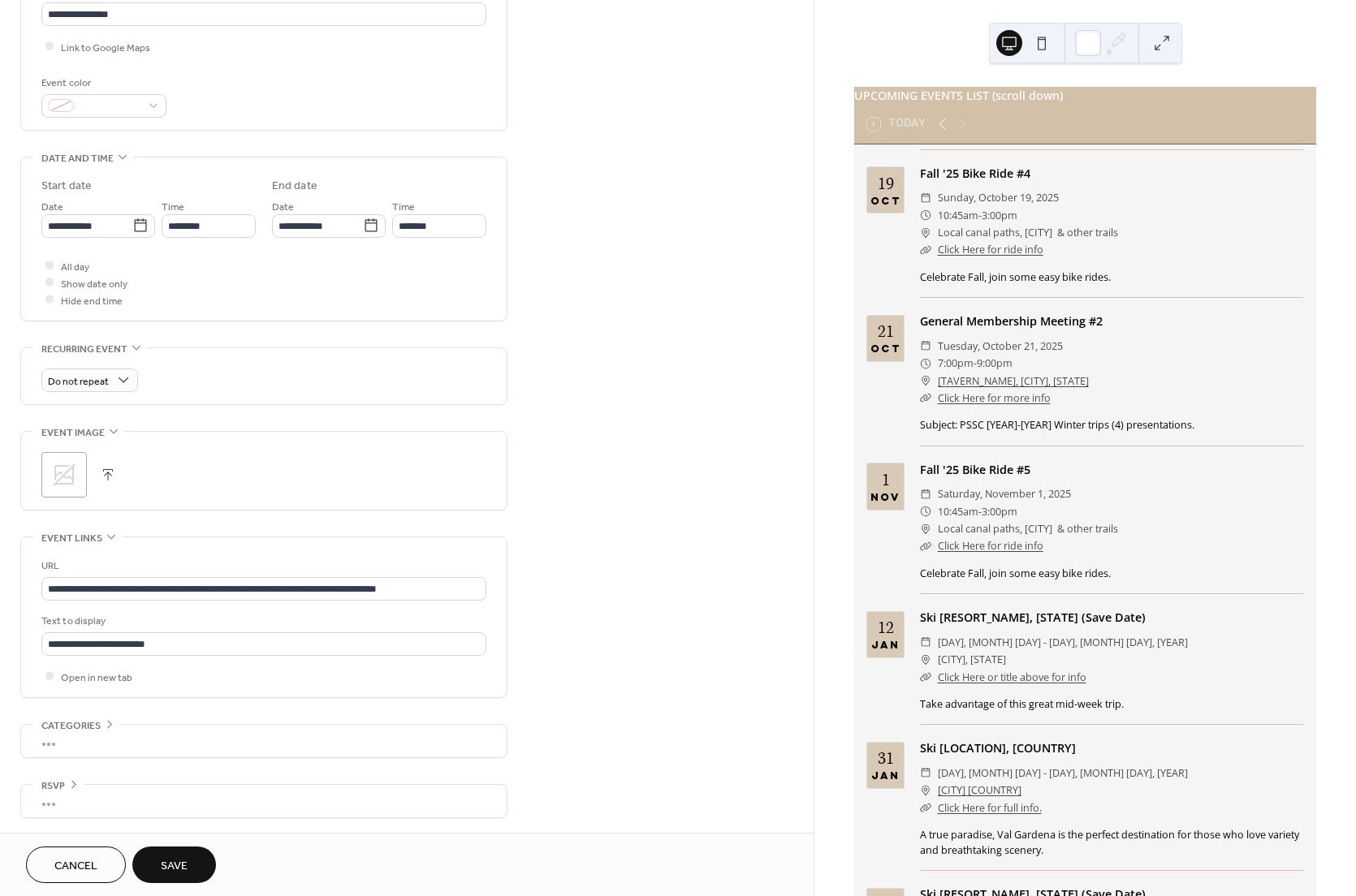 scroll, scrollTop: 373, scrollLeft: 0, axis: vertical 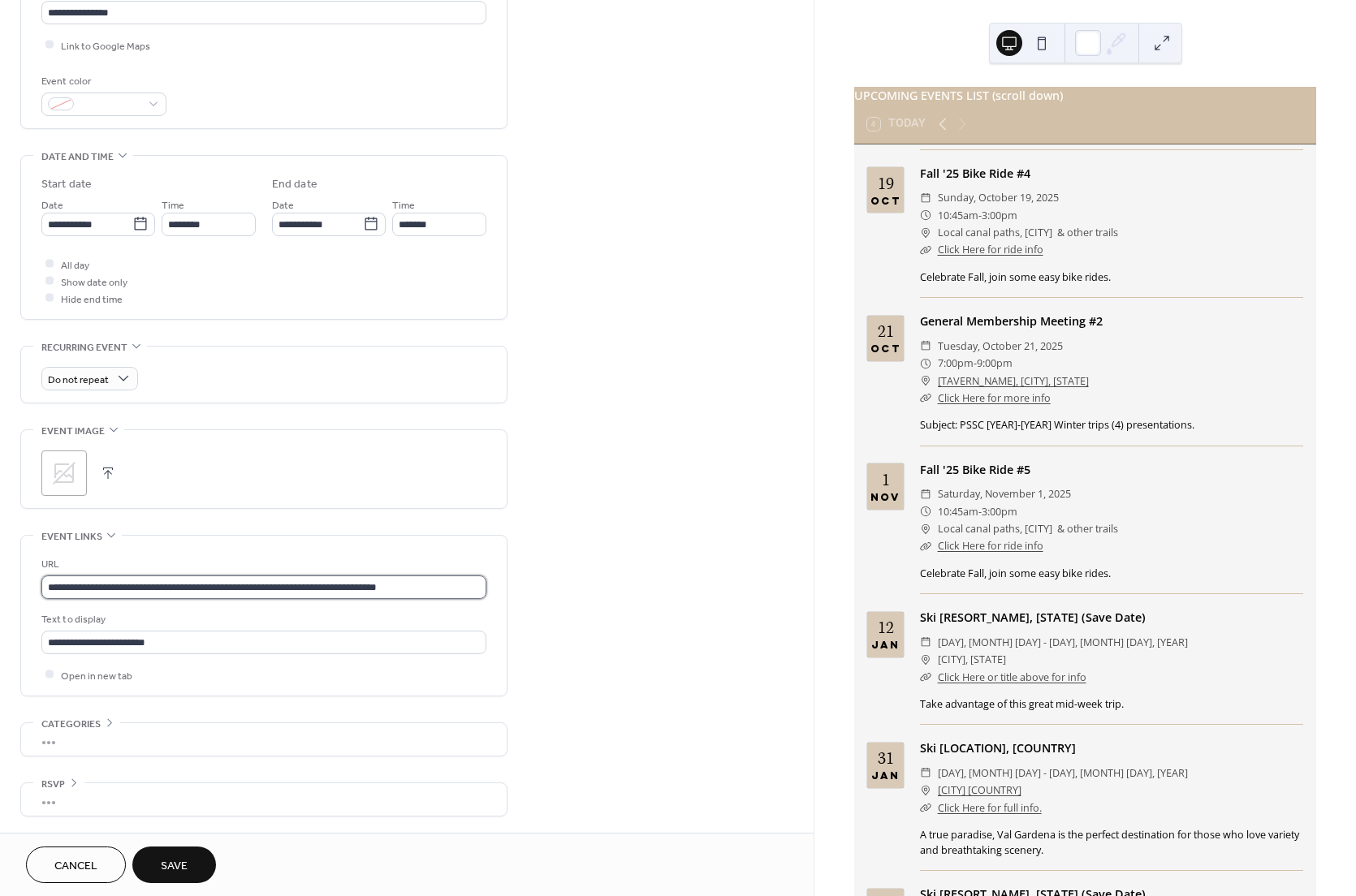click on "**********" at bounding box center [264, 587] 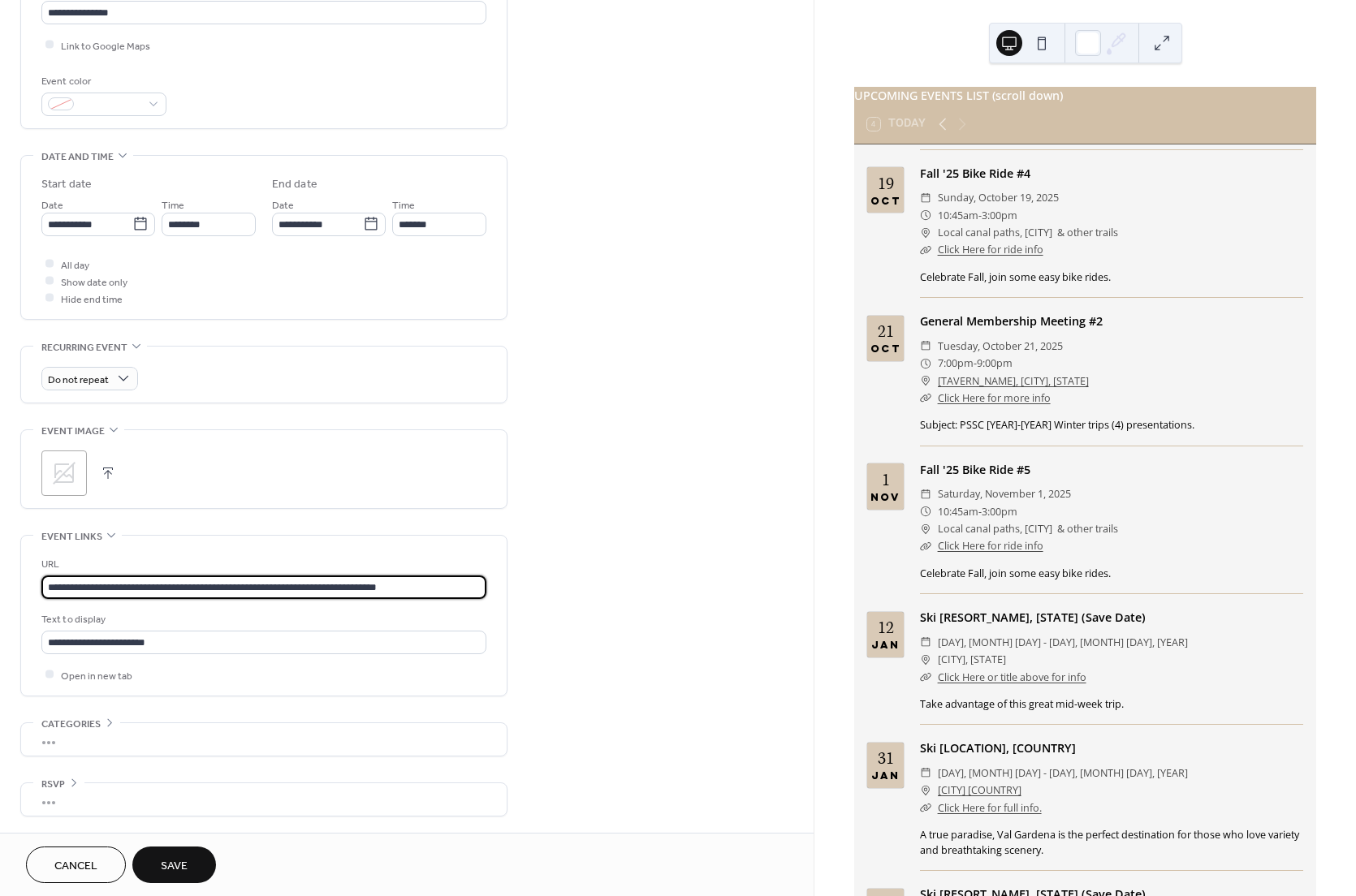 click on "**********" at bounding box center (264, 587) 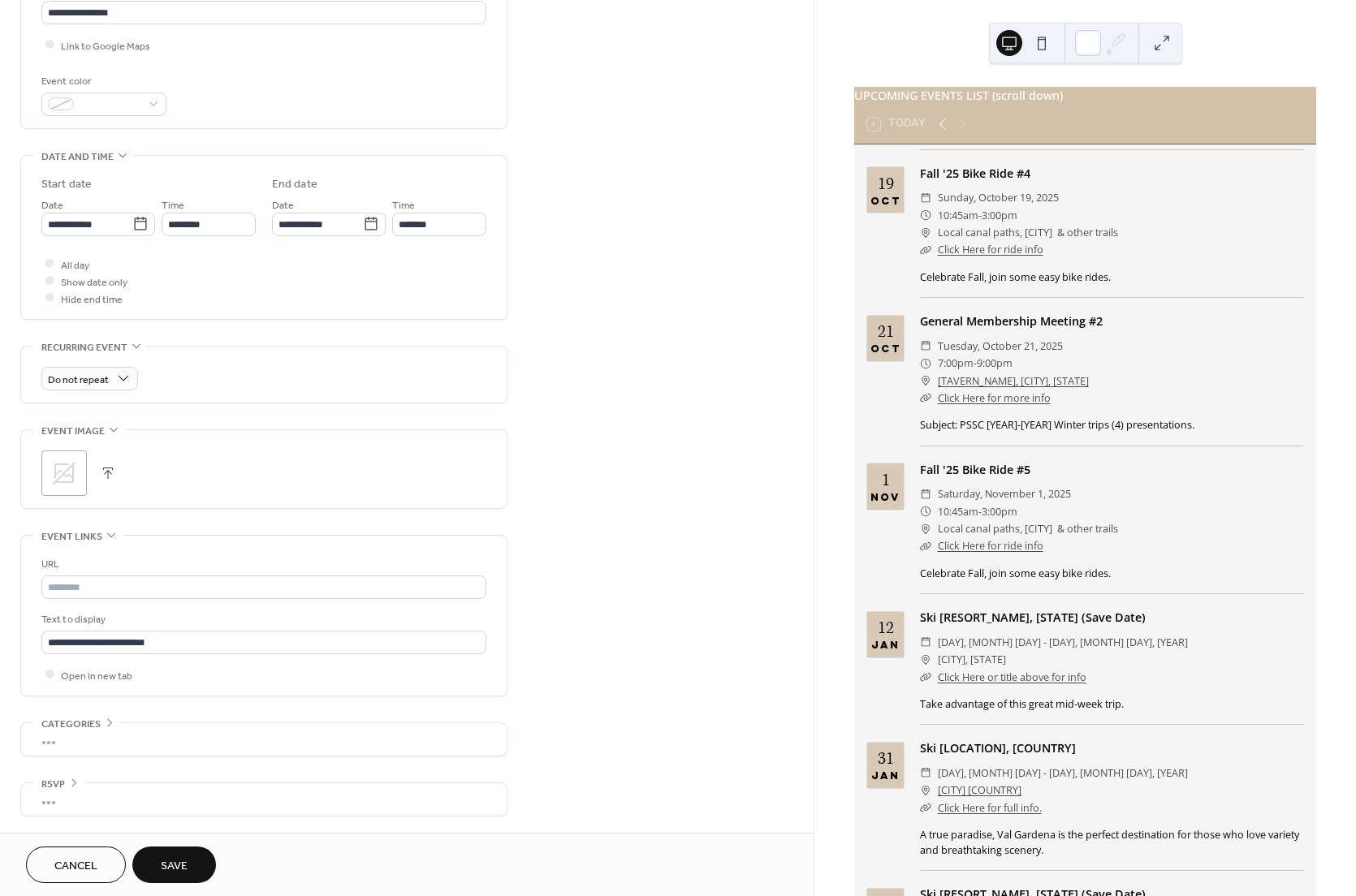 click on ";" at bounding box center (264, 473) 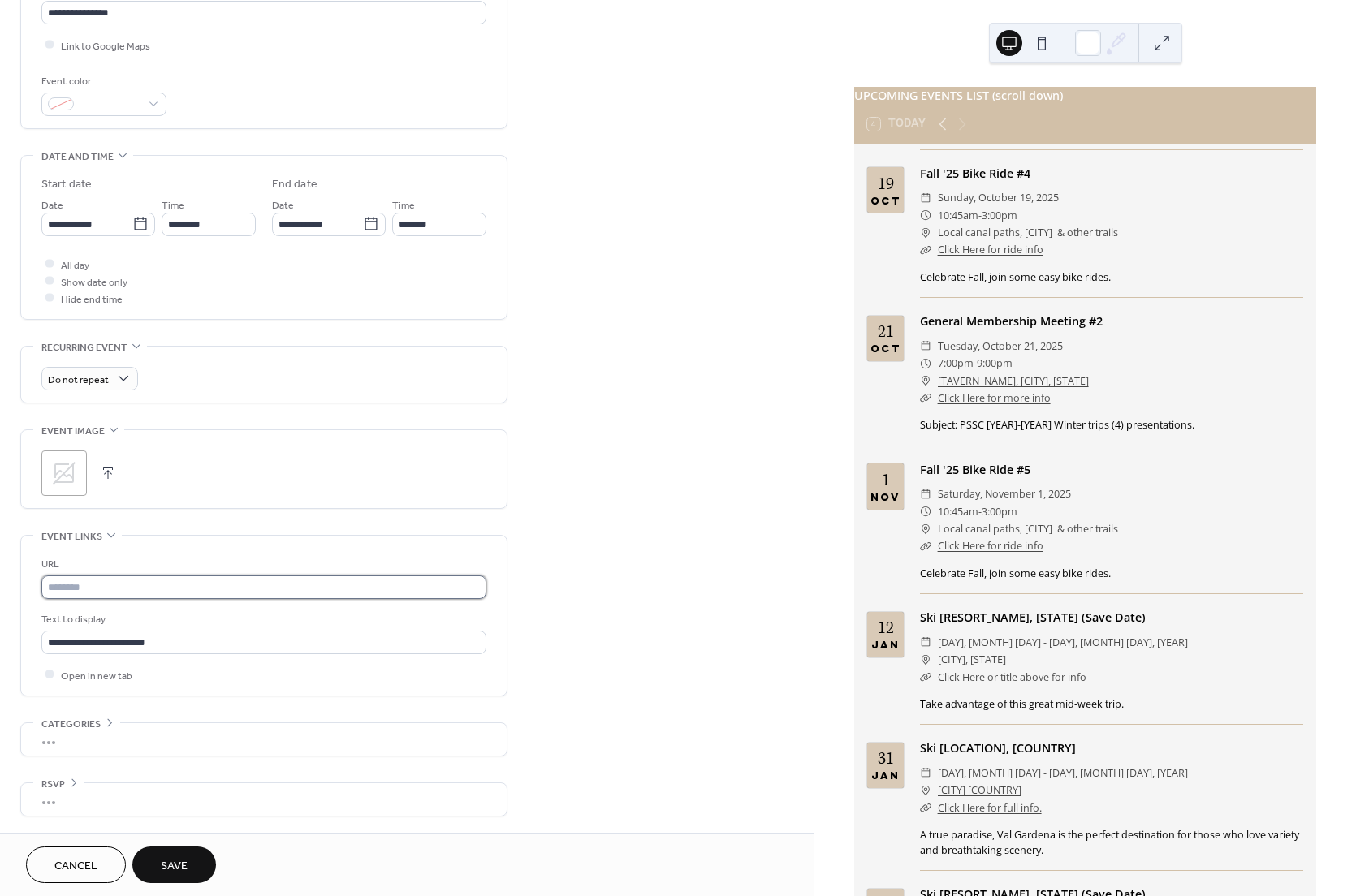 click at bounding box center [264, 587] 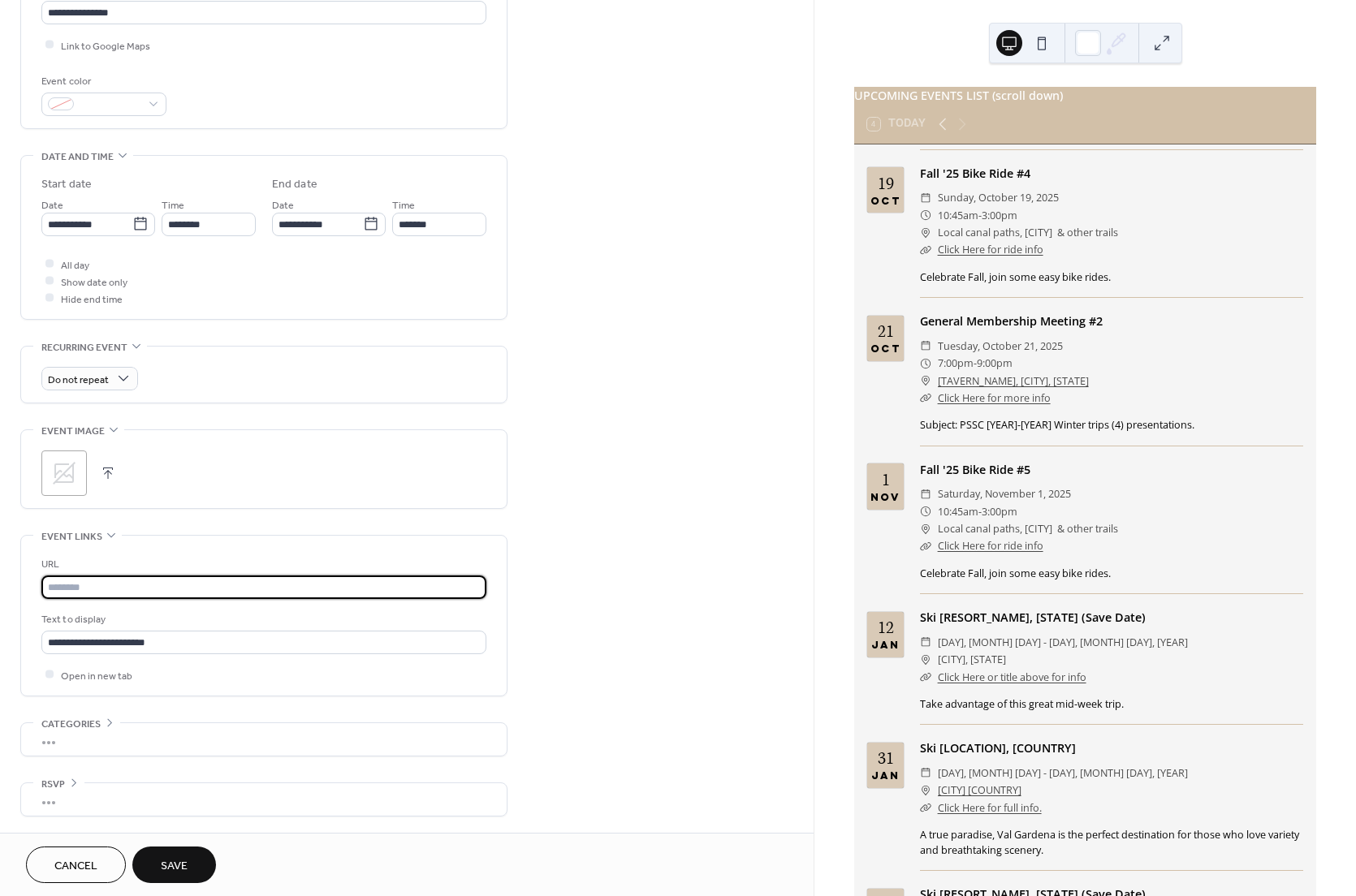 paste on "**********" 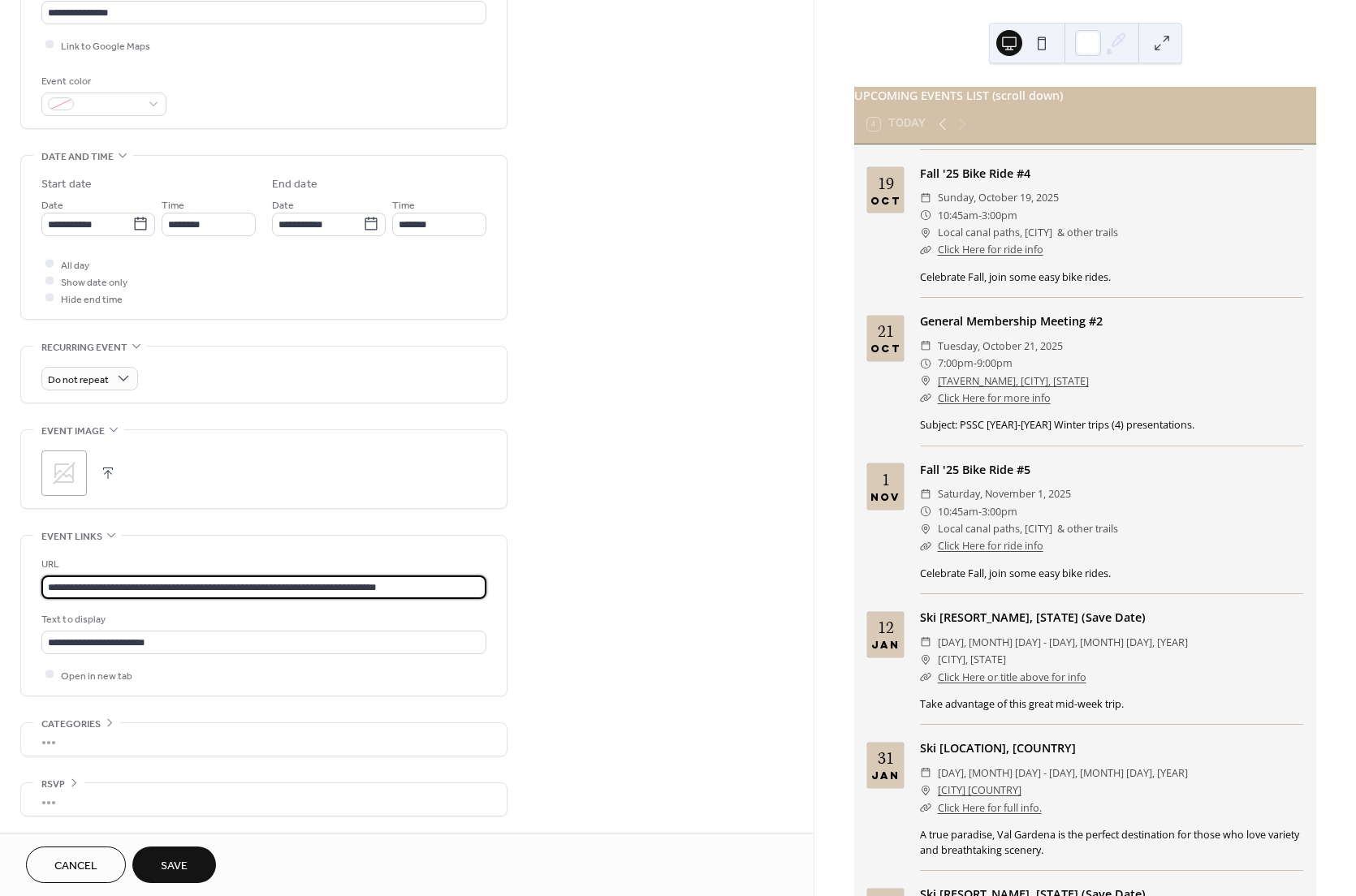 type on "**********" 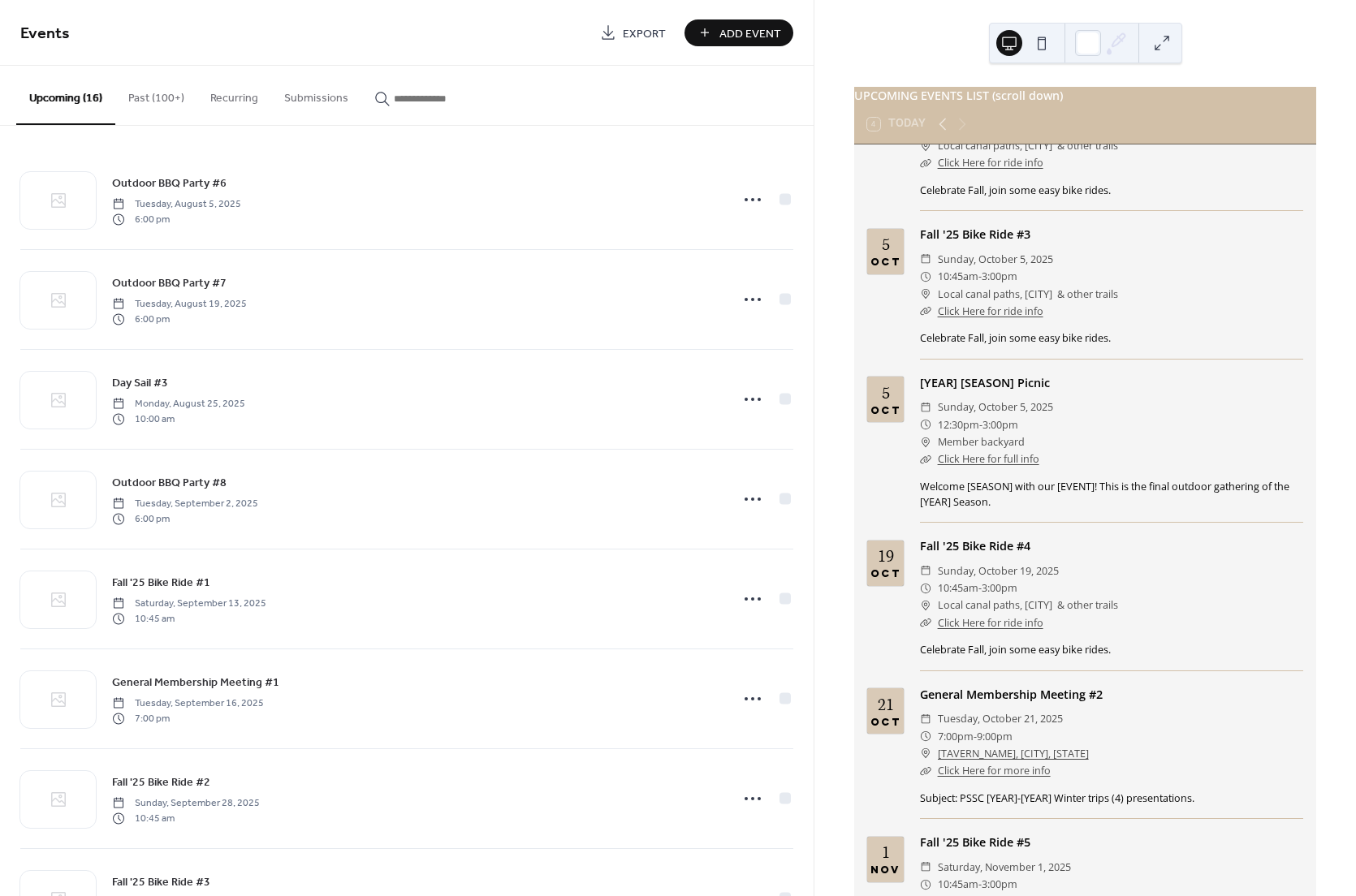 scroll, scrollTop: 974, scrollLeft: 0, axis: vertical 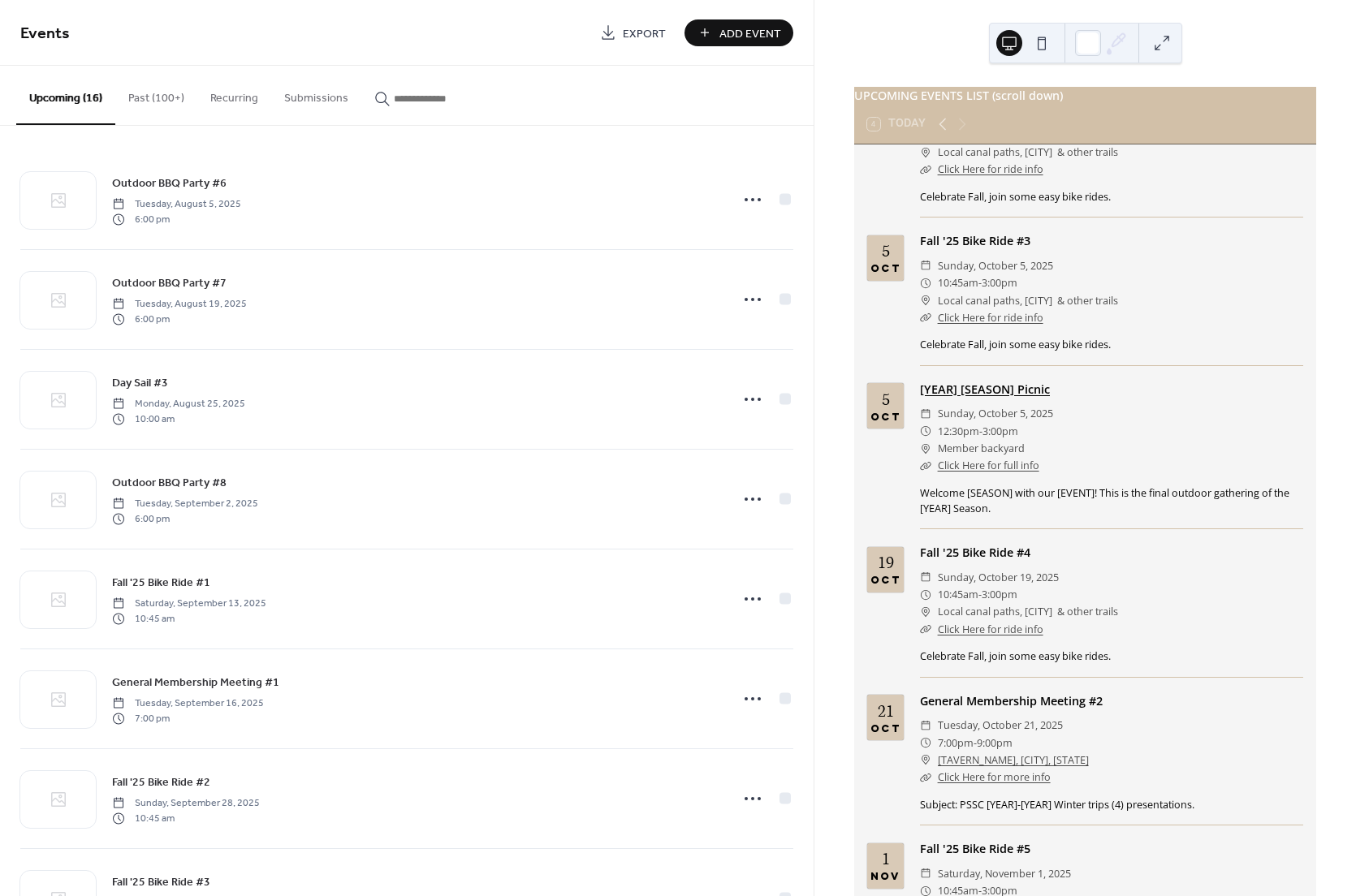 click on "2025 Fall Festival Picnic" at bounding box center (985, 389) 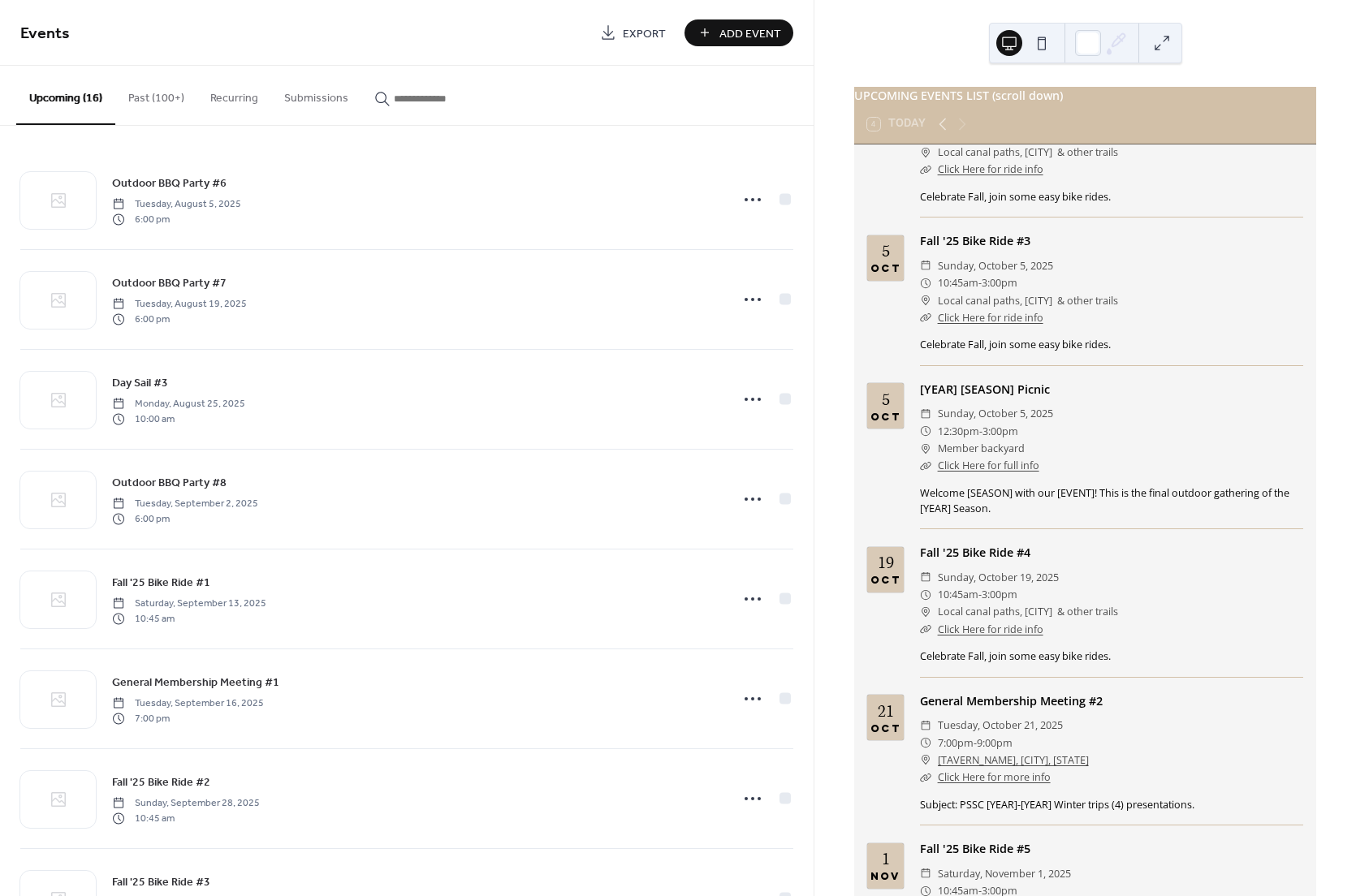 click at bounding box center (443, 98) 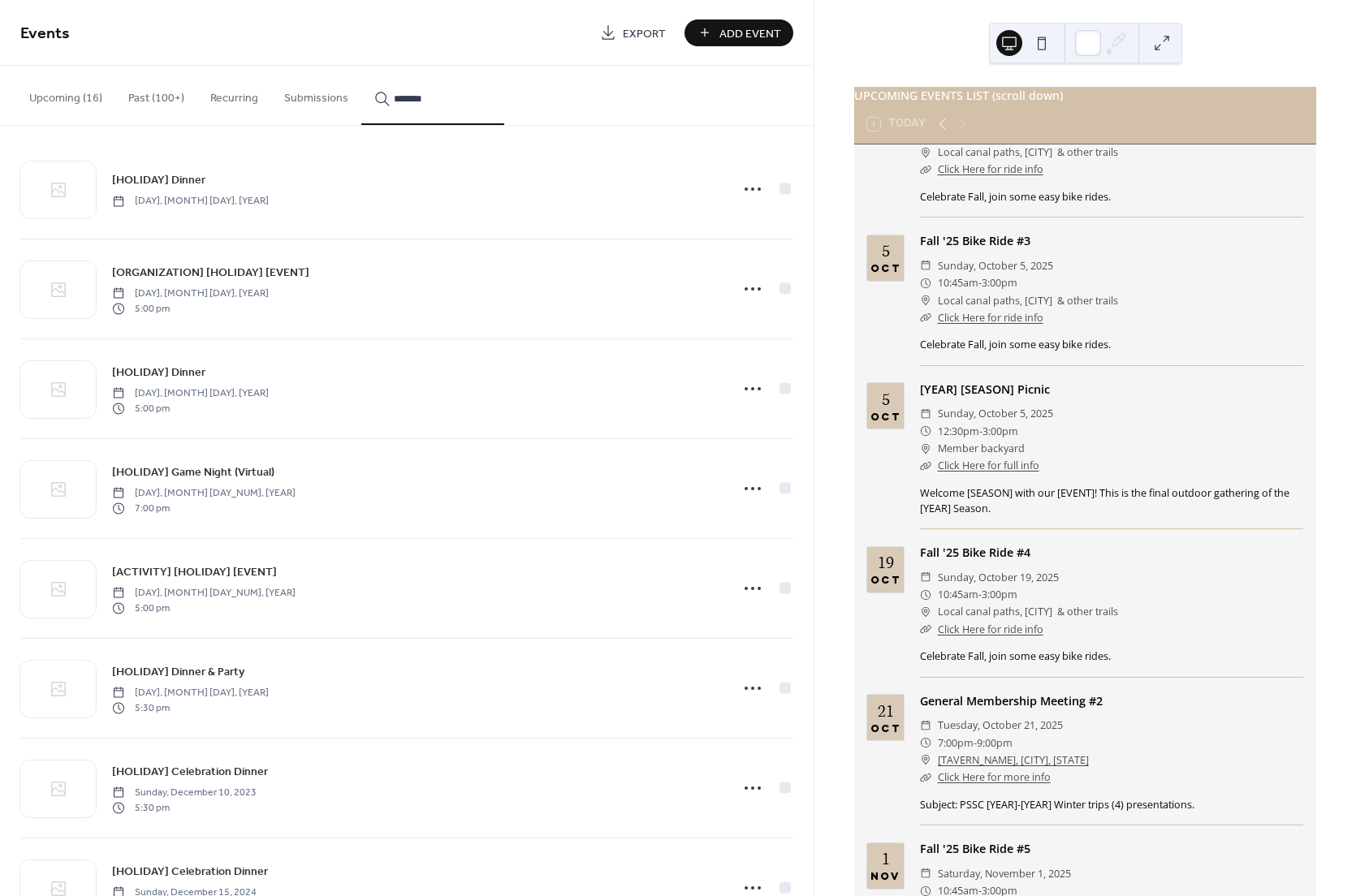 scroll, scrollTop: 0, scrollLeft: 0, axis: both 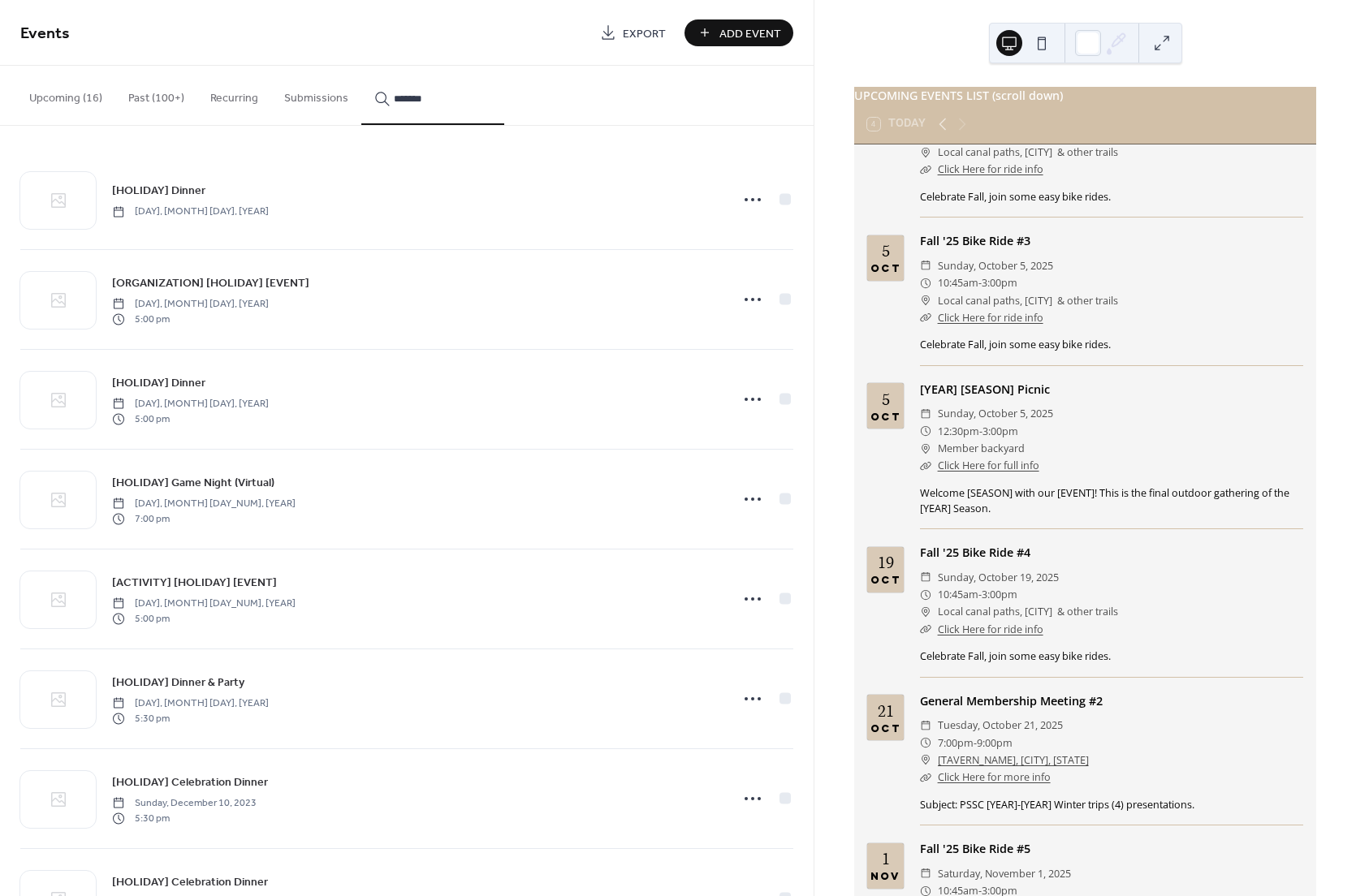 drag, startPoint x: 421, startPoint y: 94, endPoint x: 377, endPoint y: 98, distance: 44.181444 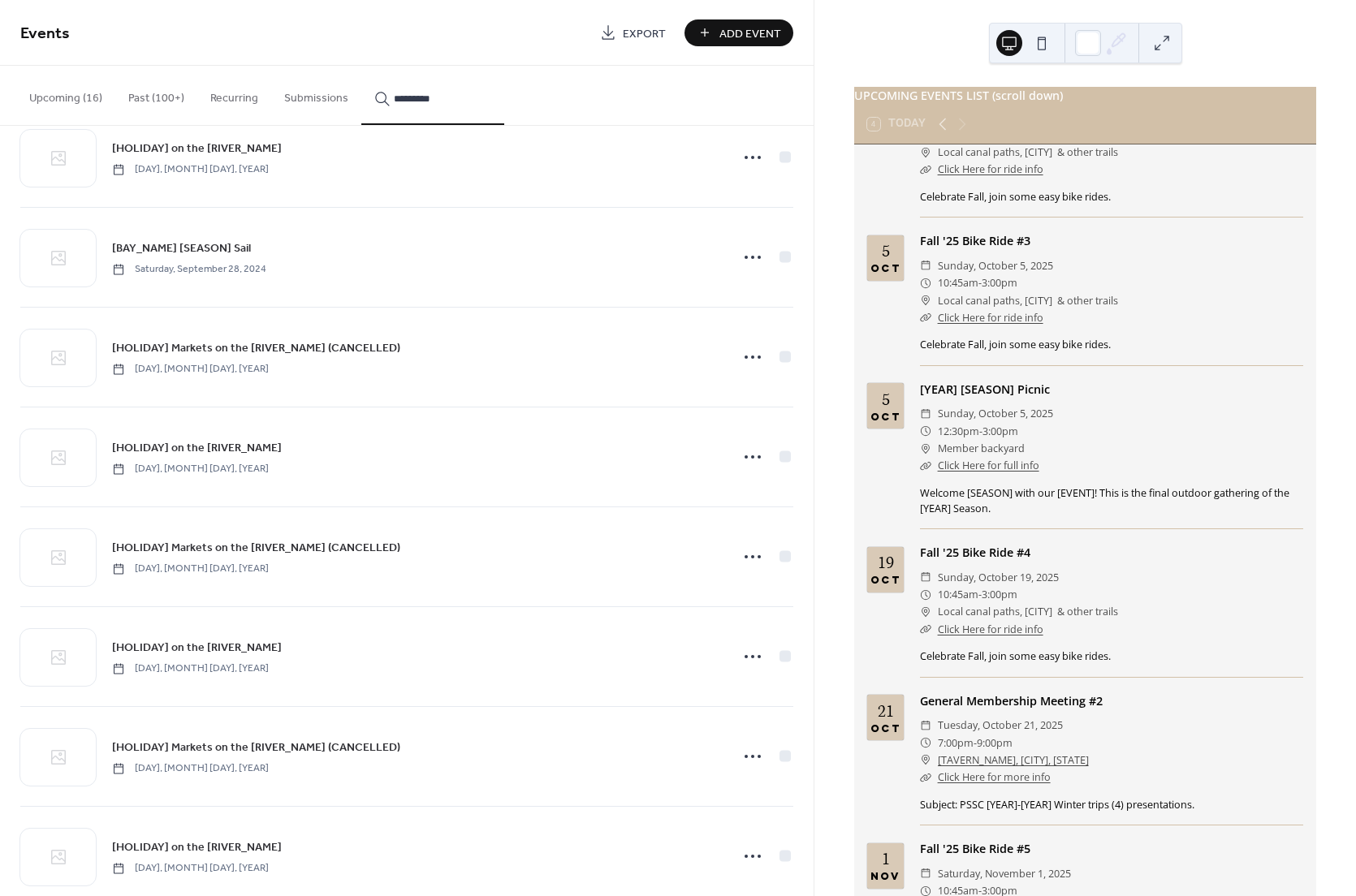 scroll, scrollTop: 3966, scrollLeft: 0, axis: vertical 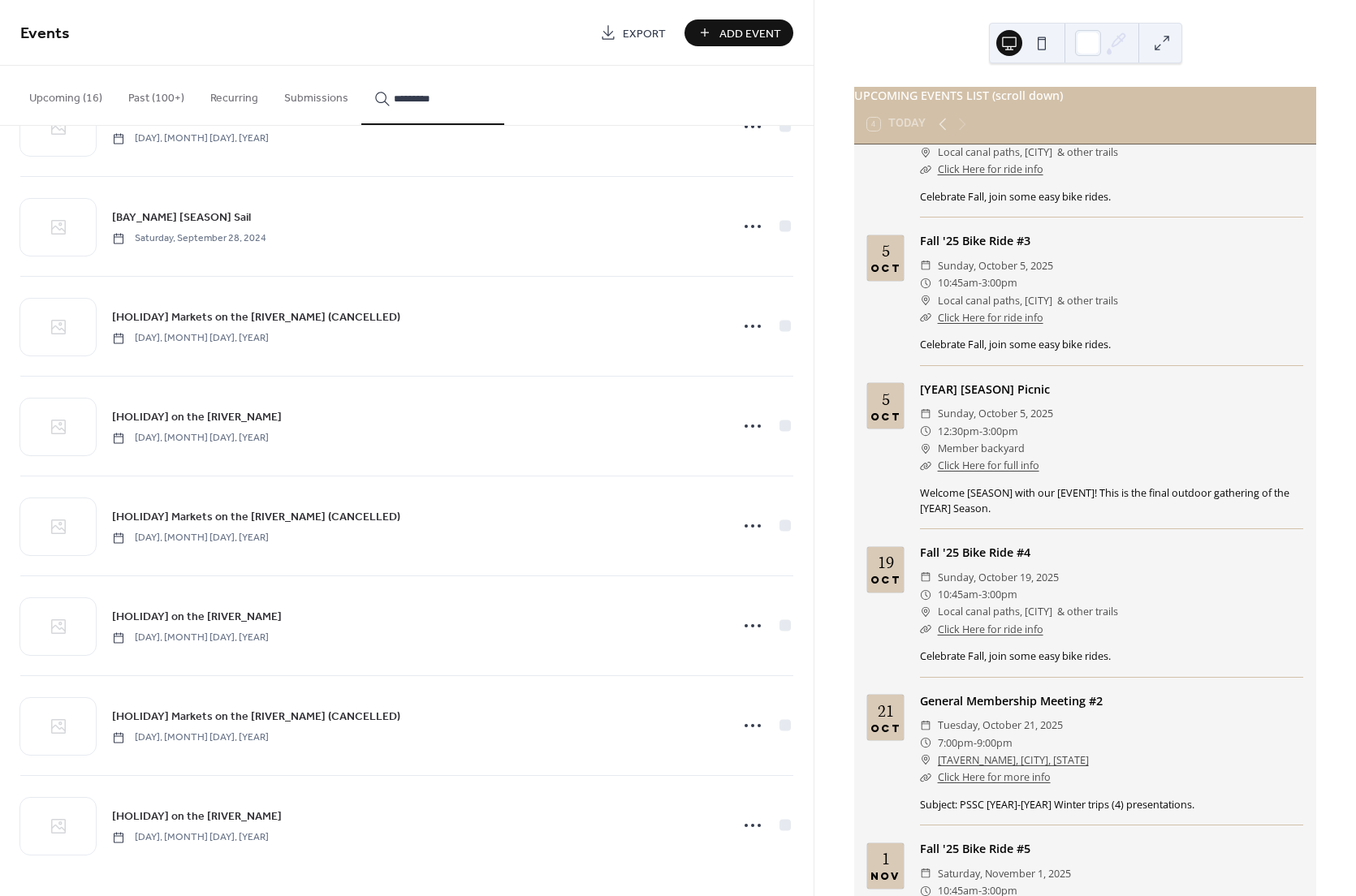 type on "*********" 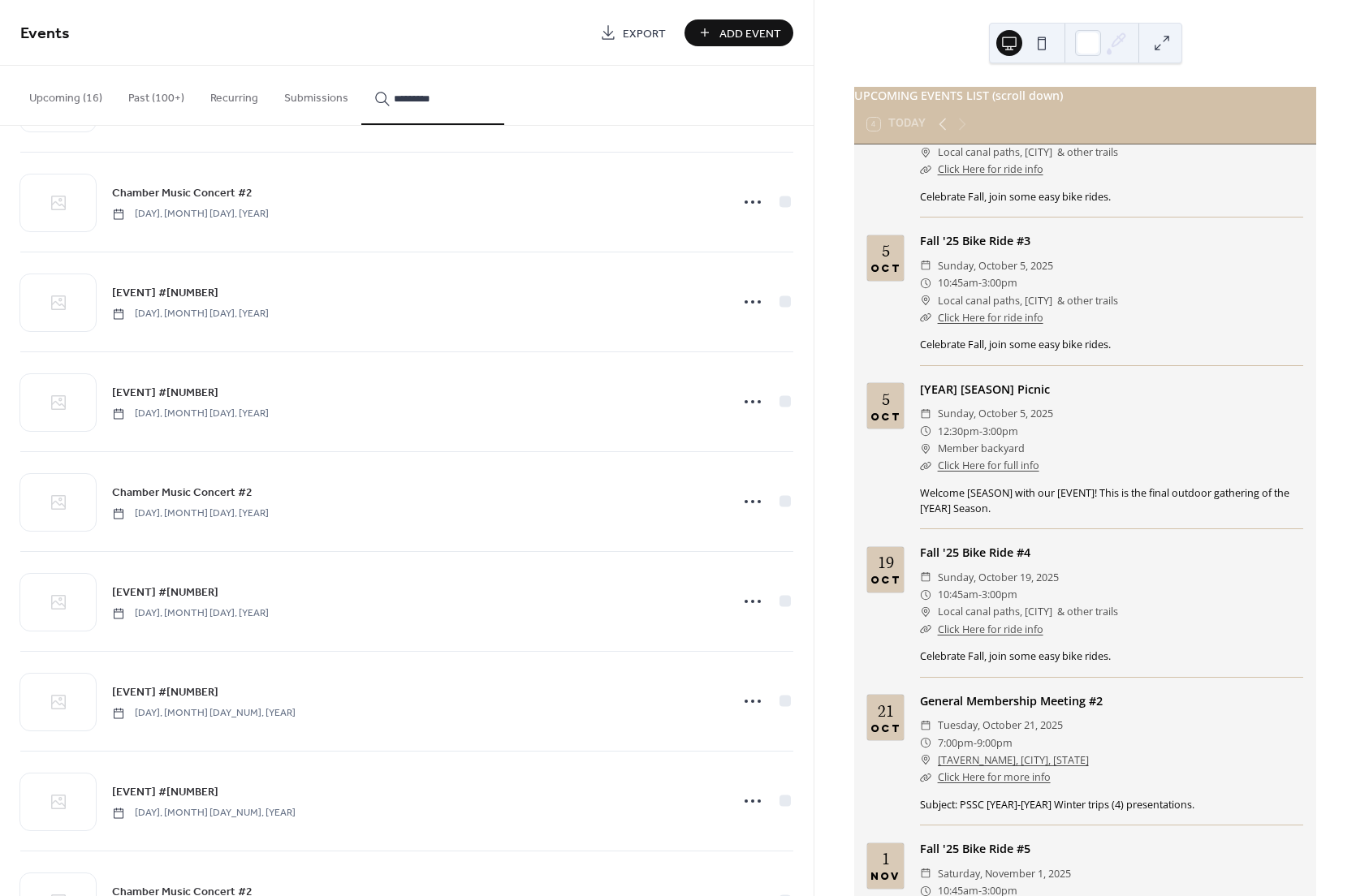 scroll, scrollTop: 2018, scrollLeft: 0, axis: vertical 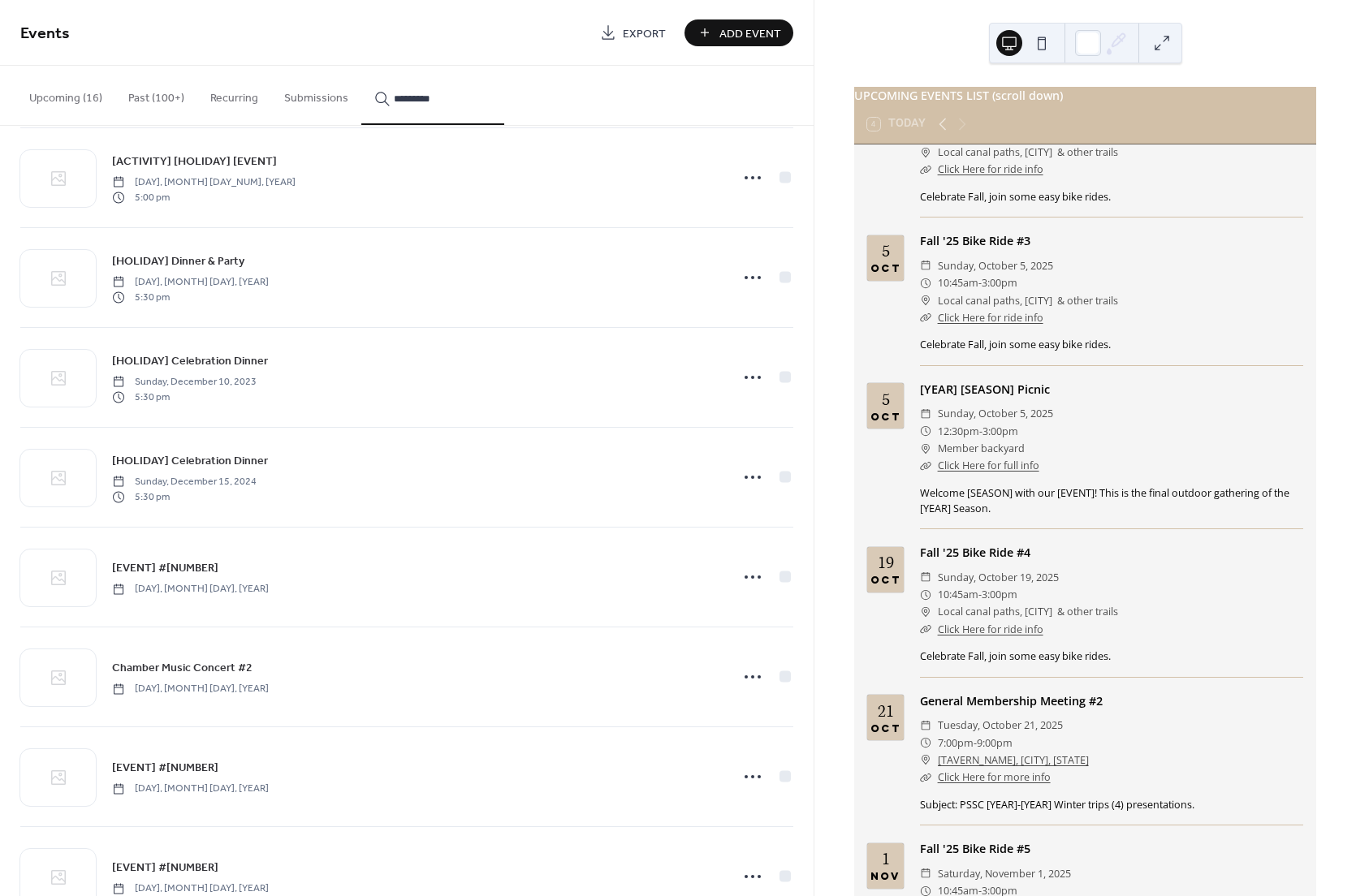 drag, startPoint x: 441, startPoint y: 97, endPoint x: 356, endPoint y: 103, distance: 85.2115 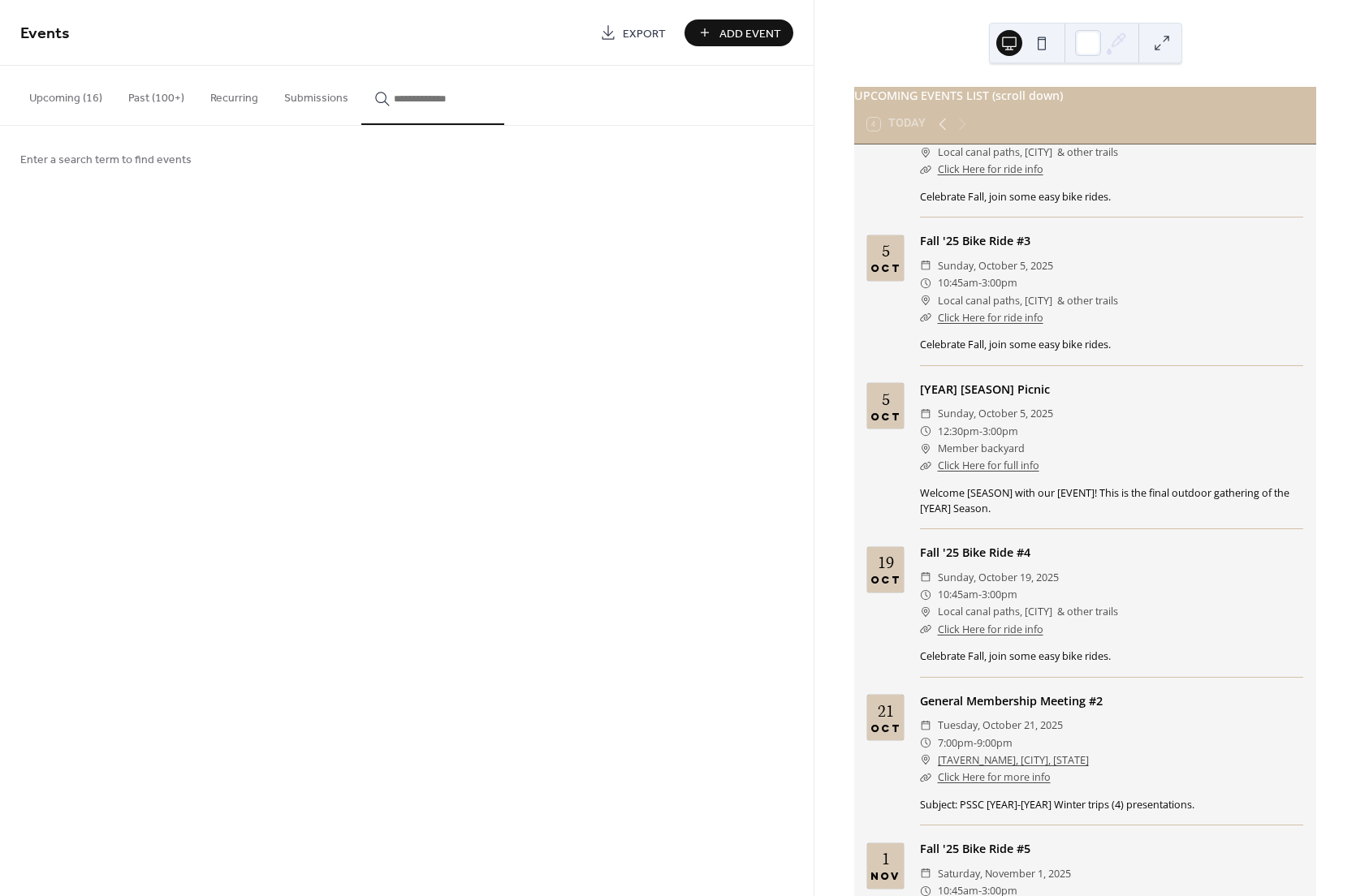 scroll, scrollTop: 0, scrollLeft: 0, axis: both 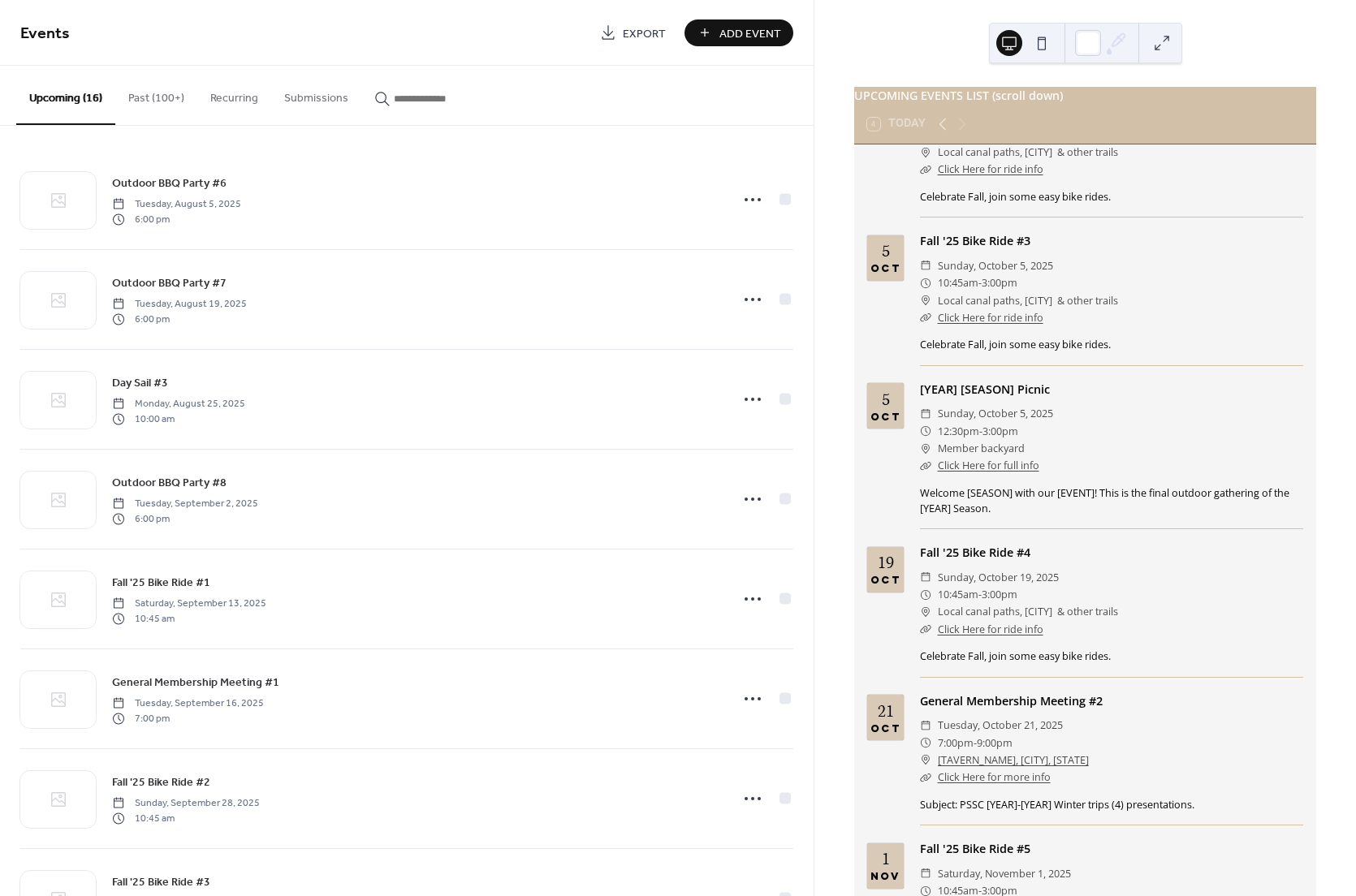 click on "Add Event" at bounding box center (750, 33) 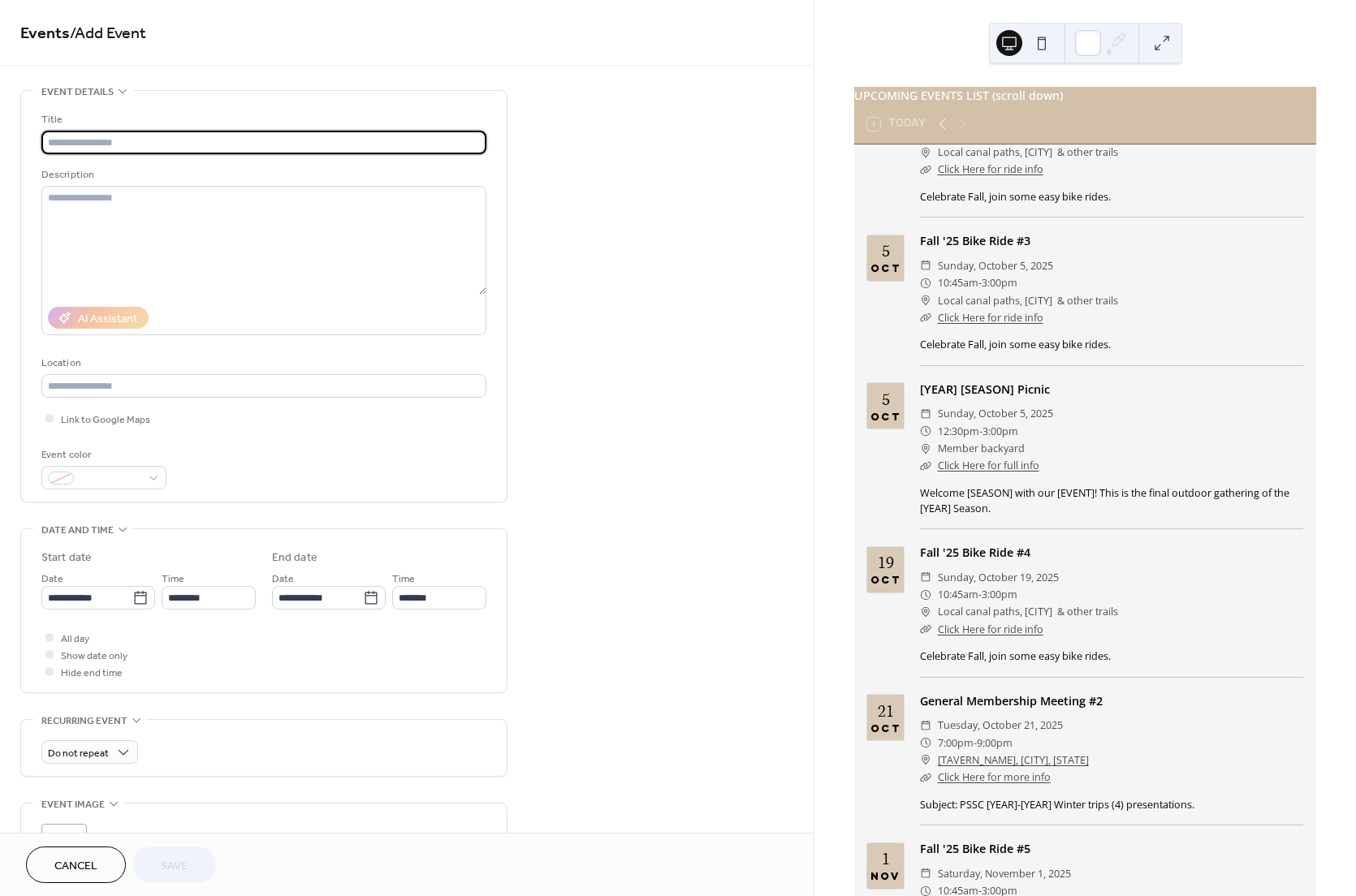 click at bounding box center [264, 142] 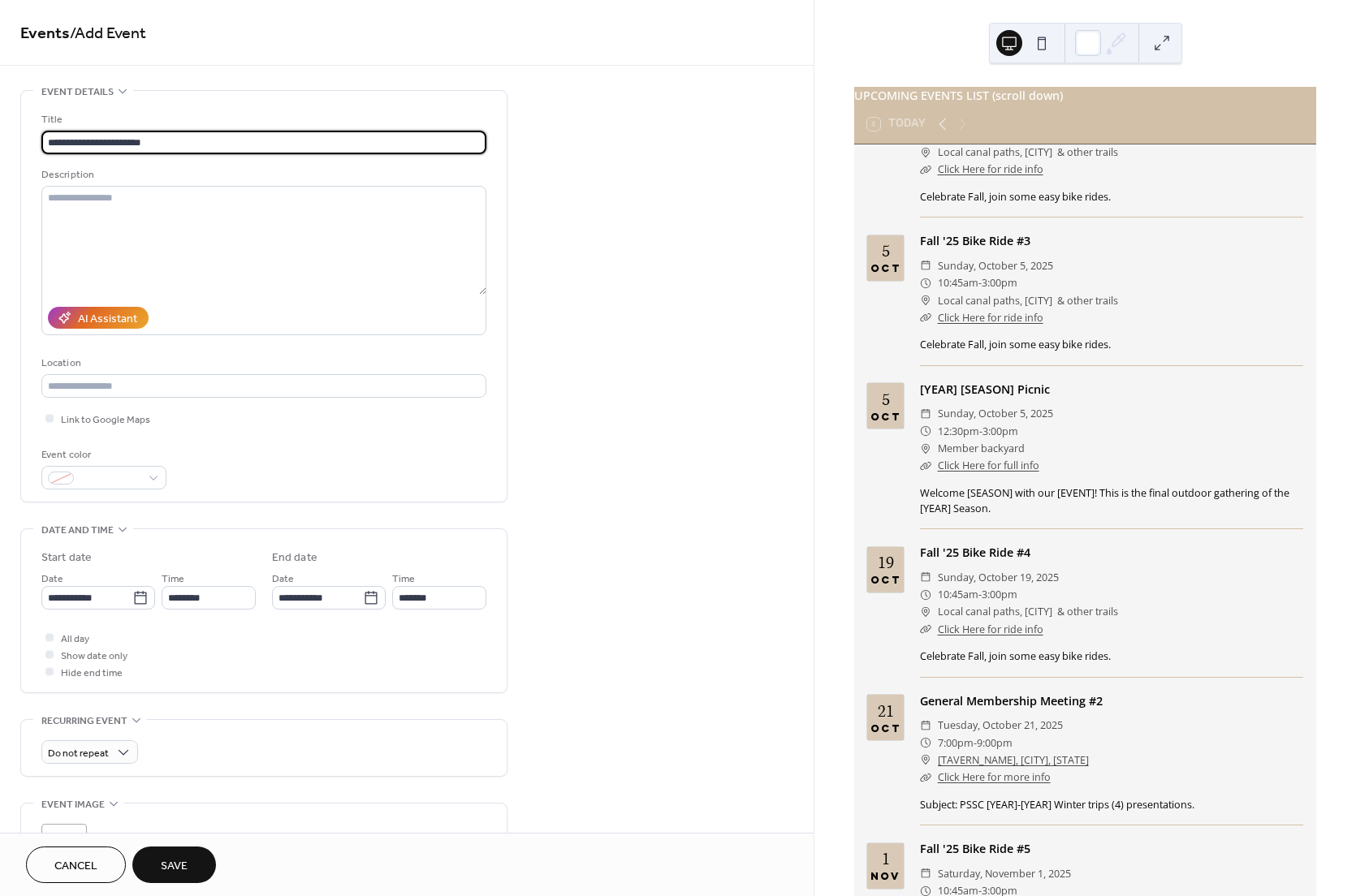 type on "**********" 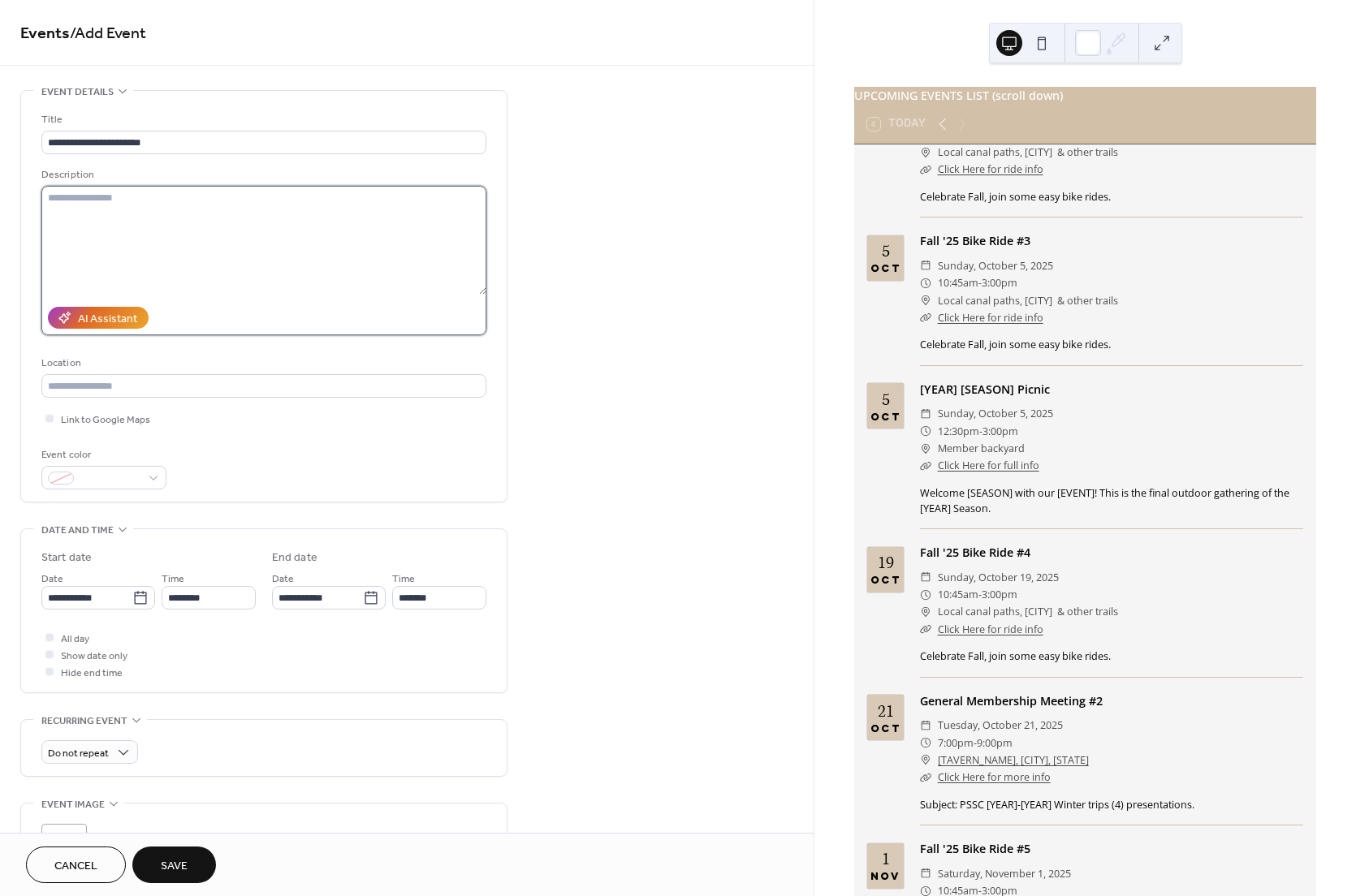 click at bounding box center (264, 240) 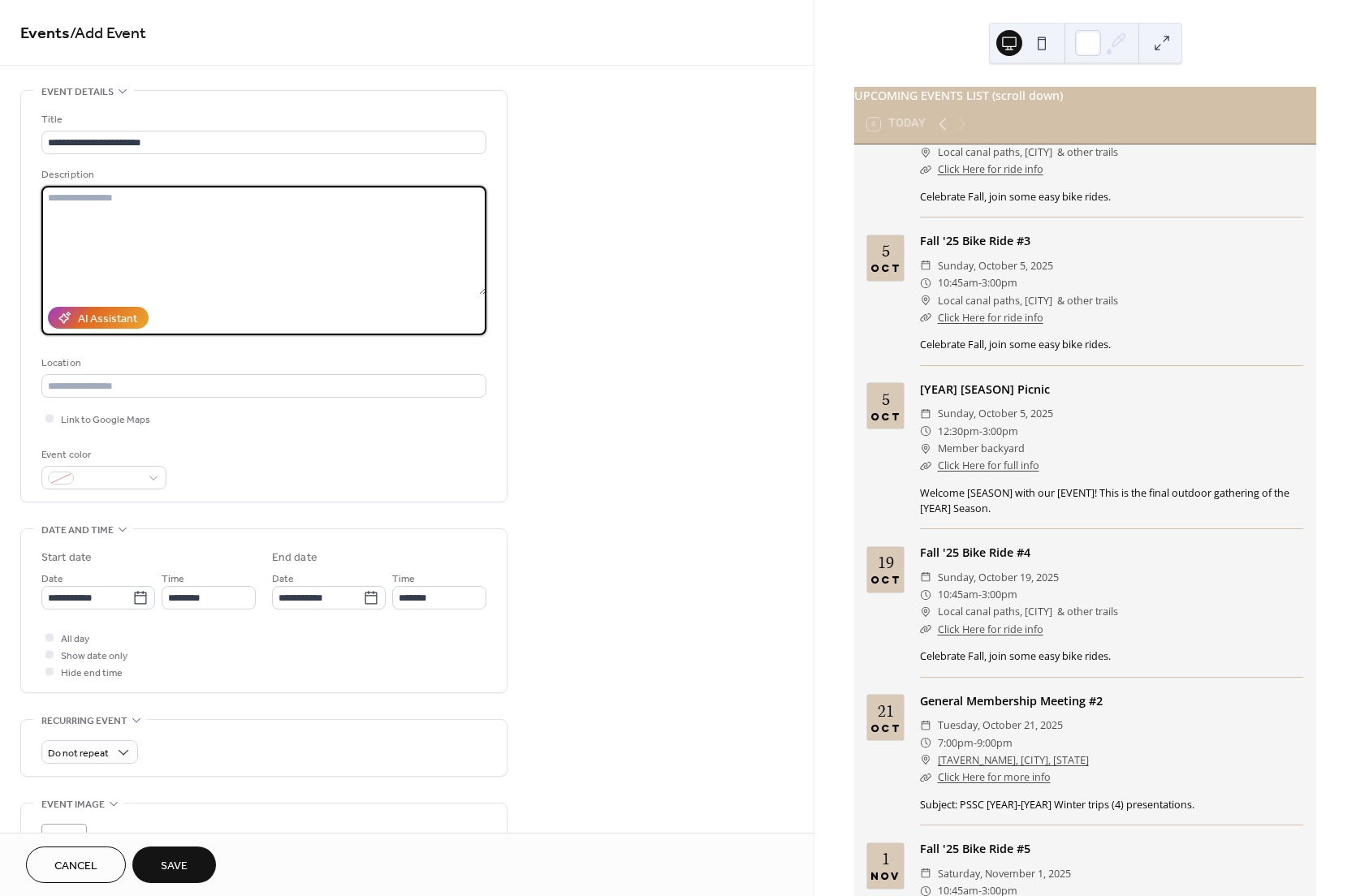 paste on "**********" 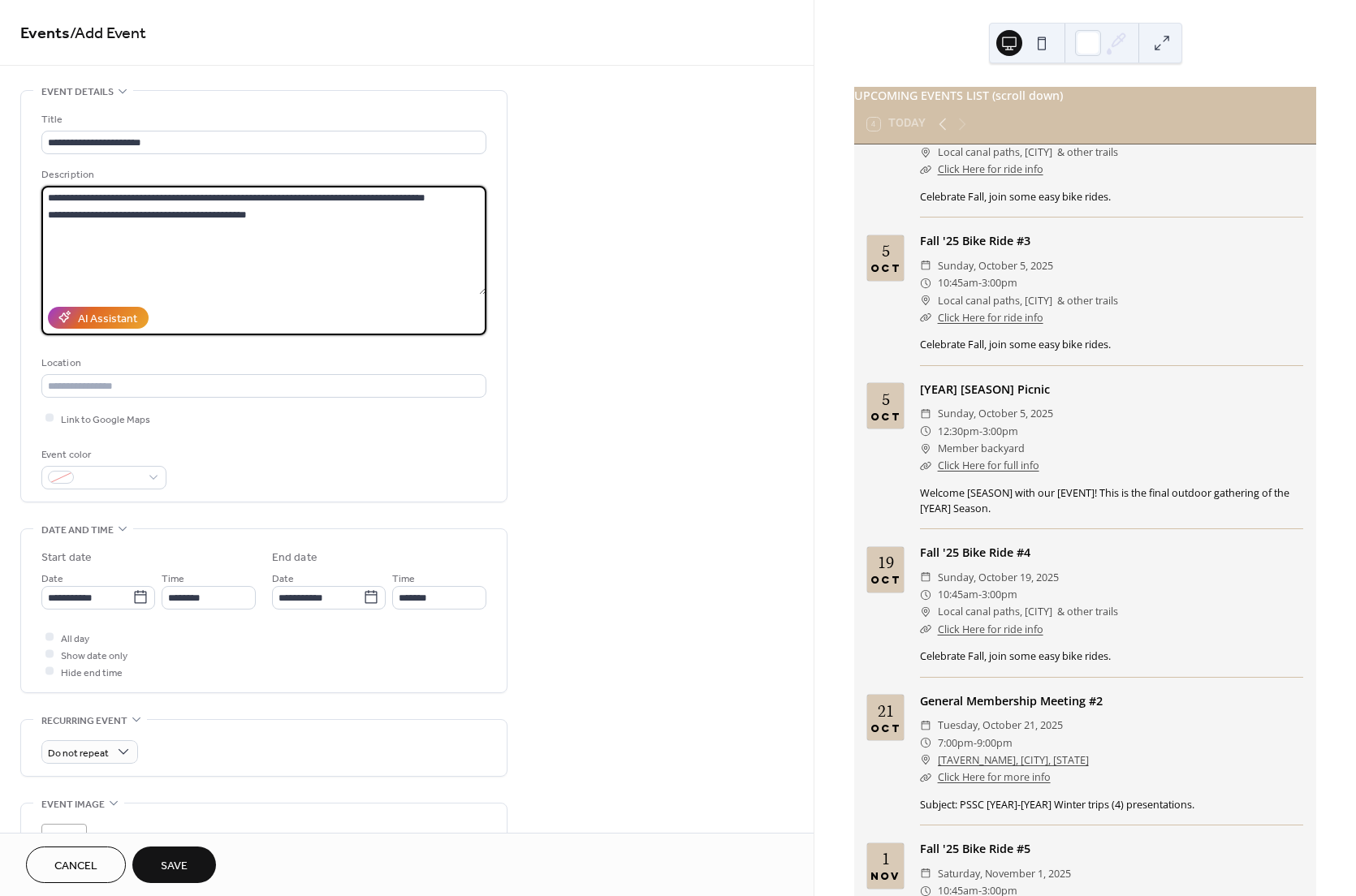 click on "**********" at bounding box center [264, 240] 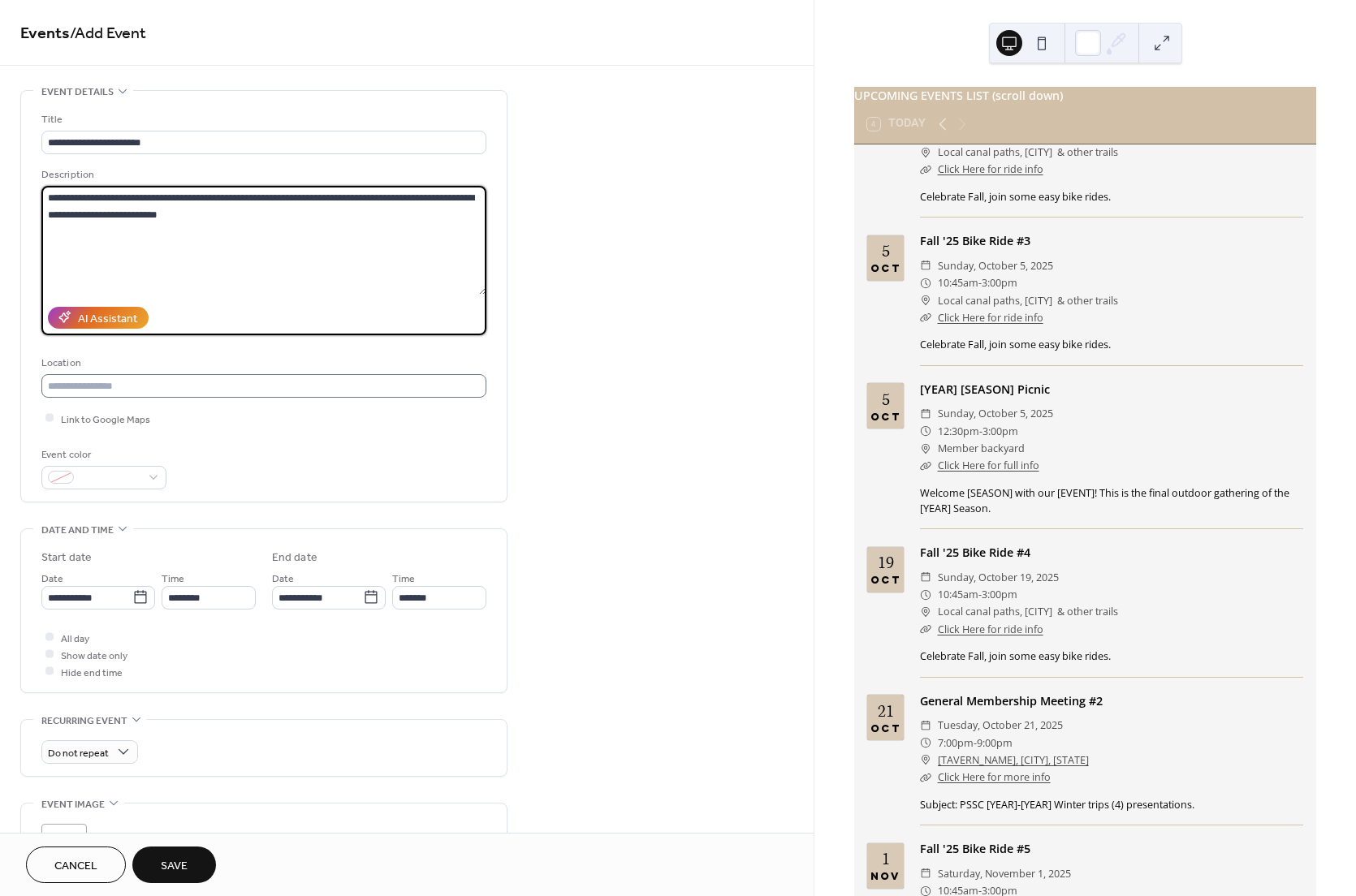 type on "**********" 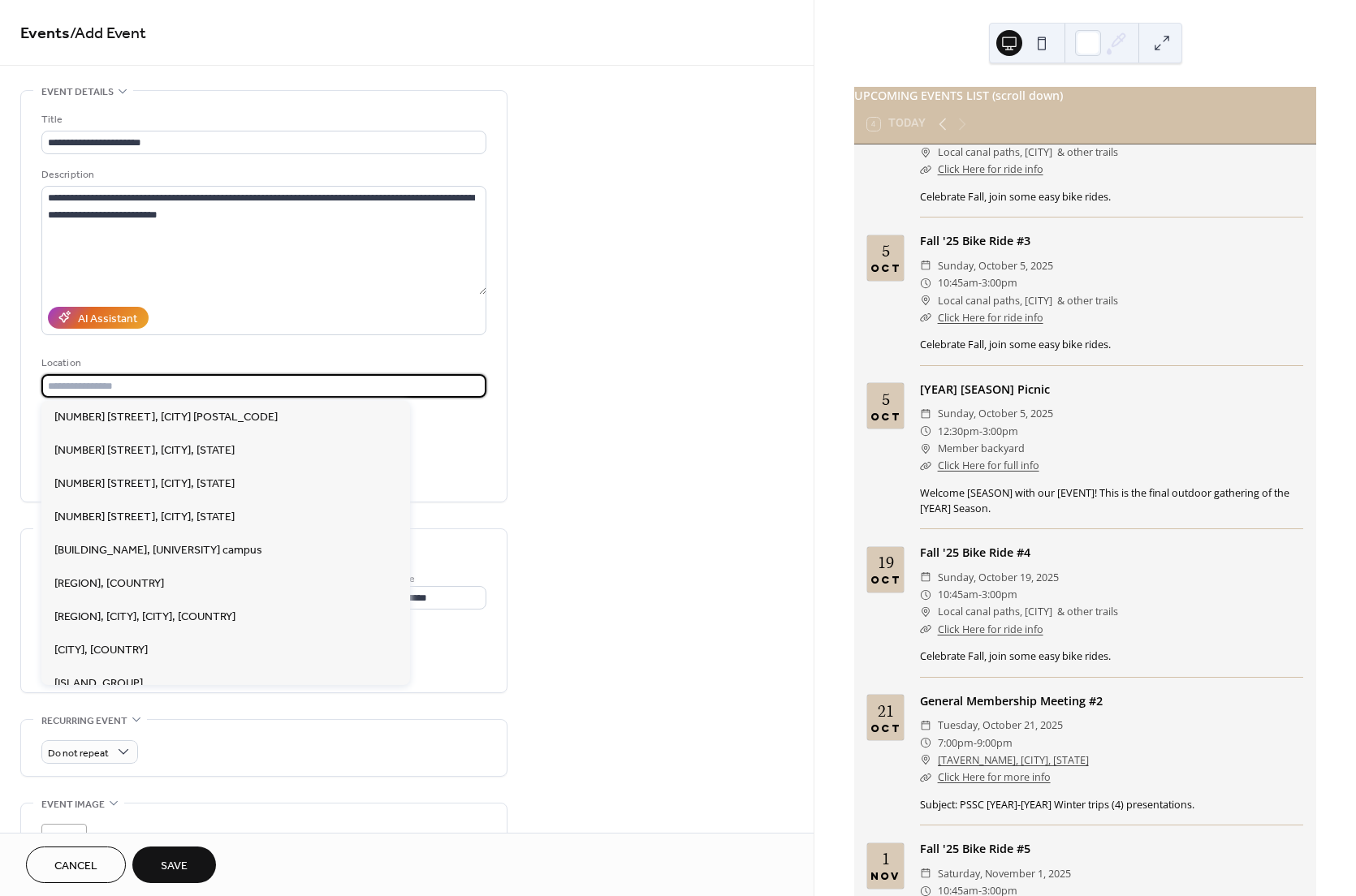 click at bounding box center [264, 386] 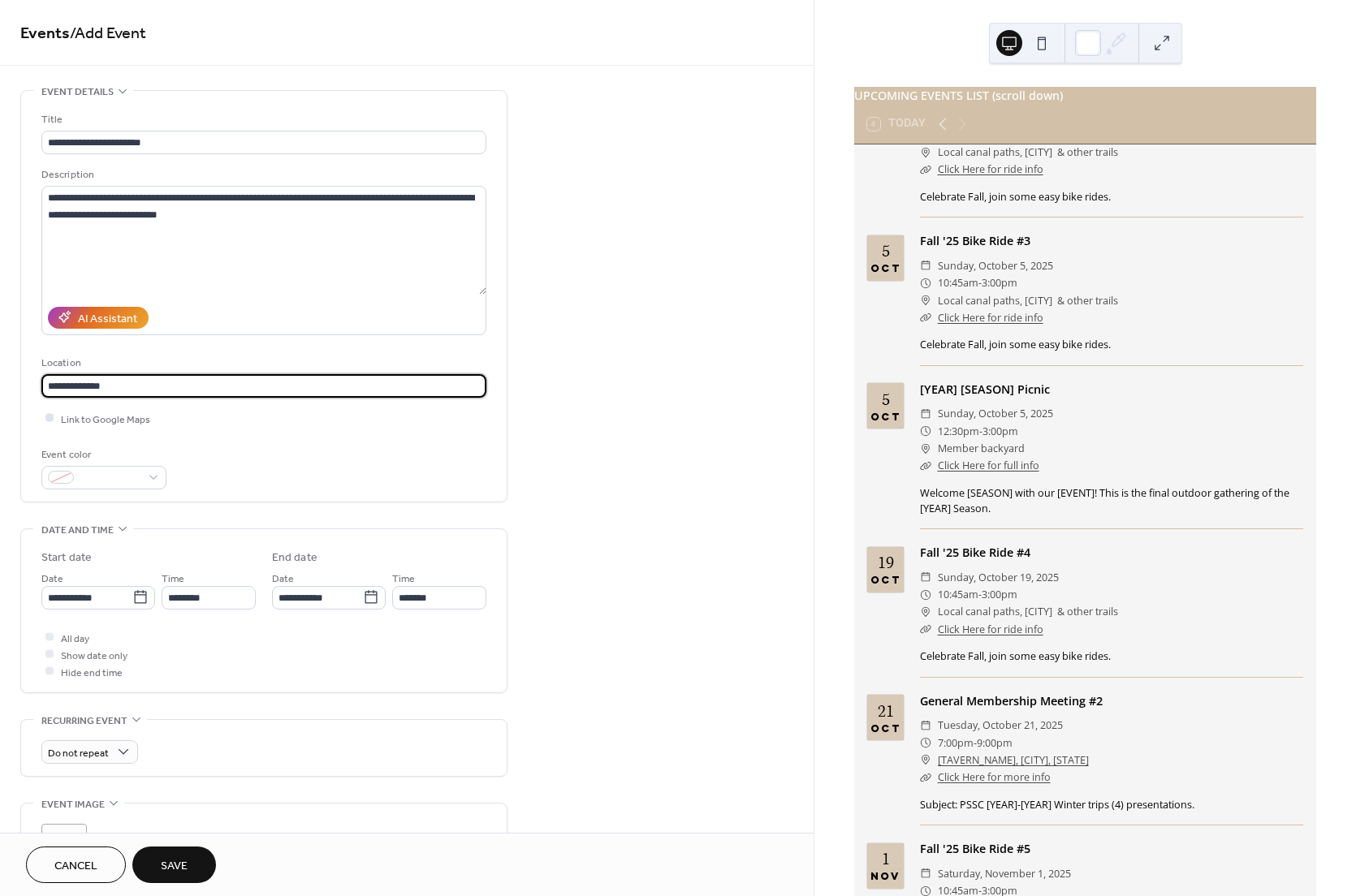 type on "**********" 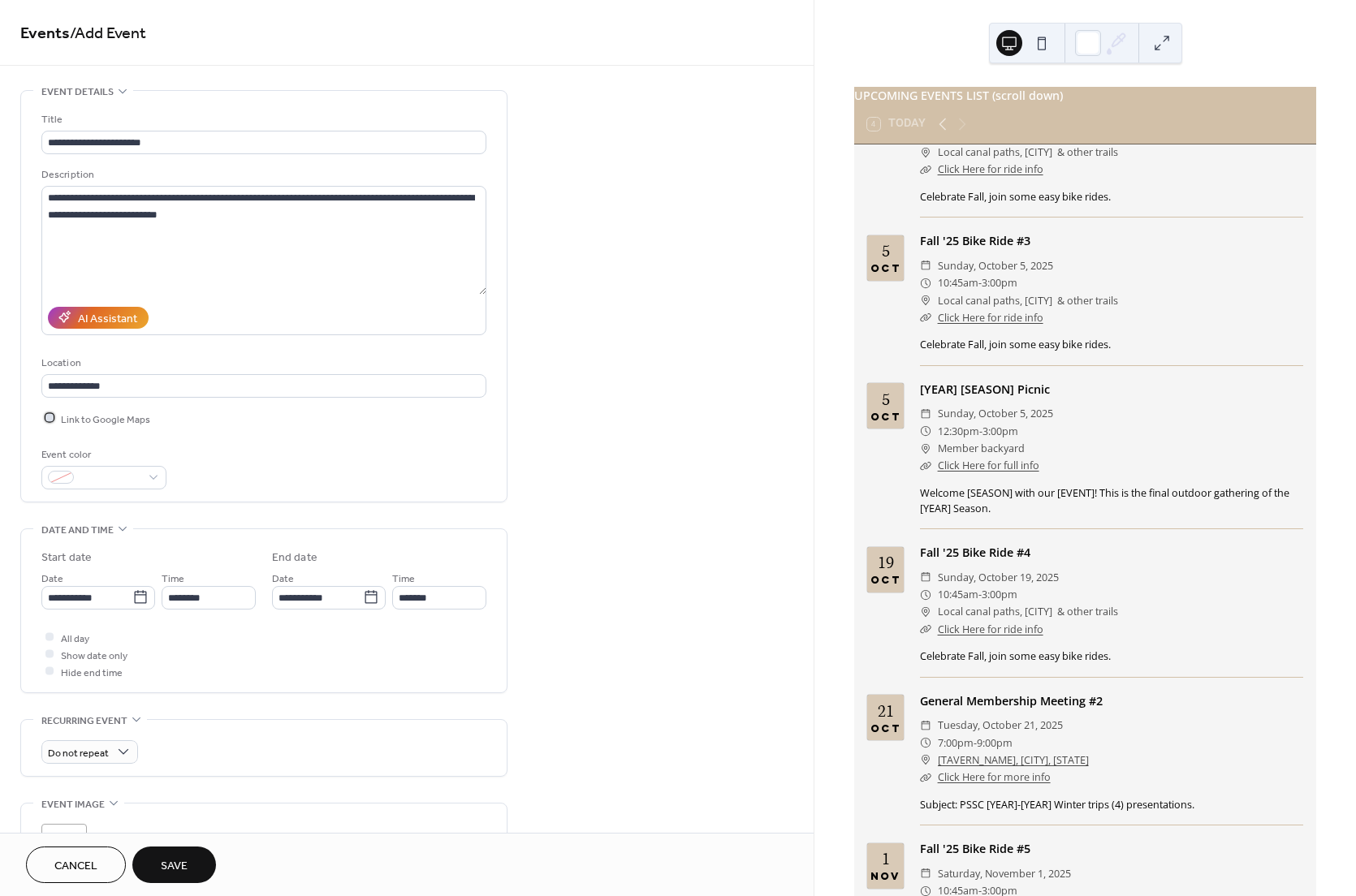 click at bounding box center (50, 418) 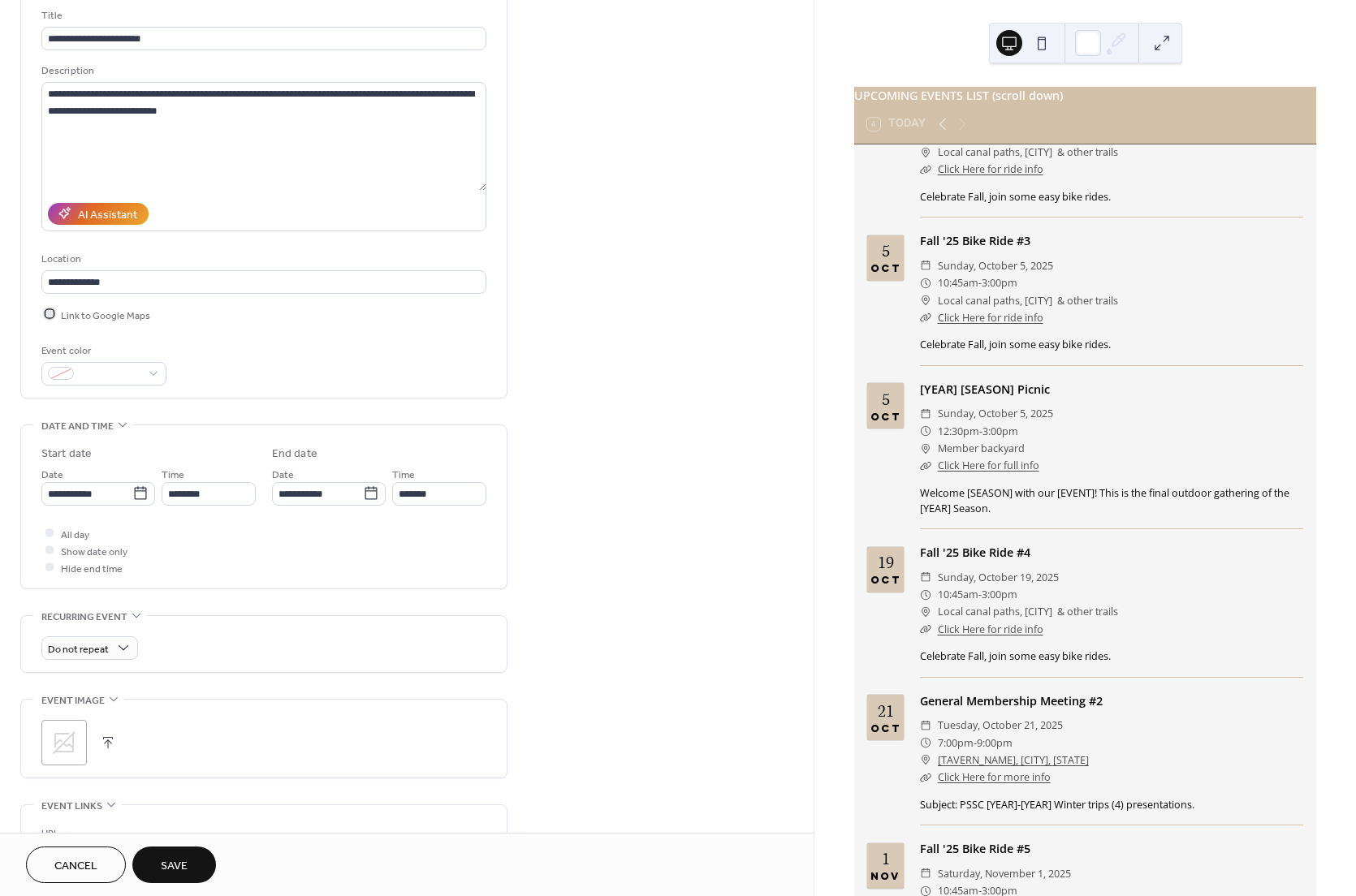 scroll, scrollTop: 108, scrollLeft: 0, axis: vertical 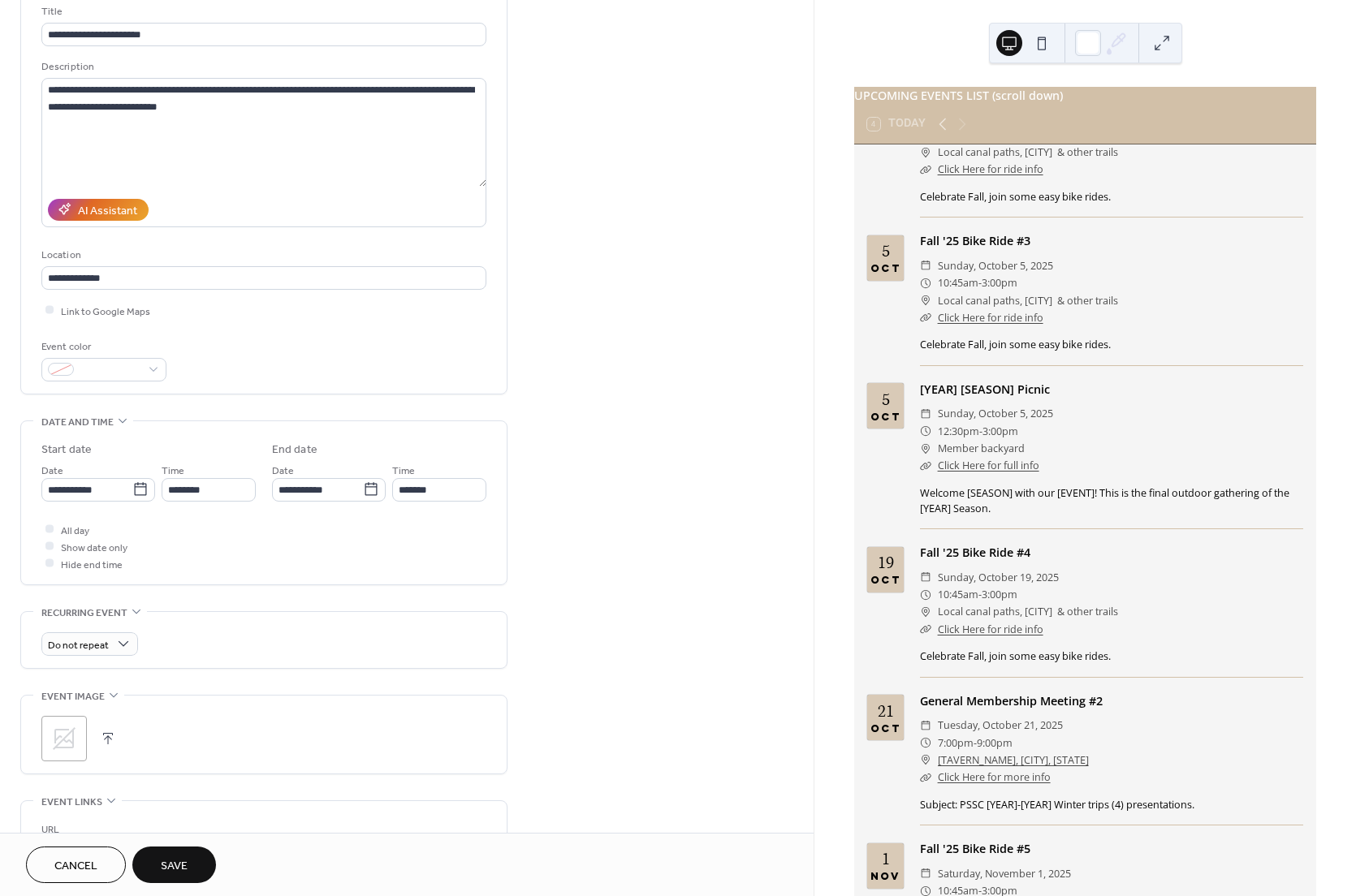 click on "All day Show date only Hide end time" at bounding box center (264, 546) 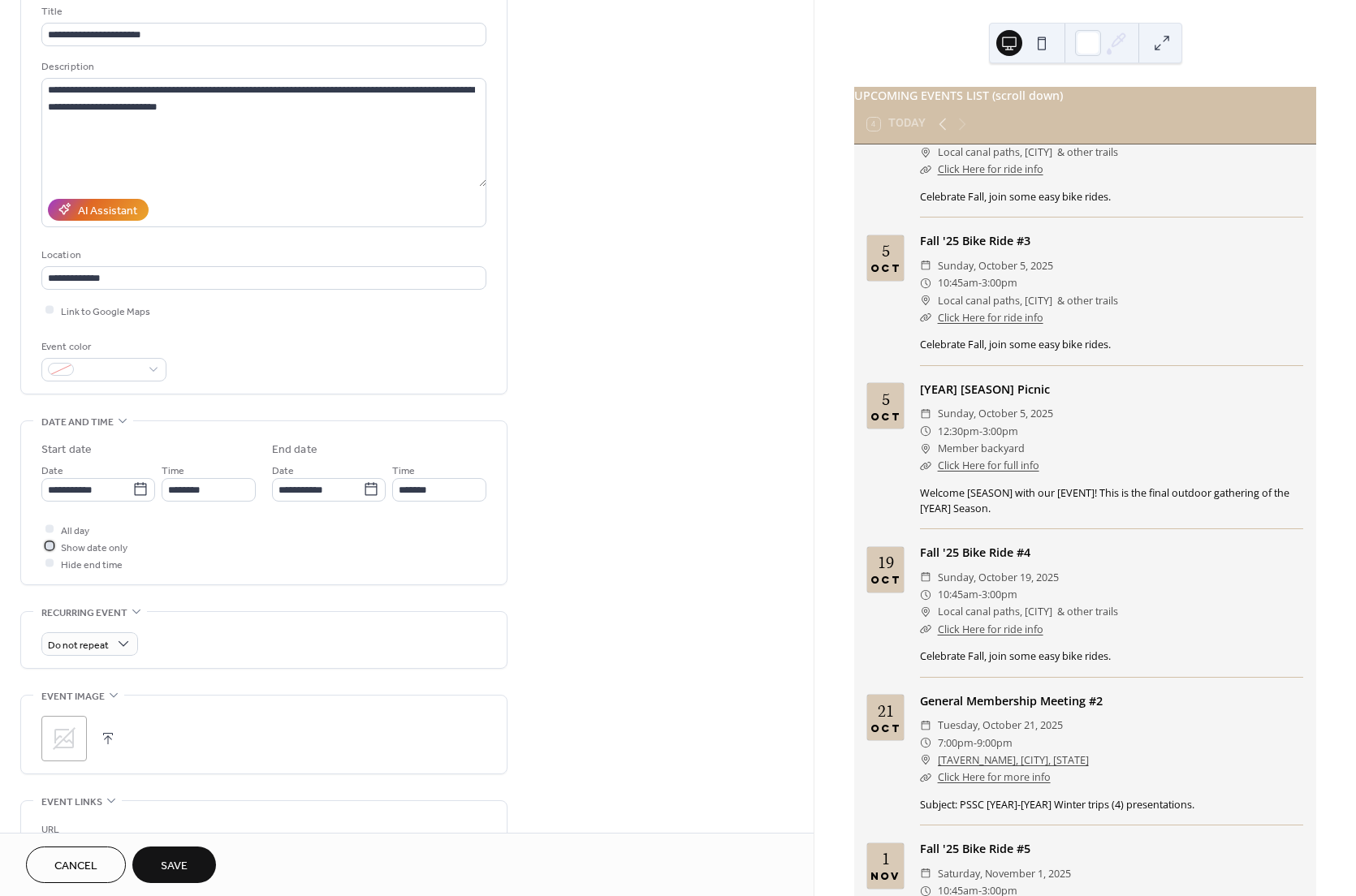 click at bounding box center [50, 546] 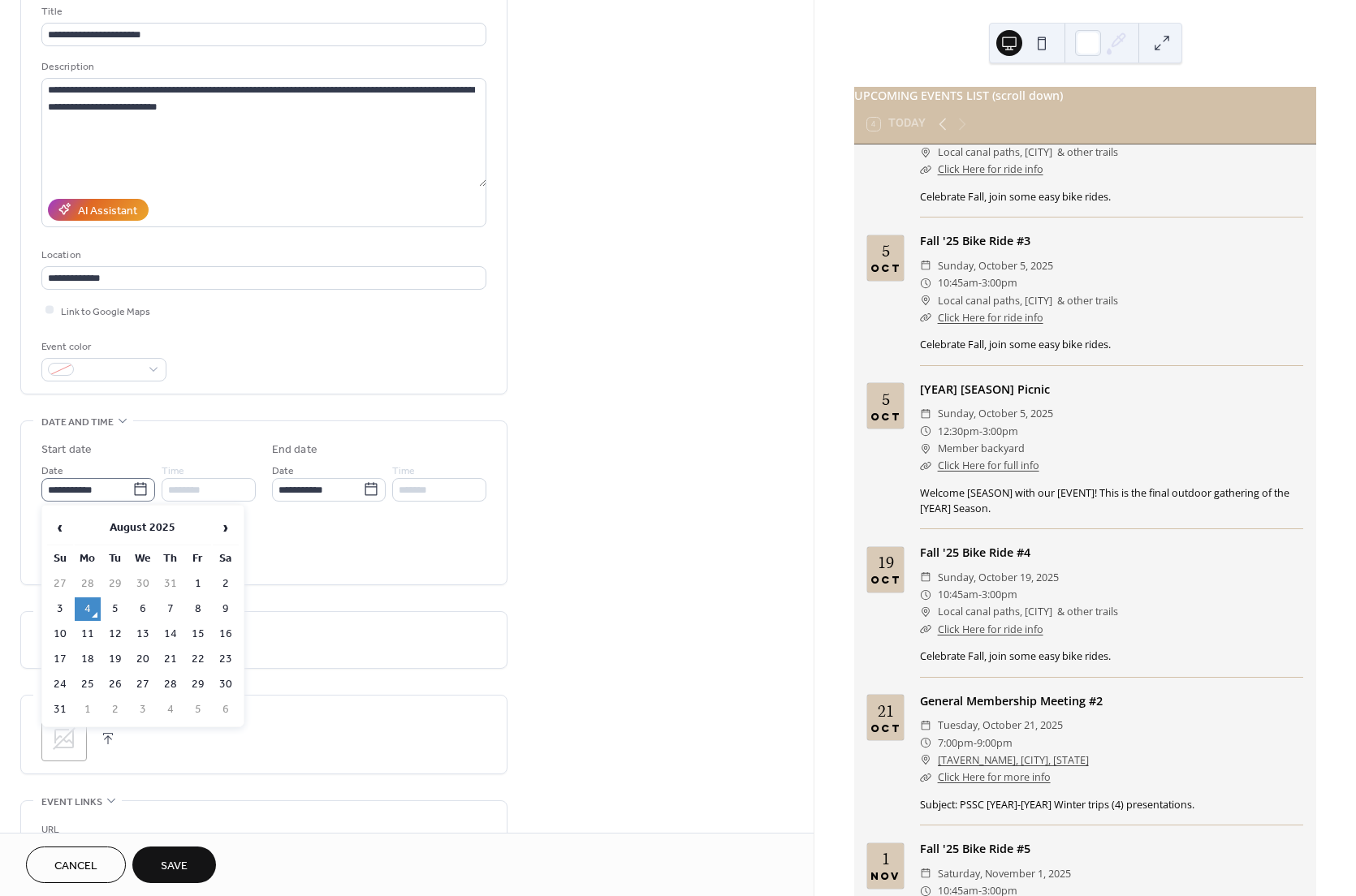 click 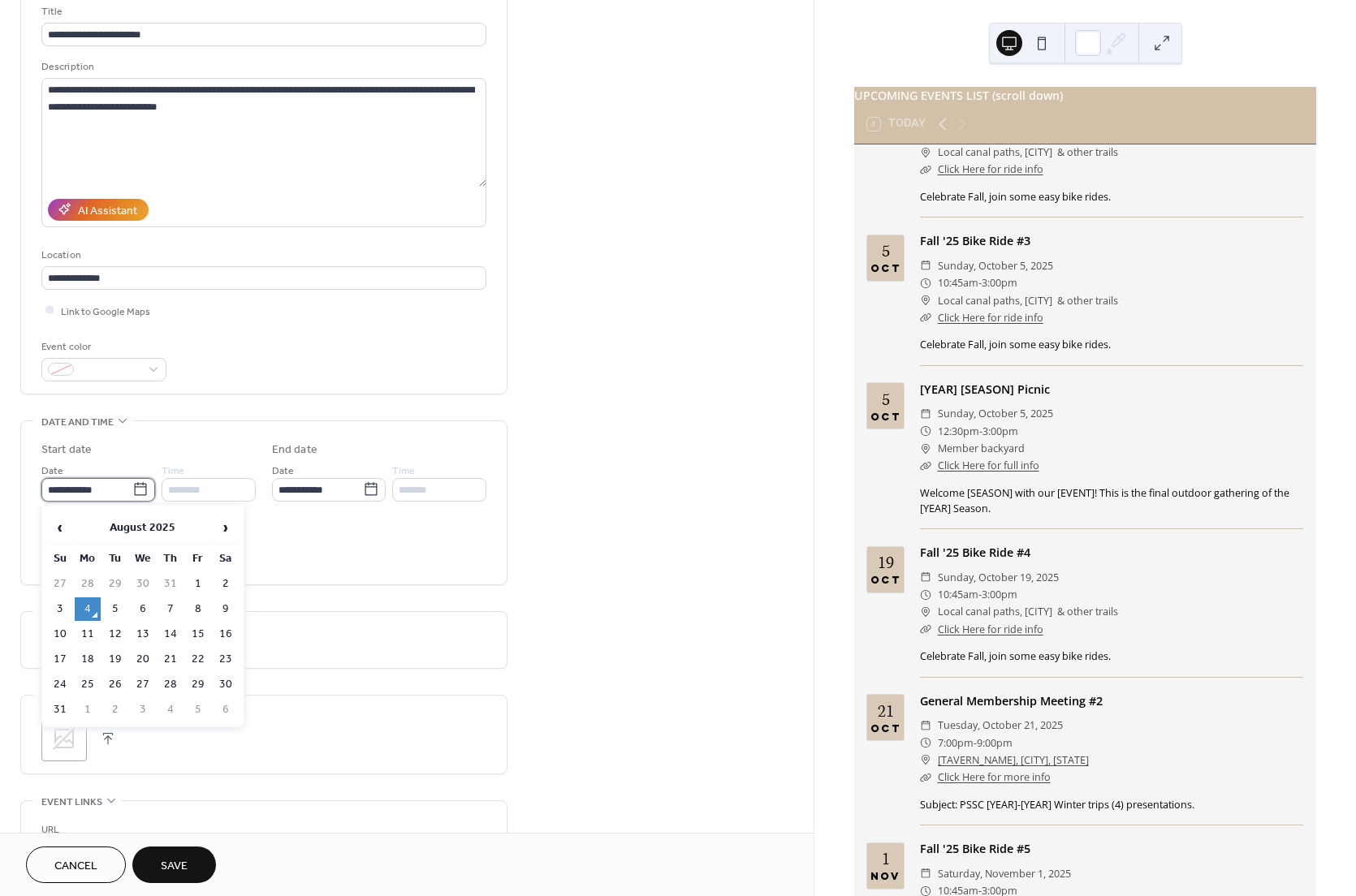 click on "**********" at bounding box center [87, 489] 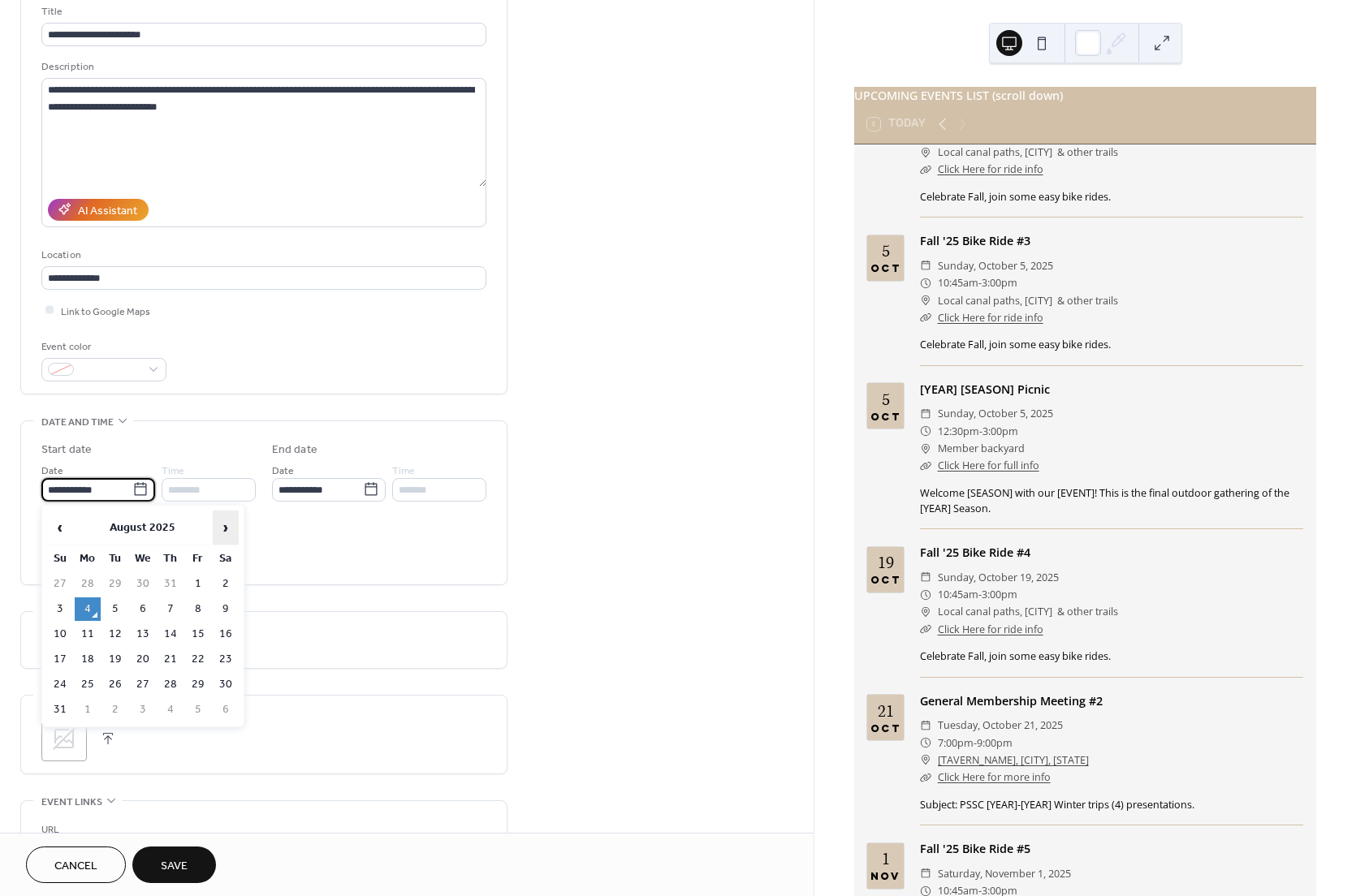 click on "›" at bounding box center (226, 528) 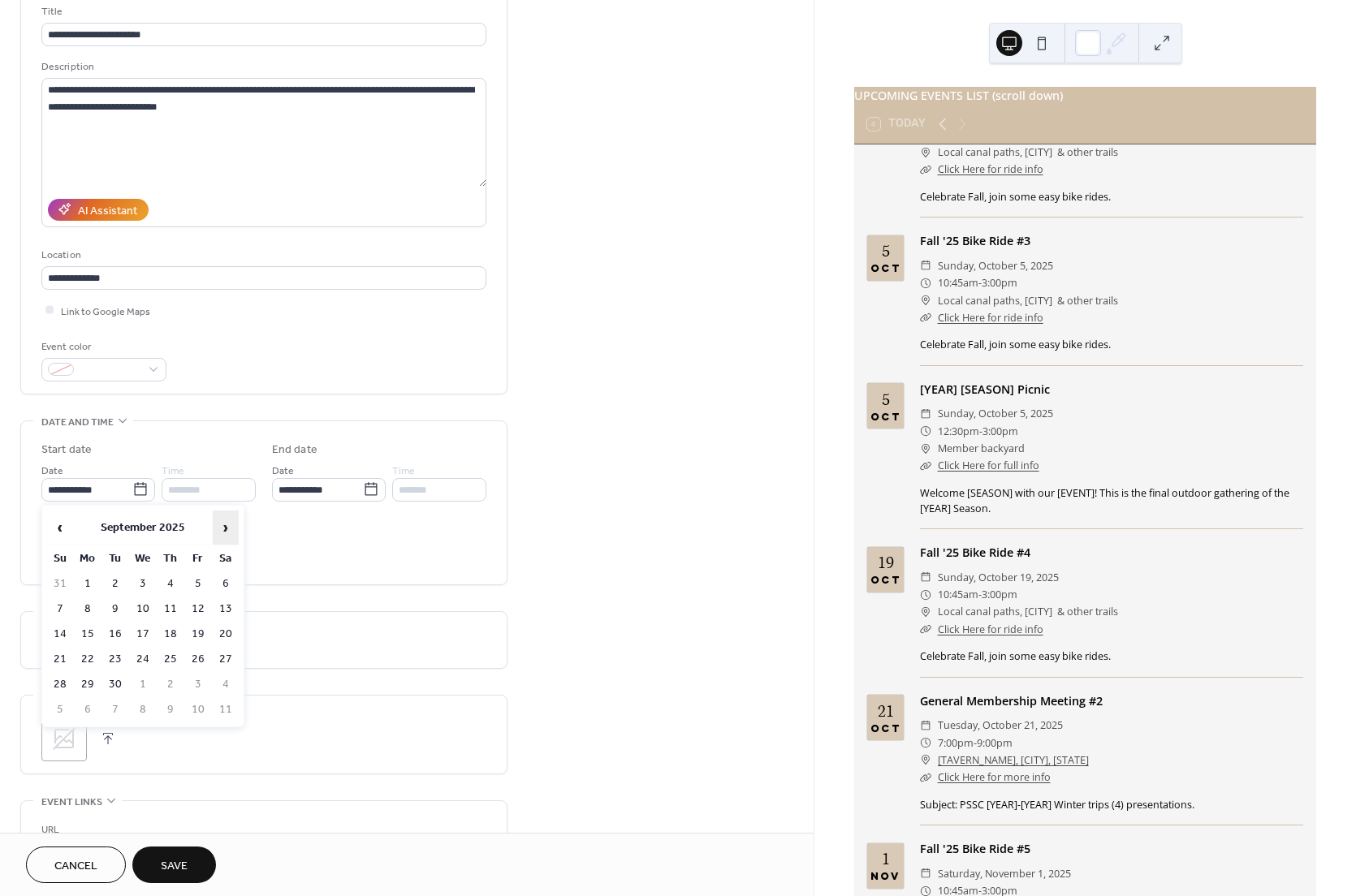 click on "›" at bounding box center (226, 528) 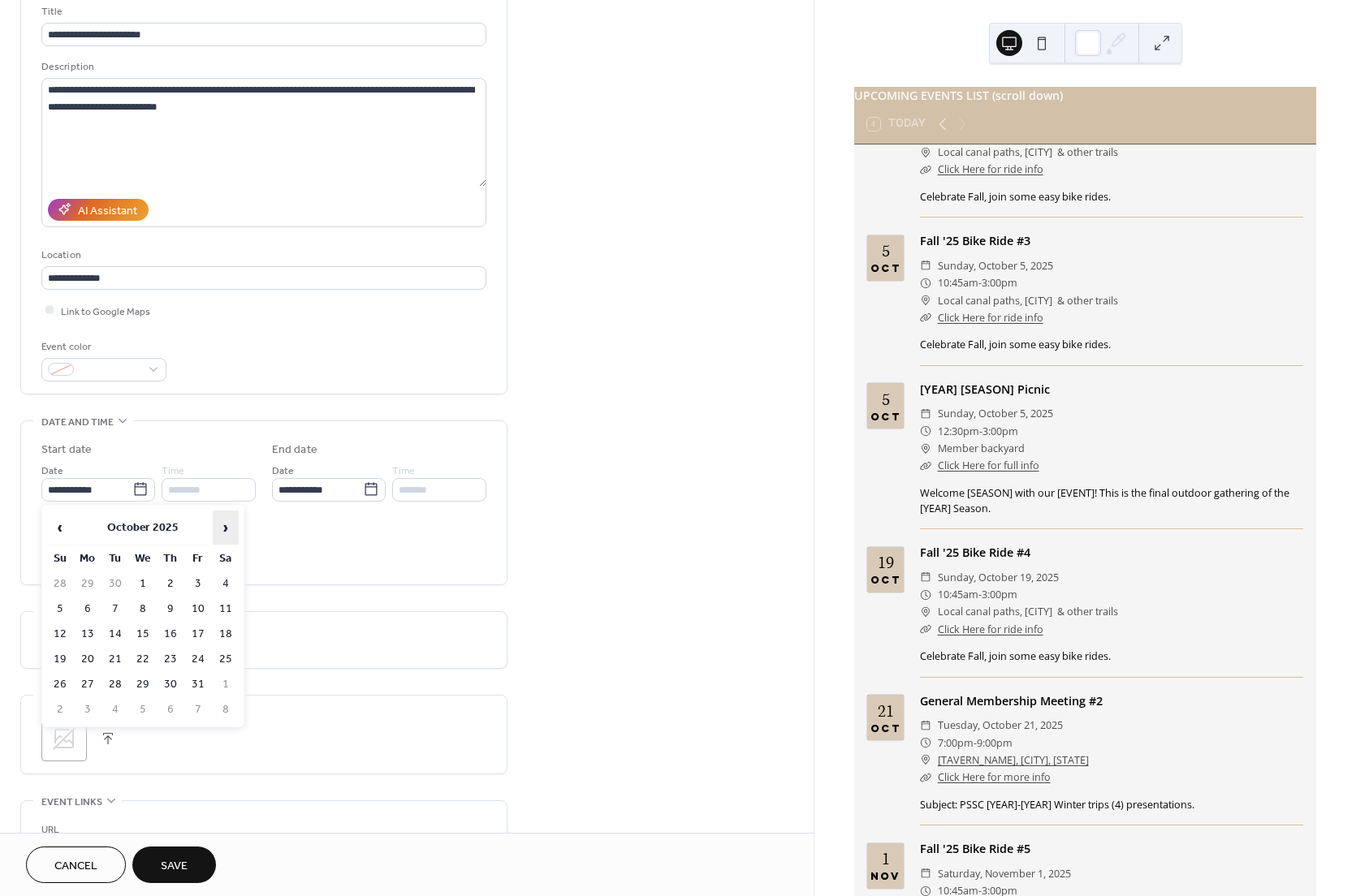click on "›" at bounding box center [226, 528] 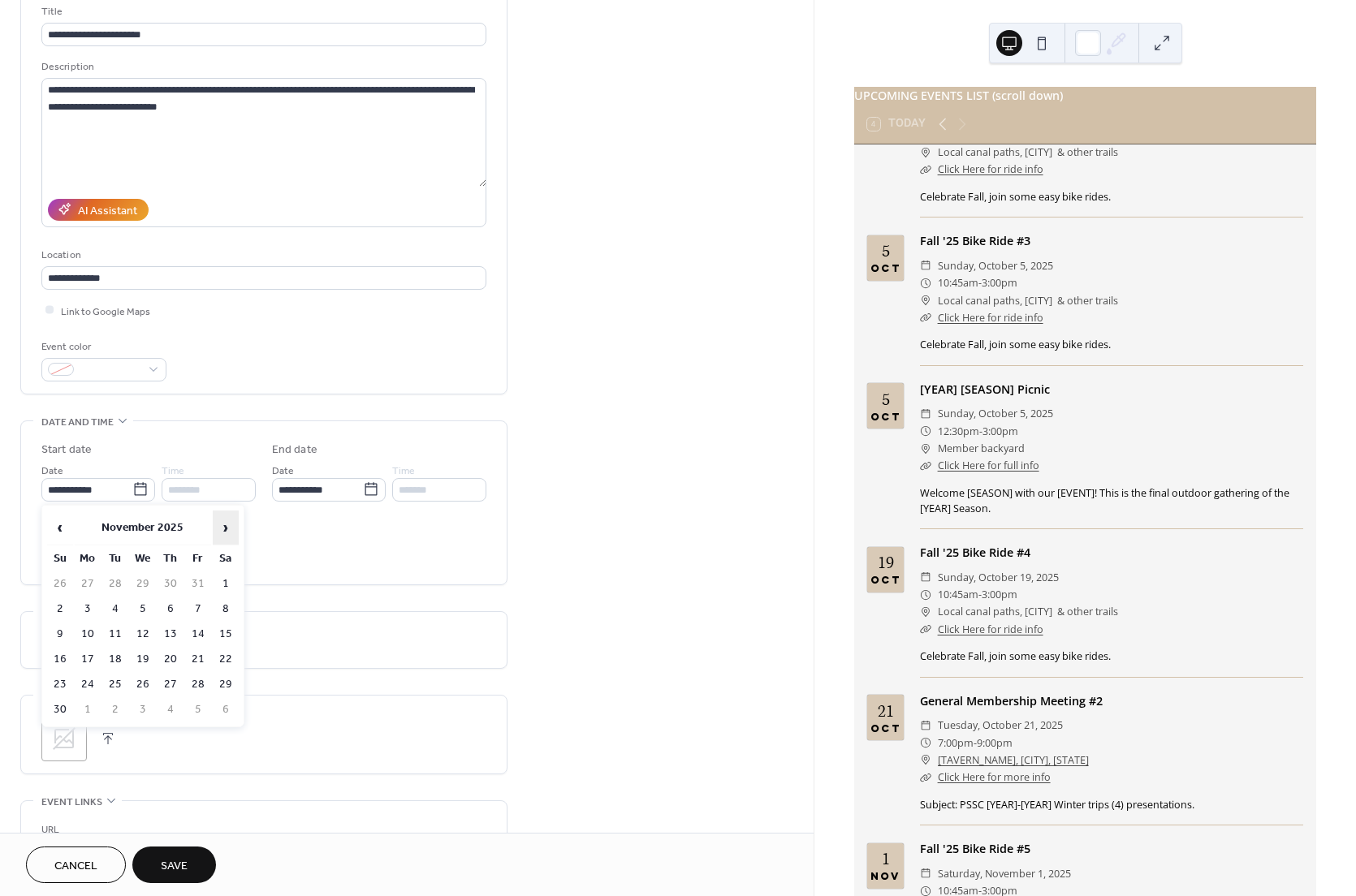 click on "›" at bounding box center [226, 528] 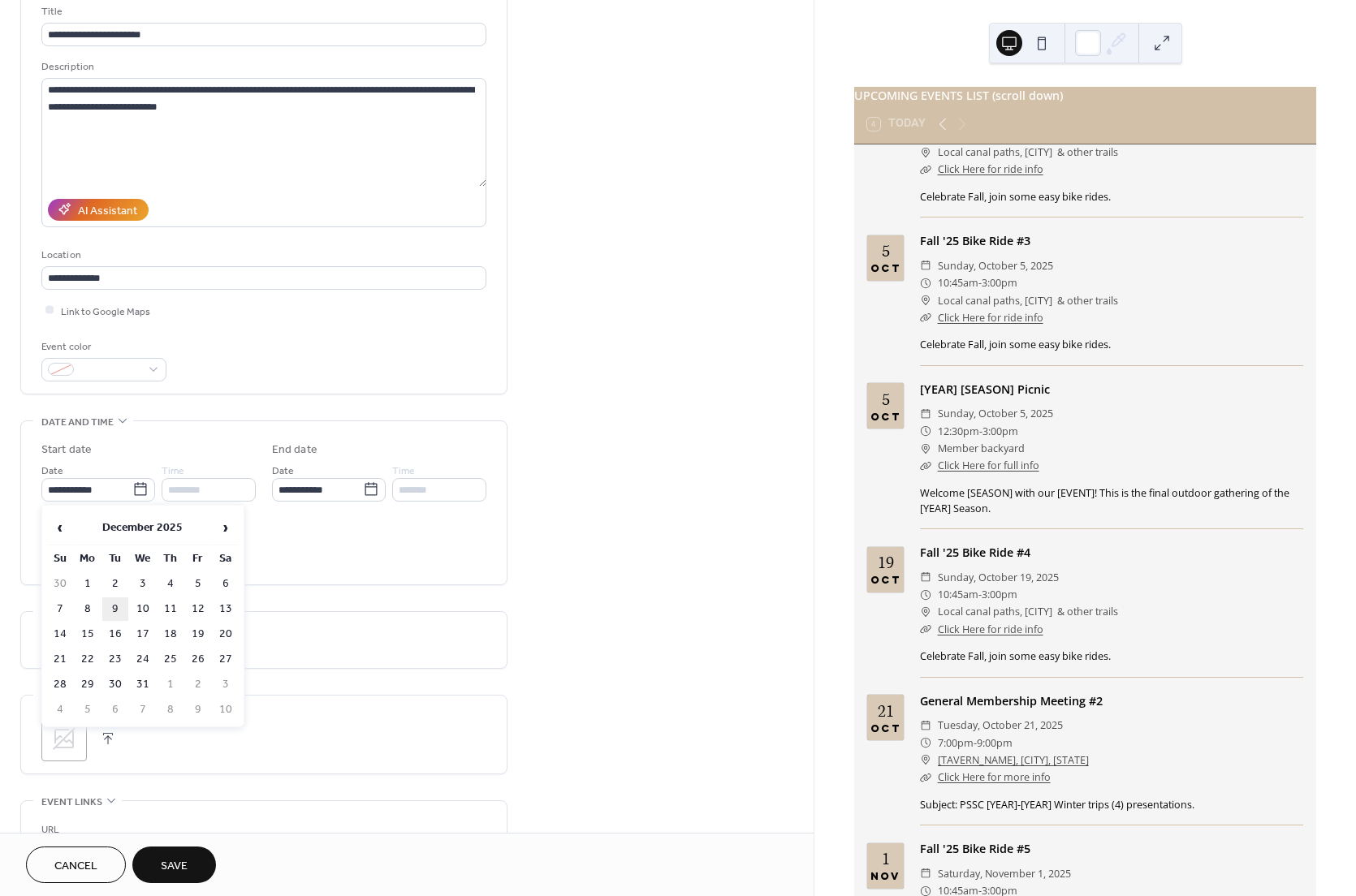 click on "9" at bounding box center (115, 609) 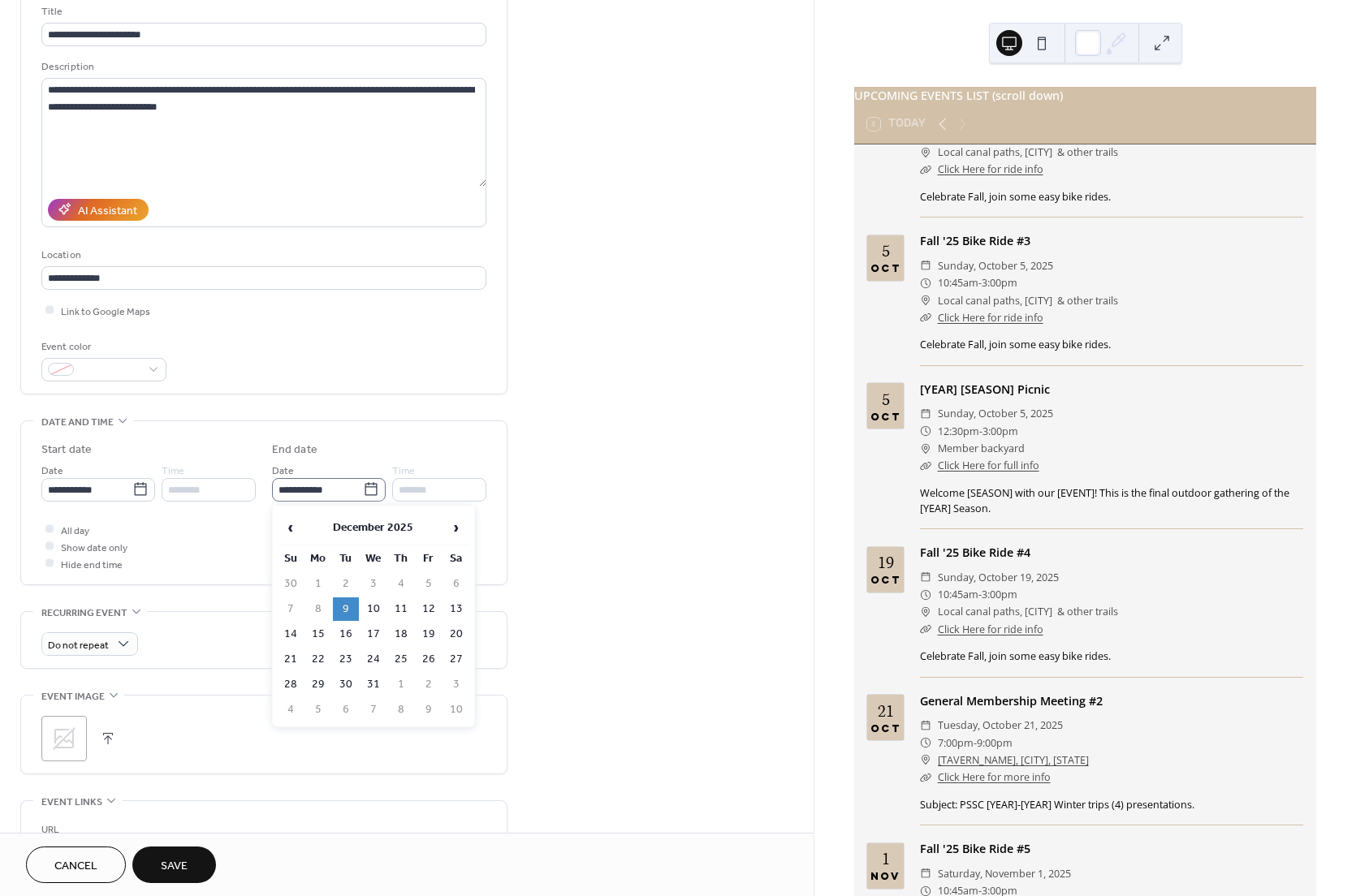 click 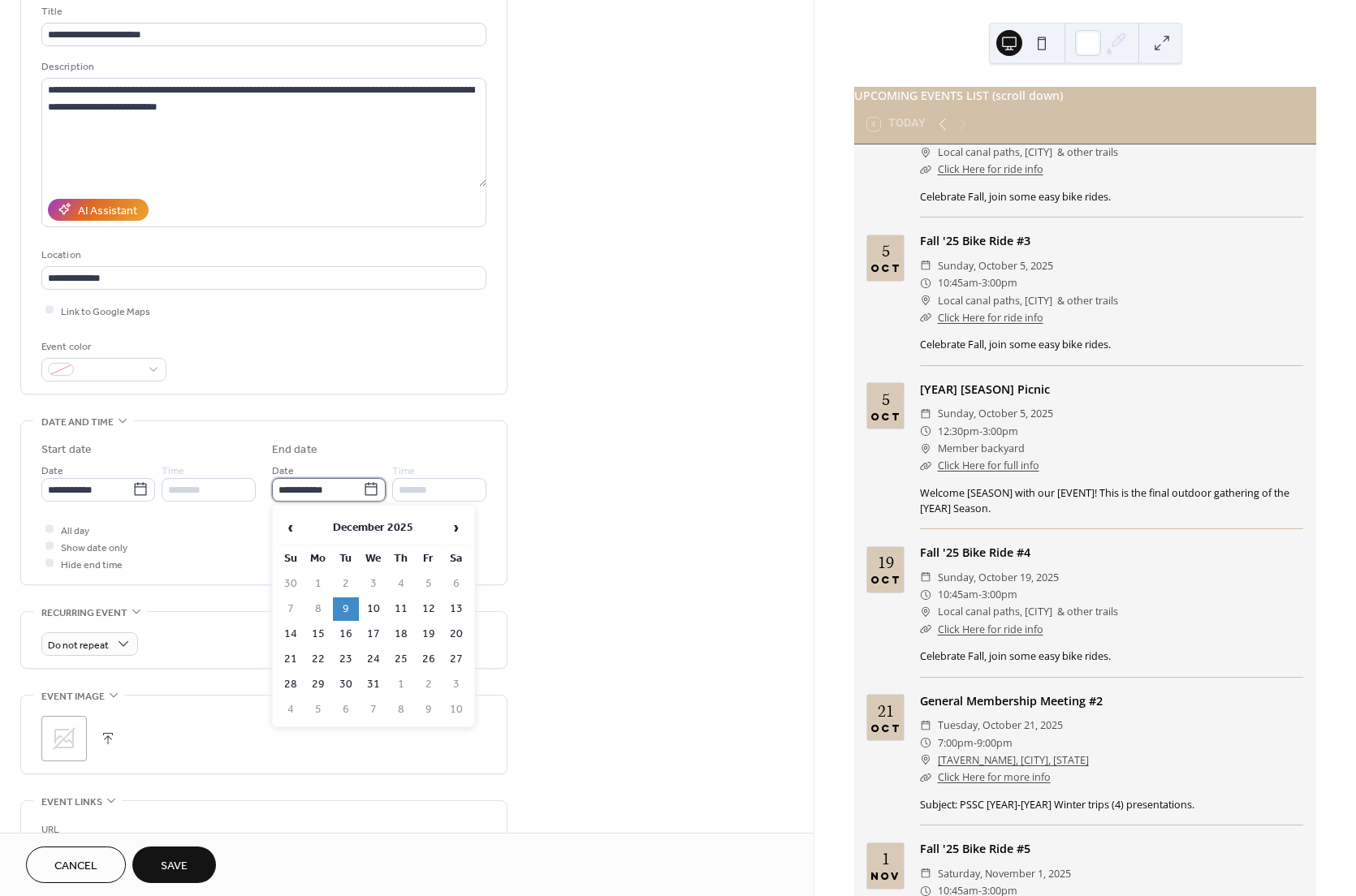 click on "**********" at bounding box center [317, 489] 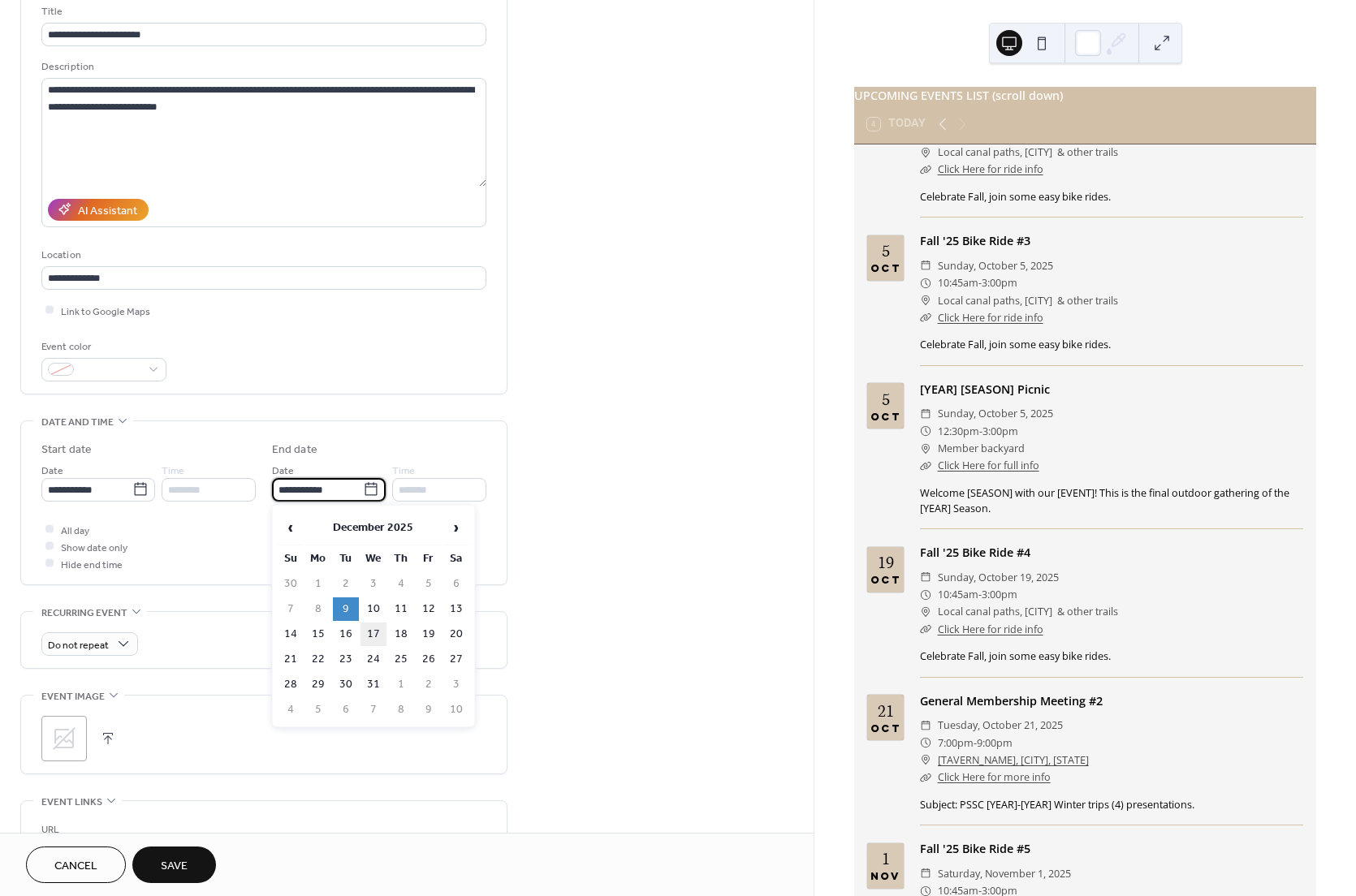 click on "17" at bounding box center (374, 634) 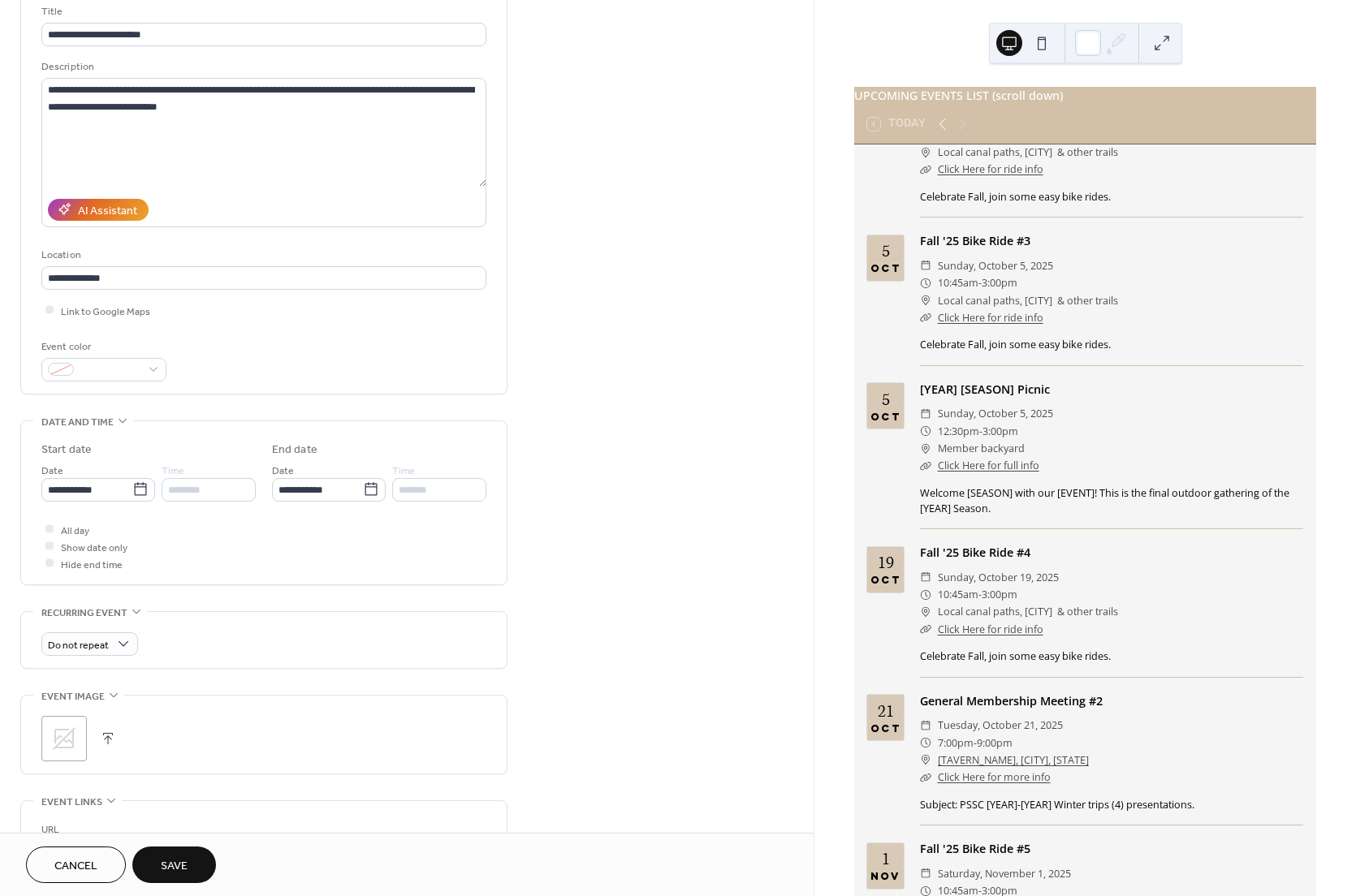 type on "**********" 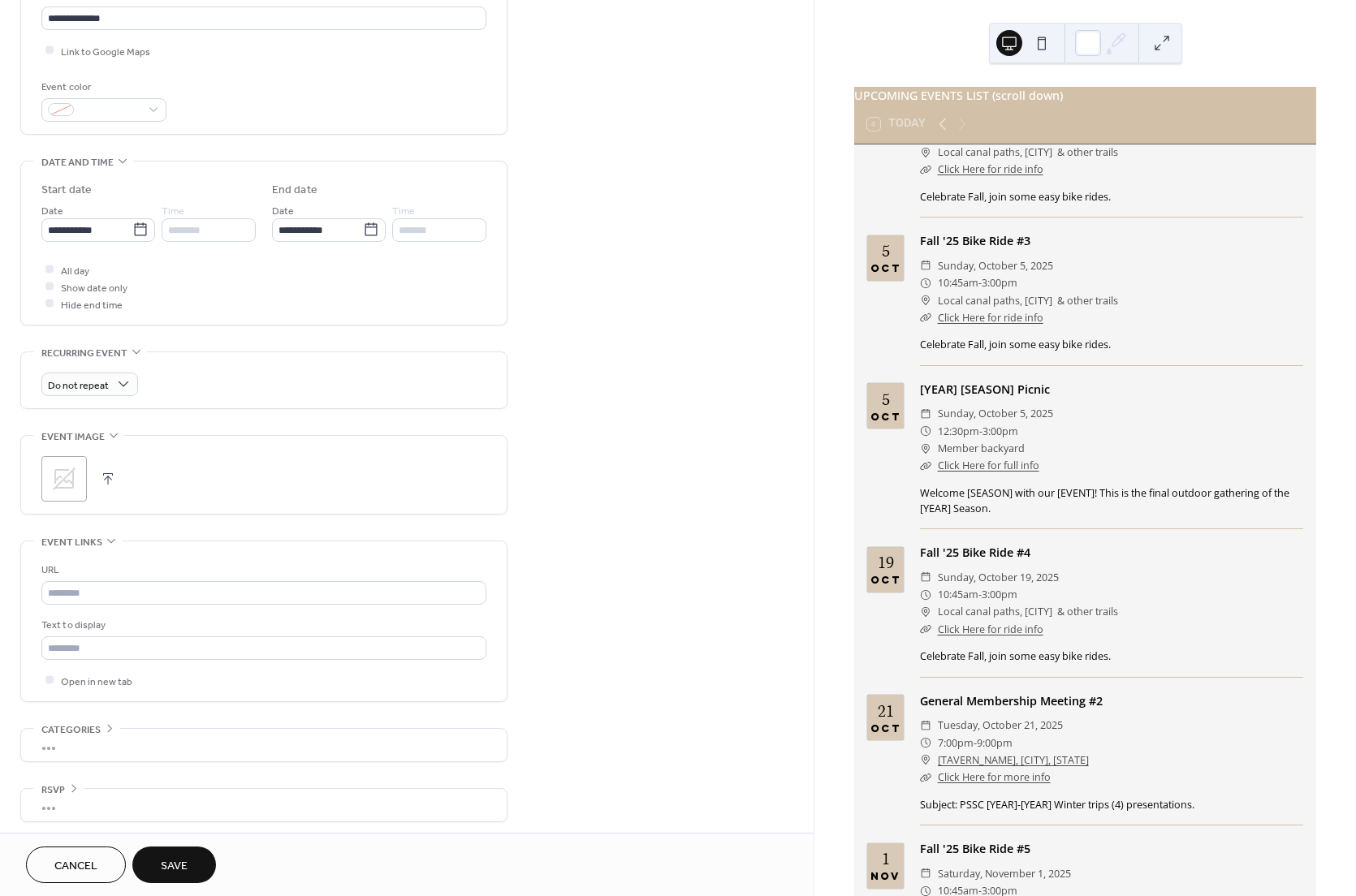 scroll, scrollTop: 373, scrollLeft: 0, axis: vertical 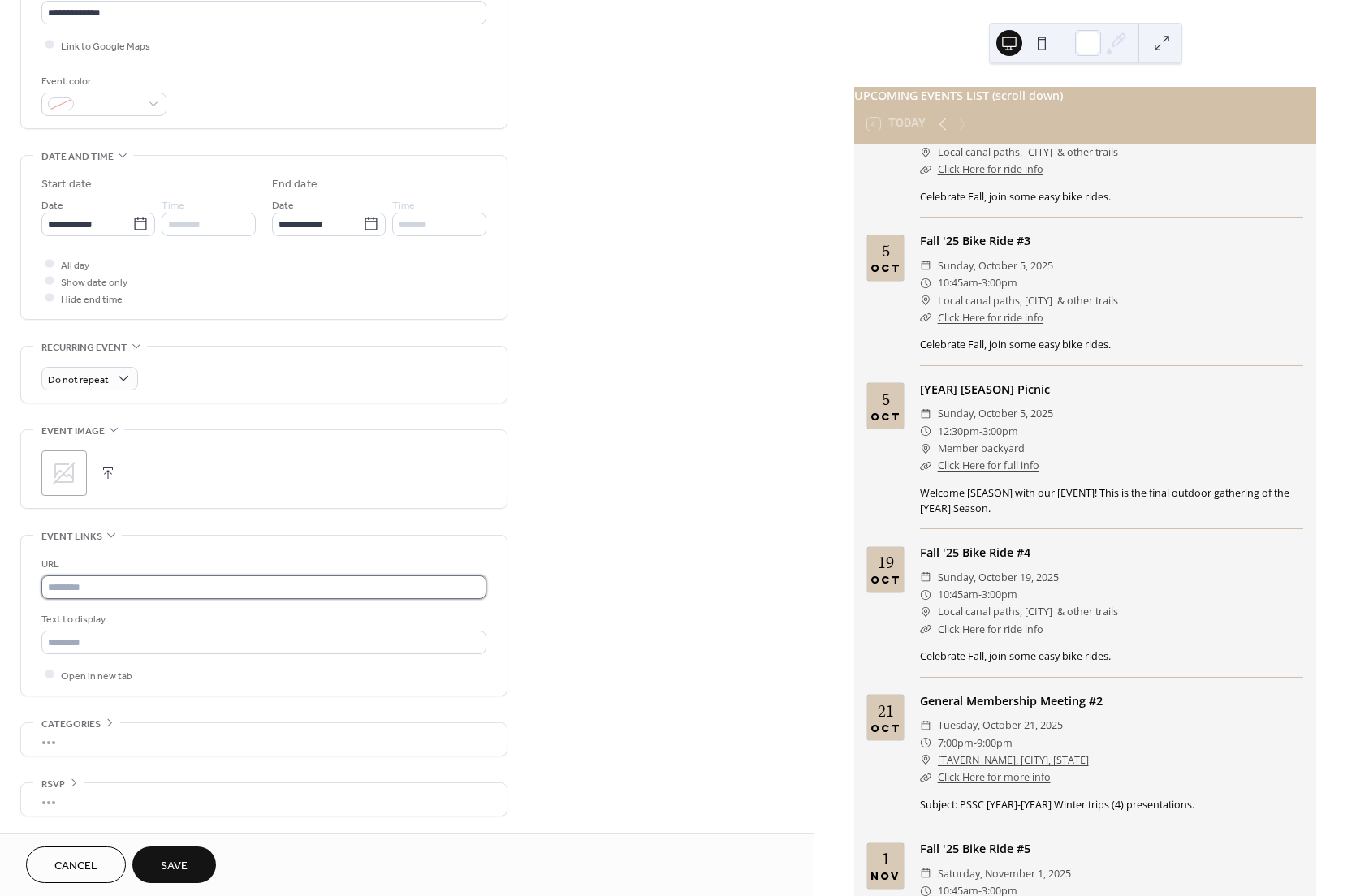 click at bounding box center [264, 587] 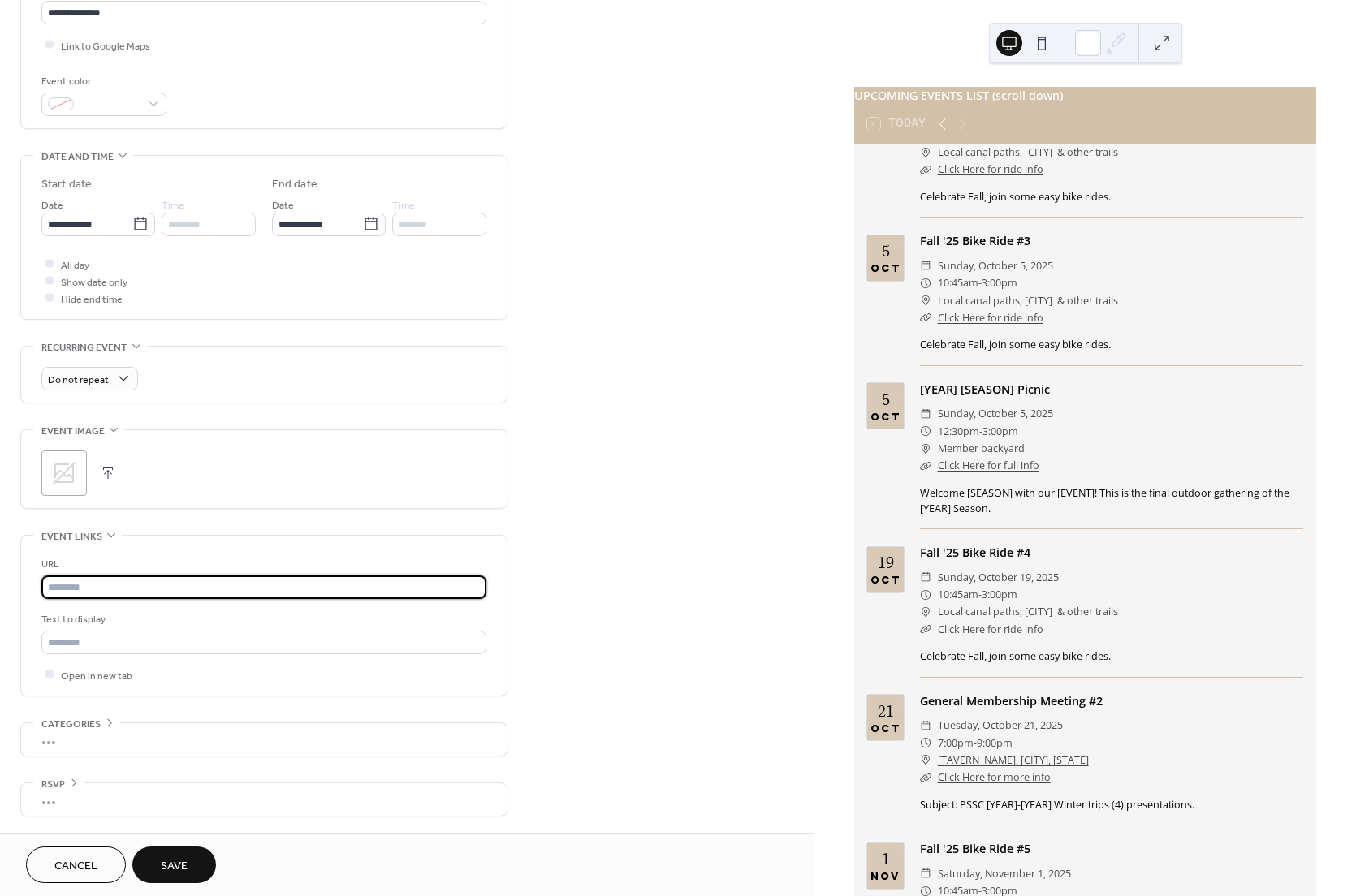 paste on "**********" 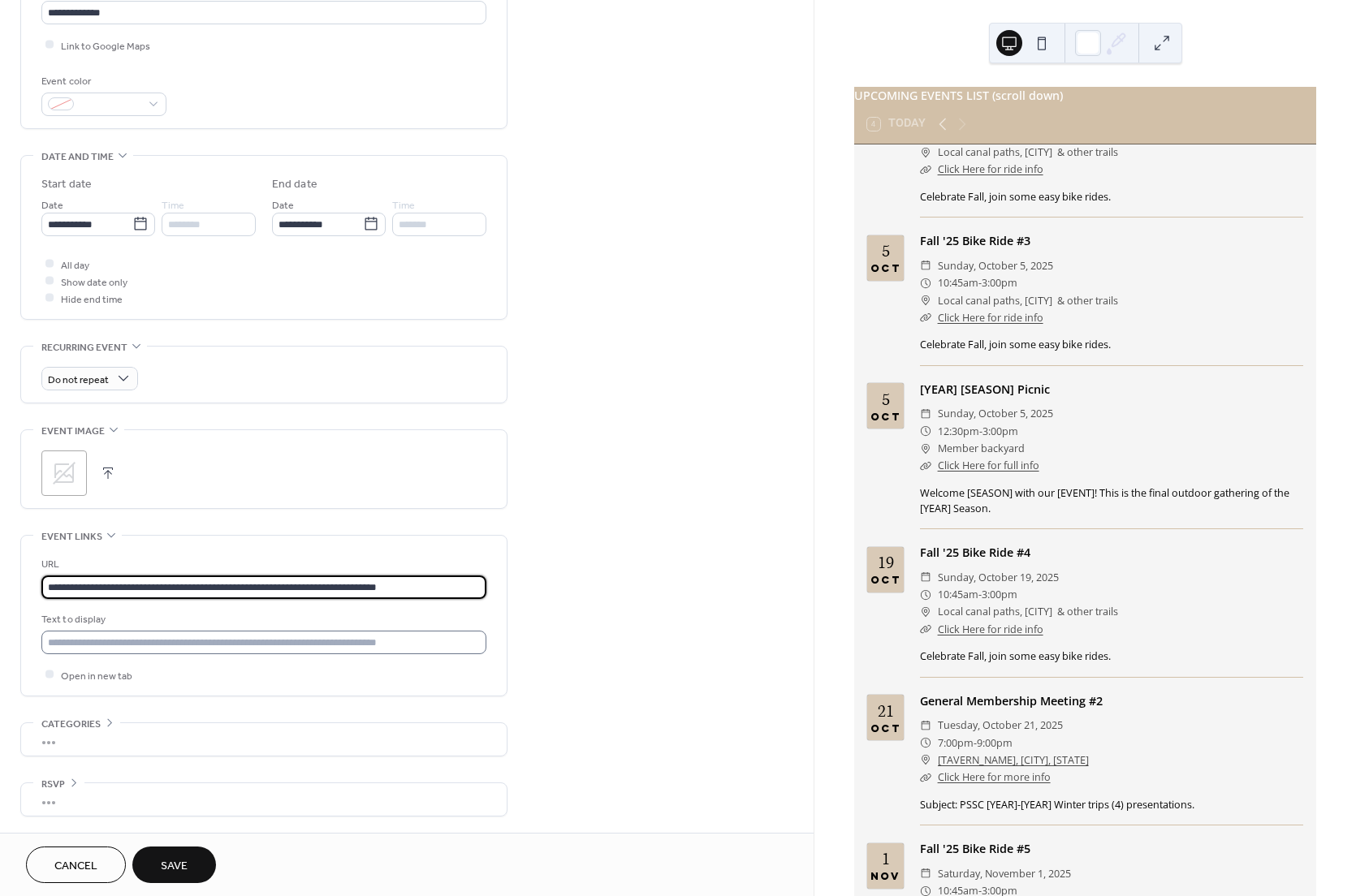 type on "**********" 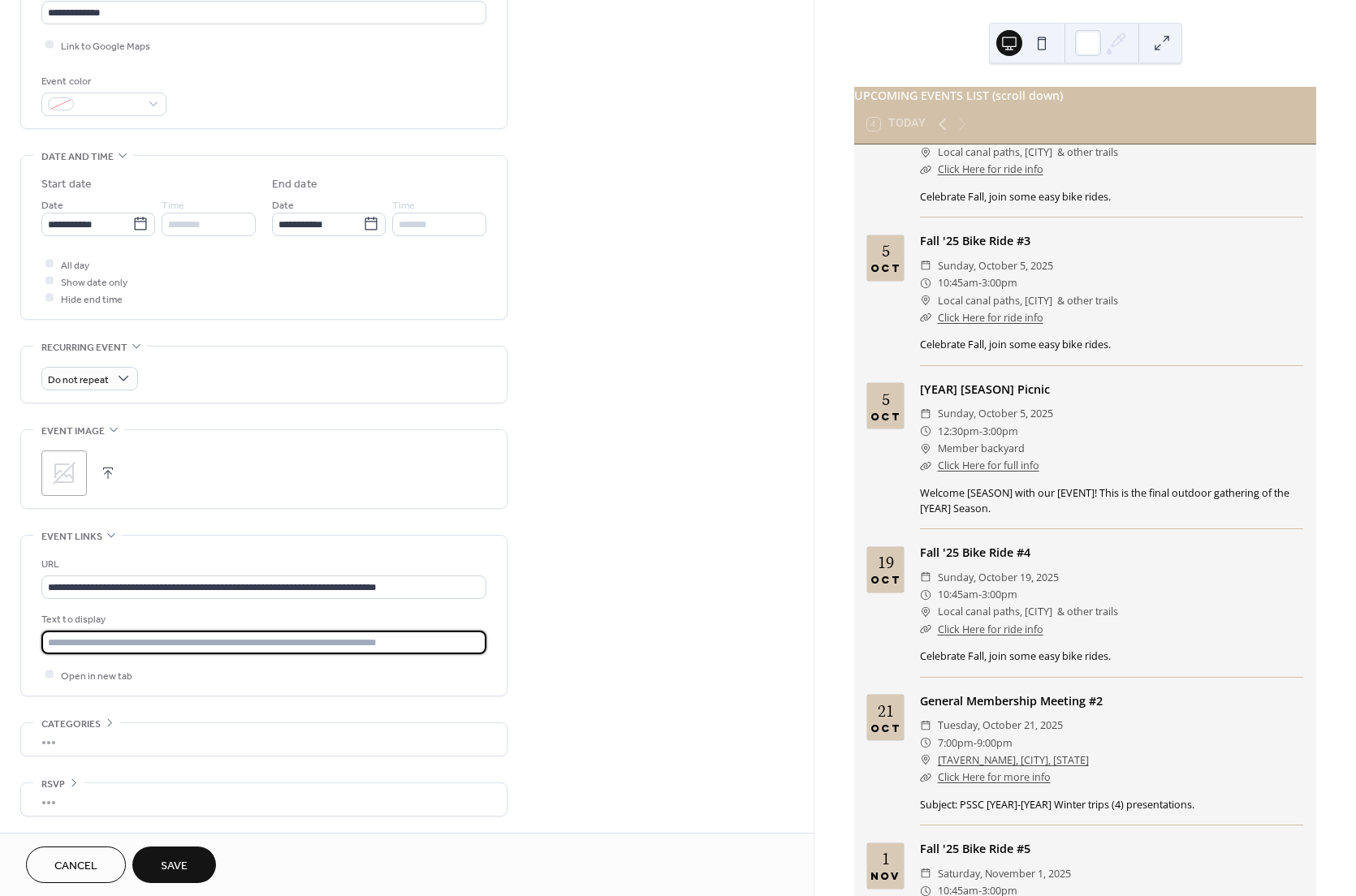 click at bounding box center (264, 642) 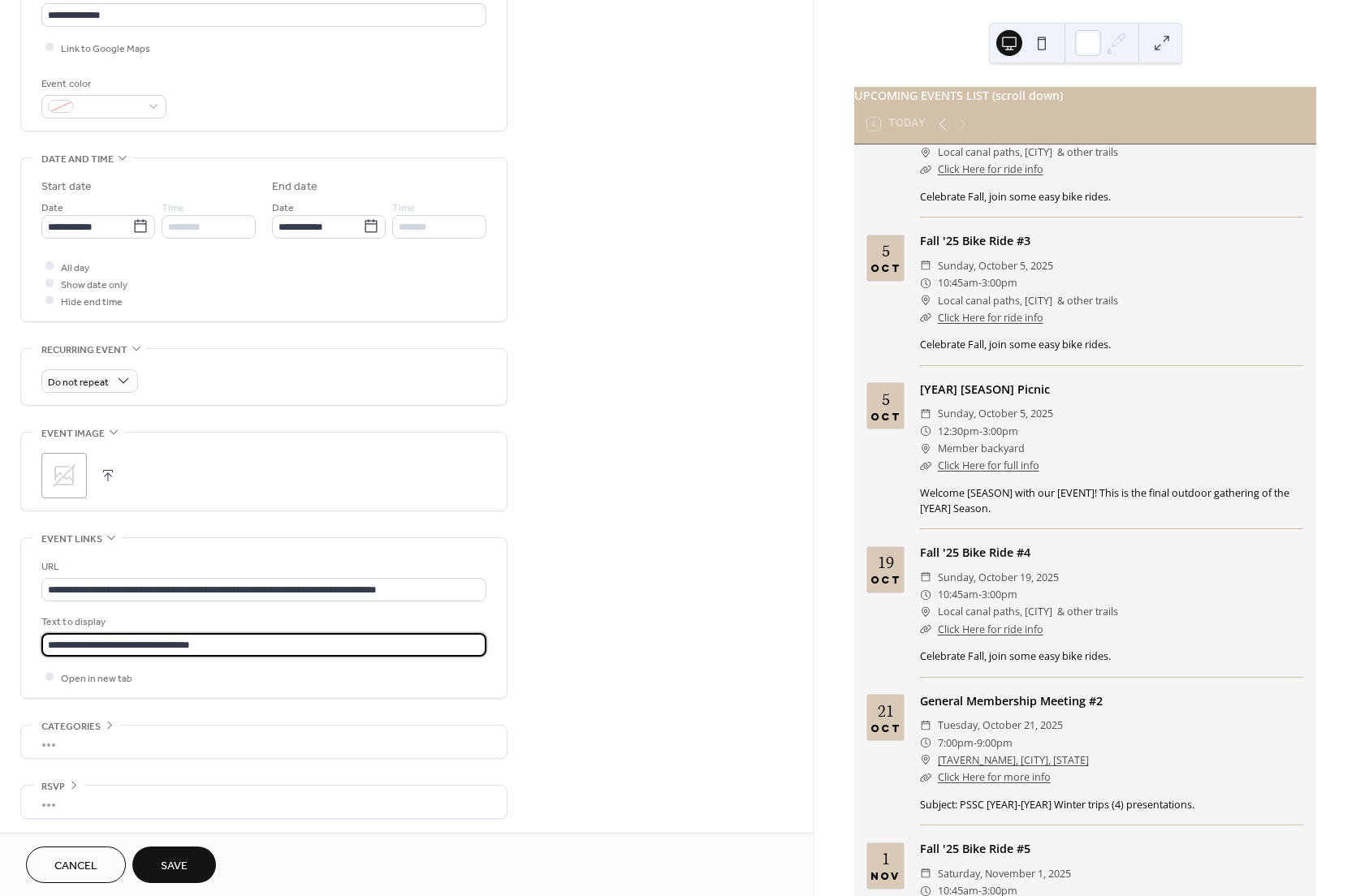 scroll, scrollTop: 373, scrollLeft: 0, axis: vertical 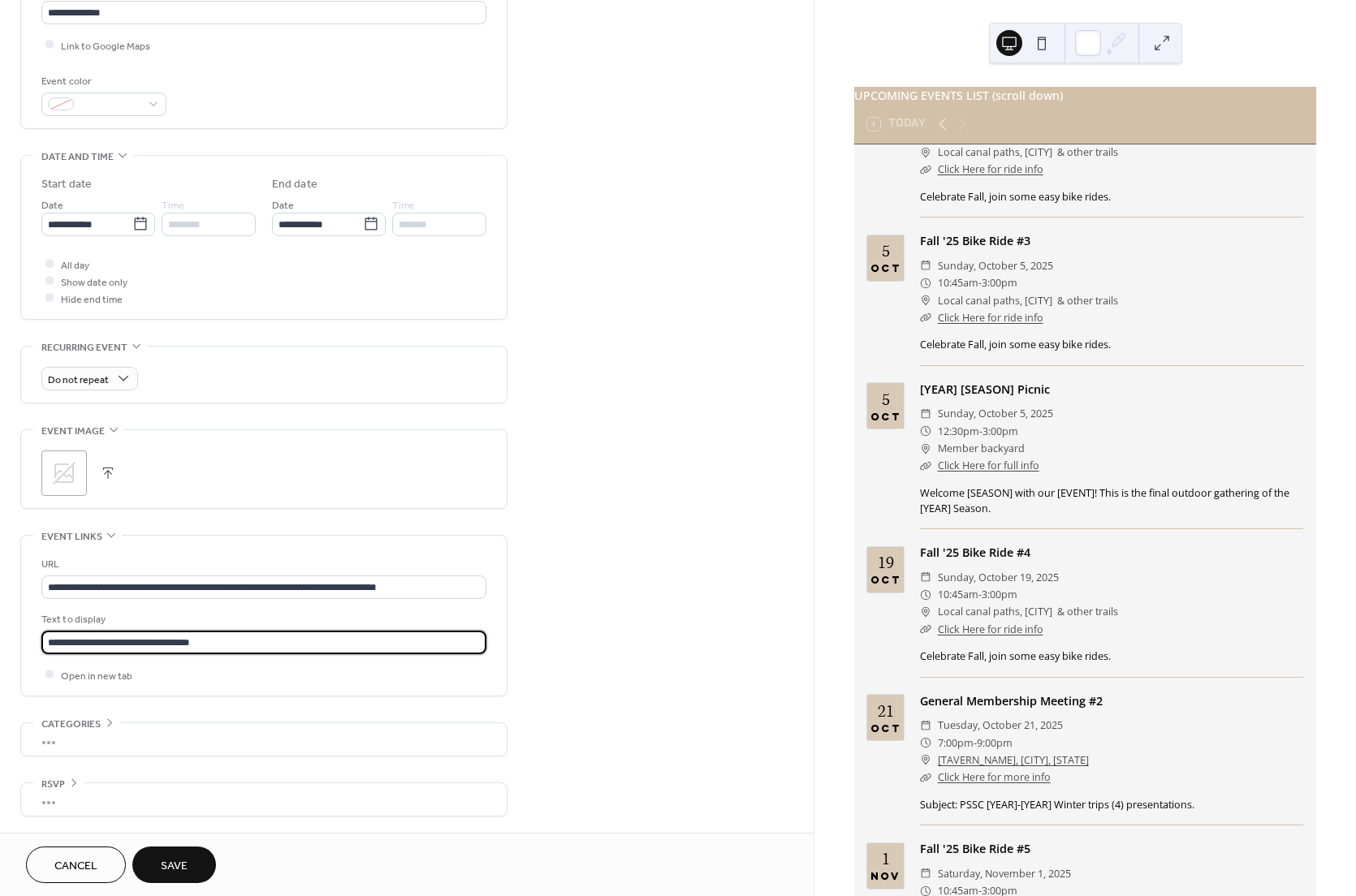 type on "**********" 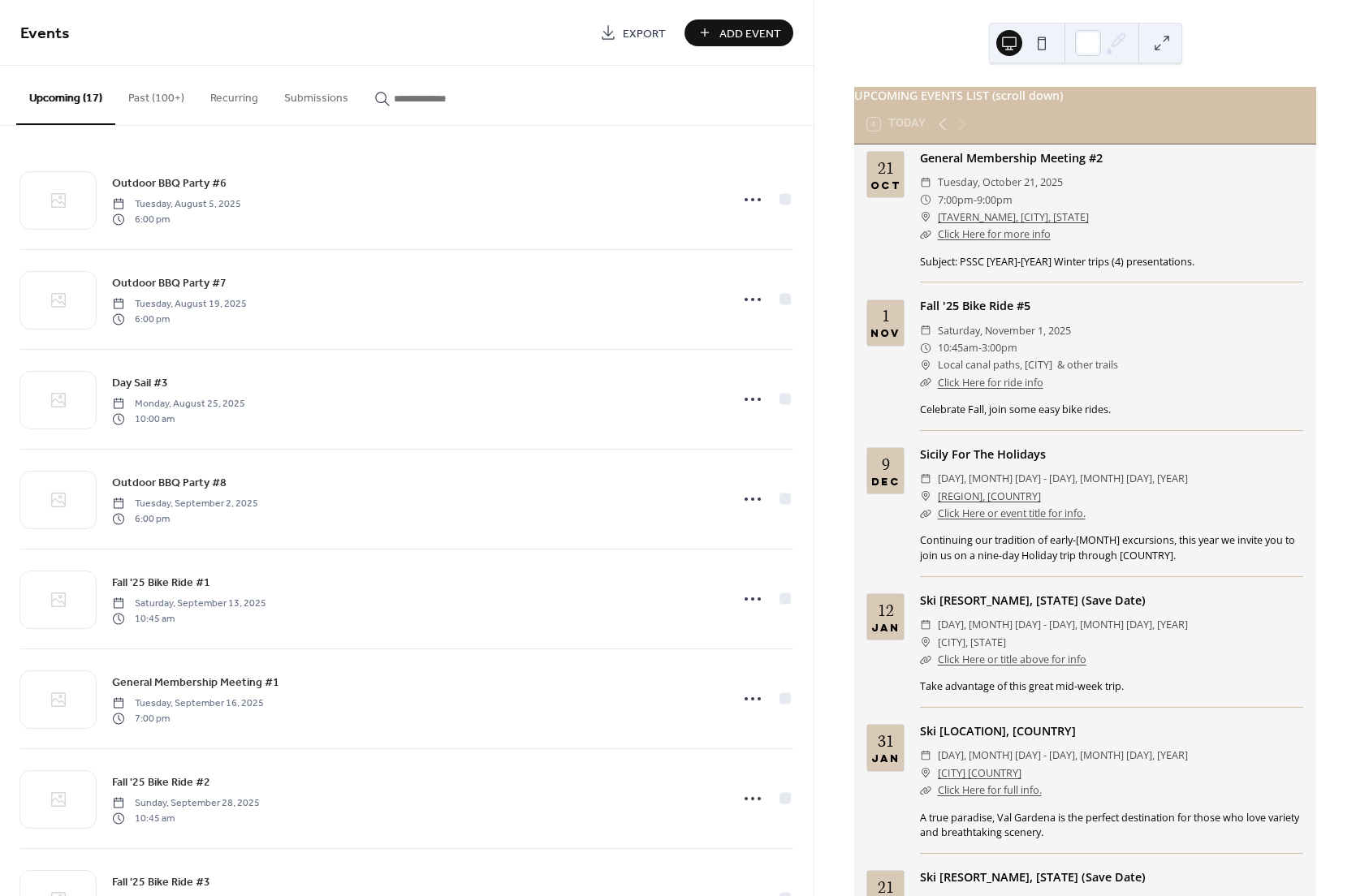 scroll, scrollTop: 1514, scrollLeft: 0, axis: vertical 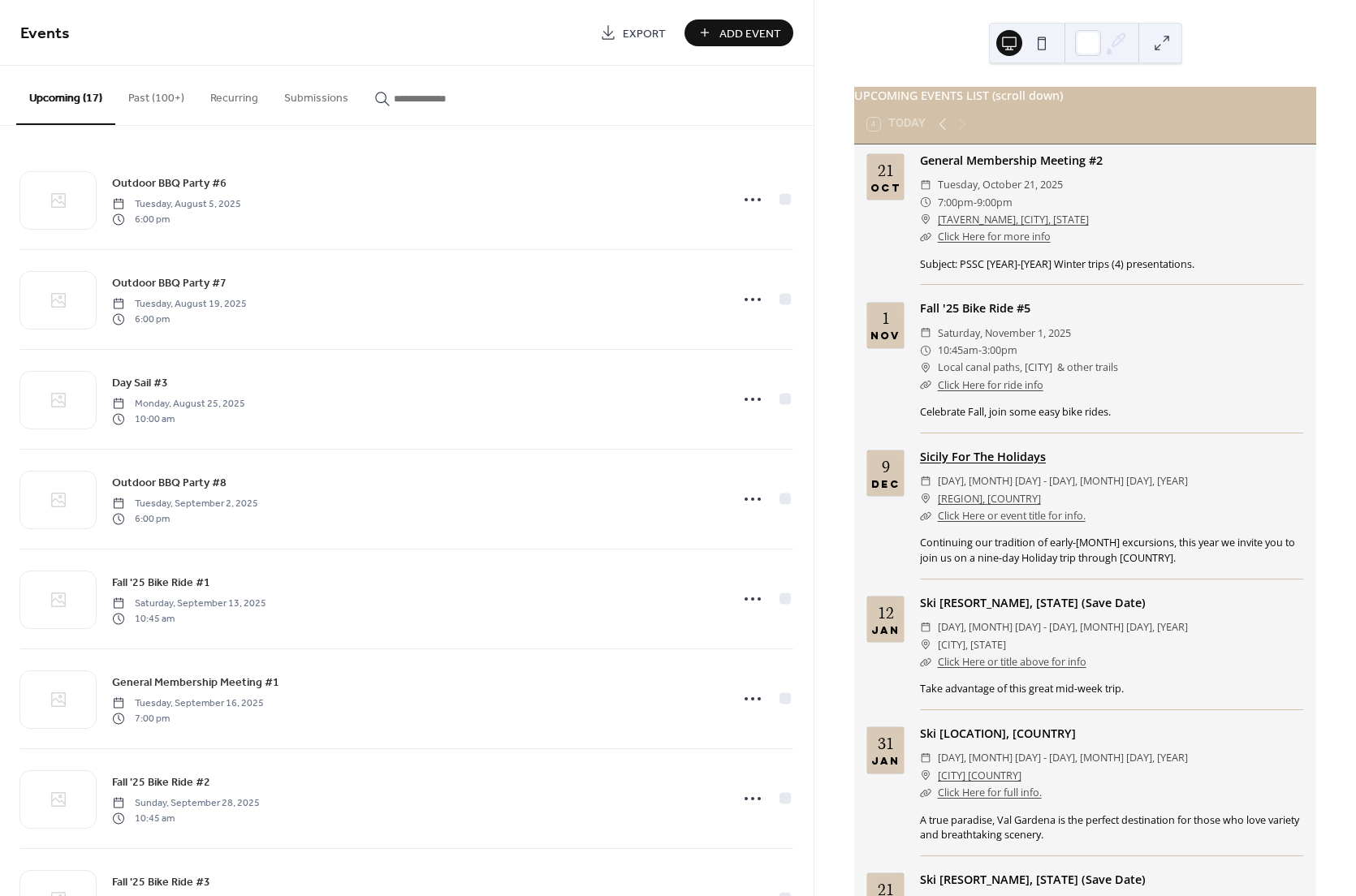 click on "Sicily For The Holidays" at bounding box center [982, 456] 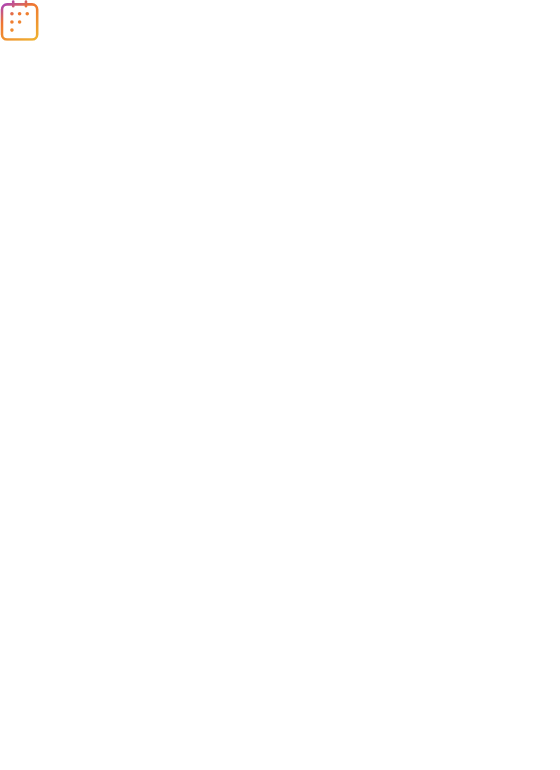 scroll, scrollTop: 0, scrollLeft: 0, axis: both 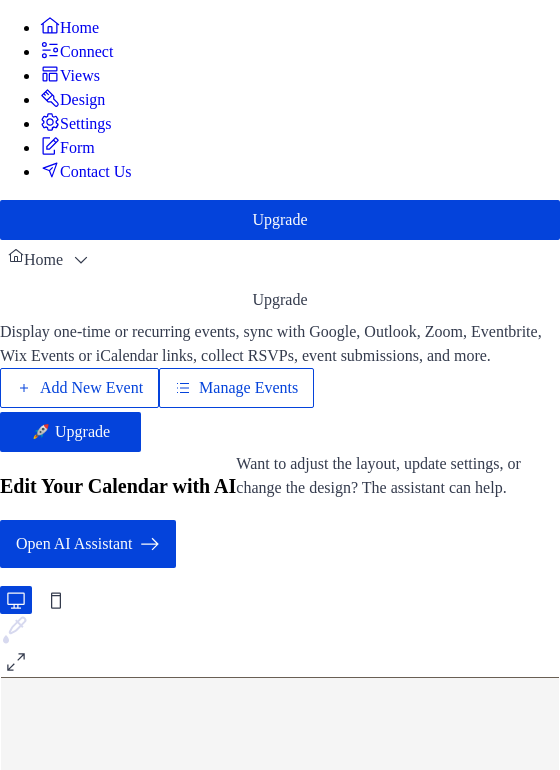 click on "Manage Events" at bounding box center [248, 388] 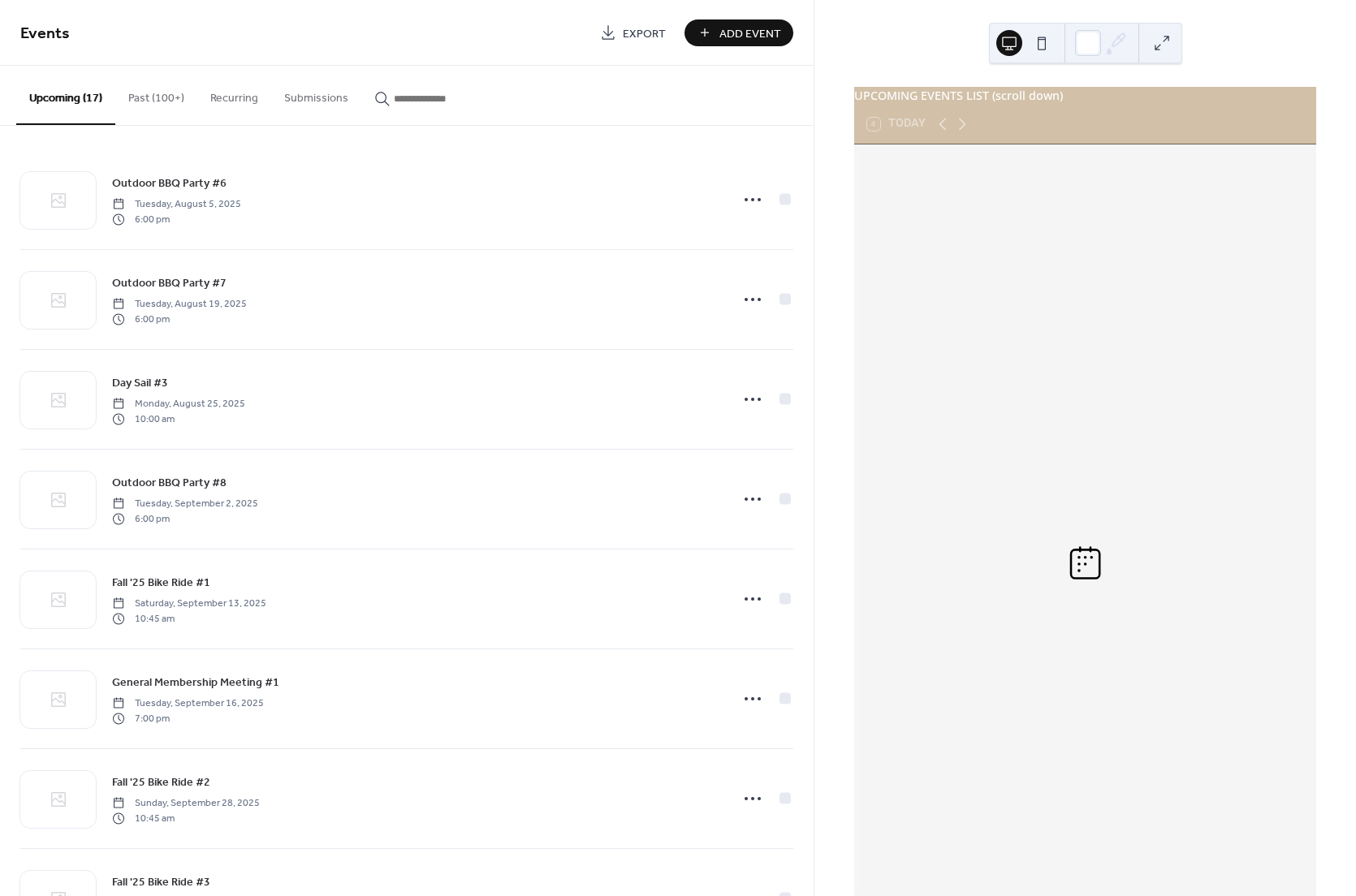 scroll, scrollTop: 0, scrollLeft: 0, axis: both 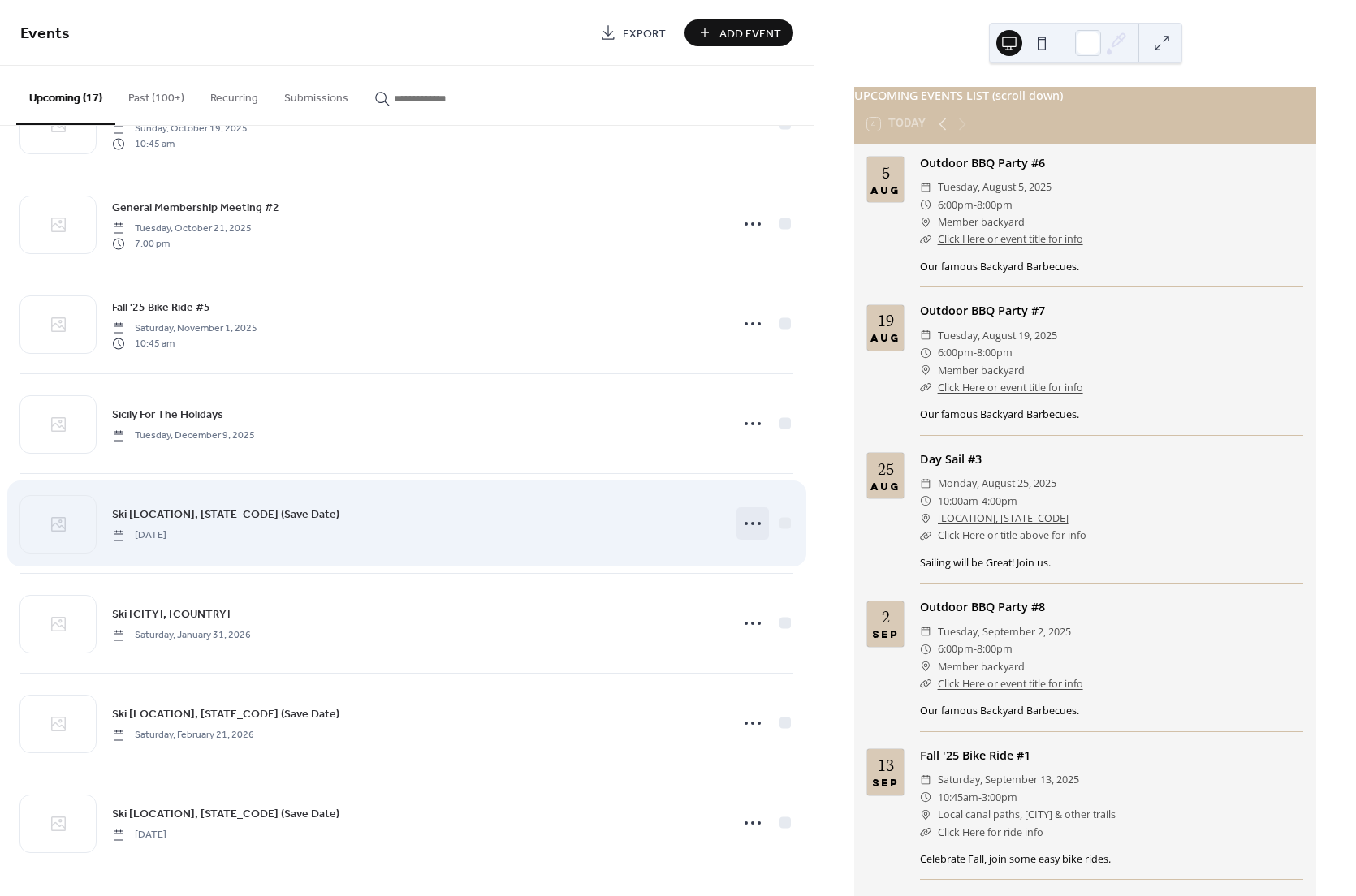 click 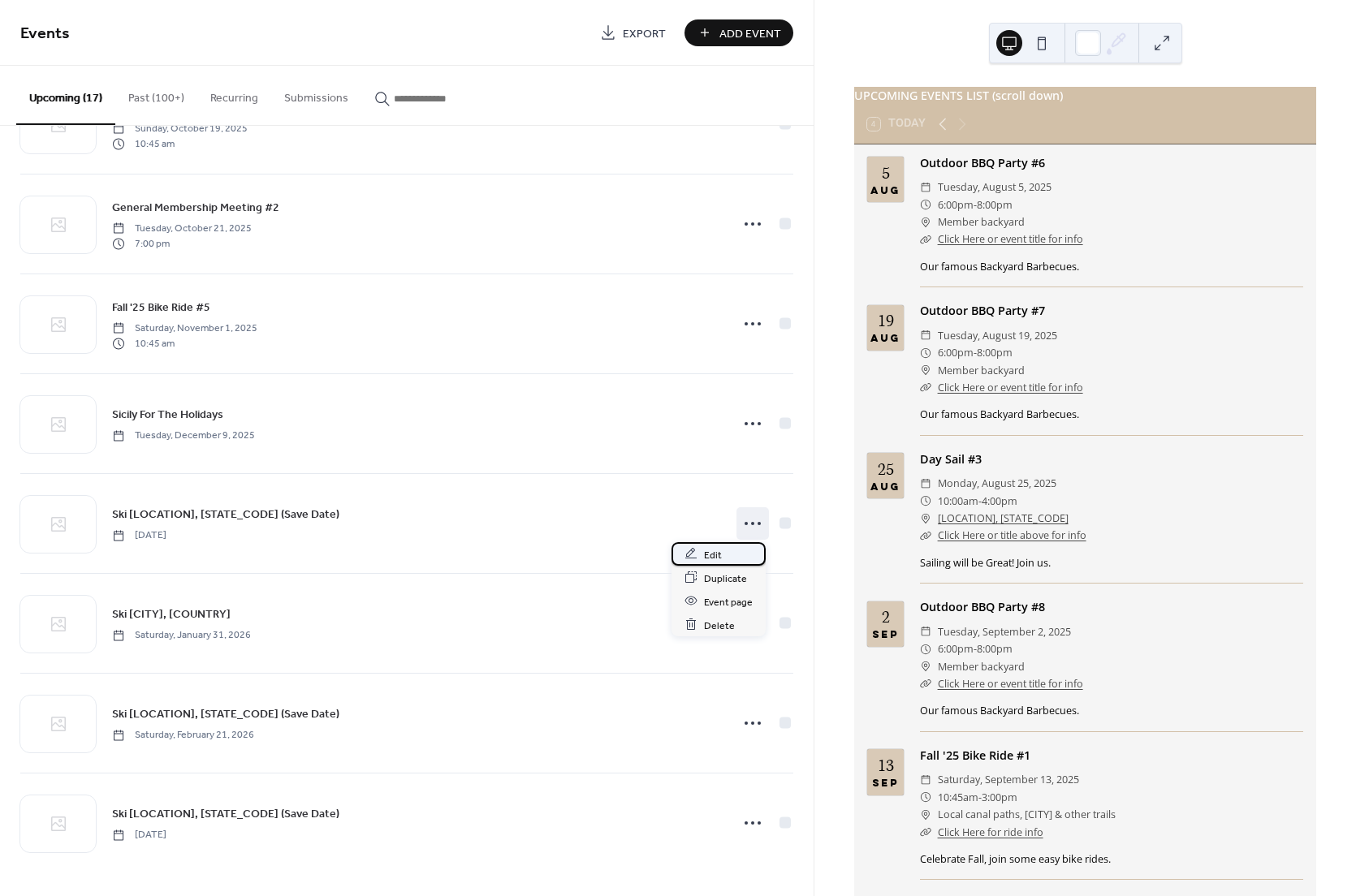 click on "Edit" at bounding box center [713, 554] 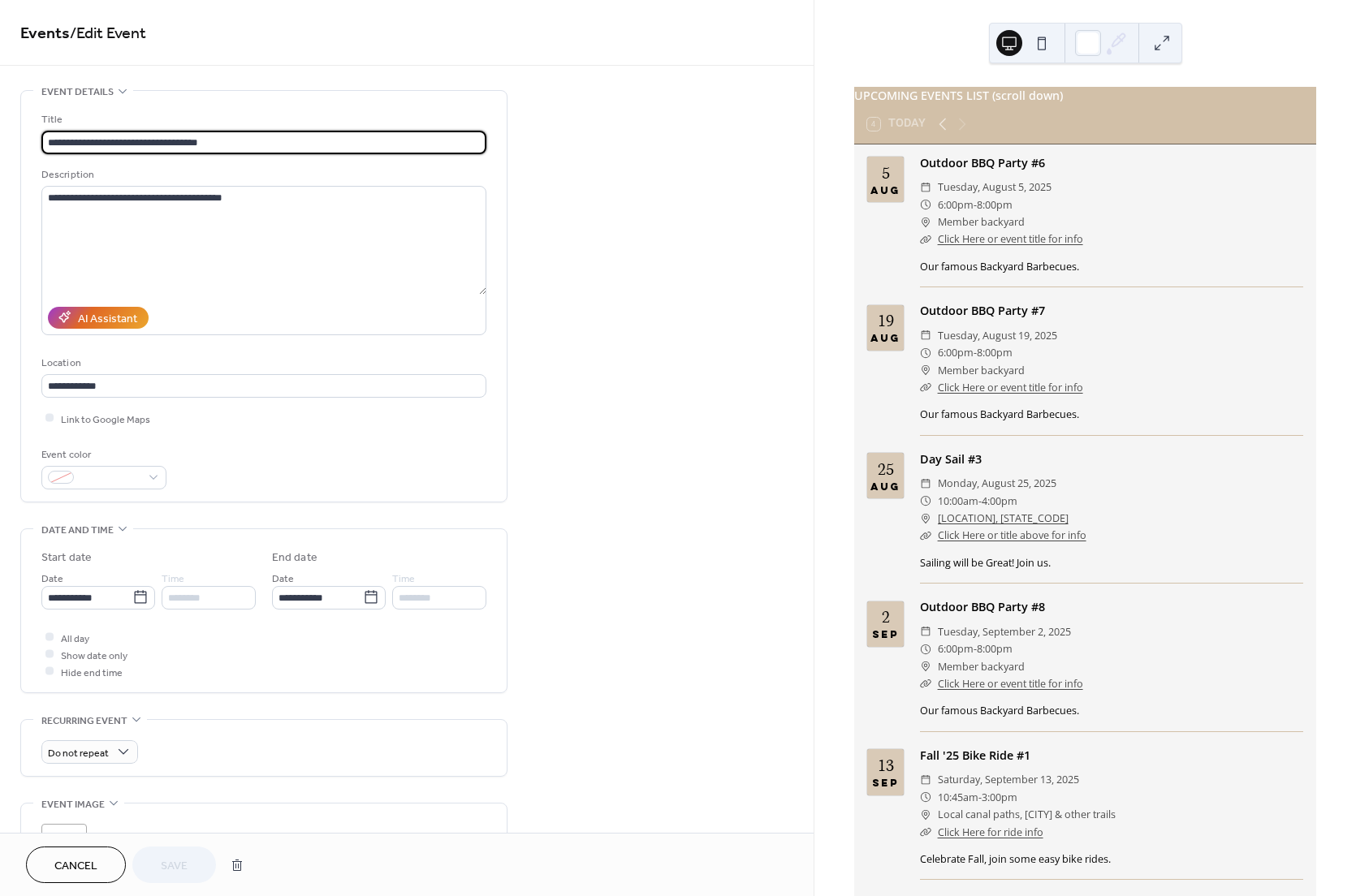 click on "**********" at bounding box center [264, 142] 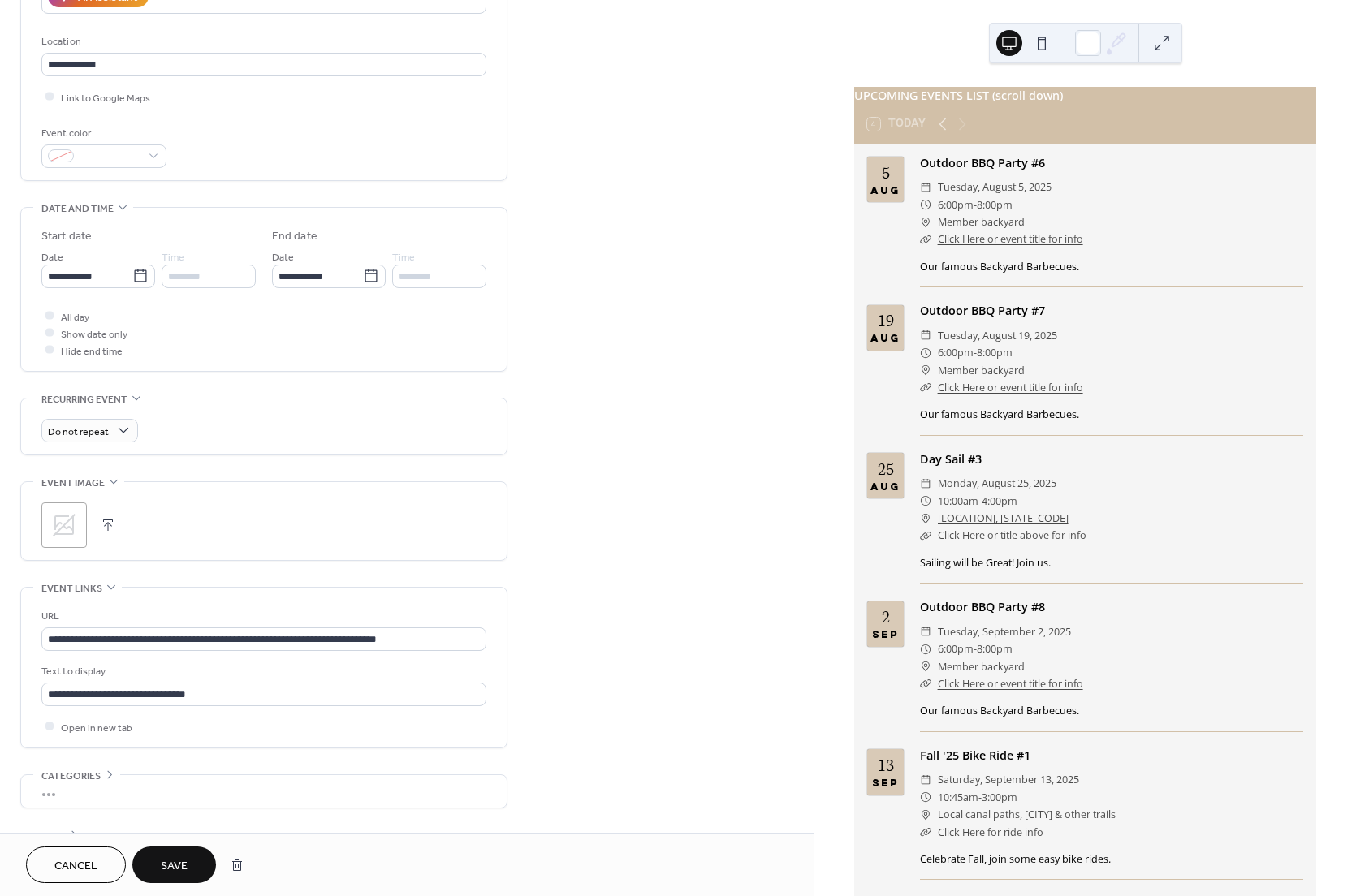 scroll, scrollTop: 325, scrollLeft: 0, axis: vertical 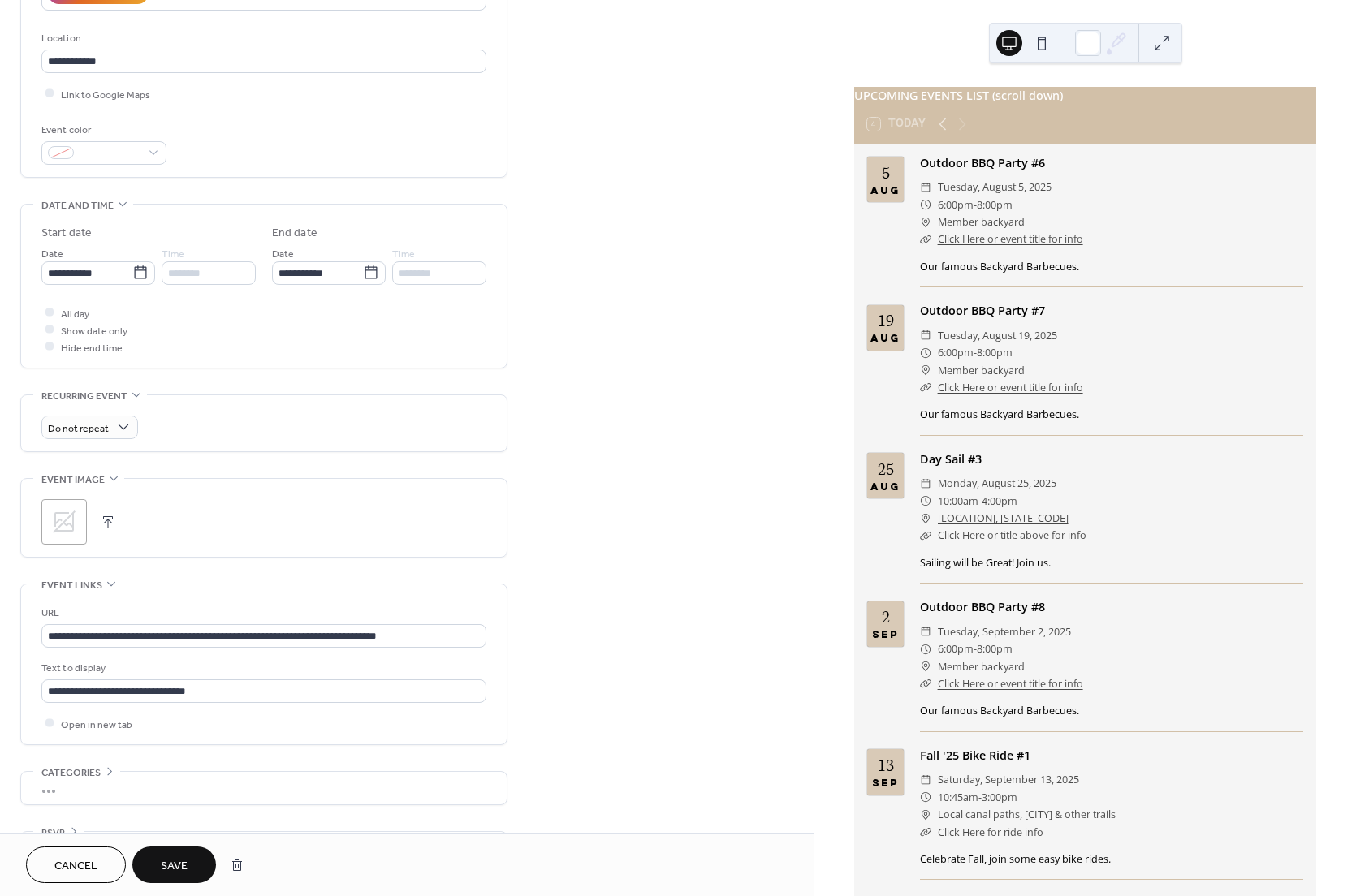 type on "**********" 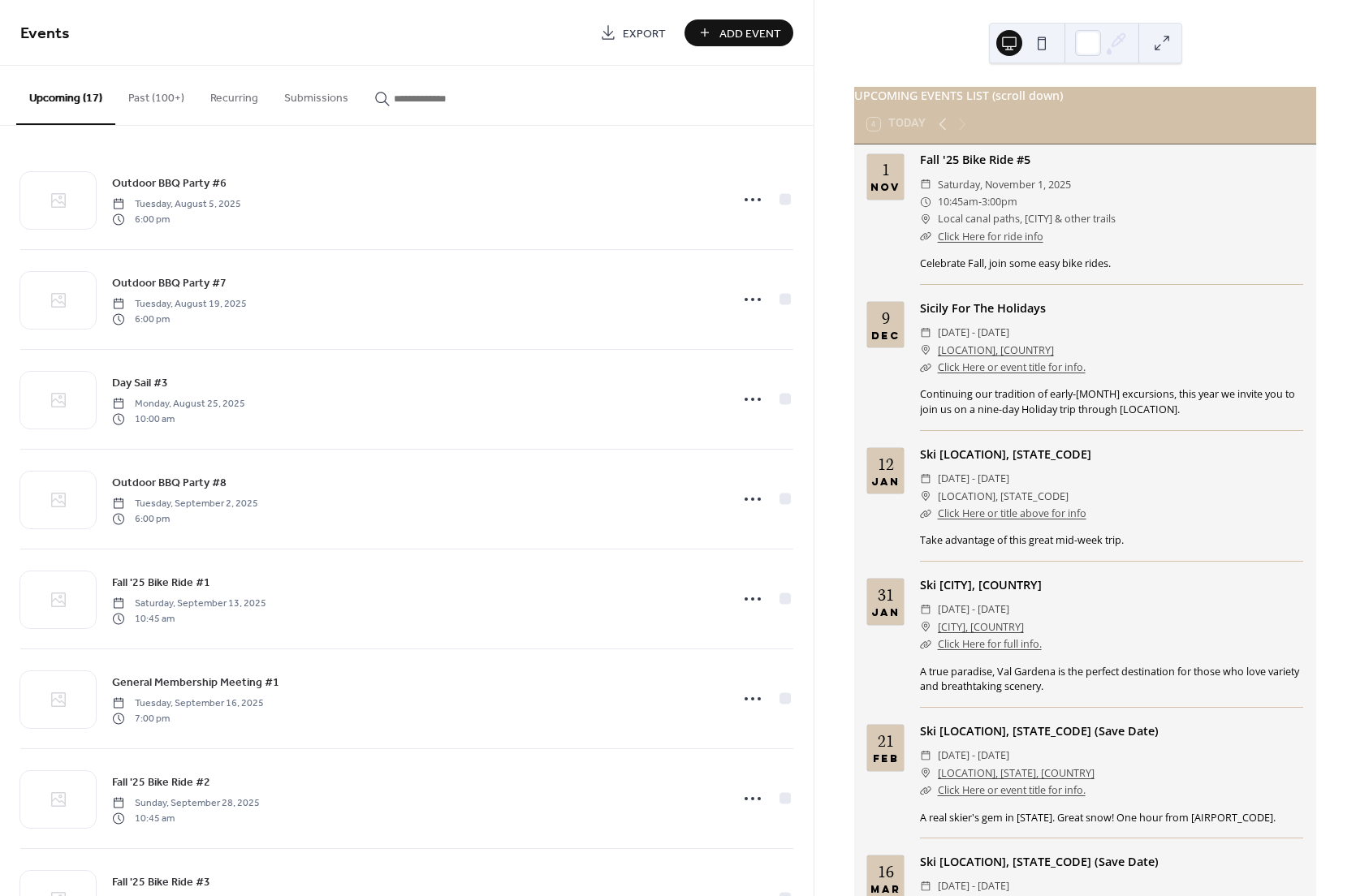 scroll, scrollTop: 1672, scrollLeft: 0, axis: vertical 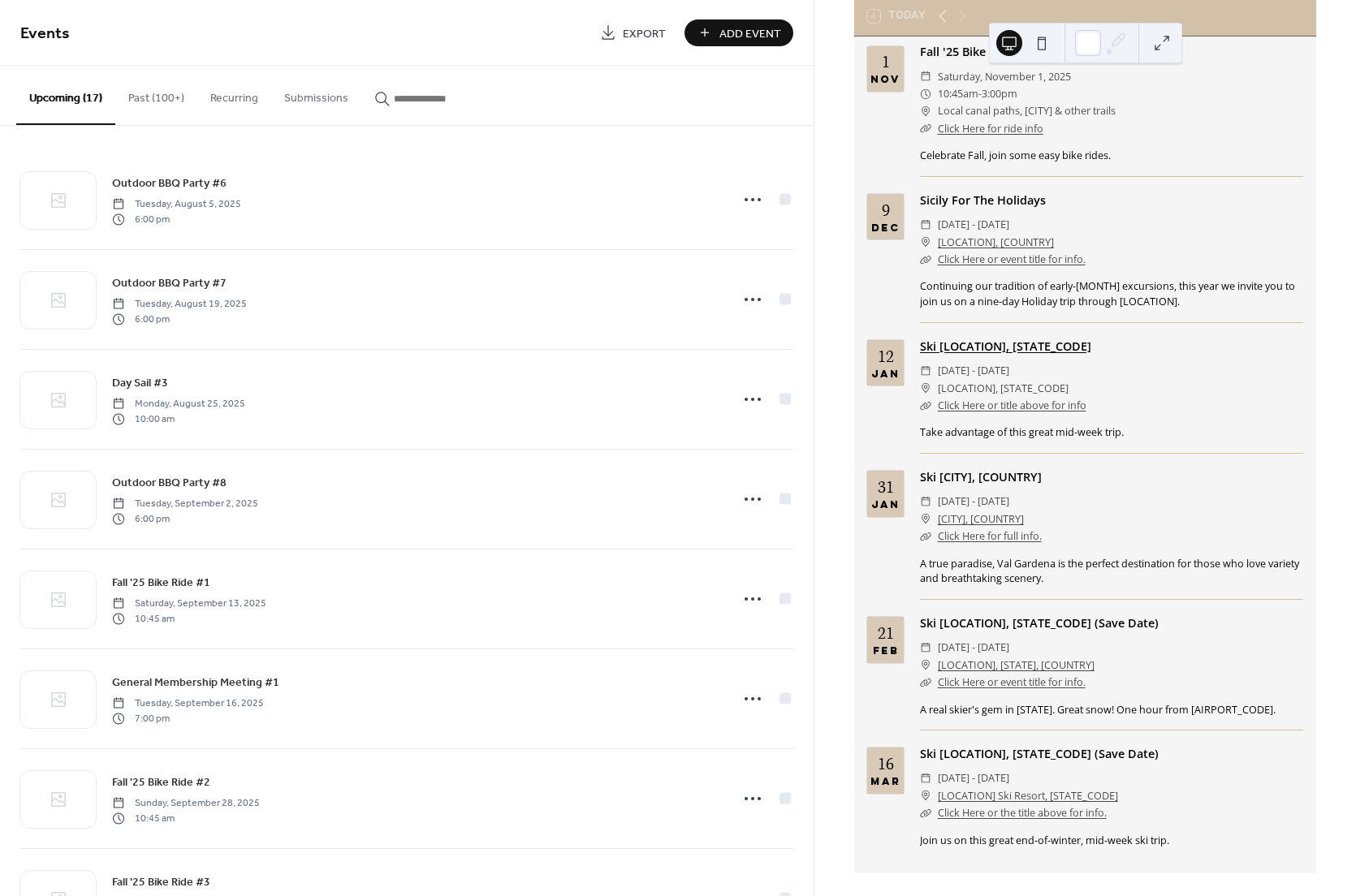 click on "Ski [RESORT_NAME], [STATE]" at bounding box center (1005, 346) 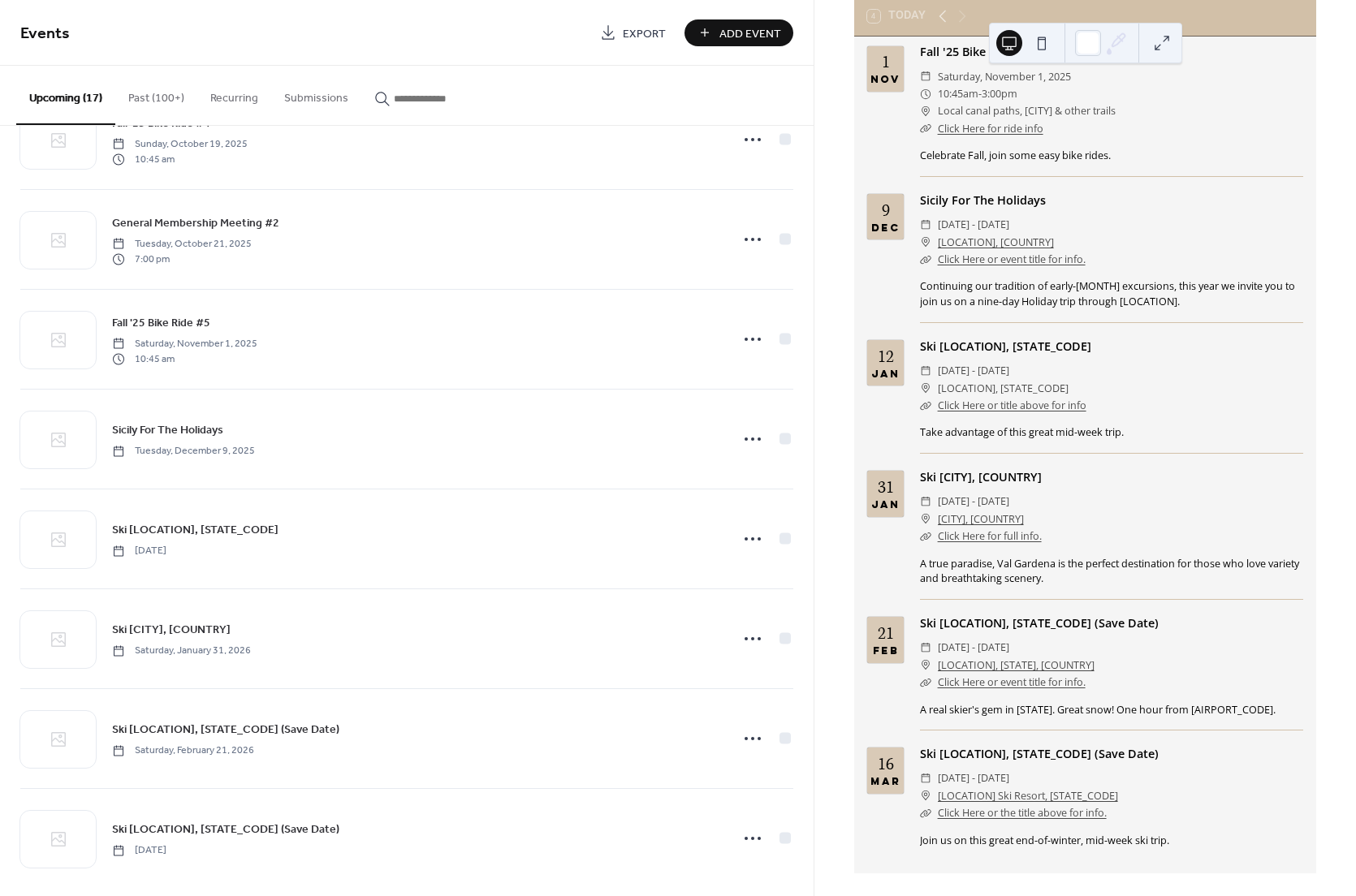 scroll, scrollTop: 974, scrollLeft: 0, axis: vertical 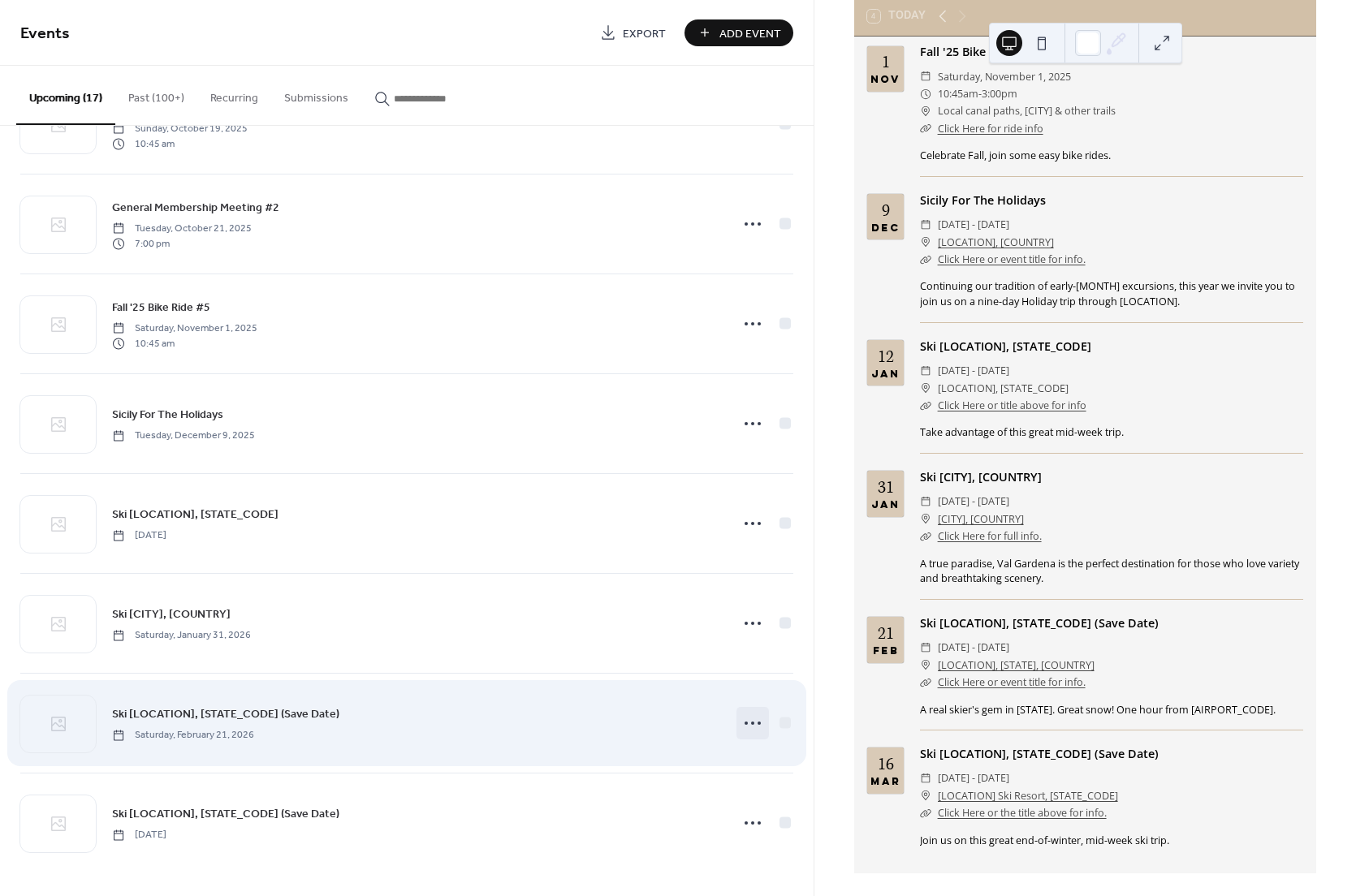 click 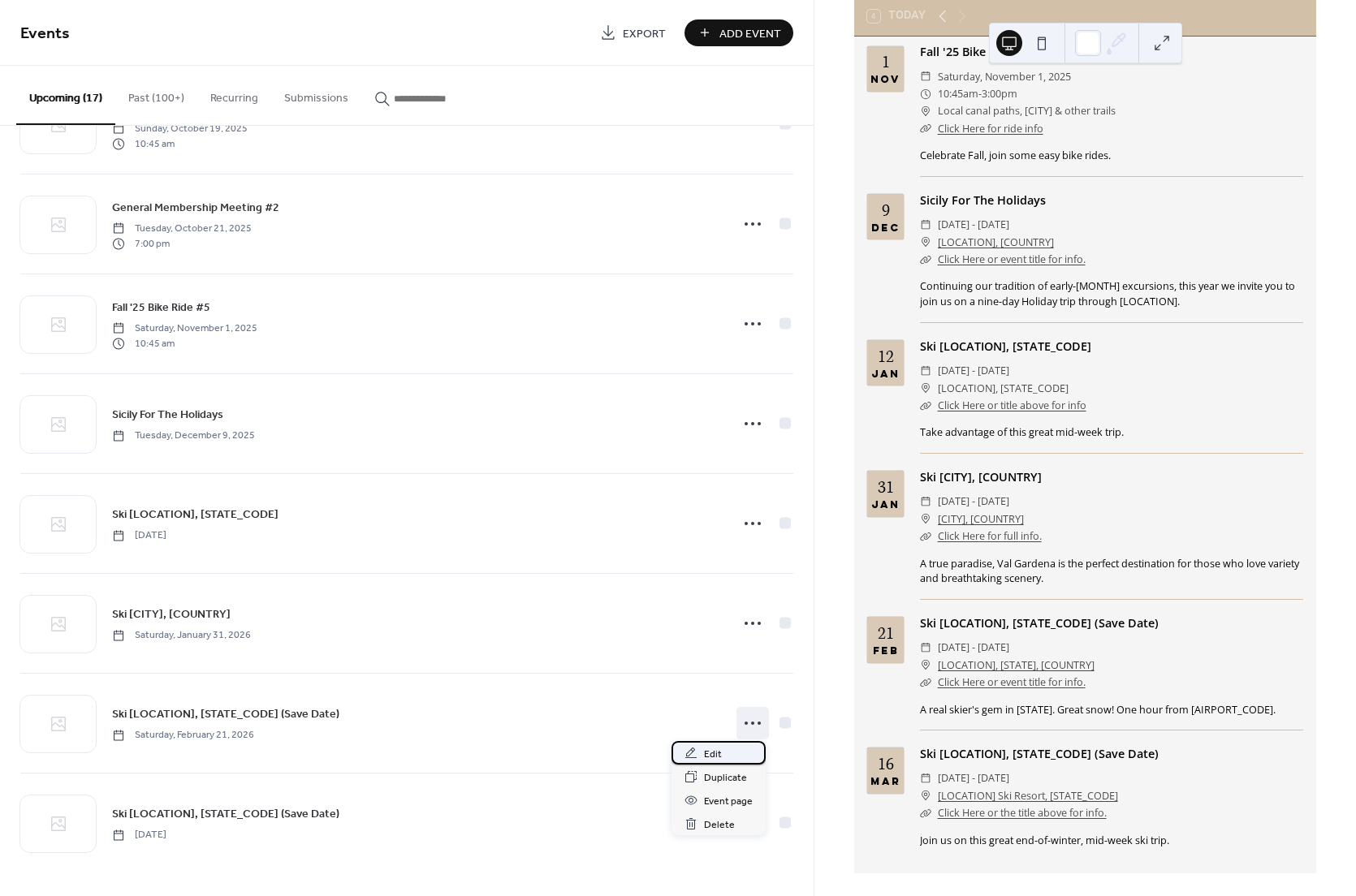 click on "Edit" at bounding box center (713, 754) 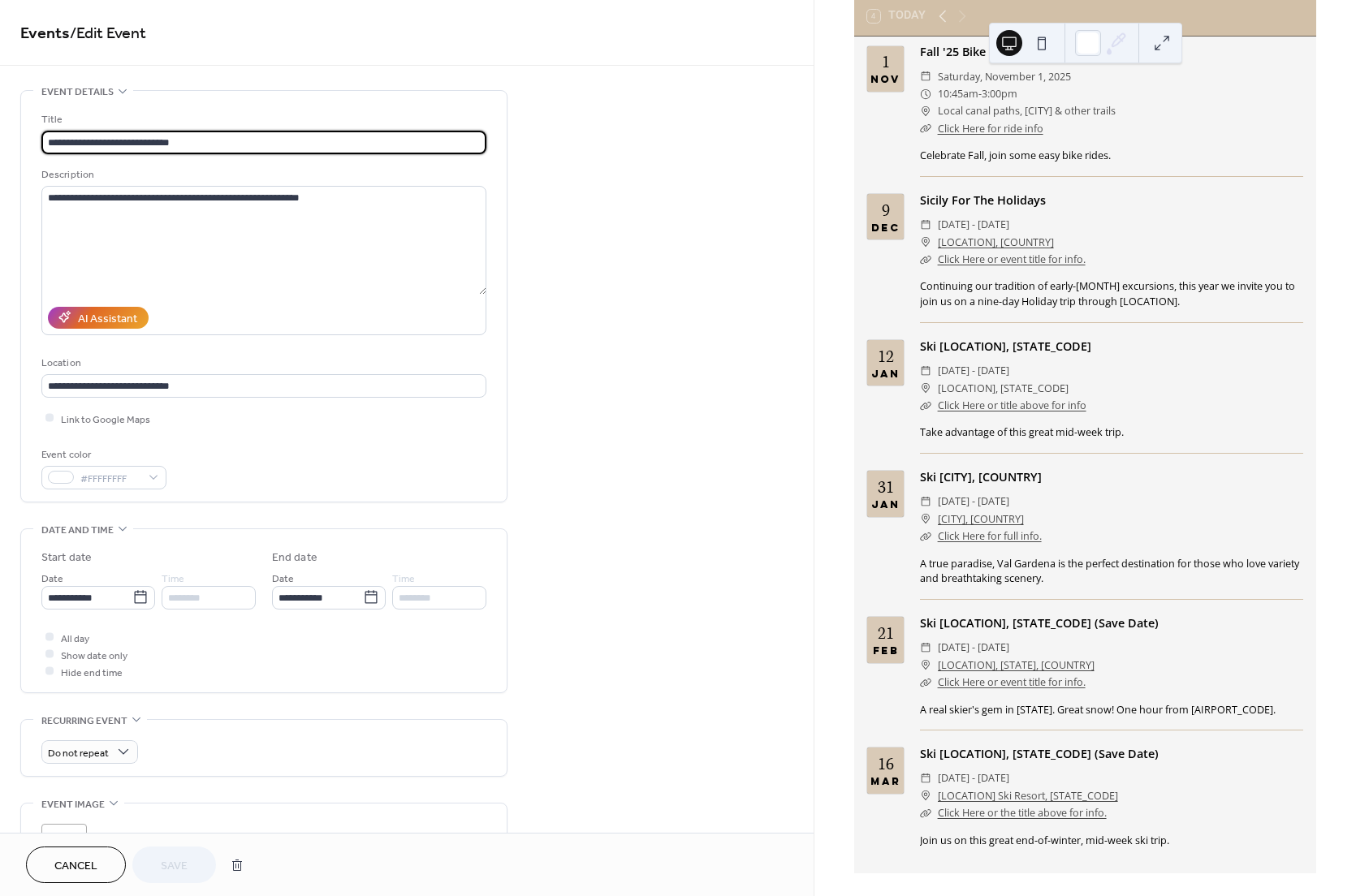 click on "**********" at bounding box center (264, 142) 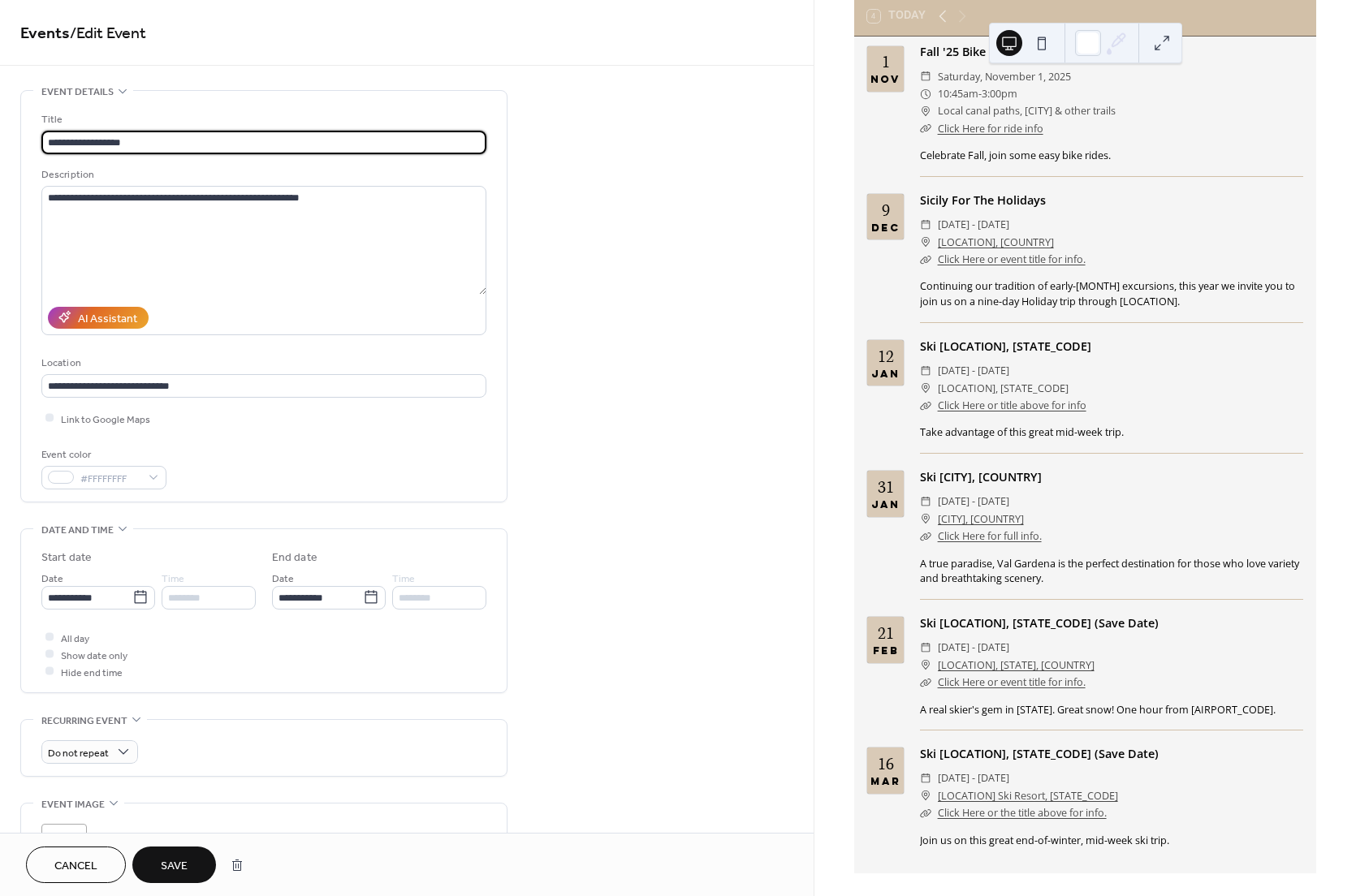 type on "**********" 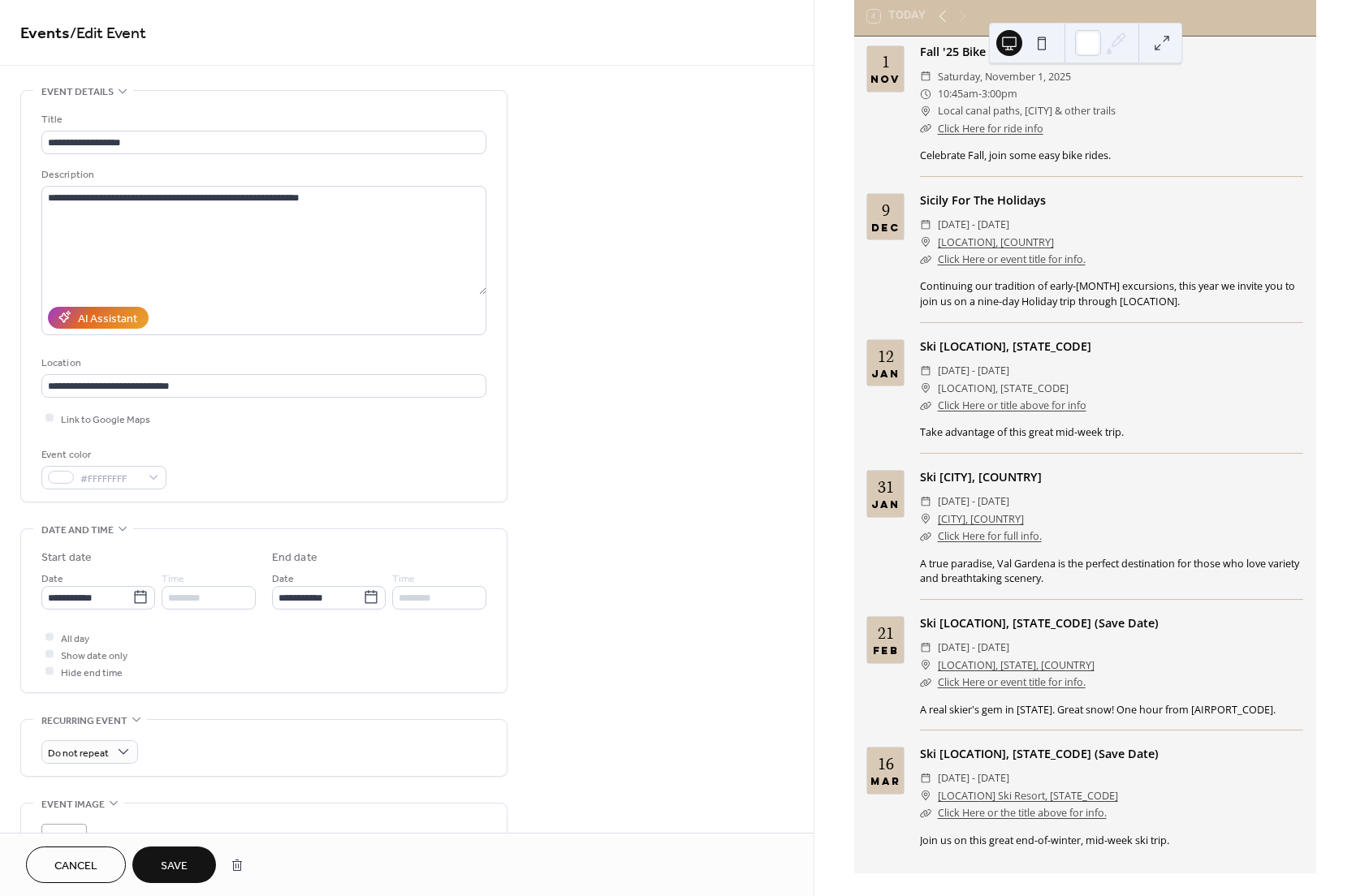 click on "Save" at bounding box center (174, 866) 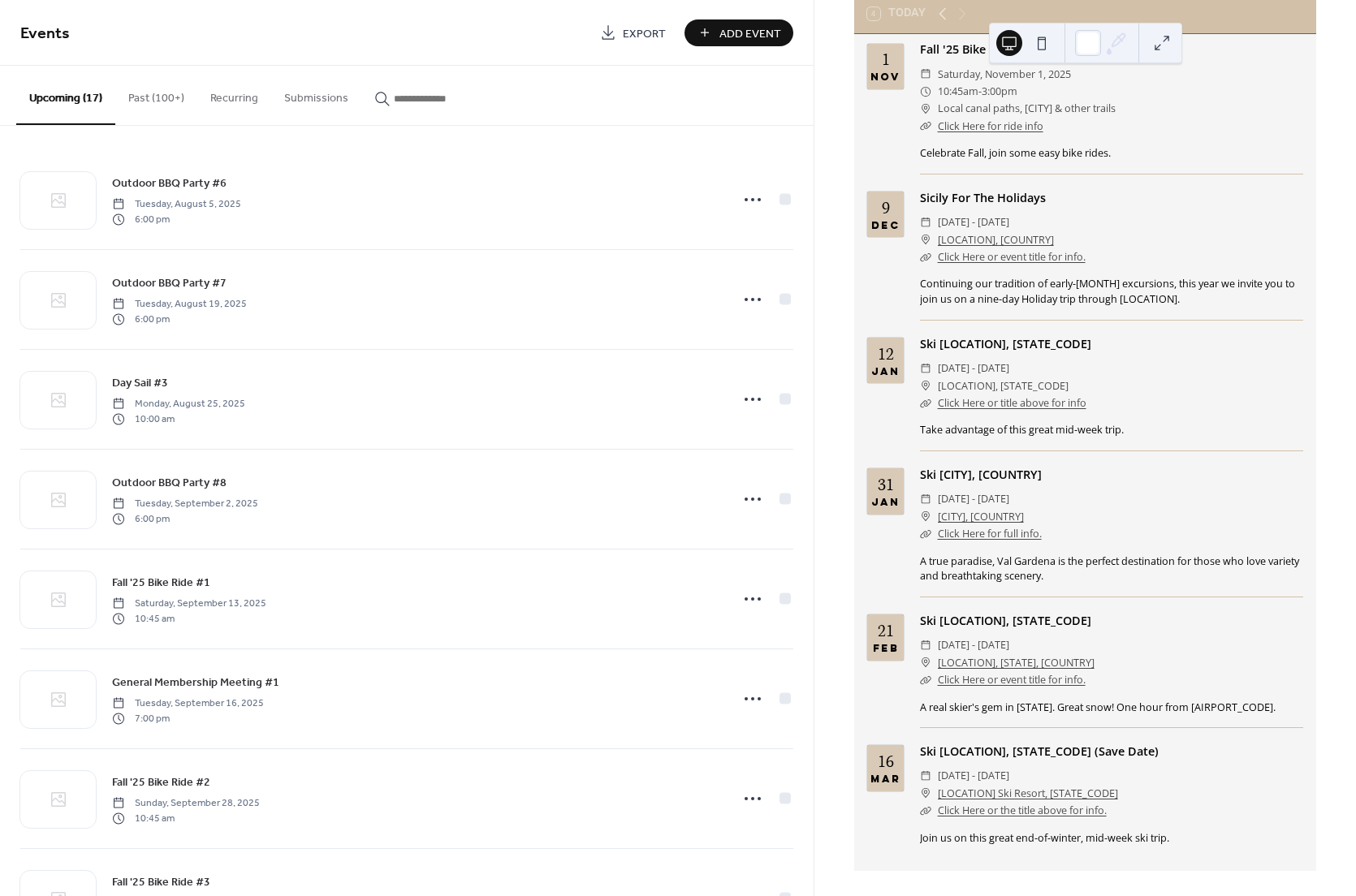 scroll, scrollTop: 112, scrollLeft: 0, axis: vertical 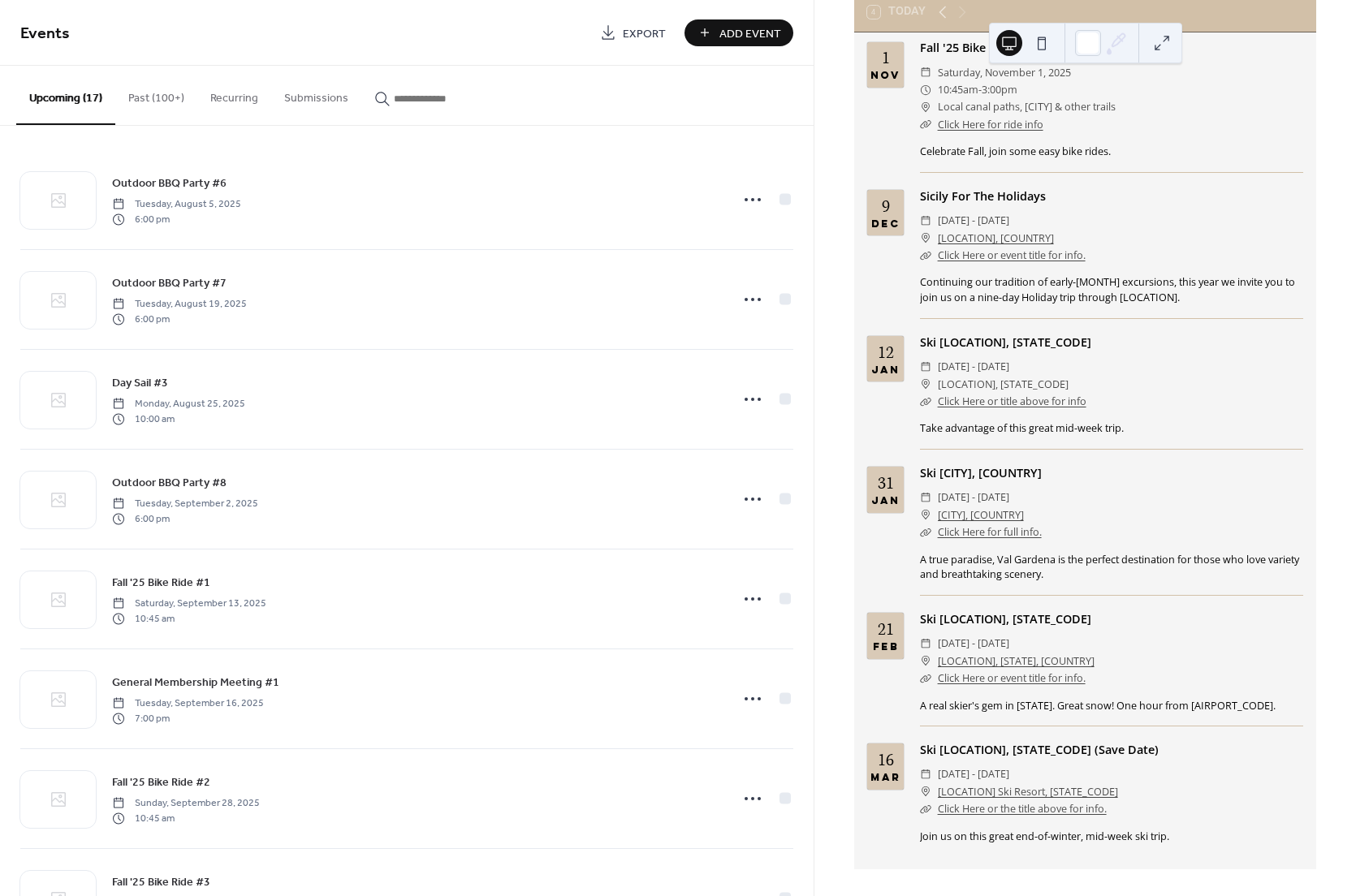click on "Click Here or event title for info." at bounding box center [1012, 678] 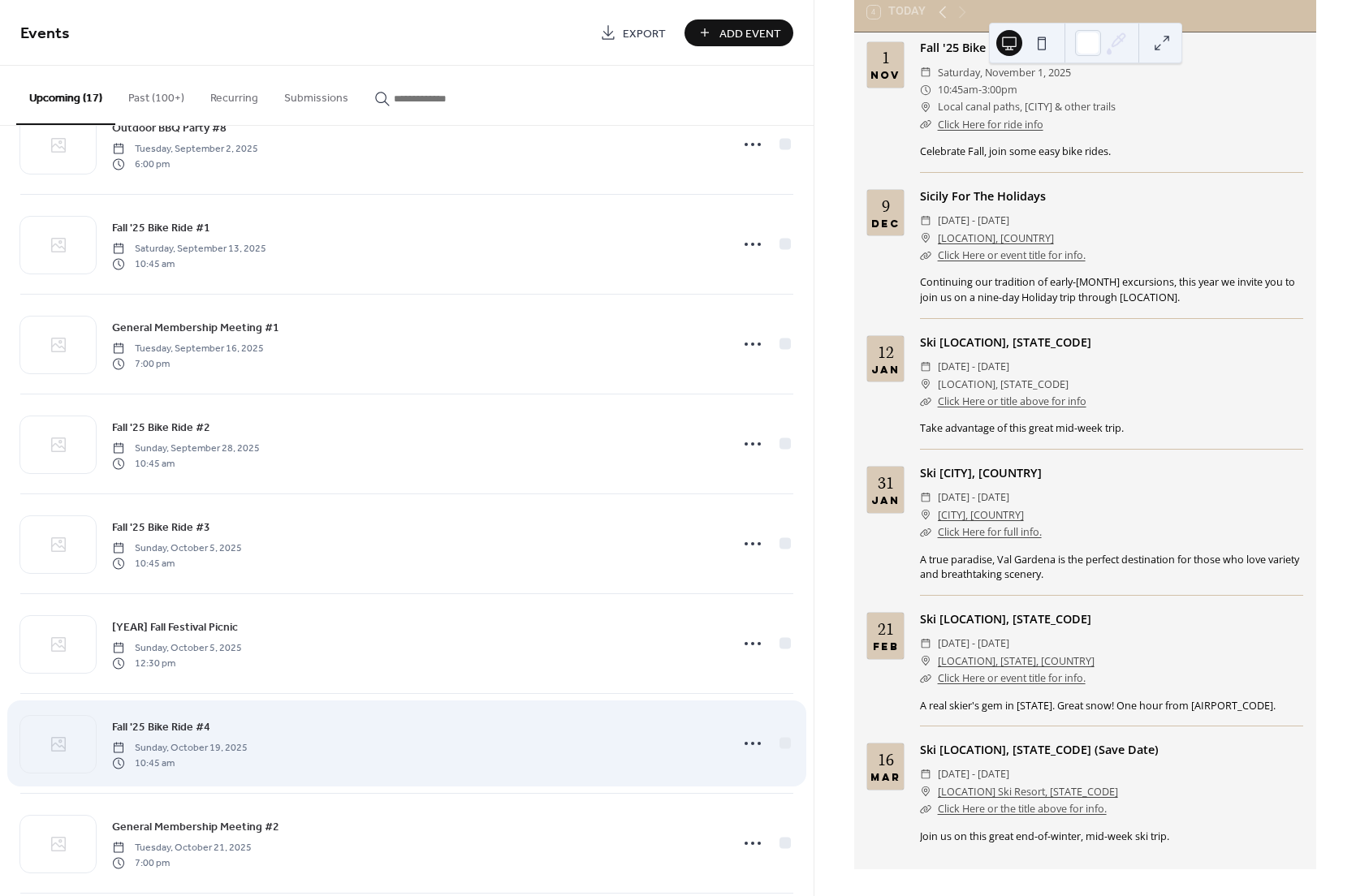 scroll, scrollTop: 433, scrollLeft: 0, axis: vertical 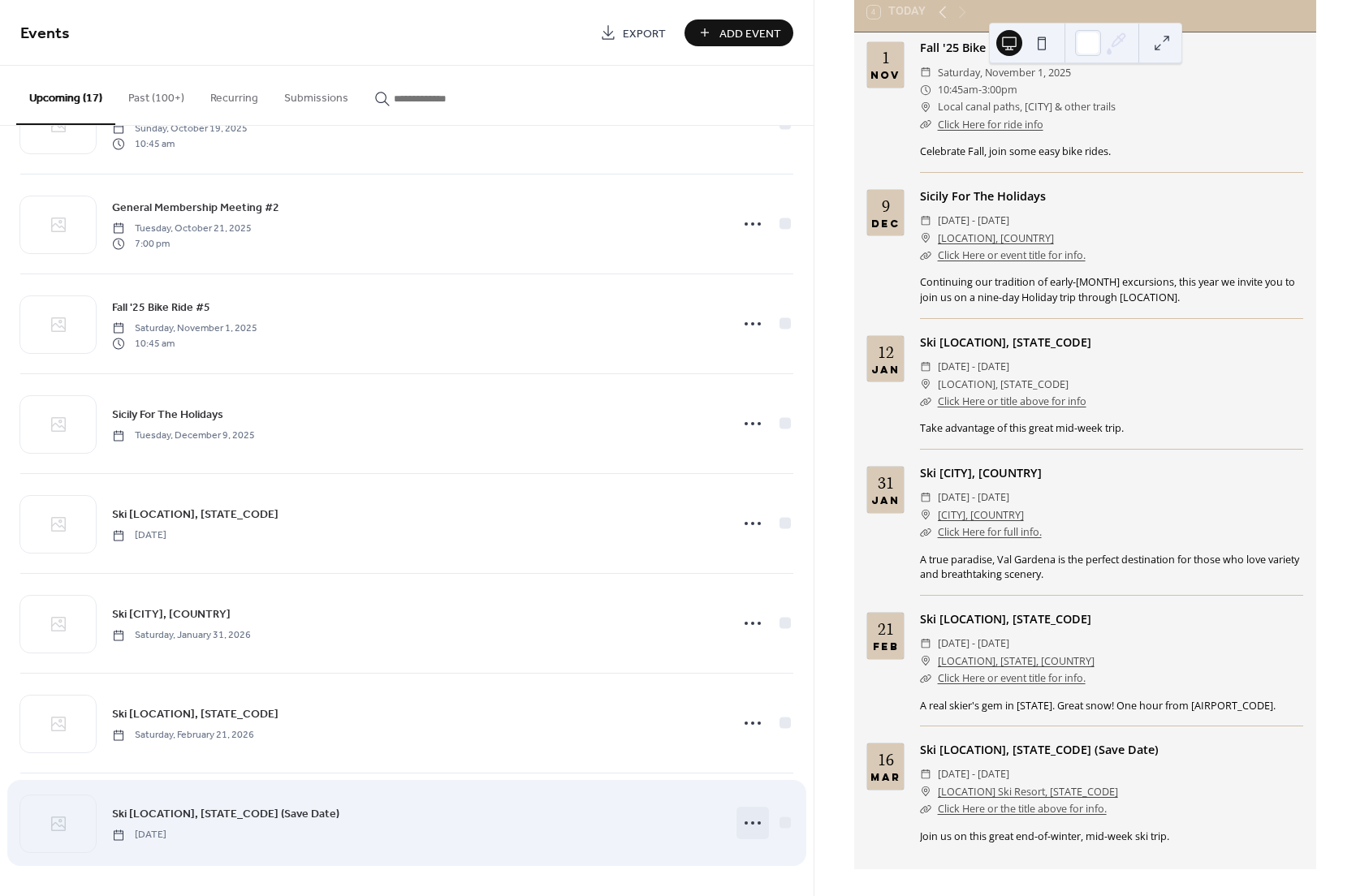 click 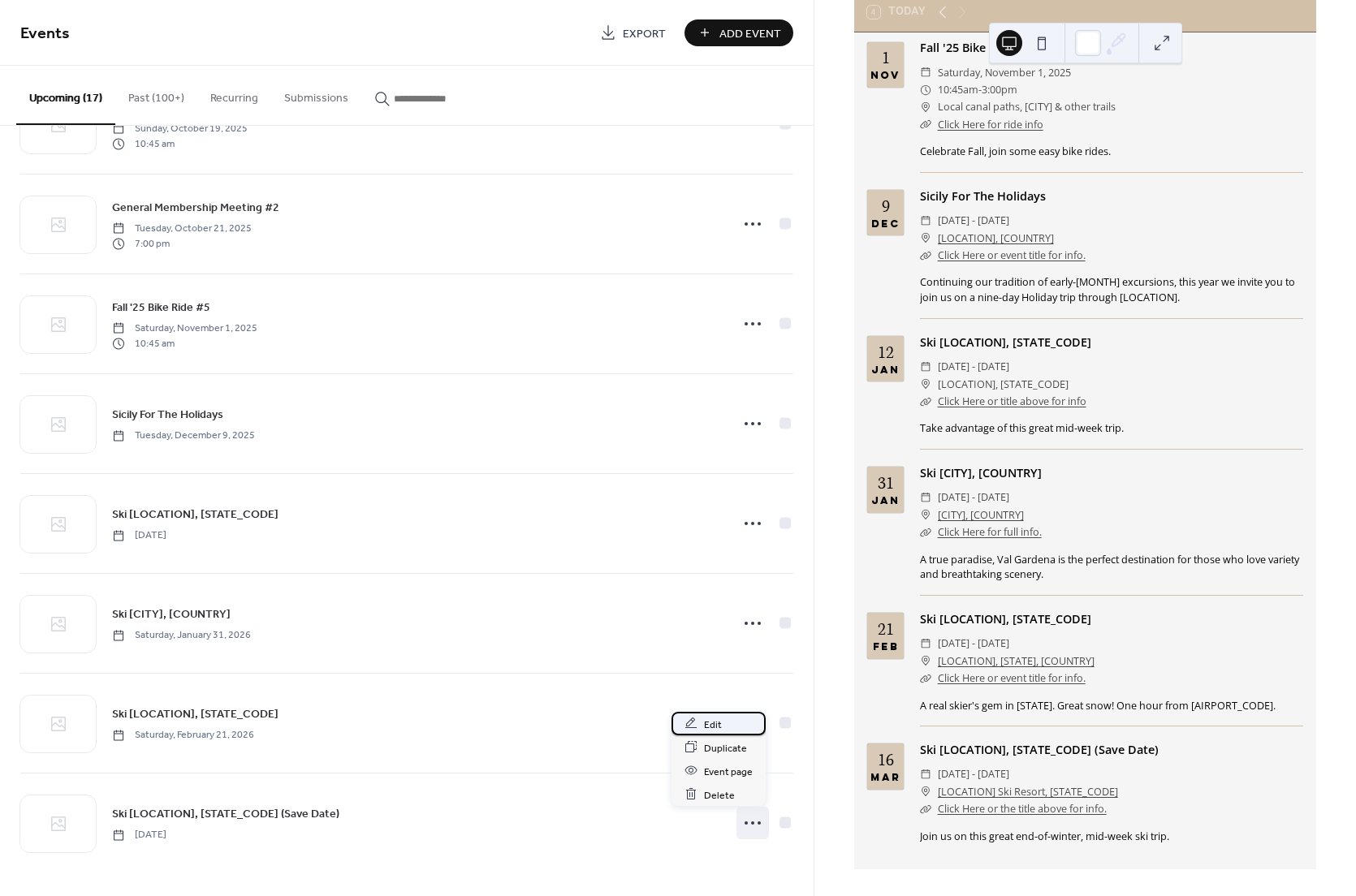 click on "Edit" at bounding box center (713, 724) 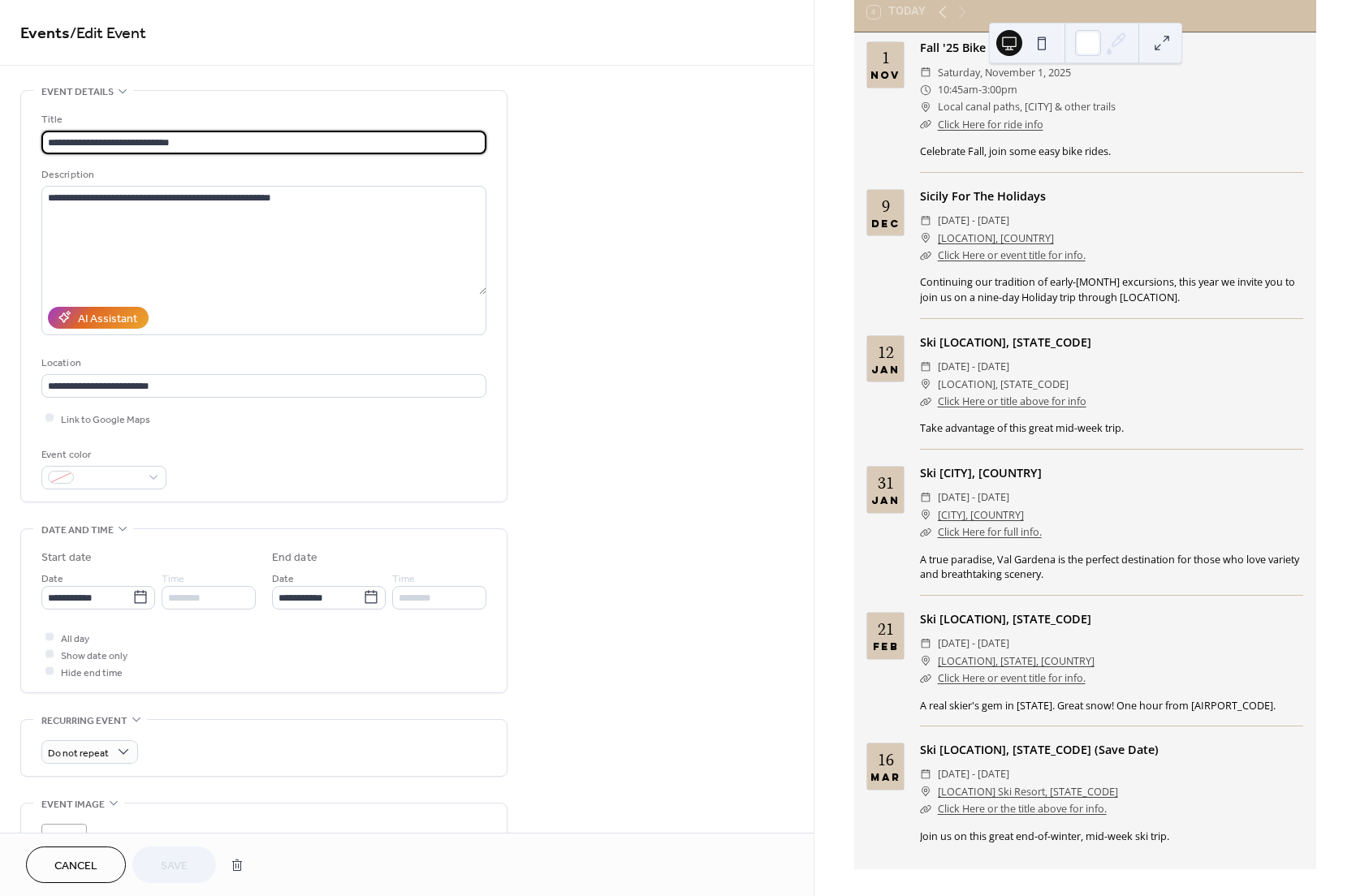 click on "**********" at bounding box center [264, 142] 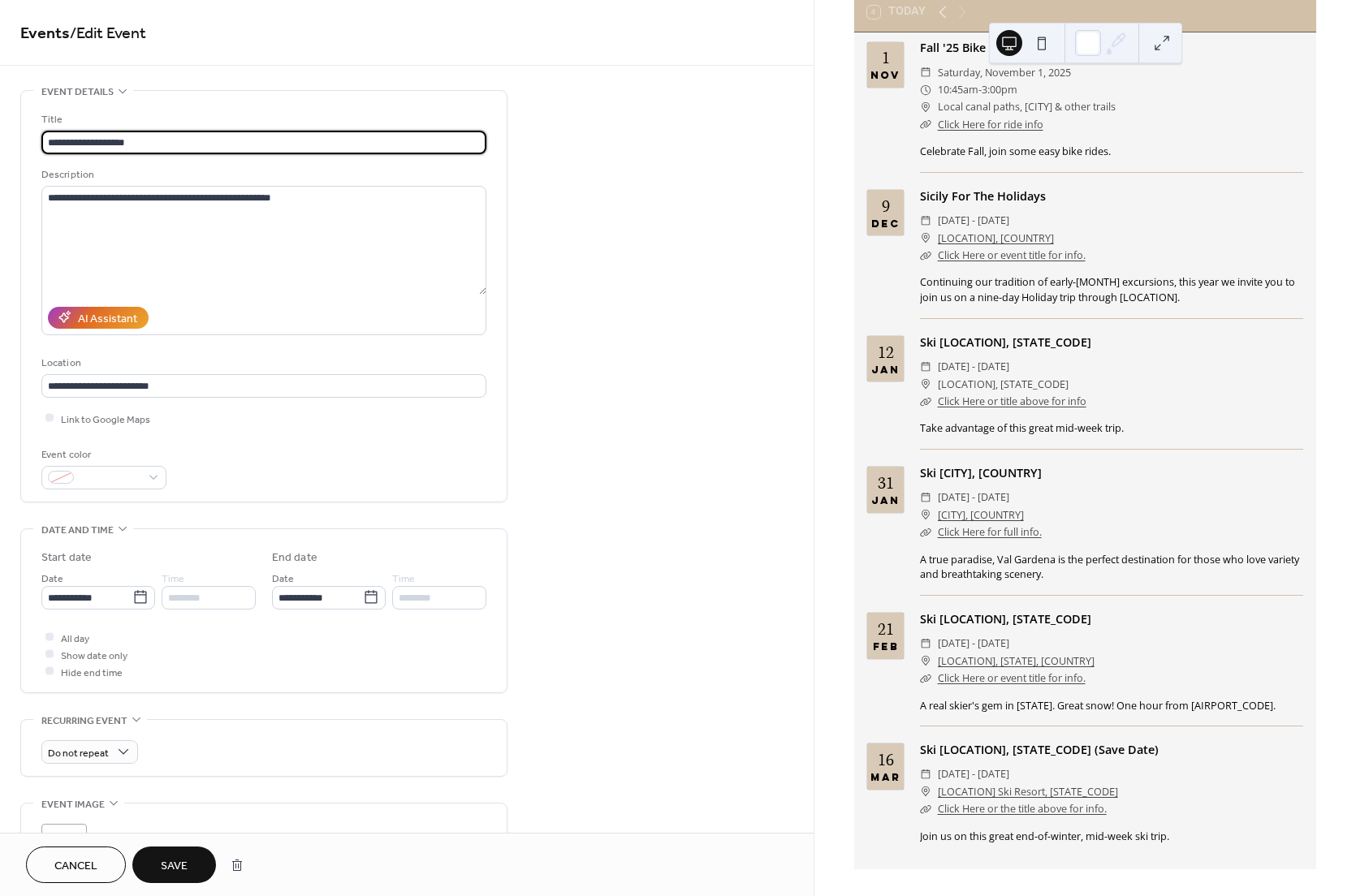 type on "**********" 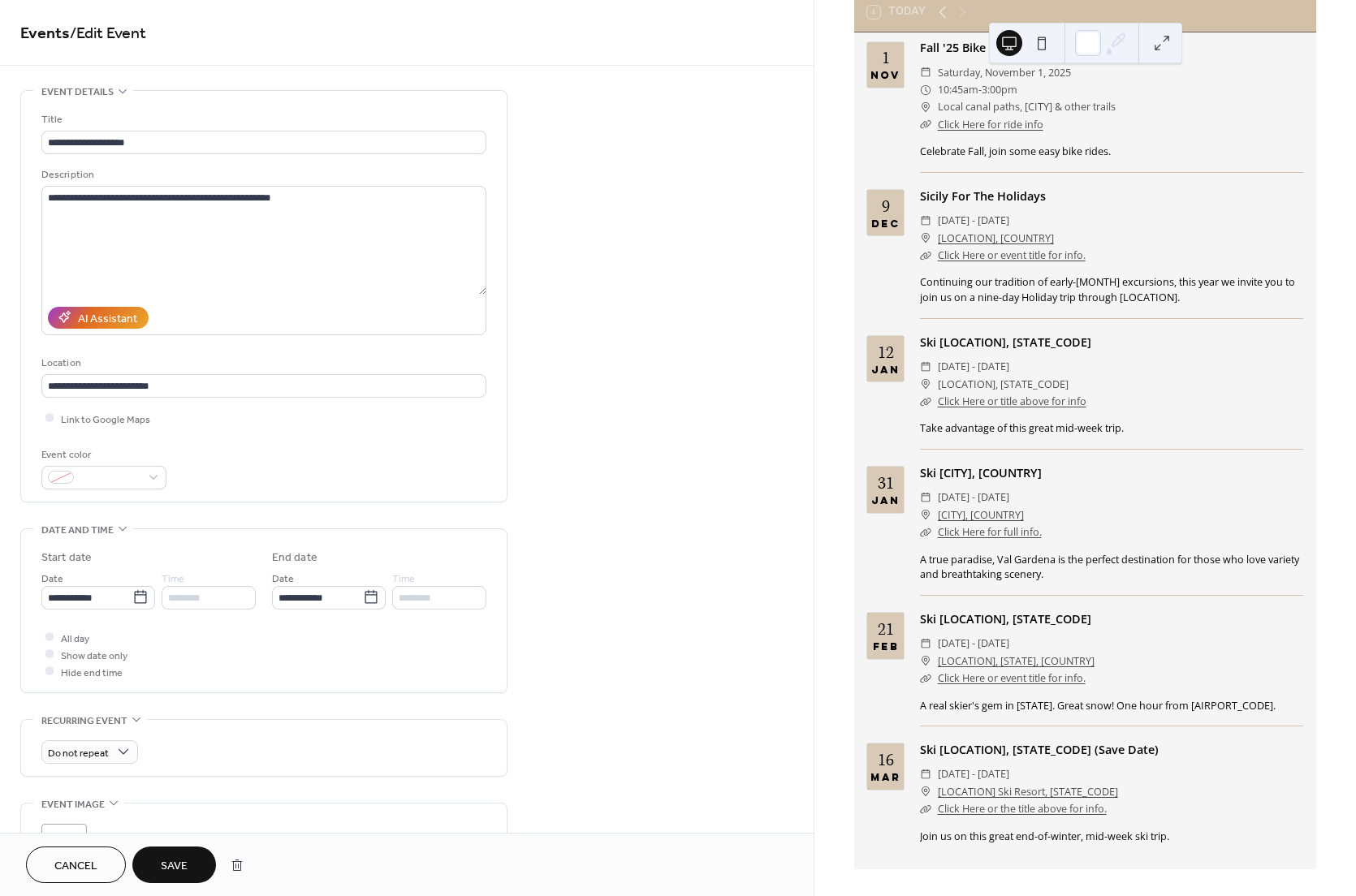 click on "Save" at bounding box center (174, 866) 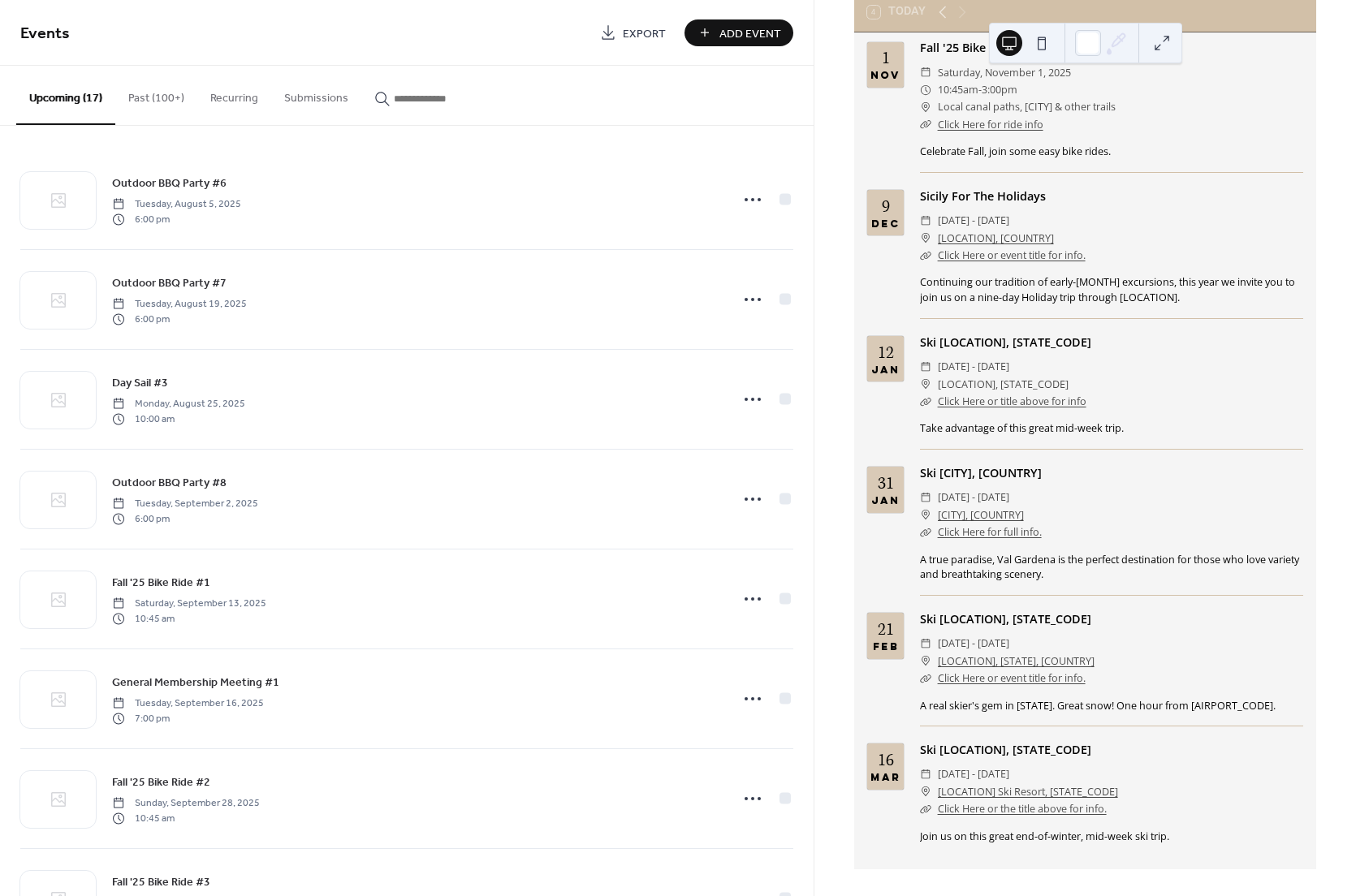 click on "Click Here or the title above for info." at bounding box center [1022, 808] 